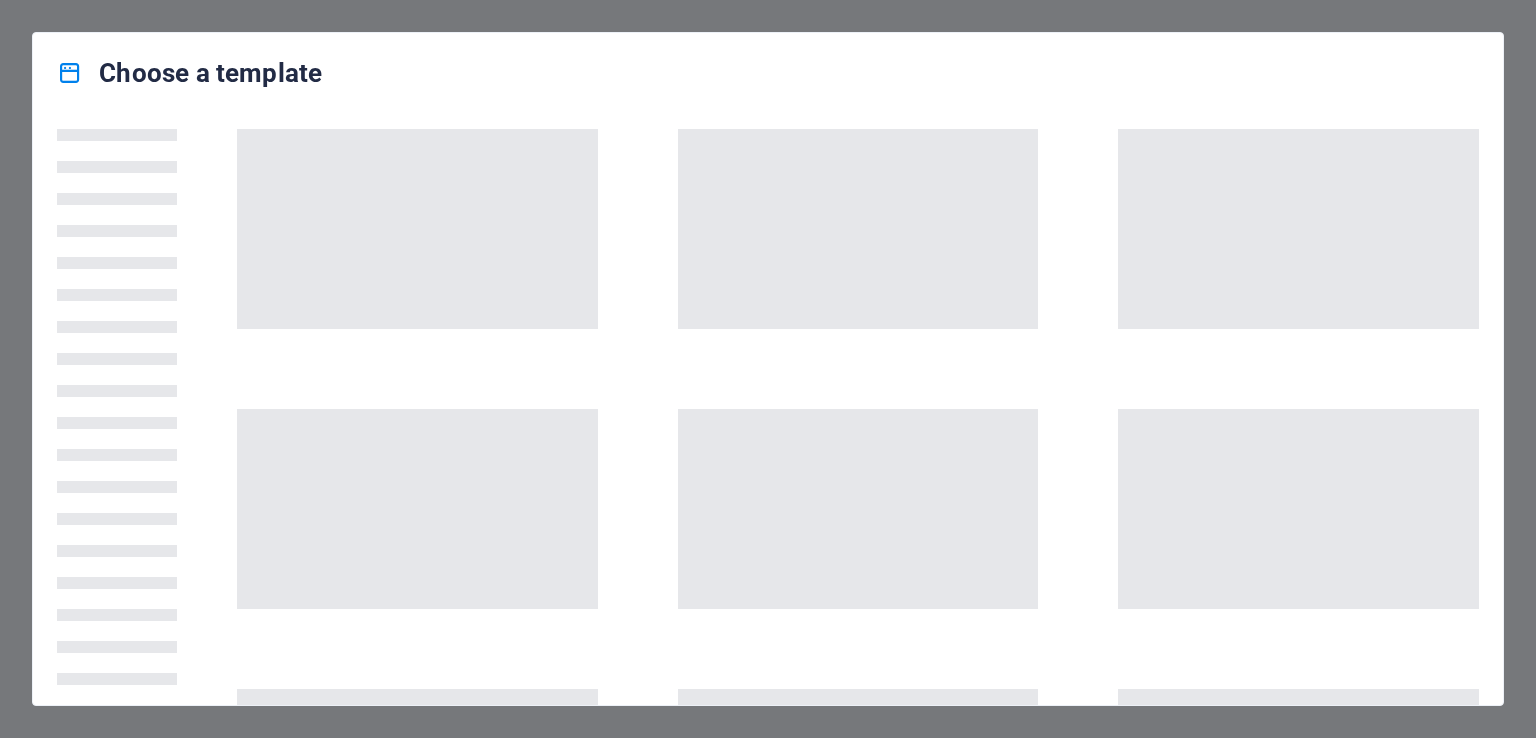 scroll, scrollTop: 0, scrollLeft: 0, axis: both 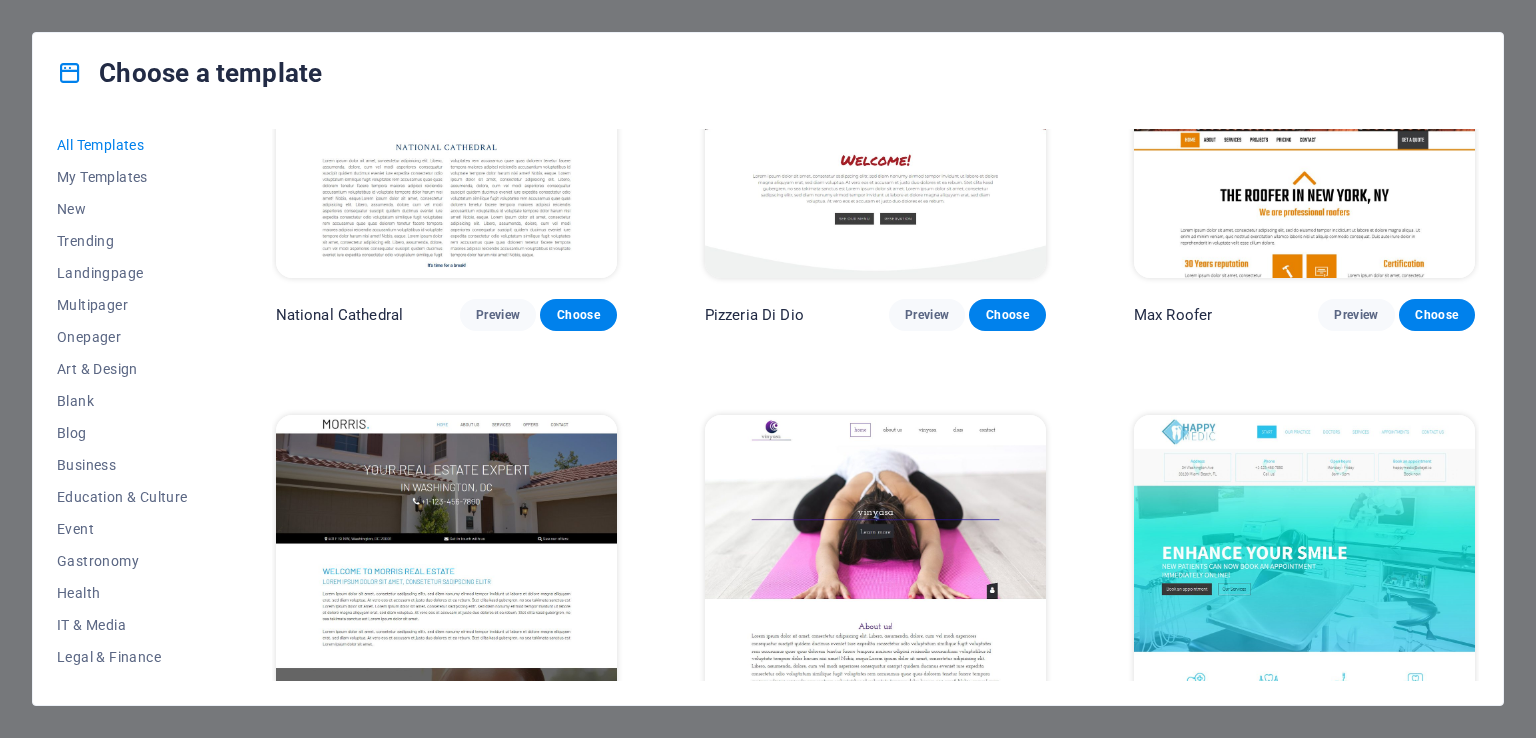 click on "Preview" at bounding box center (927, 15208) 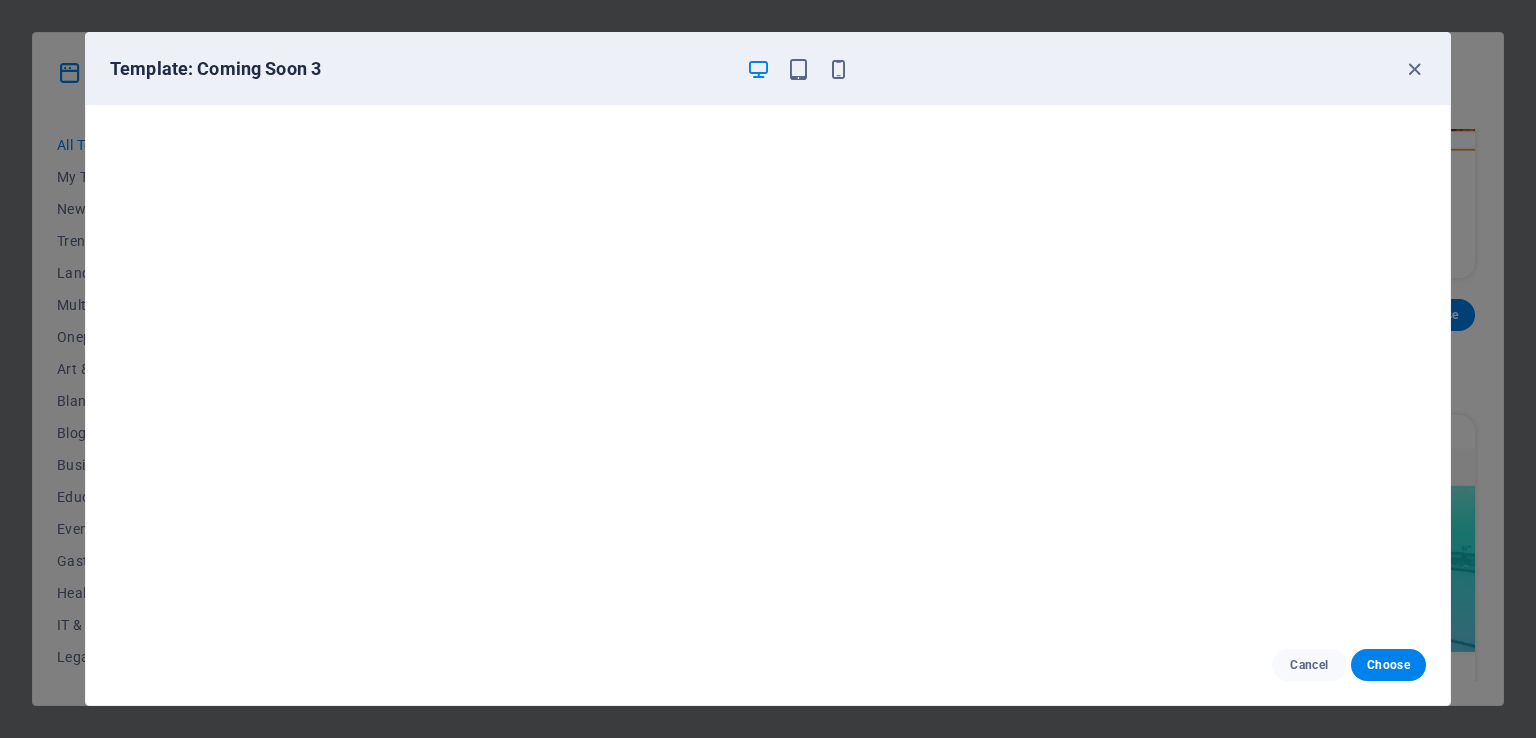 scroll, scrollTop: 5, scrollLeft: 0, axis: vertical 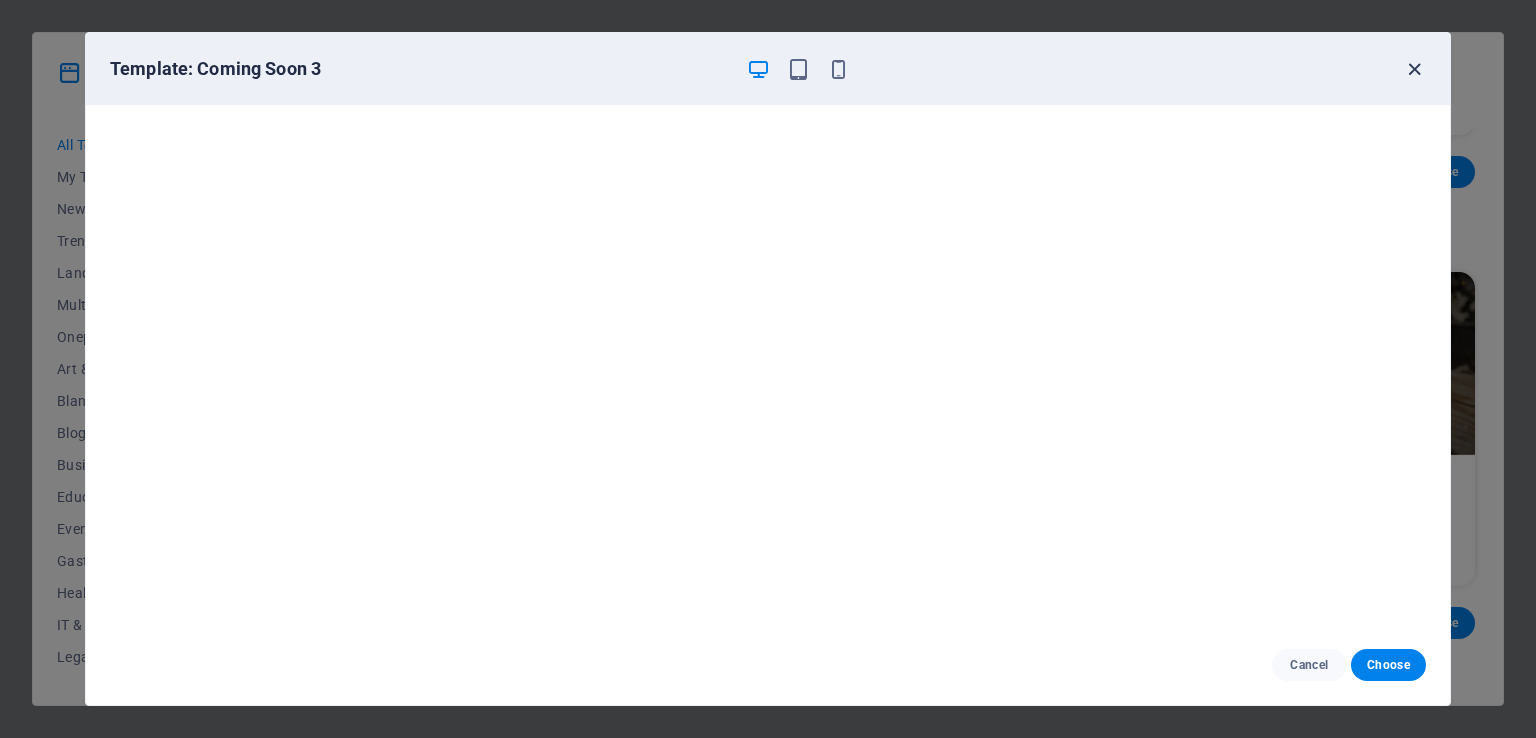 click at bounding box center [1414, 69] 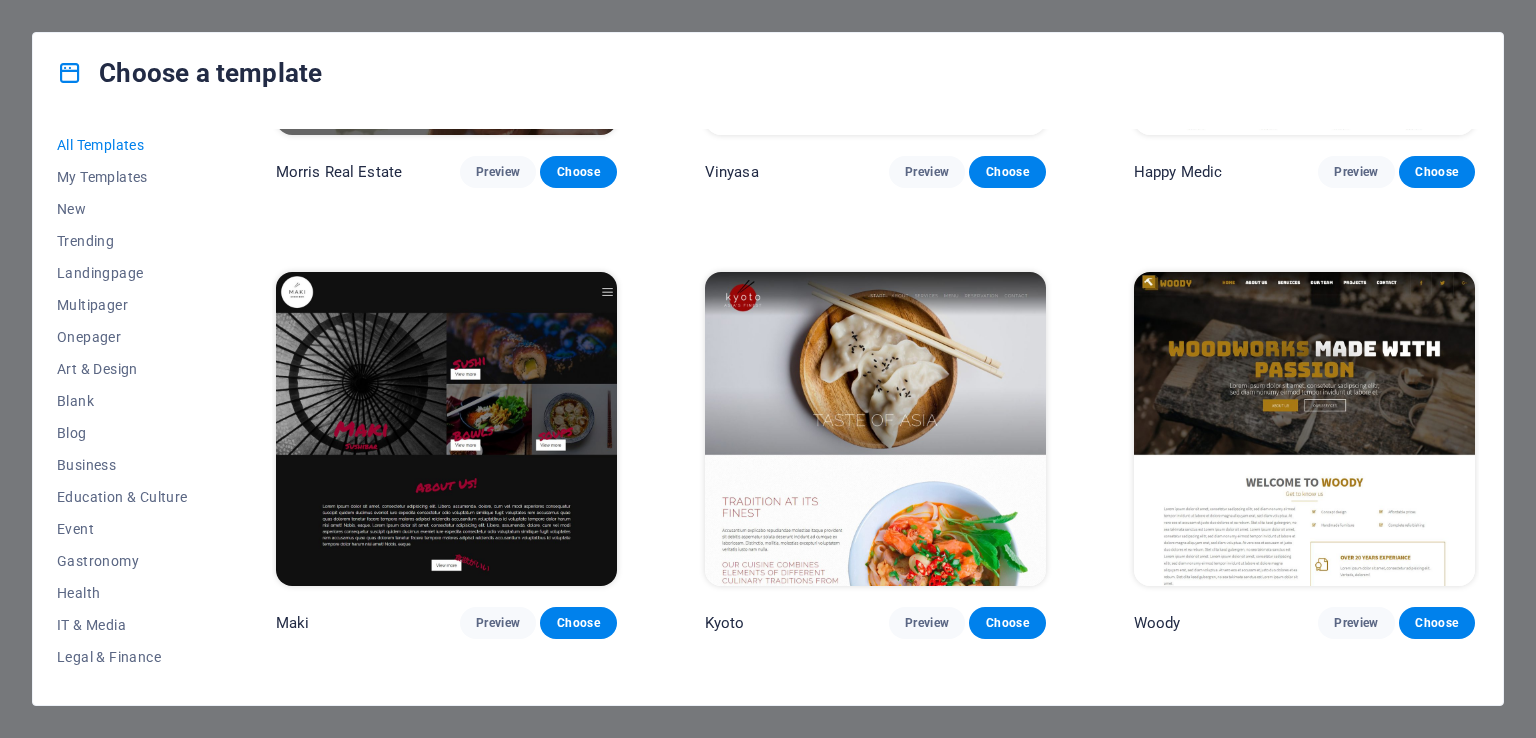 scroll, scrollTop: 10088, scrollLeft: 0, axis: vertical 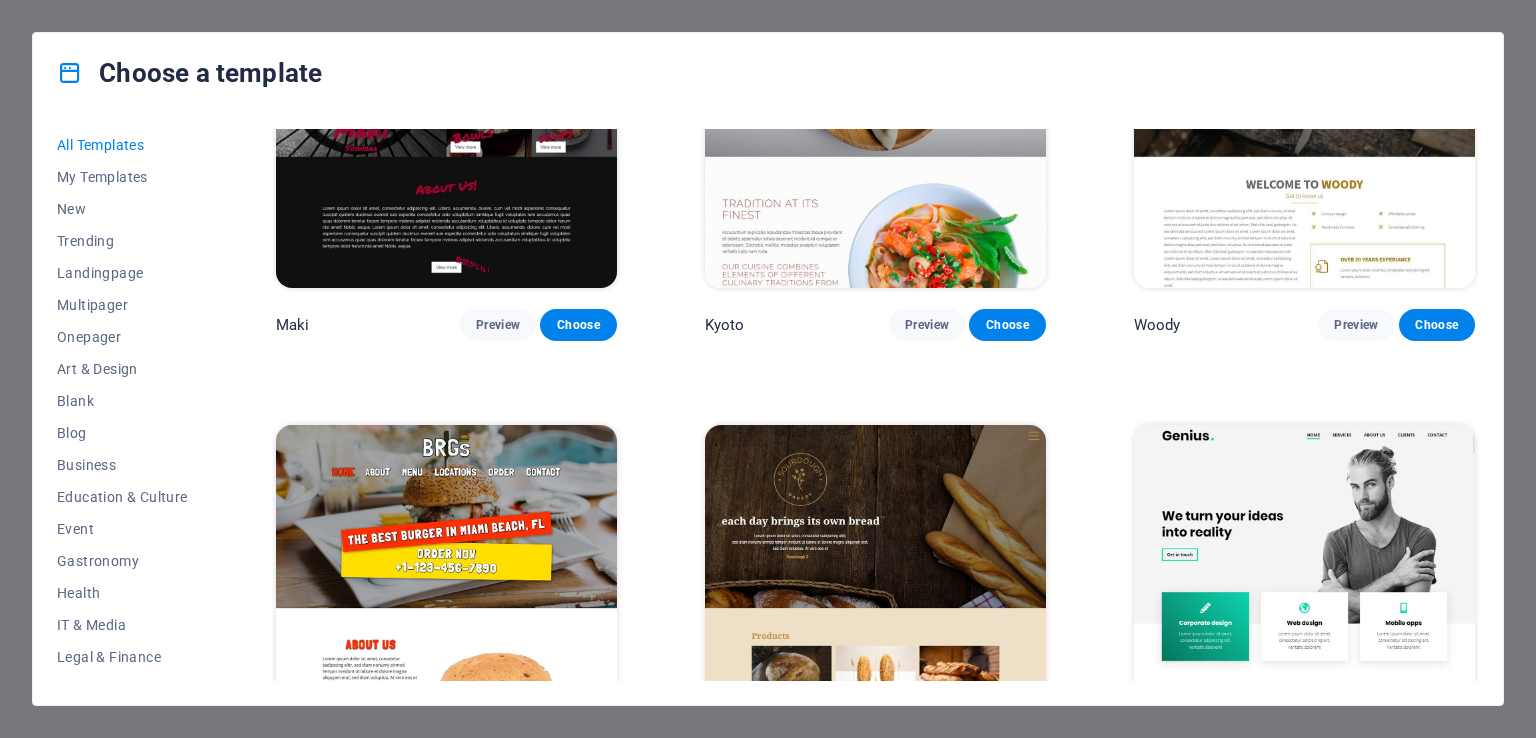 click on "Preview" at bounding box center [498, 14315] 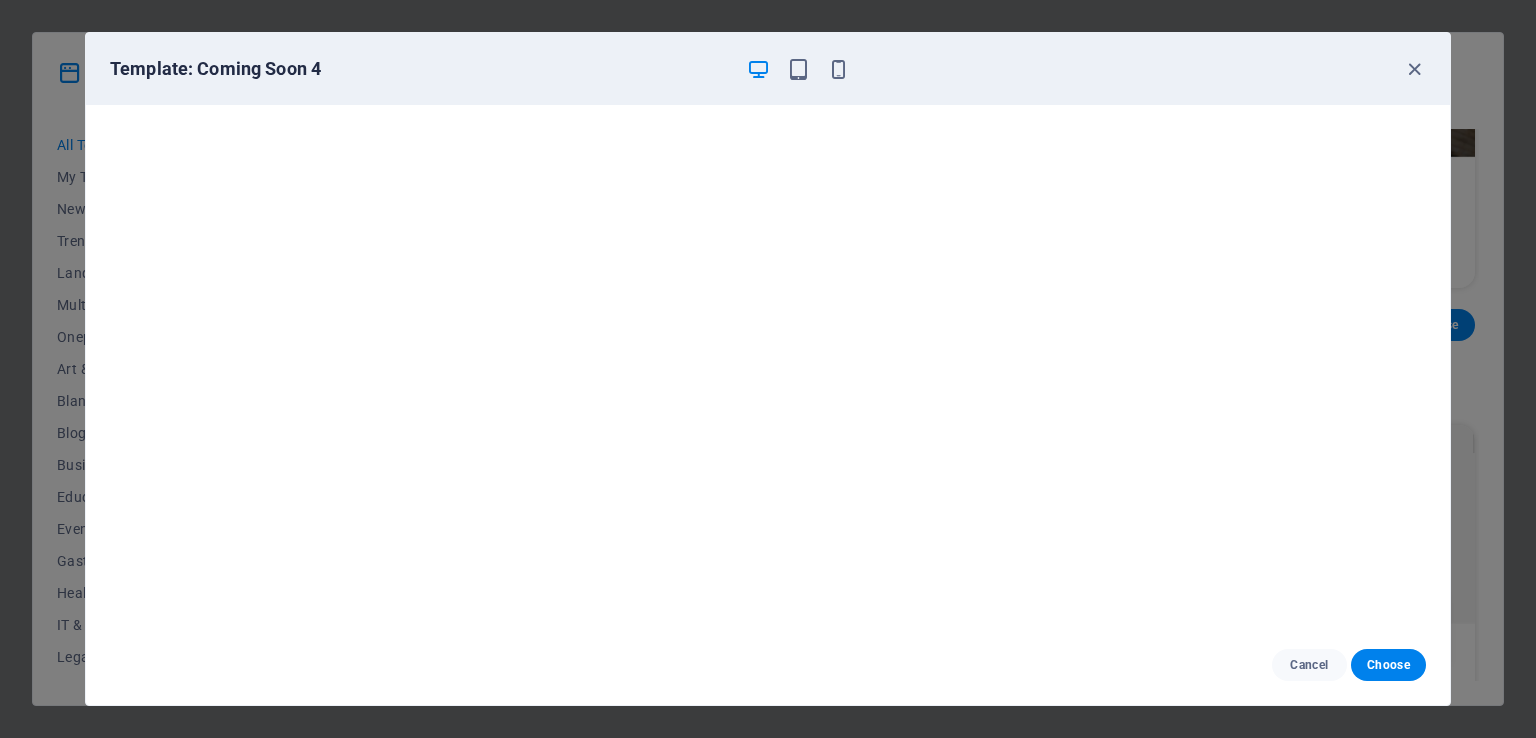 scroll, scrollTop: 10385, scrollLeft: 0, axis: vertical 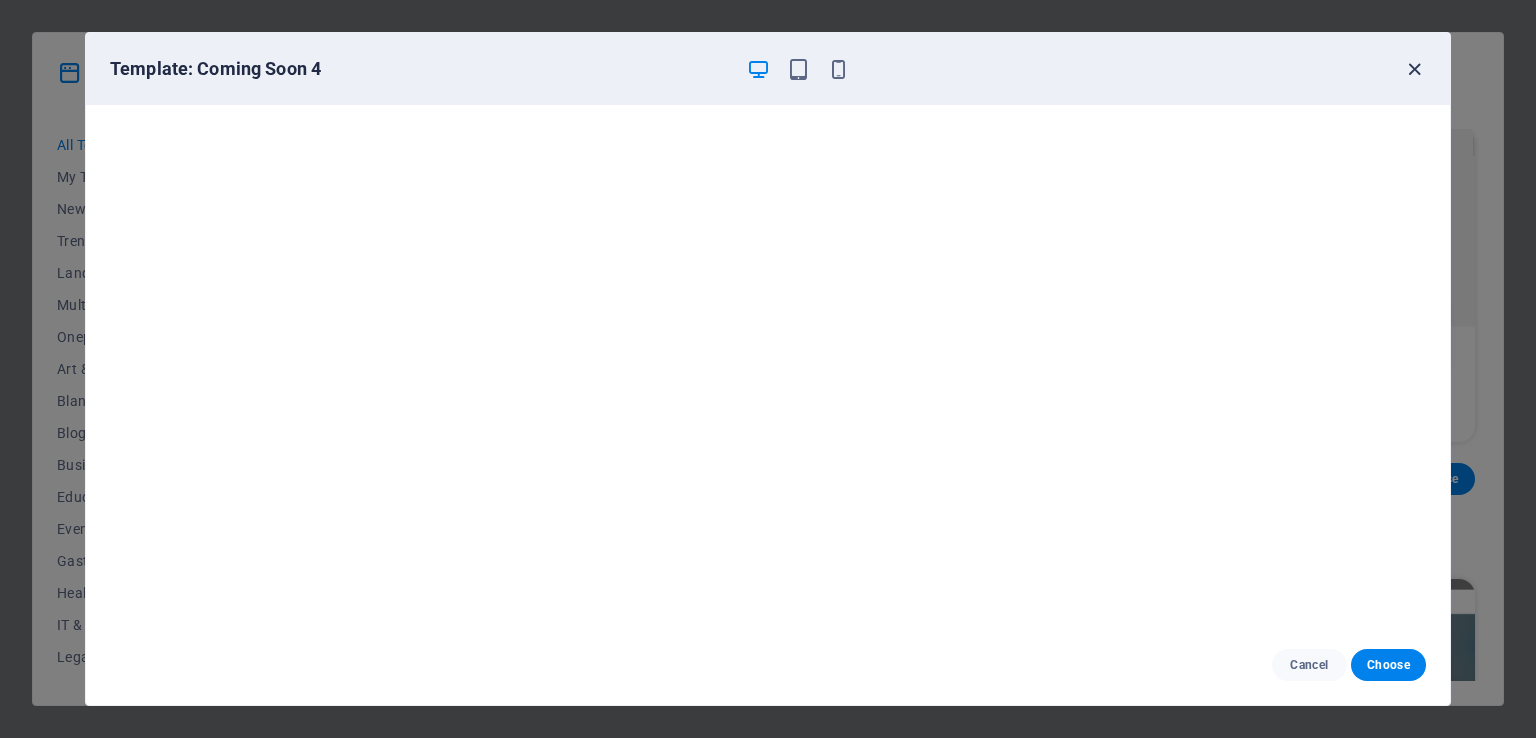 click at bounding box center [1414, 69] 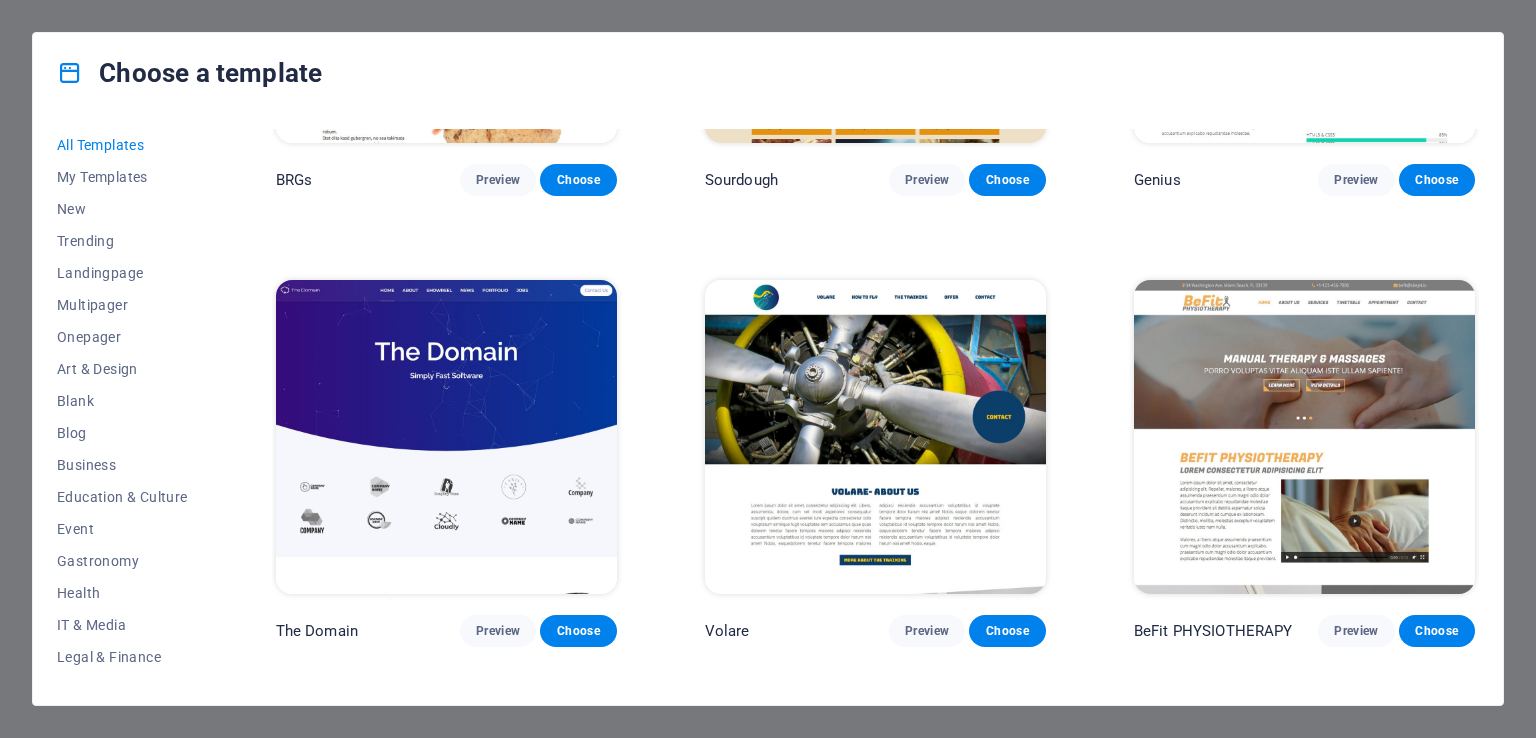 click on "Preview" at bounding box center (498, 14170) 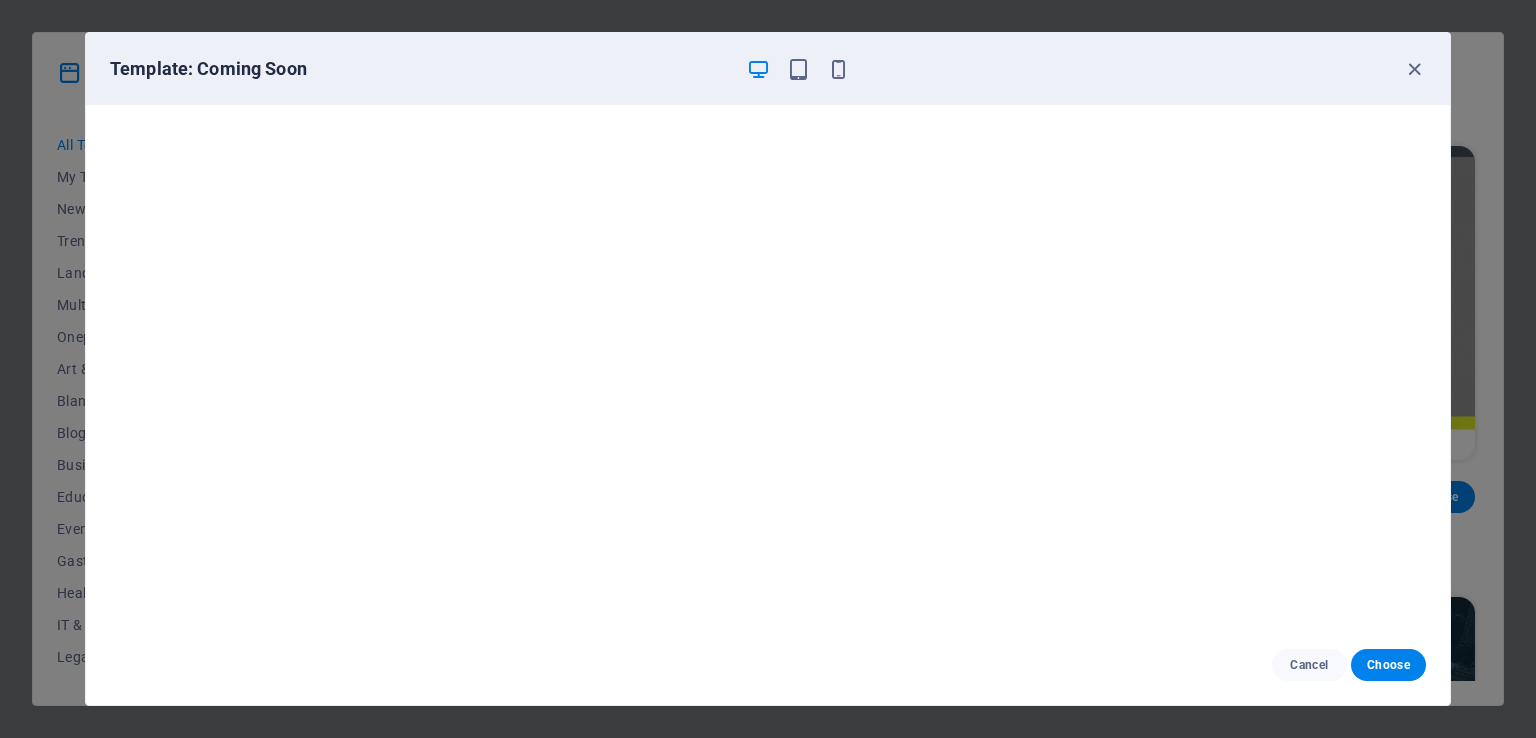 scroll, scrollTop: 12470, scrollLeft: 0, axis: vertical 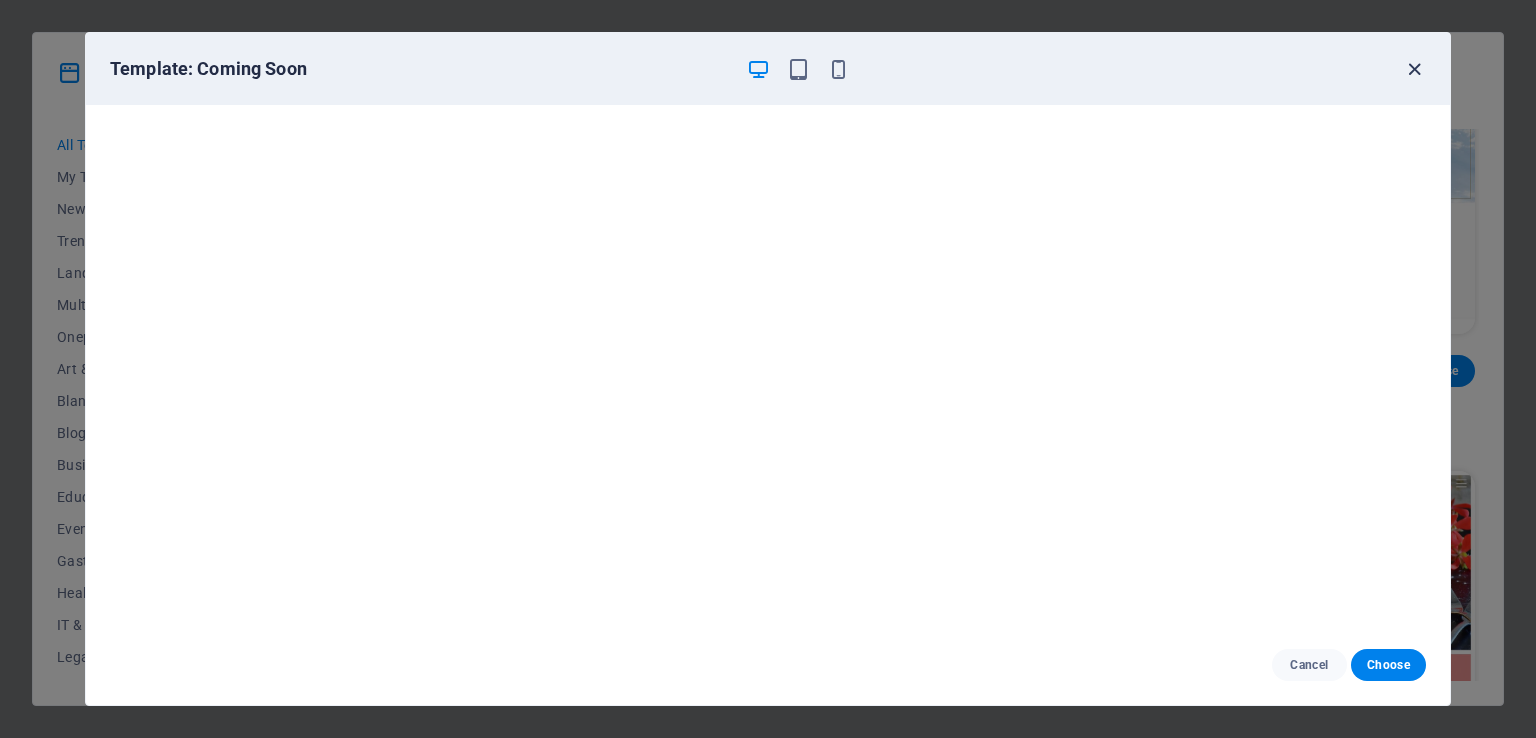click at bounding box center [1414, 69] 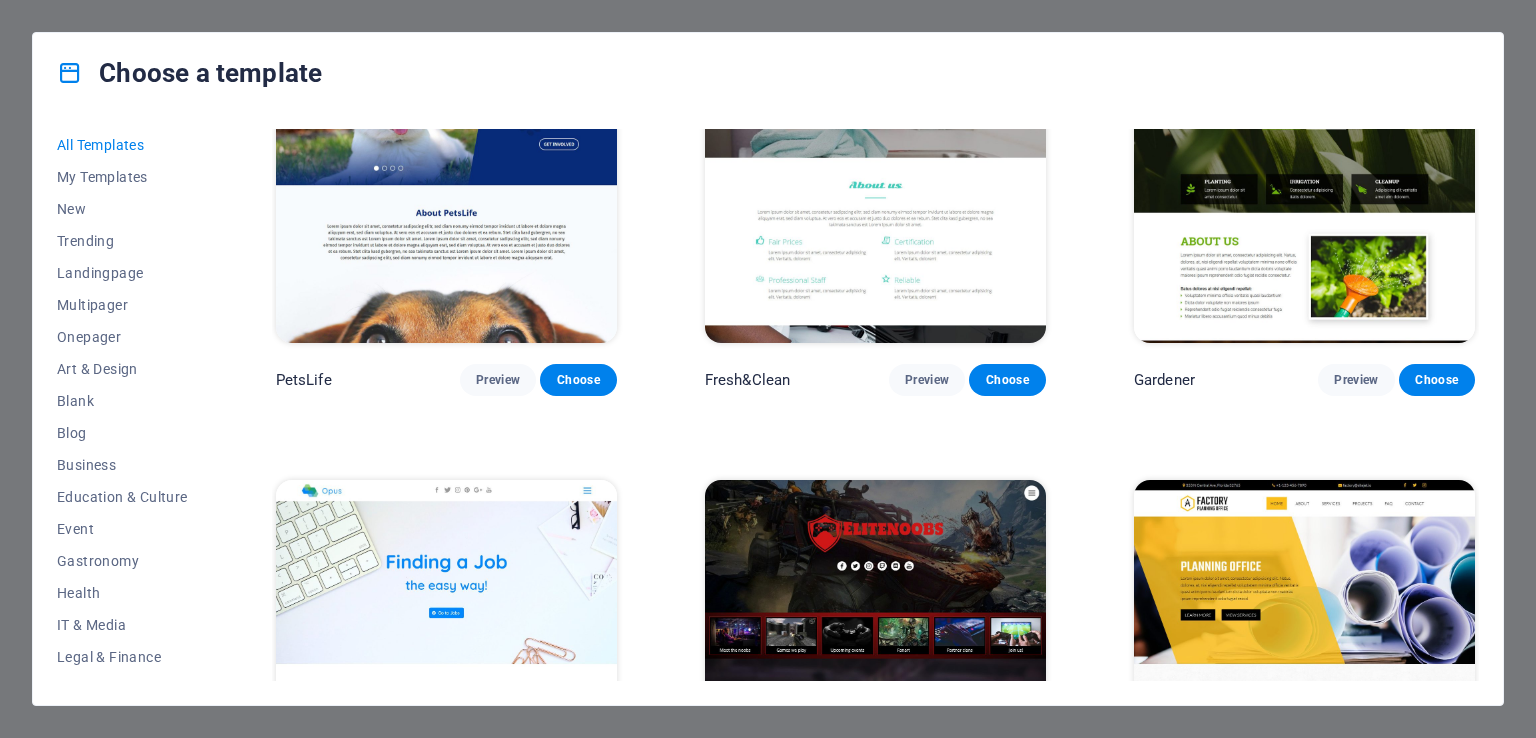 scroll, scrollTop: 15745, scrollLeft: 0, axis: vertical 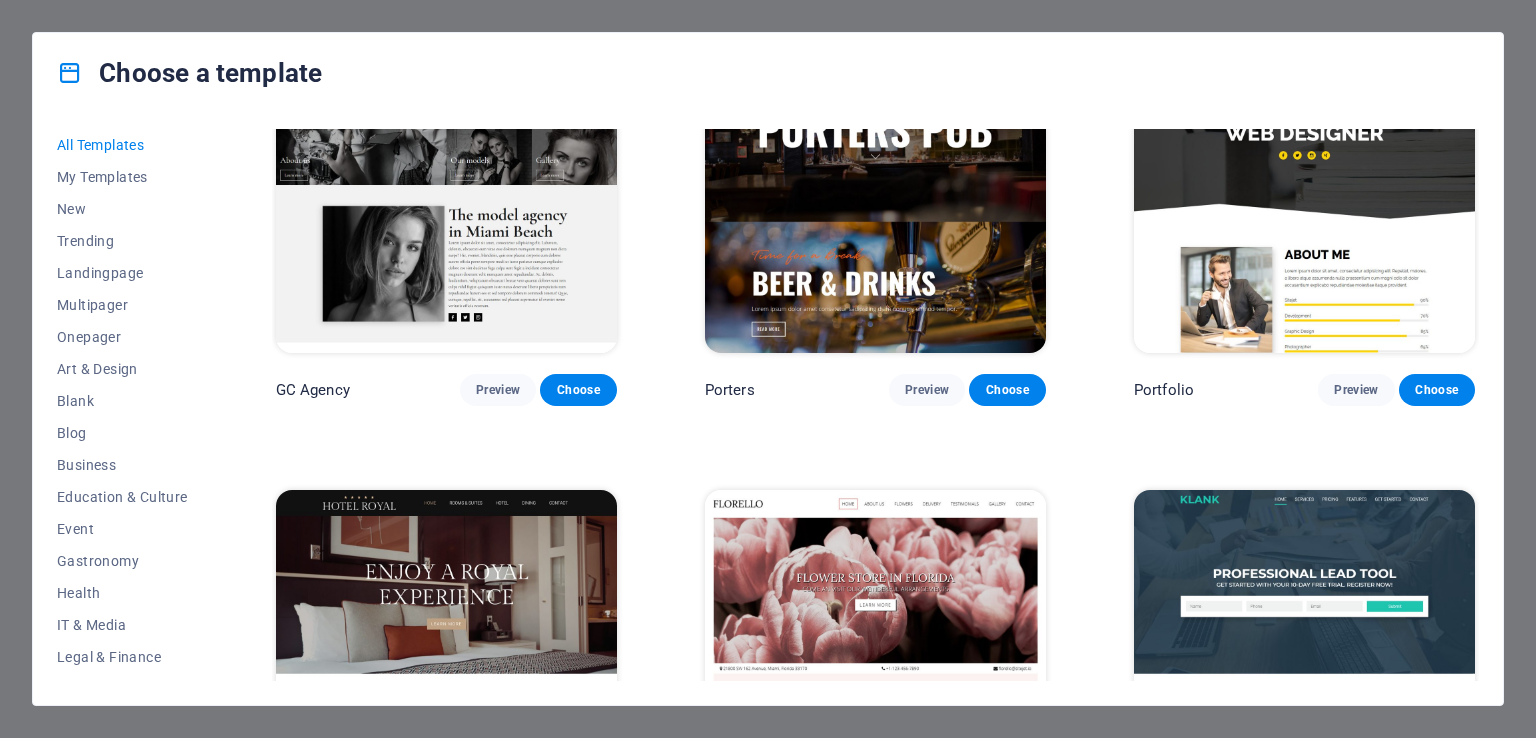 click on "Preview" at bounding box center (1356, 8062) 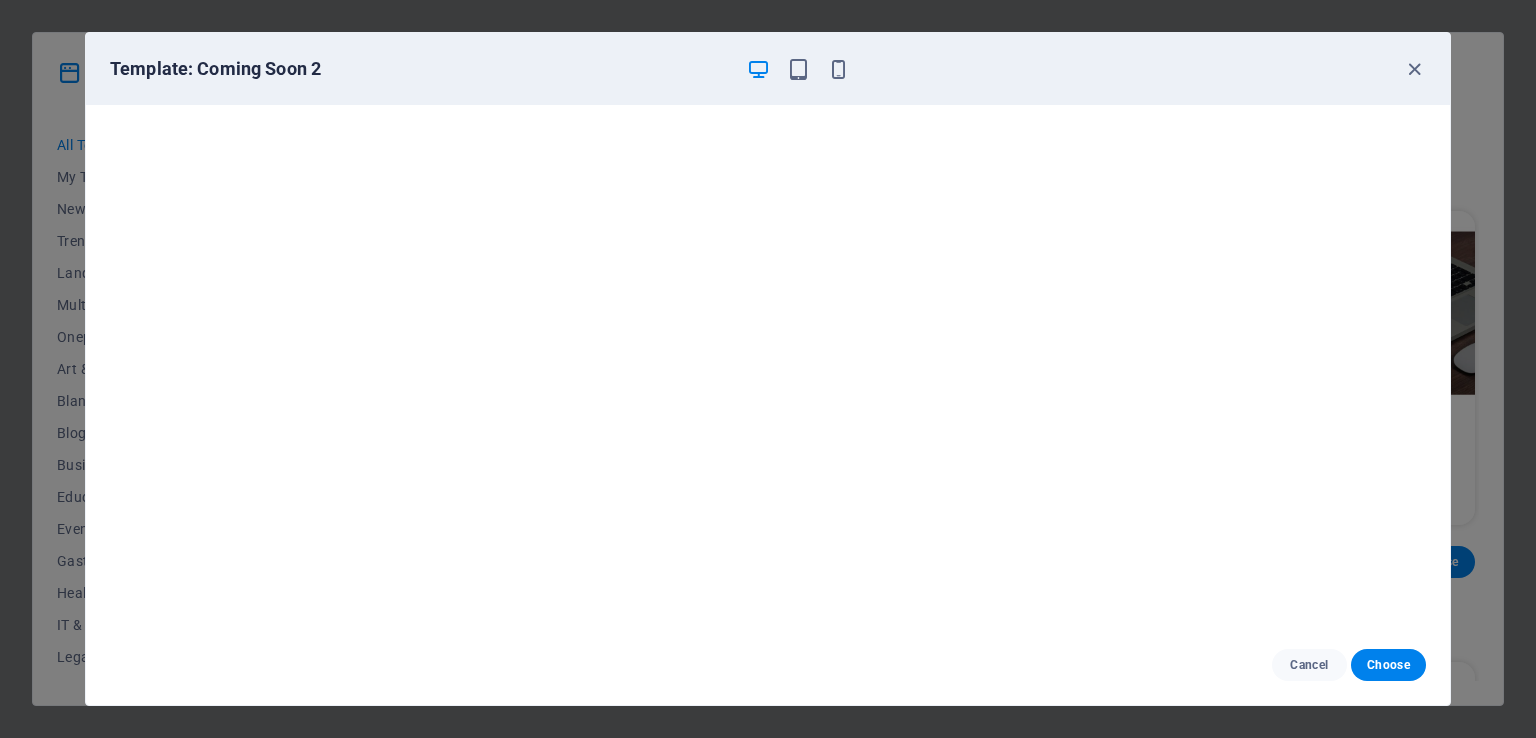 scroll, scrollTop: 18724, scrollLeft: 0, axis: vertical 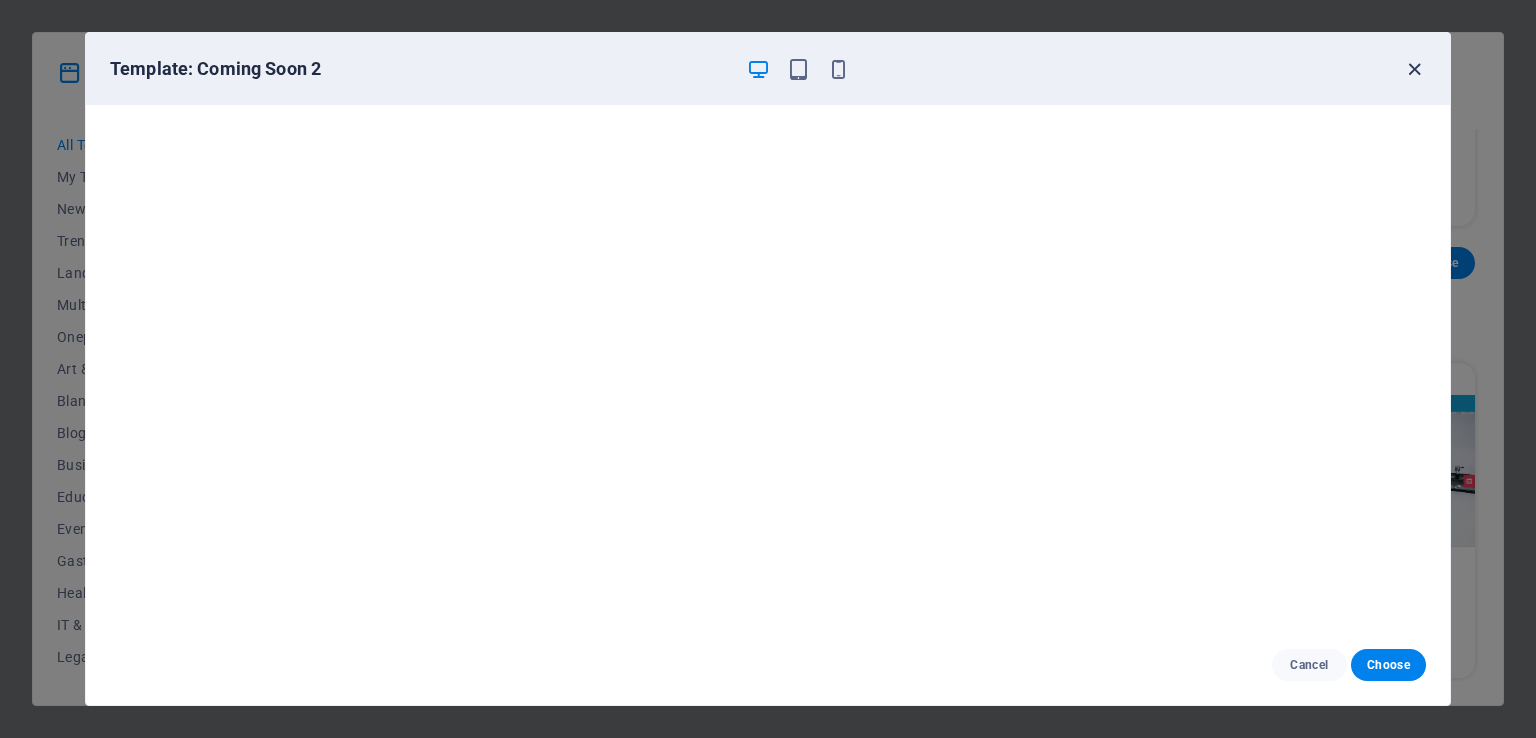 click at bounding box center (1414, 69) 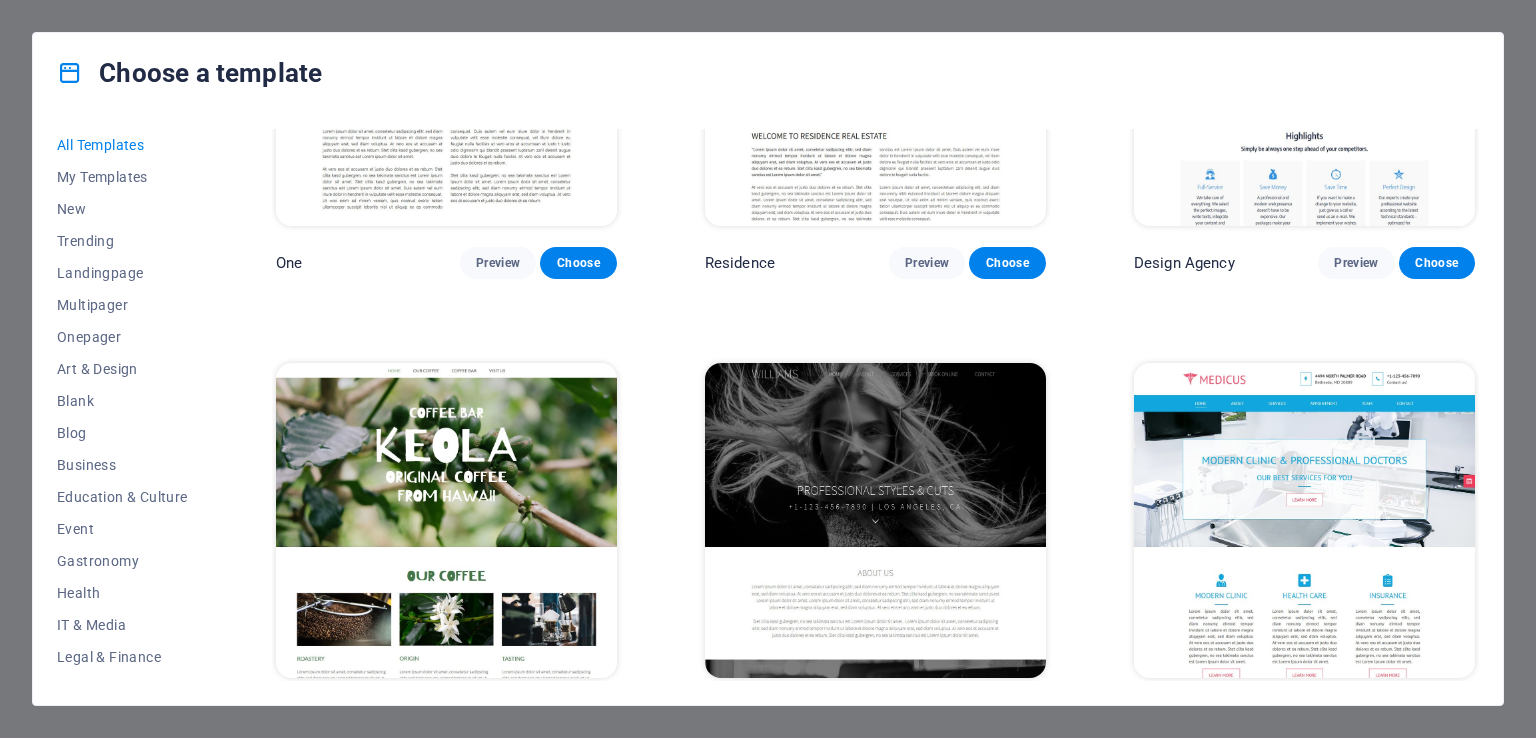 click on "Preview" at bounding box center (927, 5679) 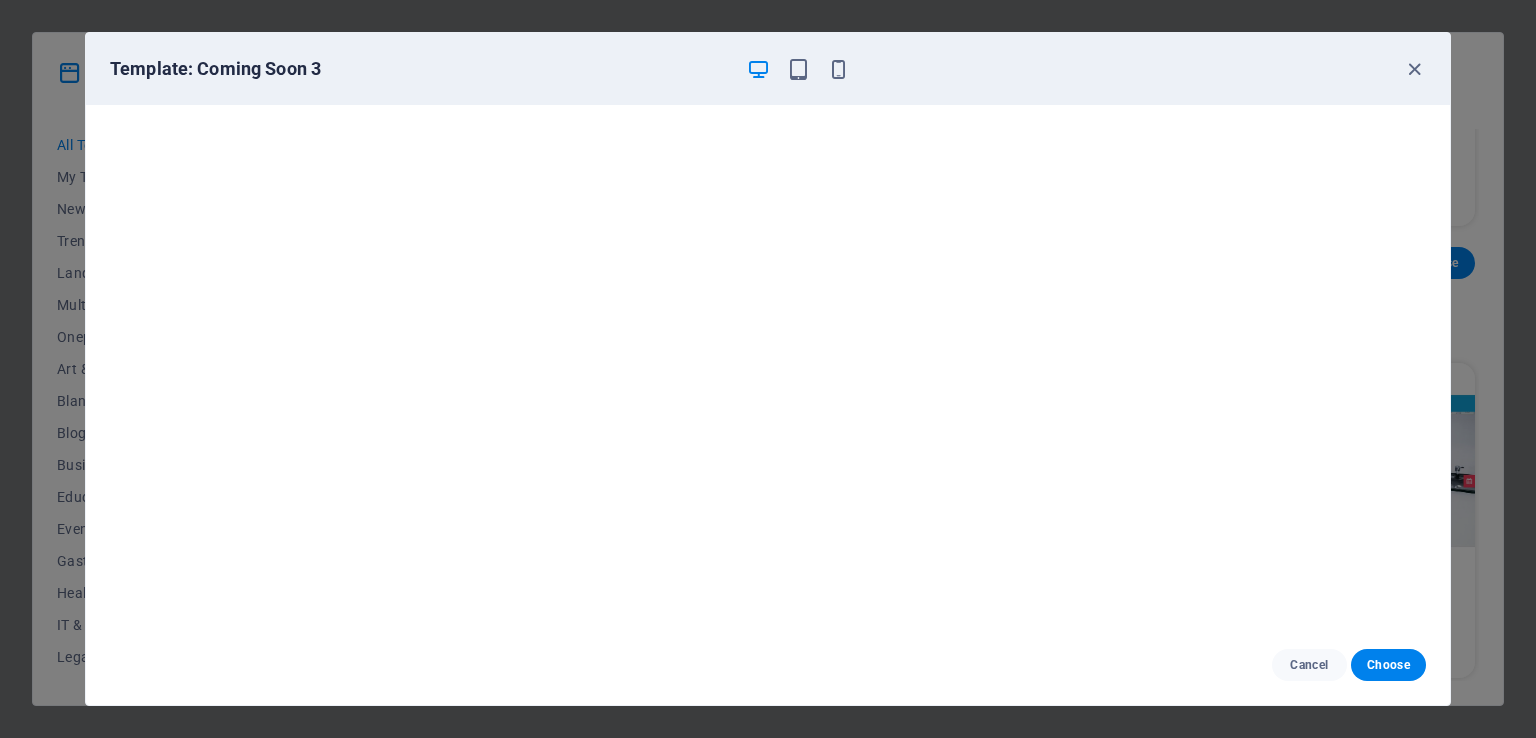 scroll, scrollTop: 5, scrollLeft: 0, axis: vertical 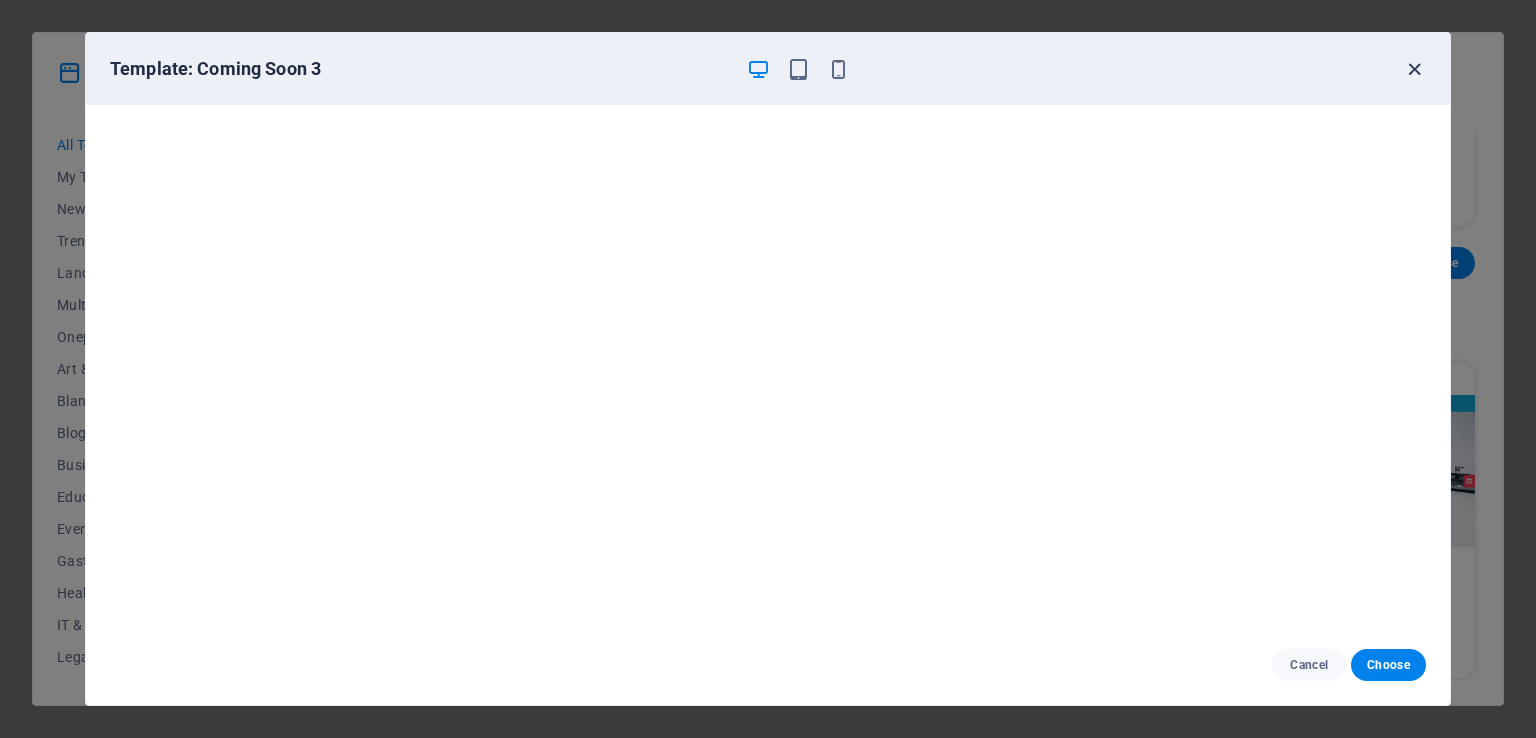 click at bounding box center [1414, 69] 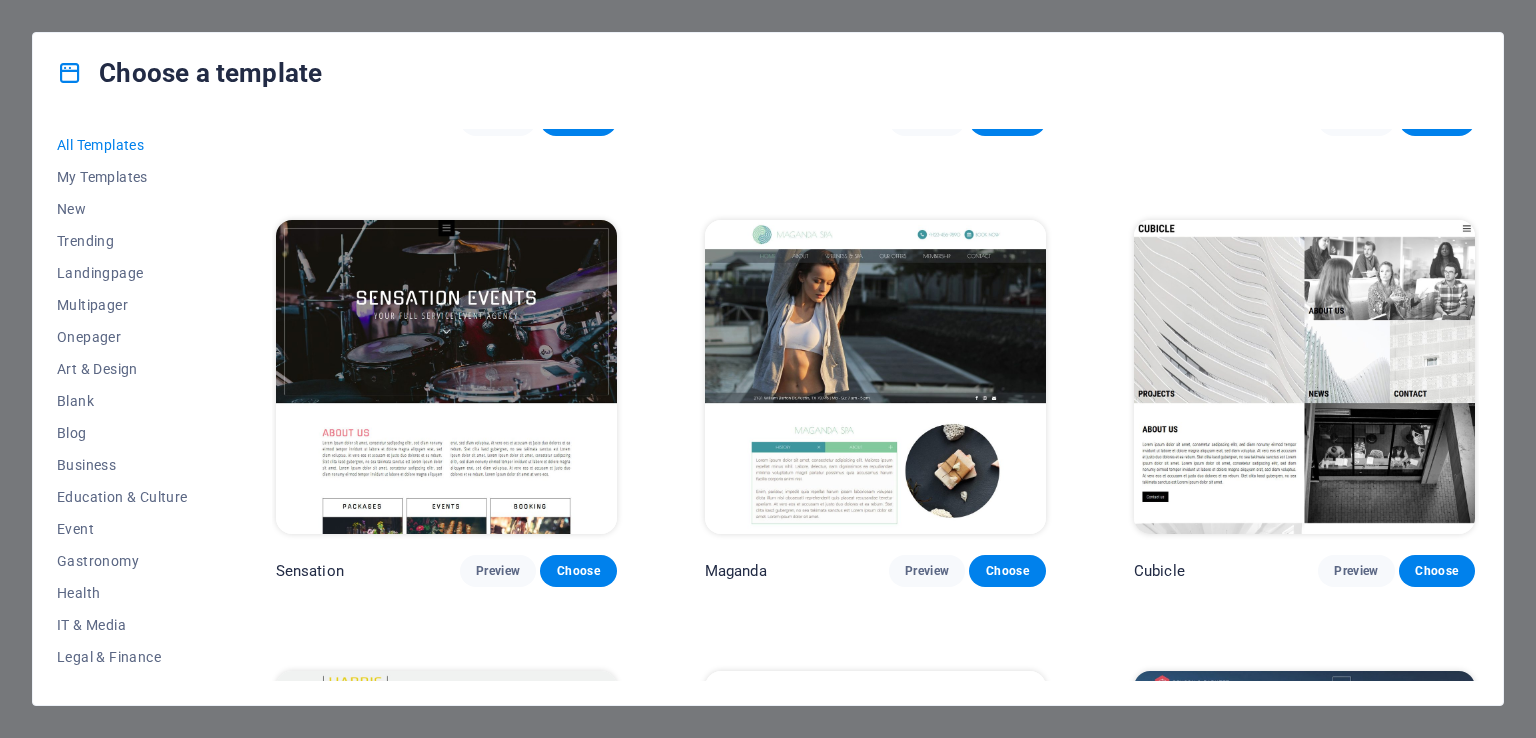 scroll, scrollTop: 18128, scrollLeft: 0, axis: vertical 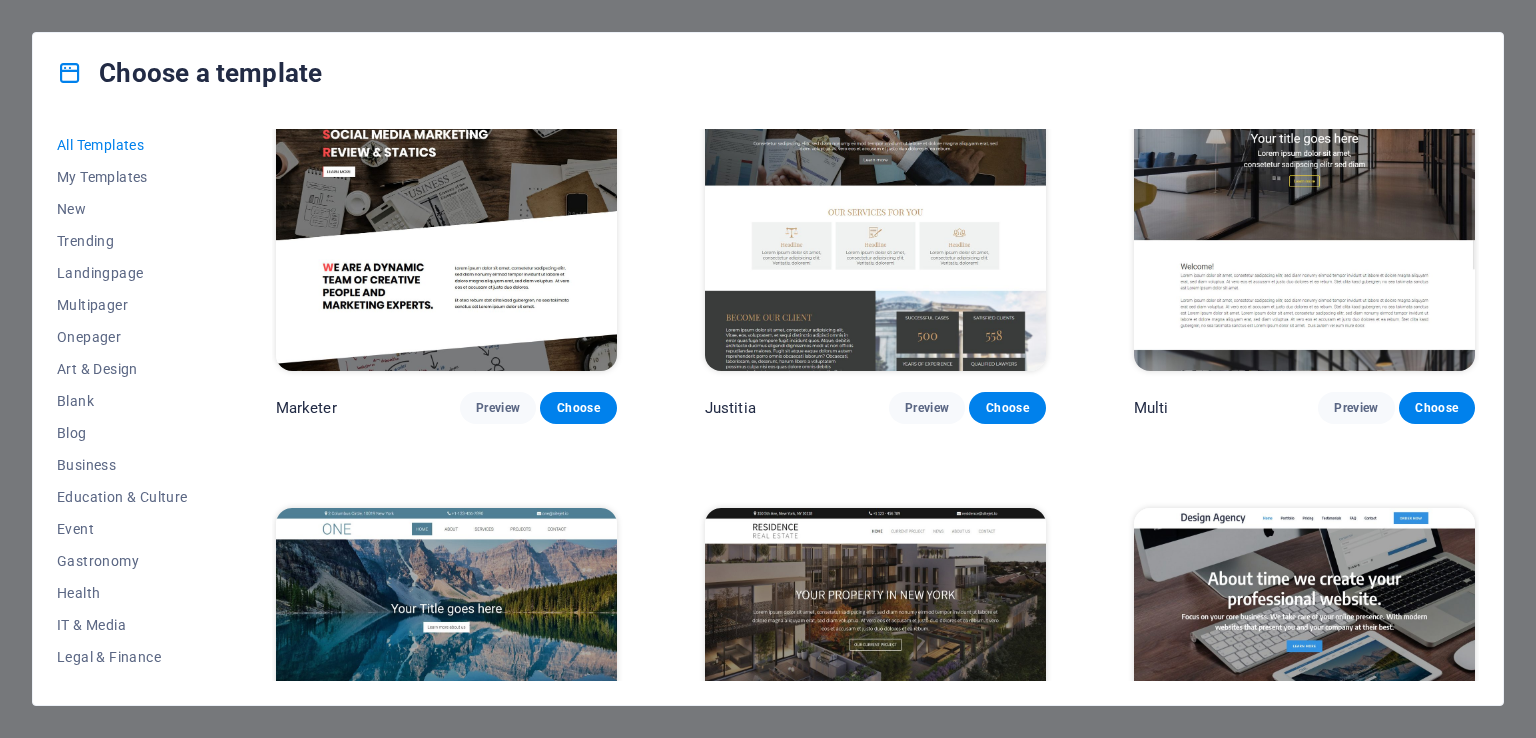 click on "Preview" at bounding box center [498, 6275] 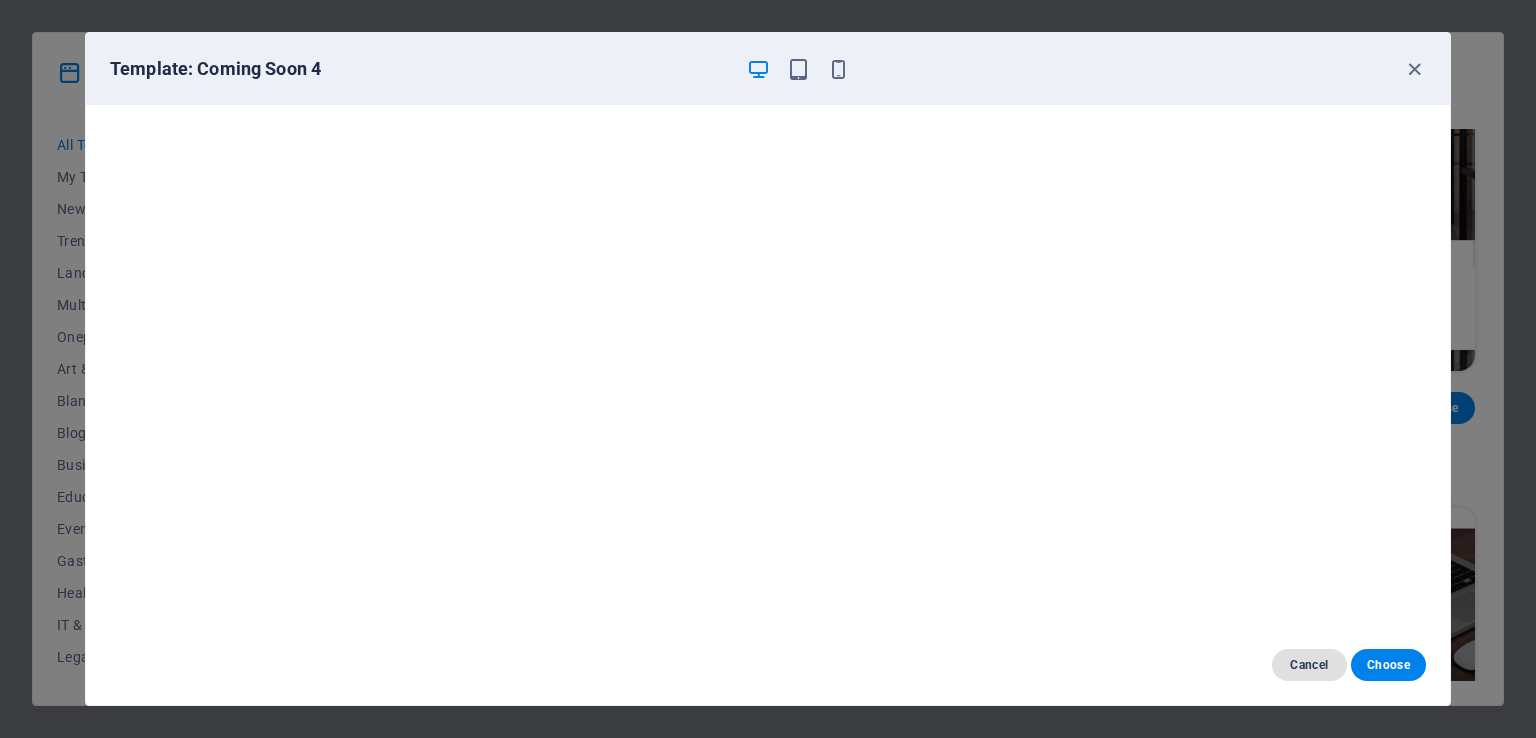 click on "Cancel" at bounding box center [1309, 665] 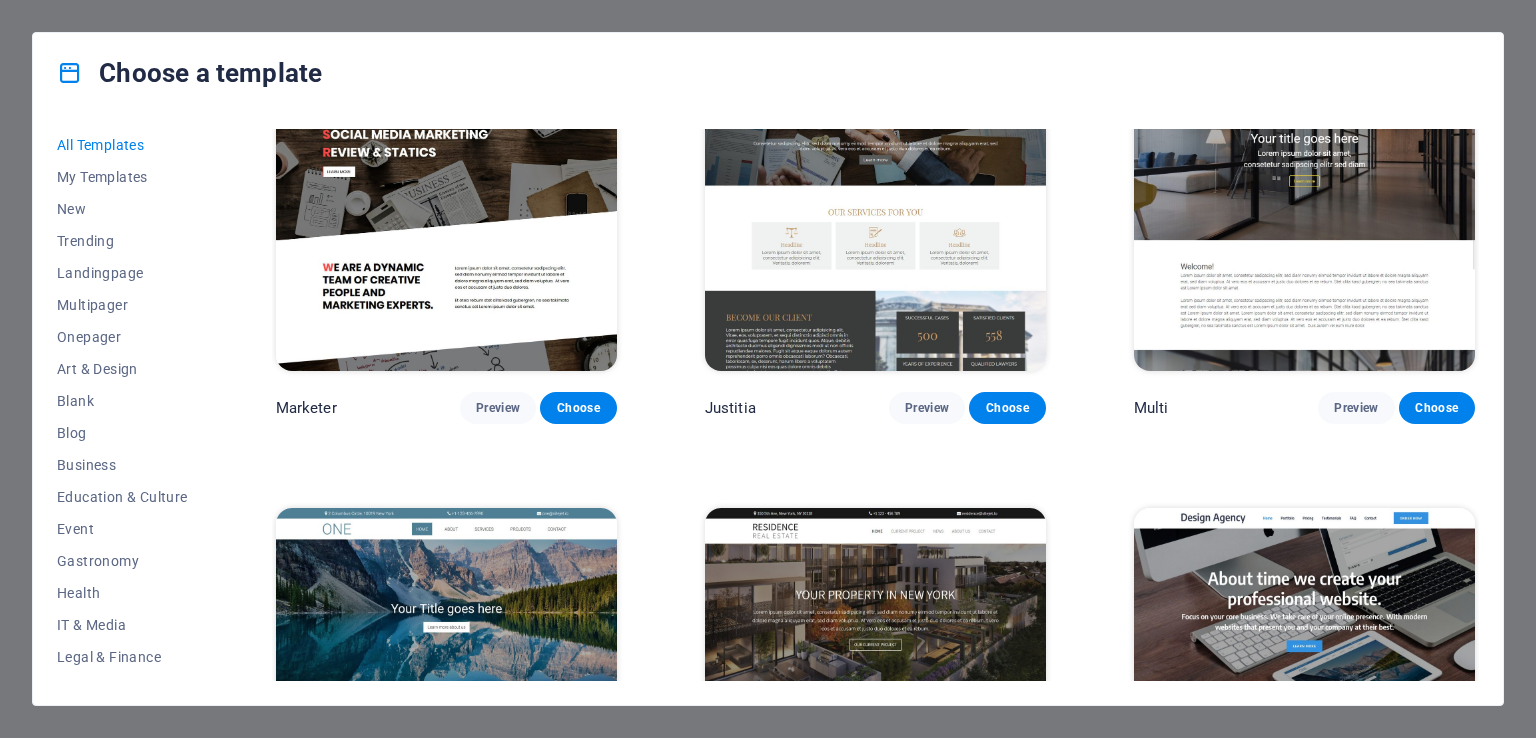click on "Preview" at bounding box center [498, 6275] 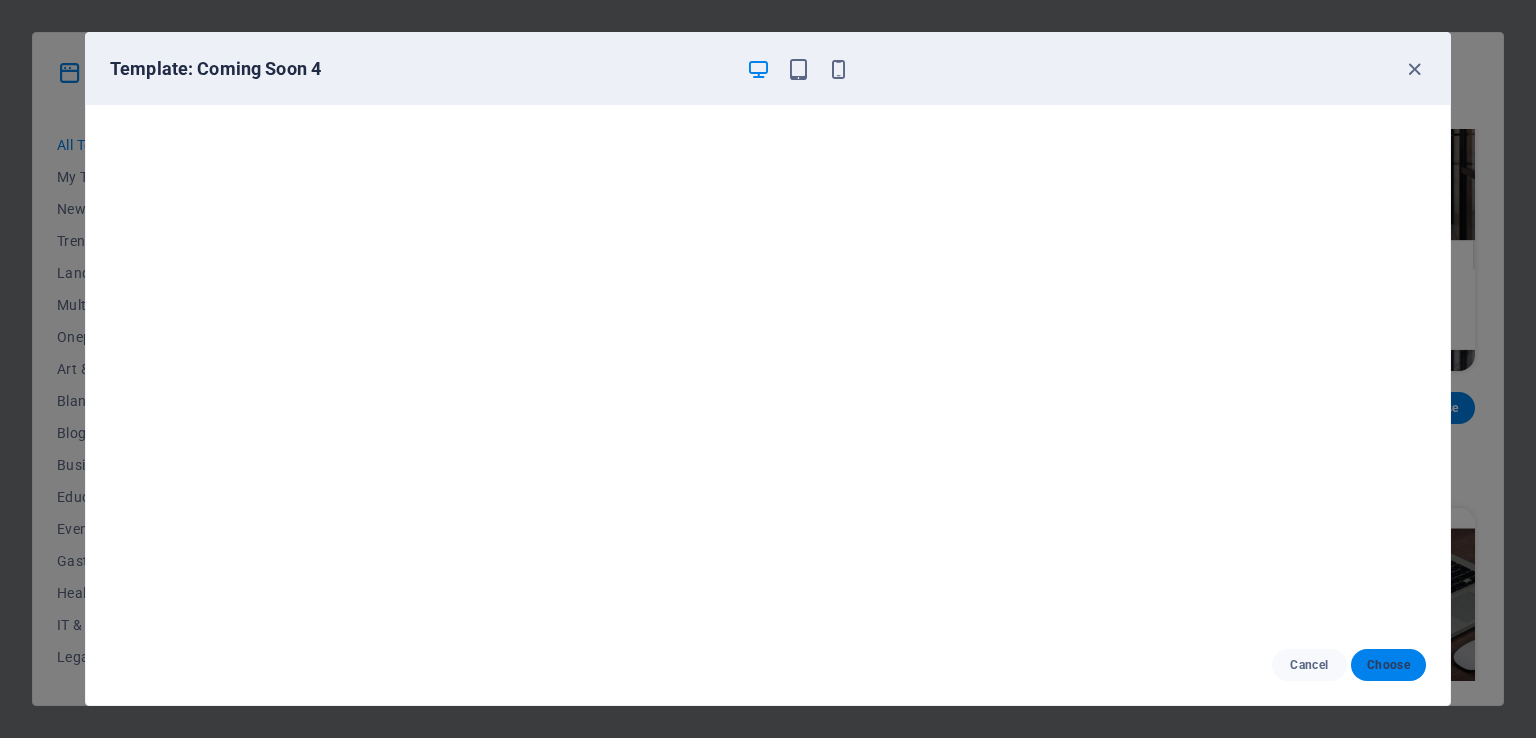 click on "Choose" at bounding box center (1388, 665) 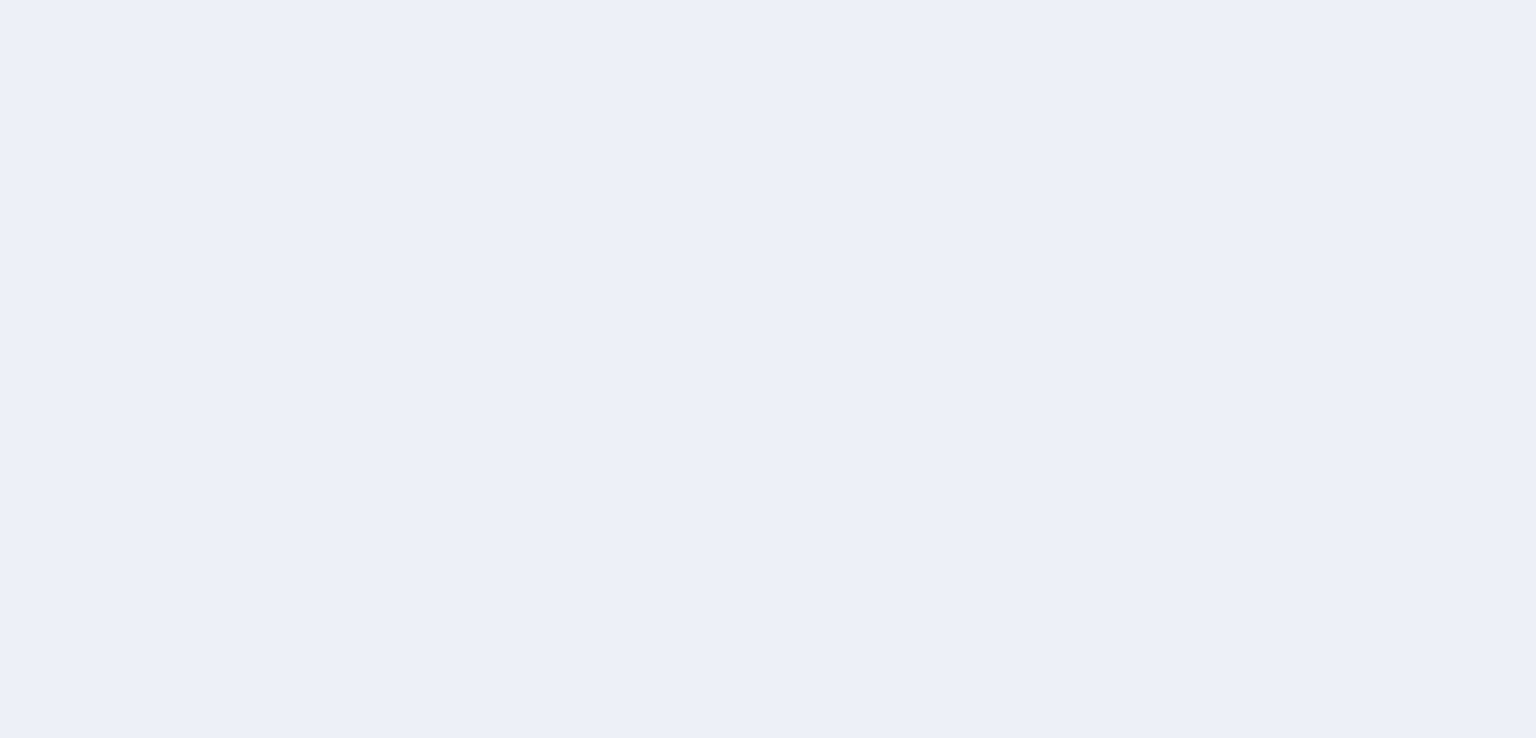 scroll, scrollTop: 0, scrollLeft: 0, axis: both 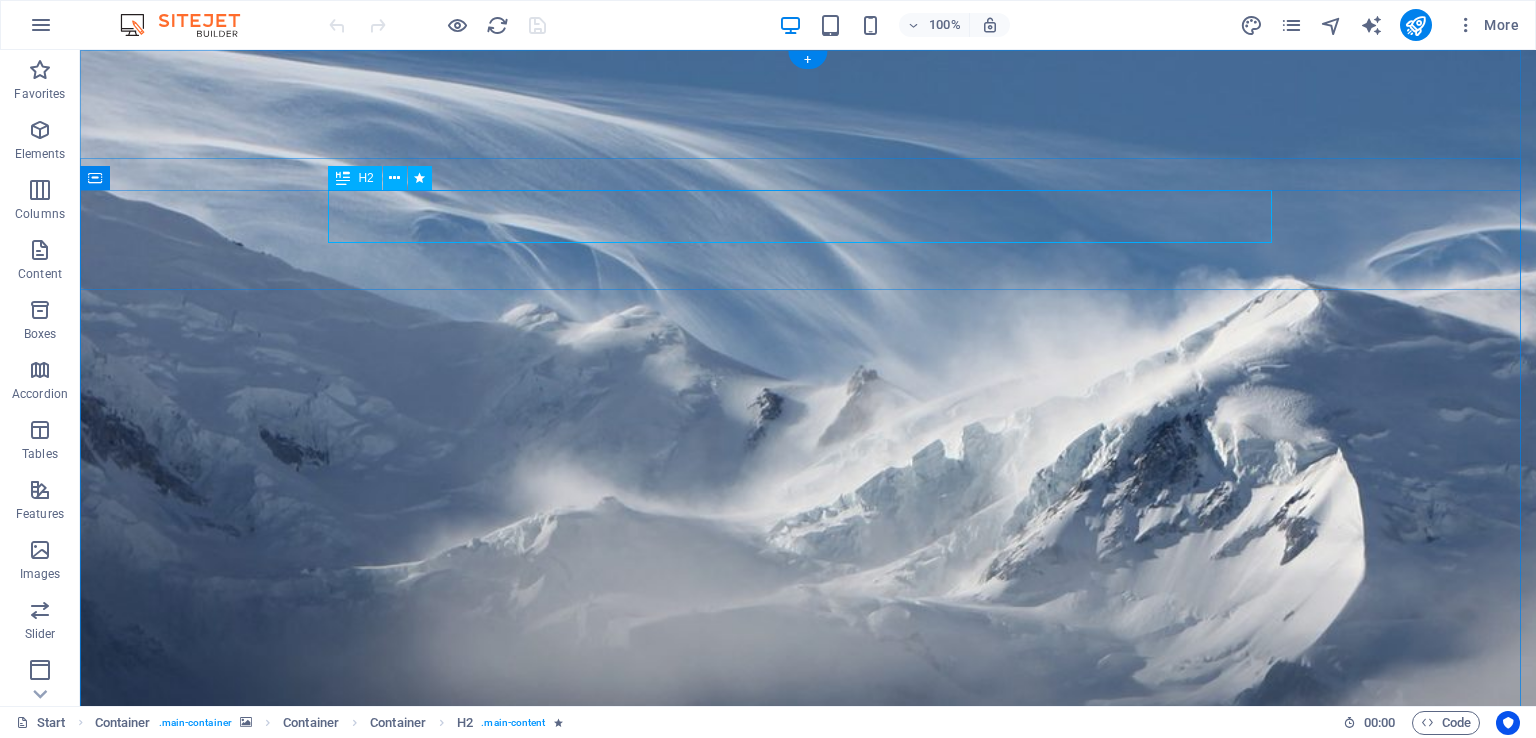 click on "Winter is coming soon" at bounding box center (808, 1352) 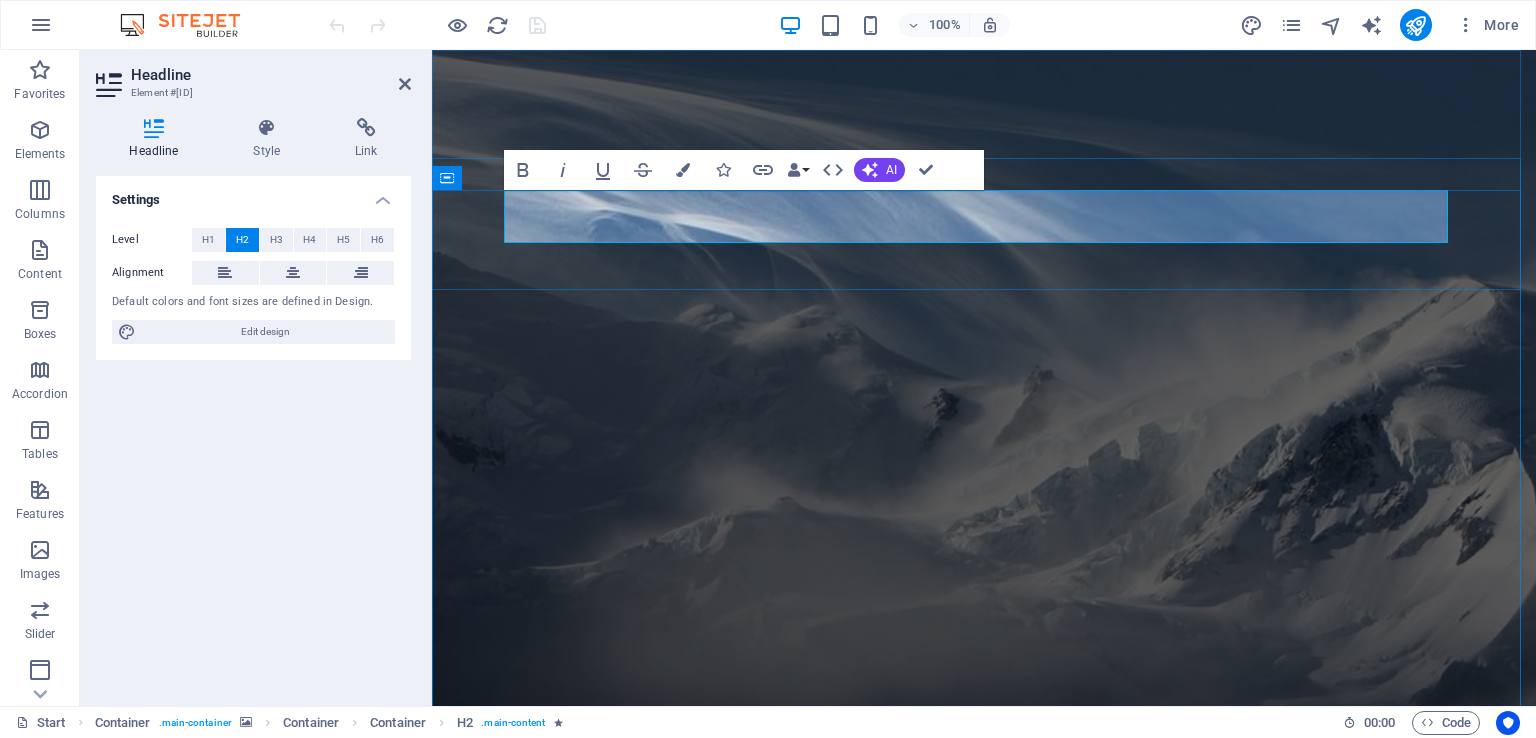 click on "Winter is coming soon" at bounding box center [984, 1352] 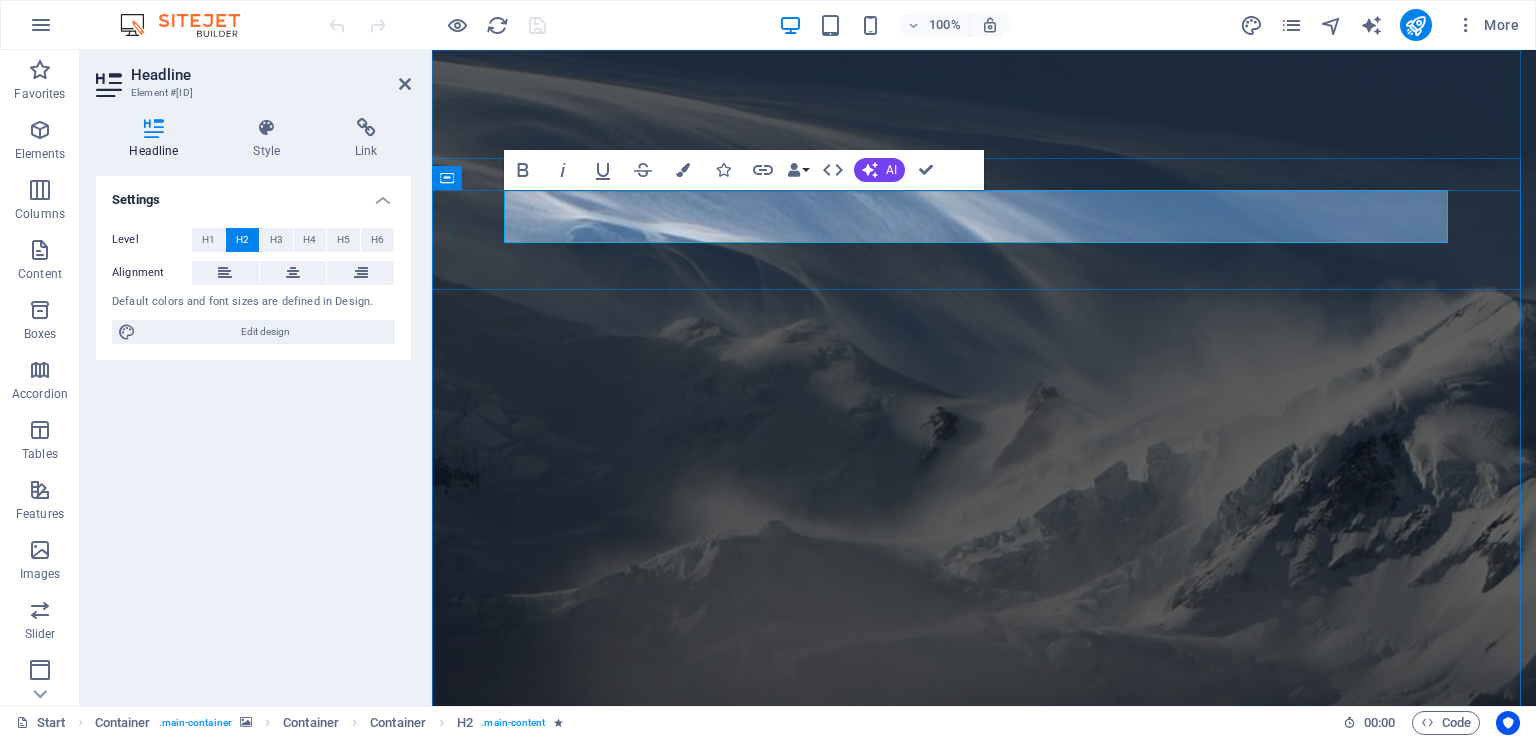 click on "Winter is coming soon" at bounding box center [984, 1403] 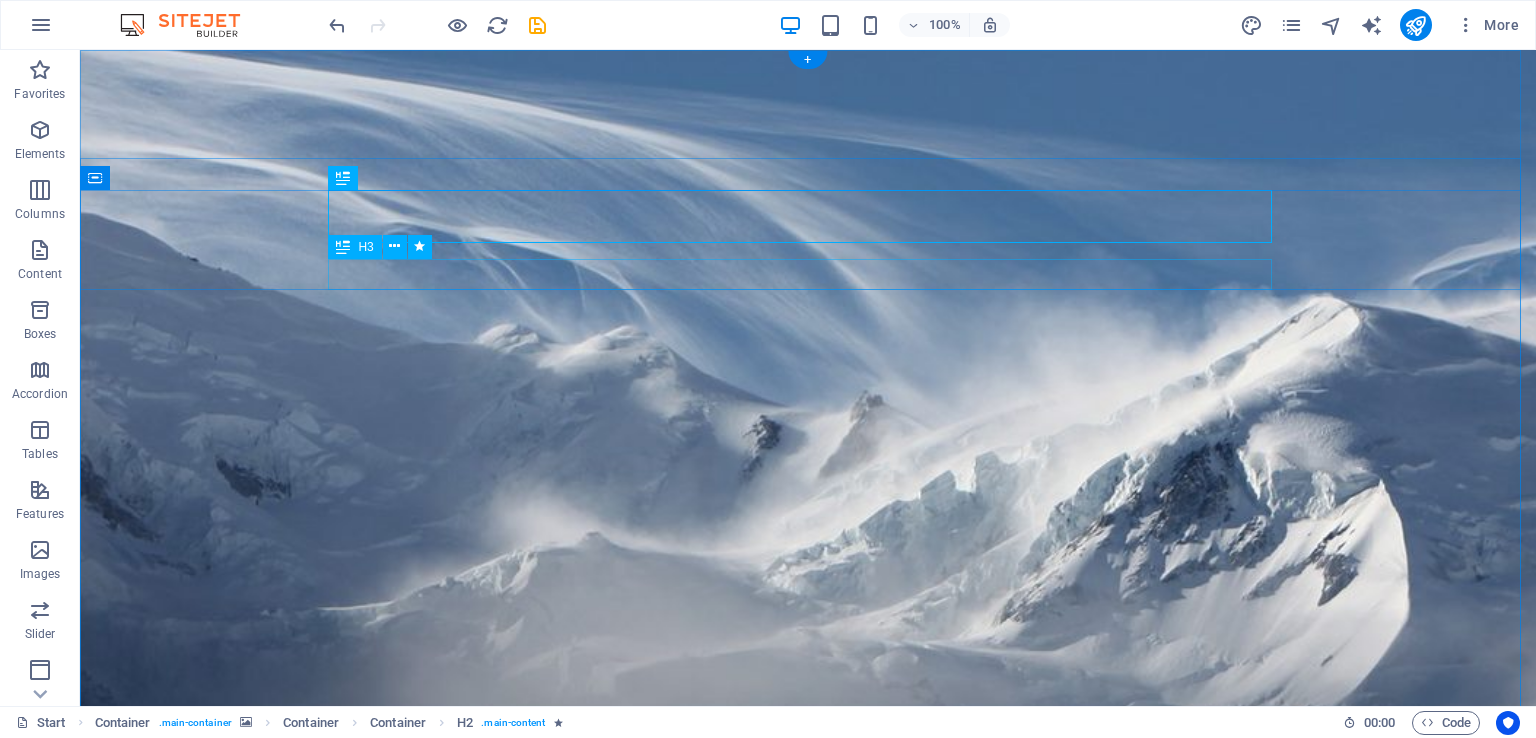 click on "and our brand new designed website too... stay tuned!" at bounding box center (808, 1485) 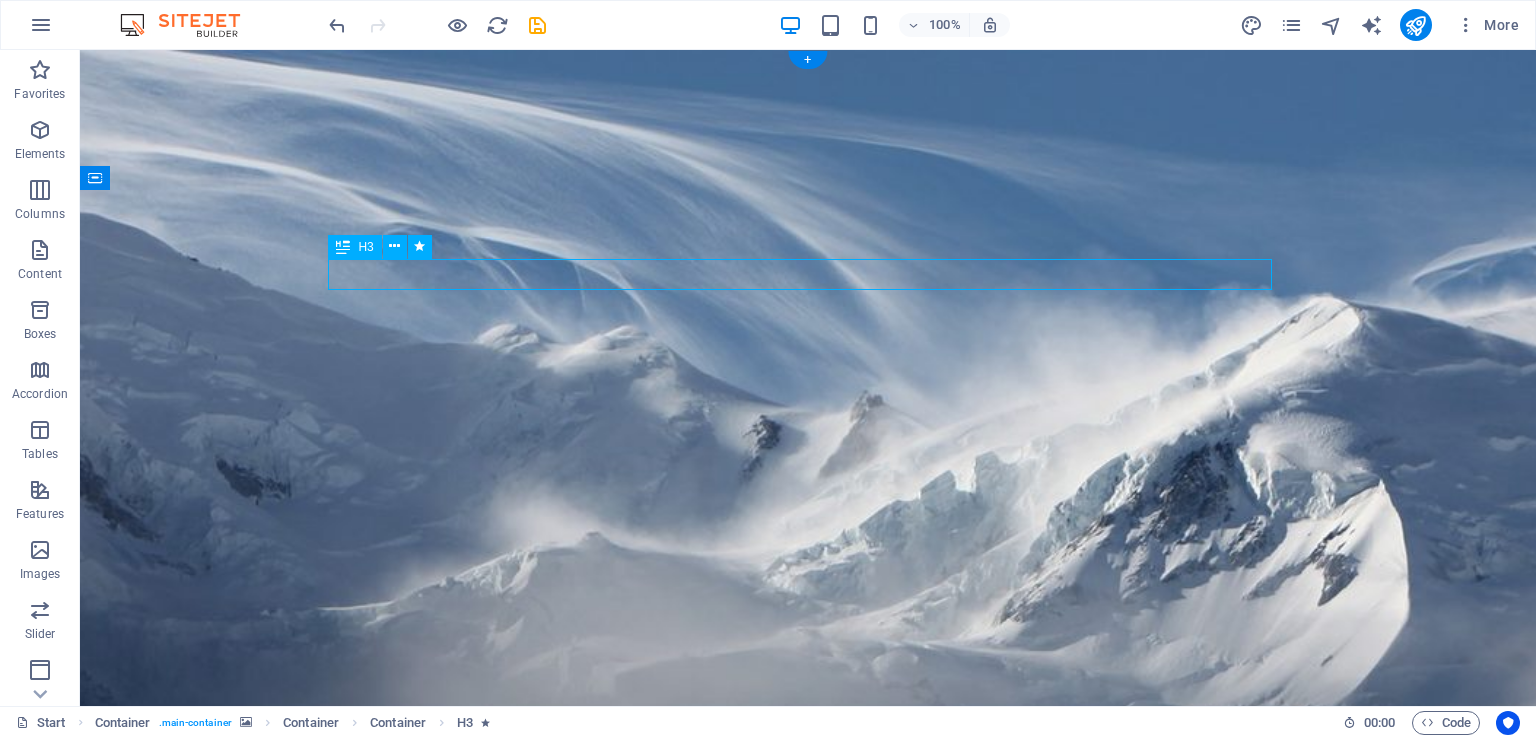 click on "and our brand new designed website too... stay tuned!" at bounding box center (808, 1485) 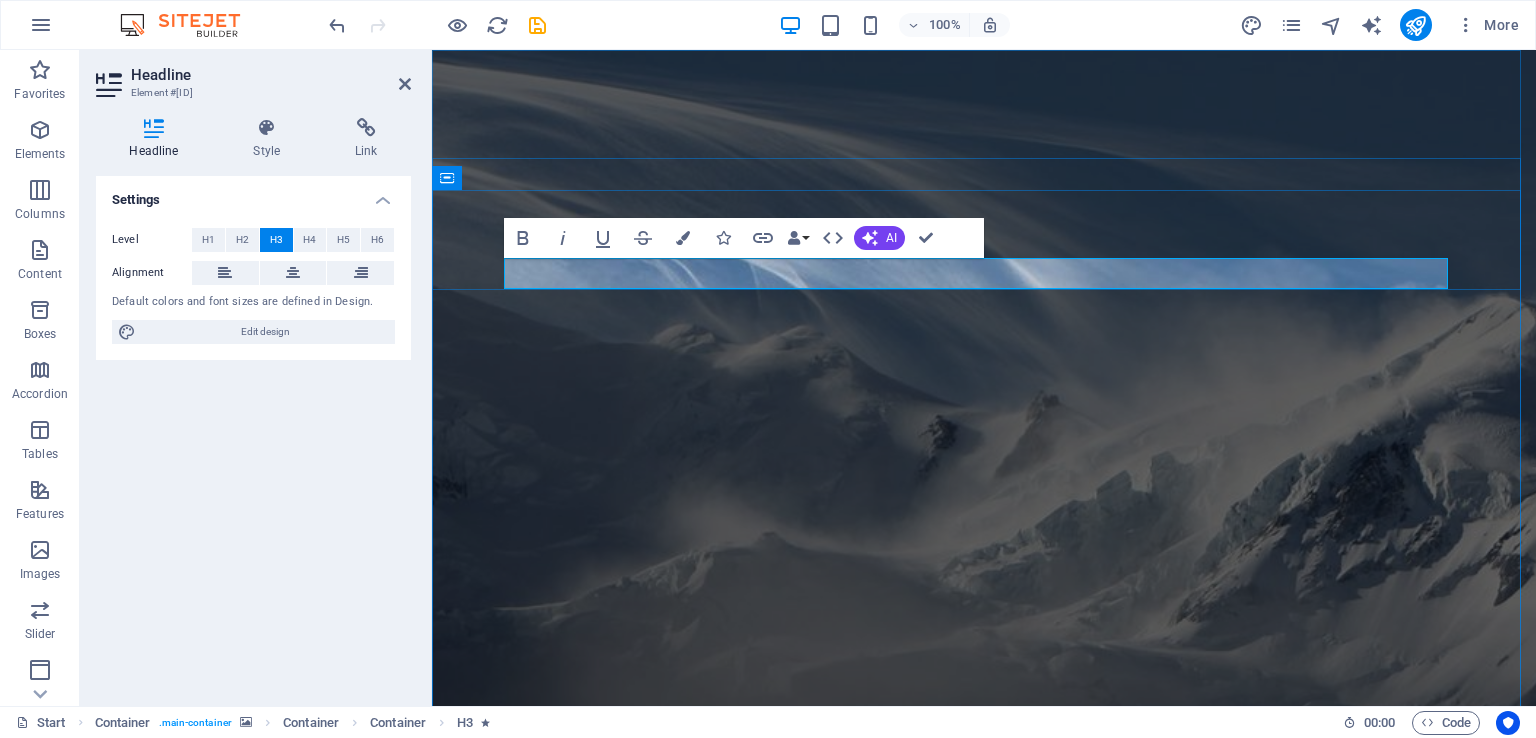 scroll, scrollTop: 0, scrollLeft: 0, axis: both 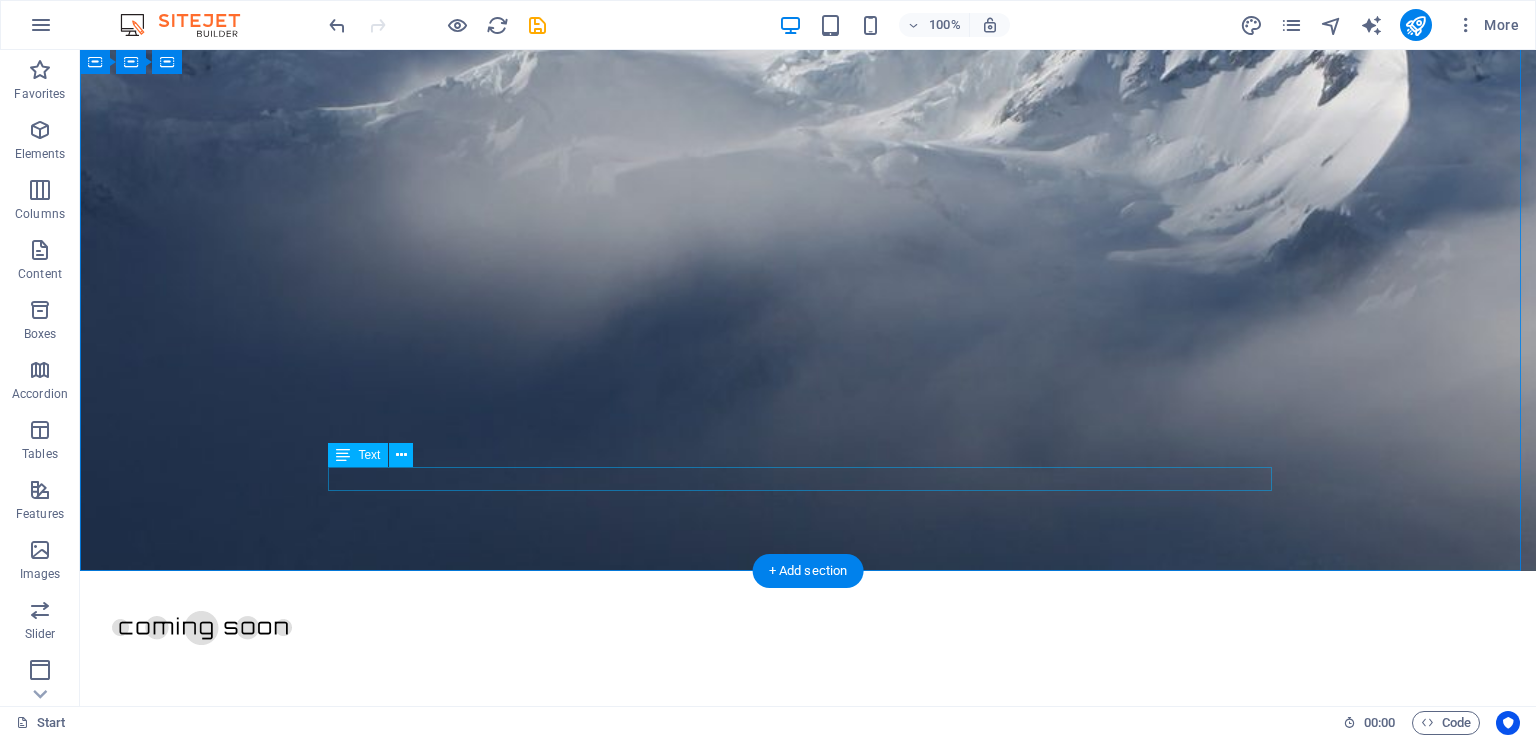 click on "Legal Notice  |  Privacy" at bounding box center (808, 2862) 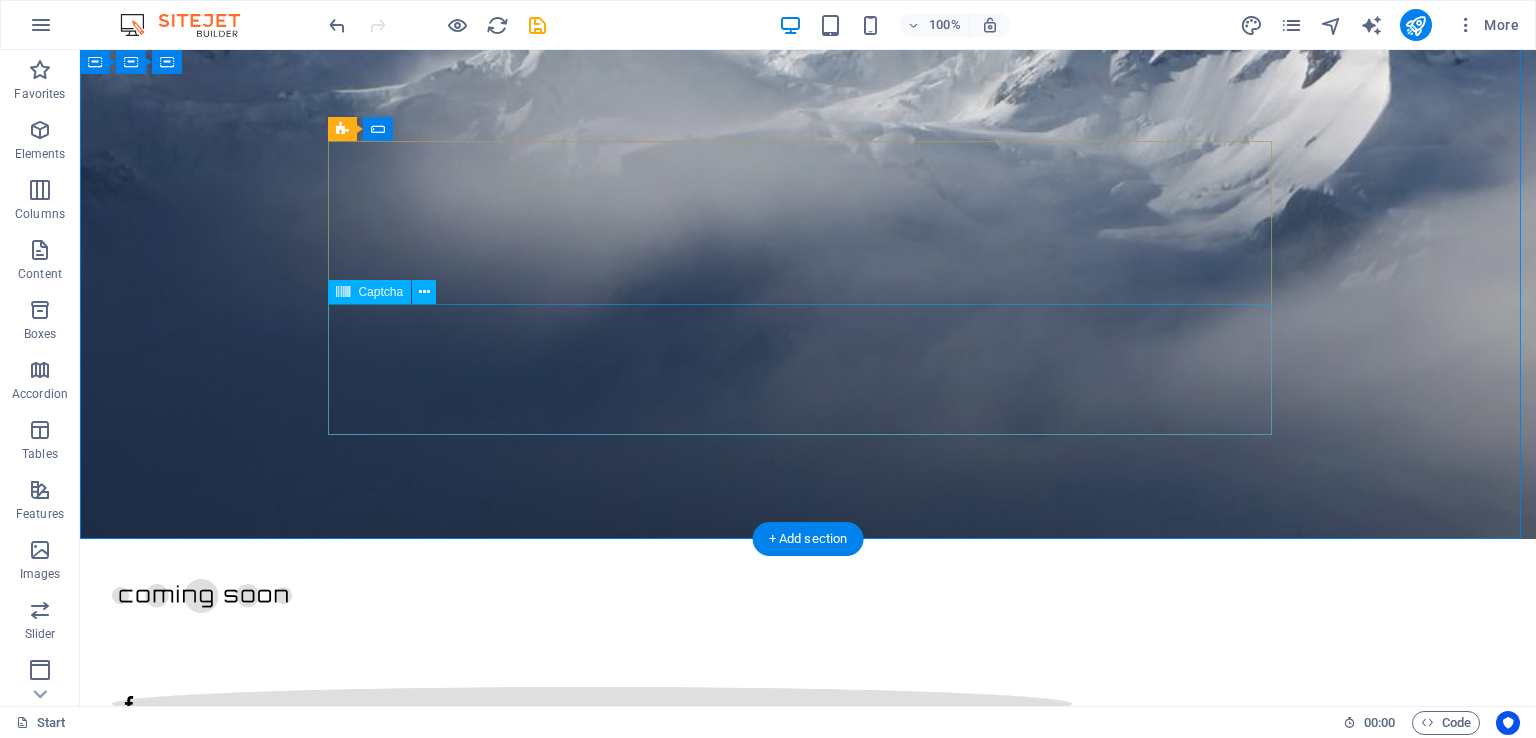 click on "Unreadable? Load new" at bounding box center (808, 2668) 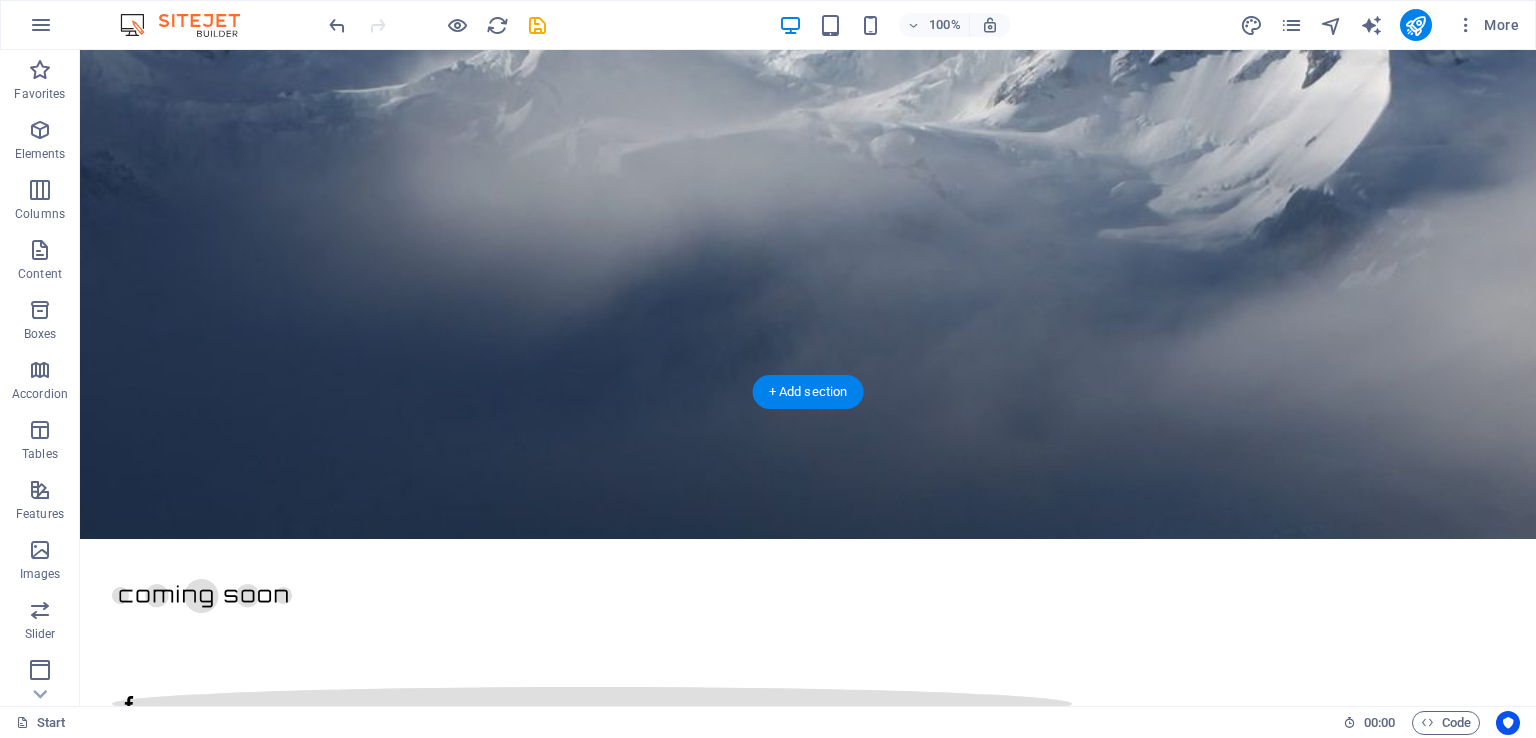 scroll, scrollTop: 460, scrollLeft: 0, axis: vertical 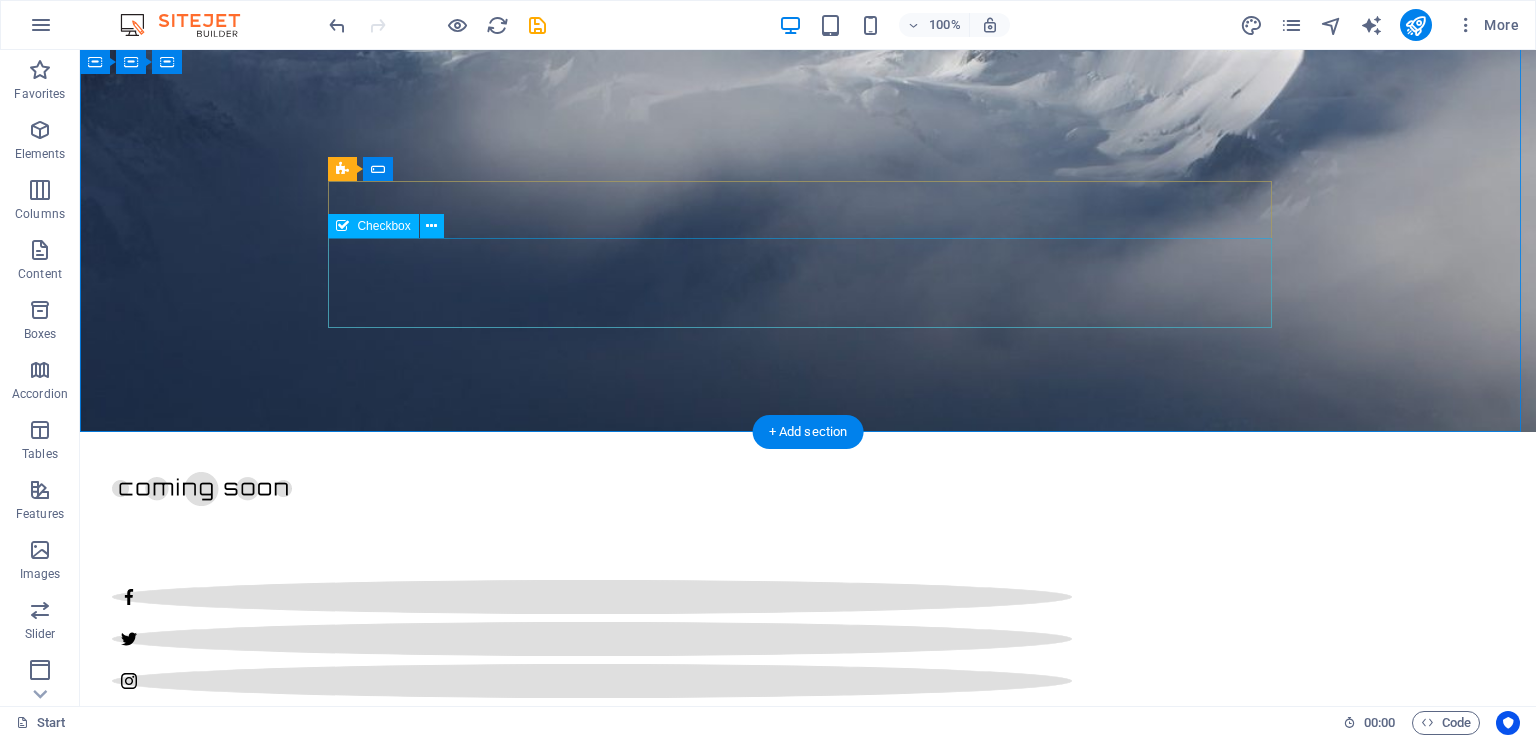 click on "I have read and understand the privacy policy." at bounding box center [808, 2267] 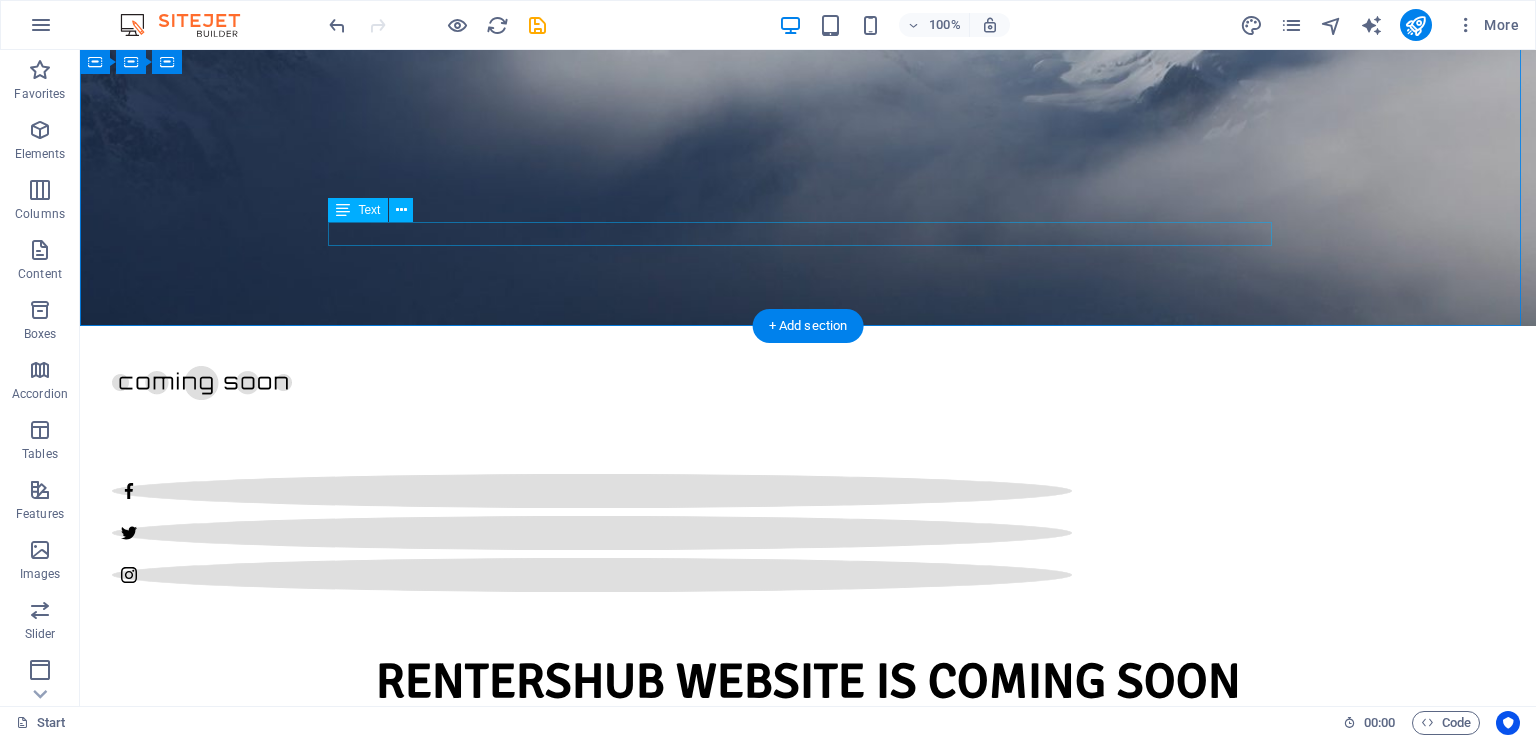 click on "Legal Notice  |  Privacy" at bounding box center [808, 2006] 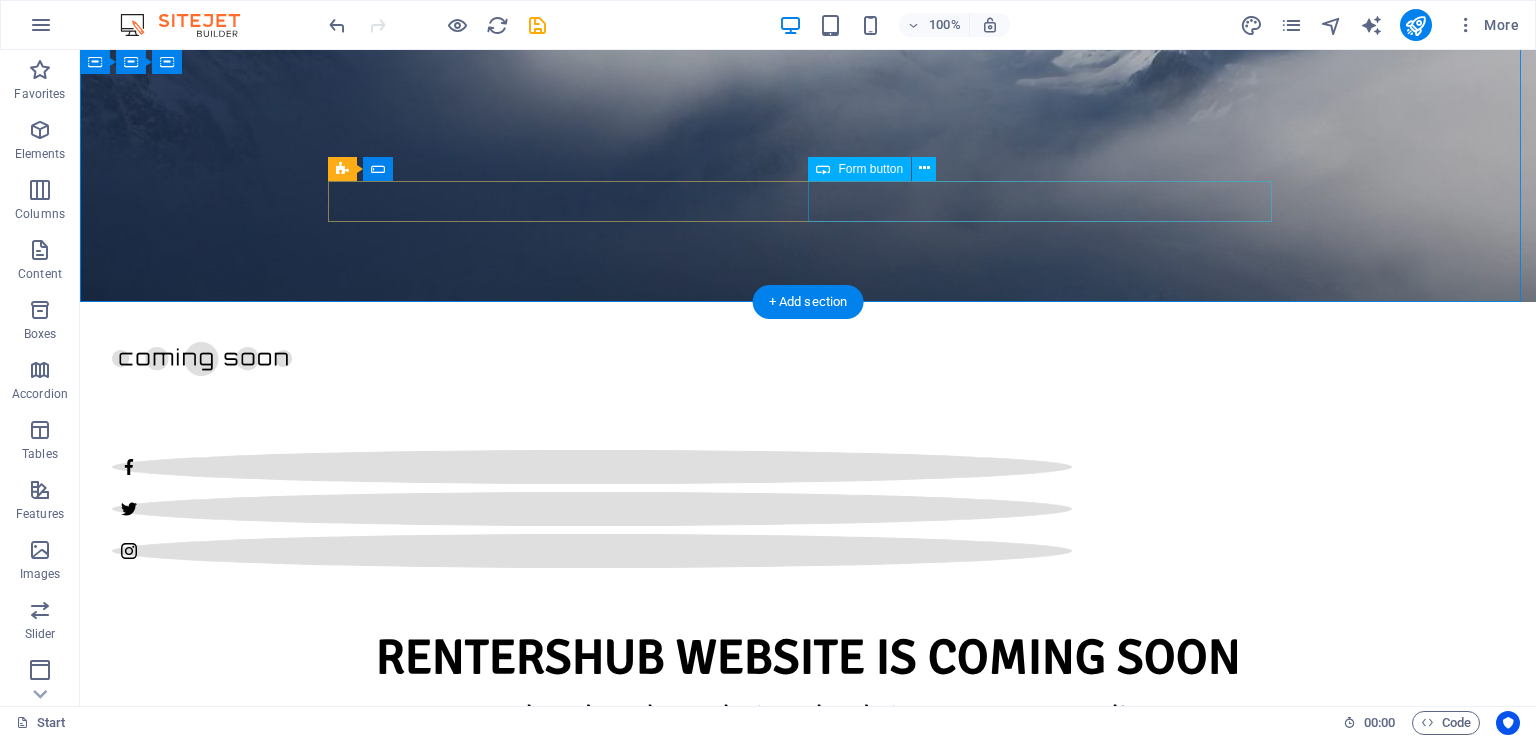 click on "Notify me!" at bounding box center [1048, 1925] 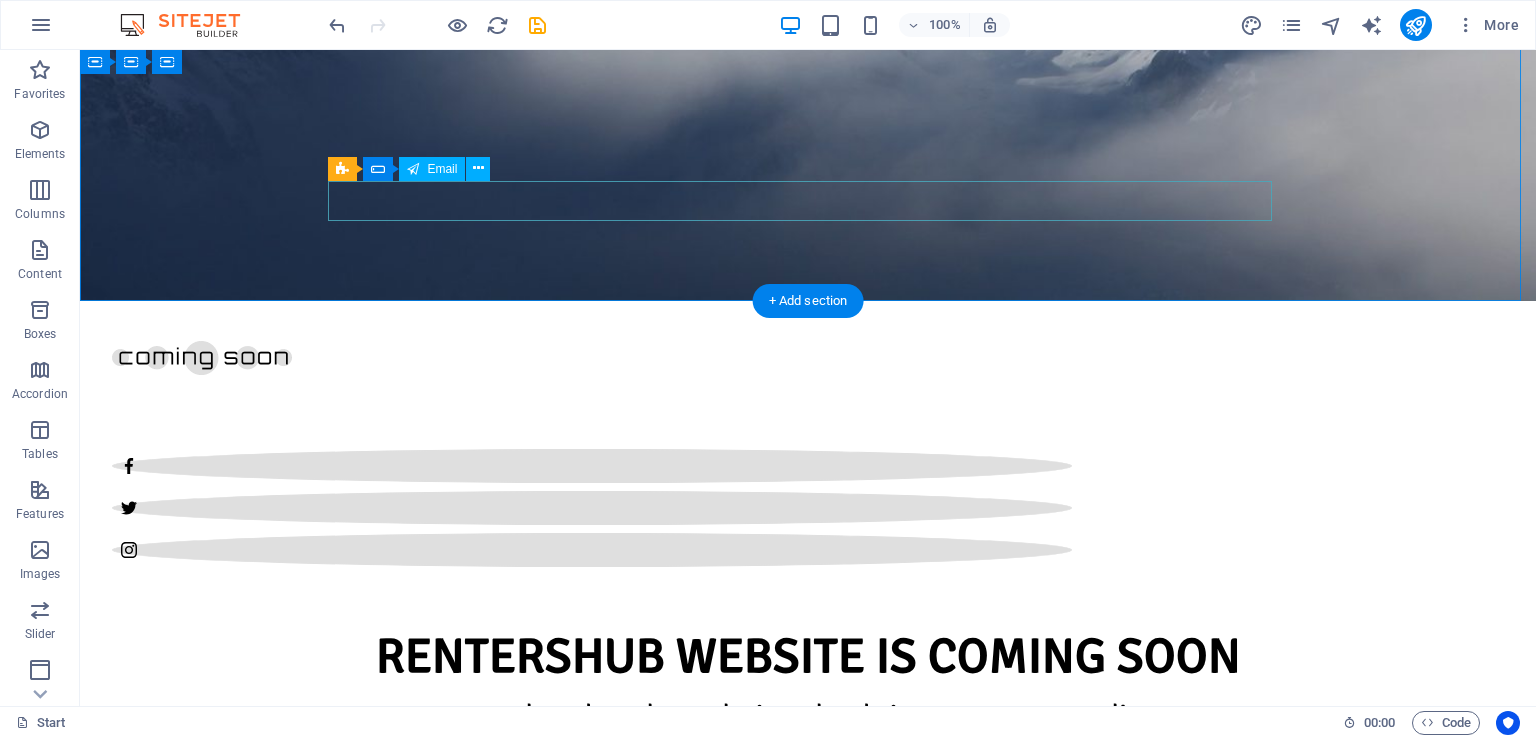 click at bounding box center [808, 1922] 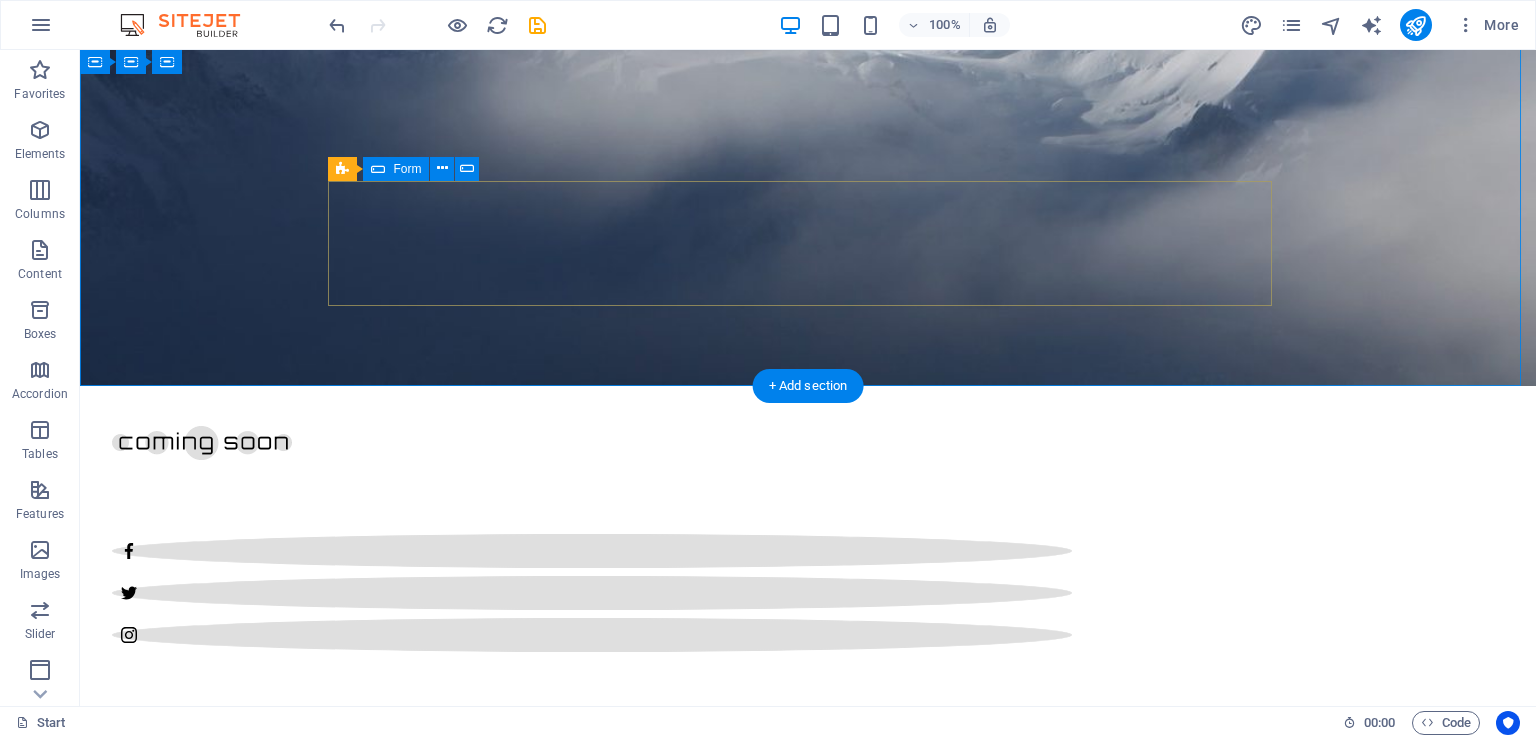 click on "Drop content here or  Add elements  Paste clipboard" at bounding box center [808, 2135] 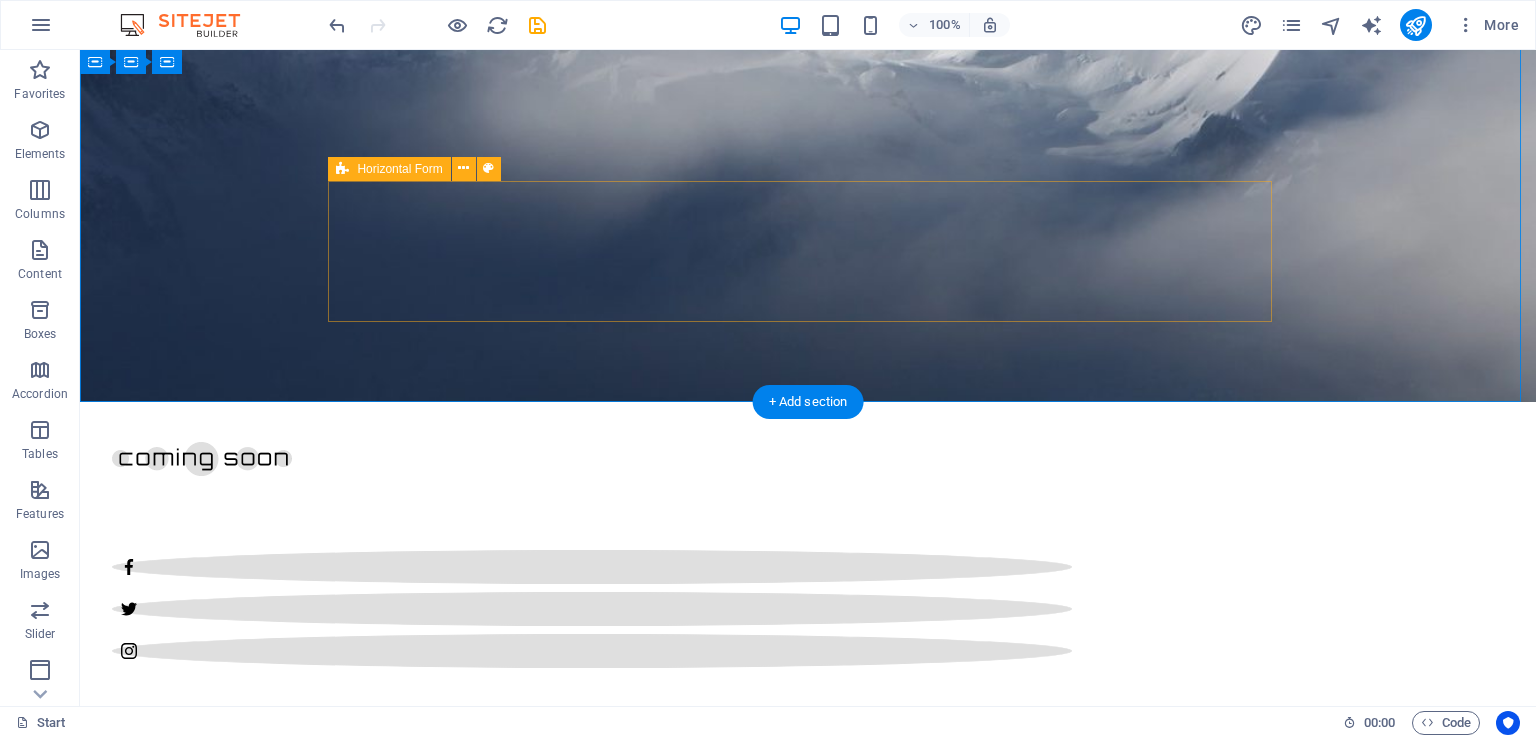 click on "Drop content here or  Add elements  Paste clipboard" at bounding box center (808, 2175) 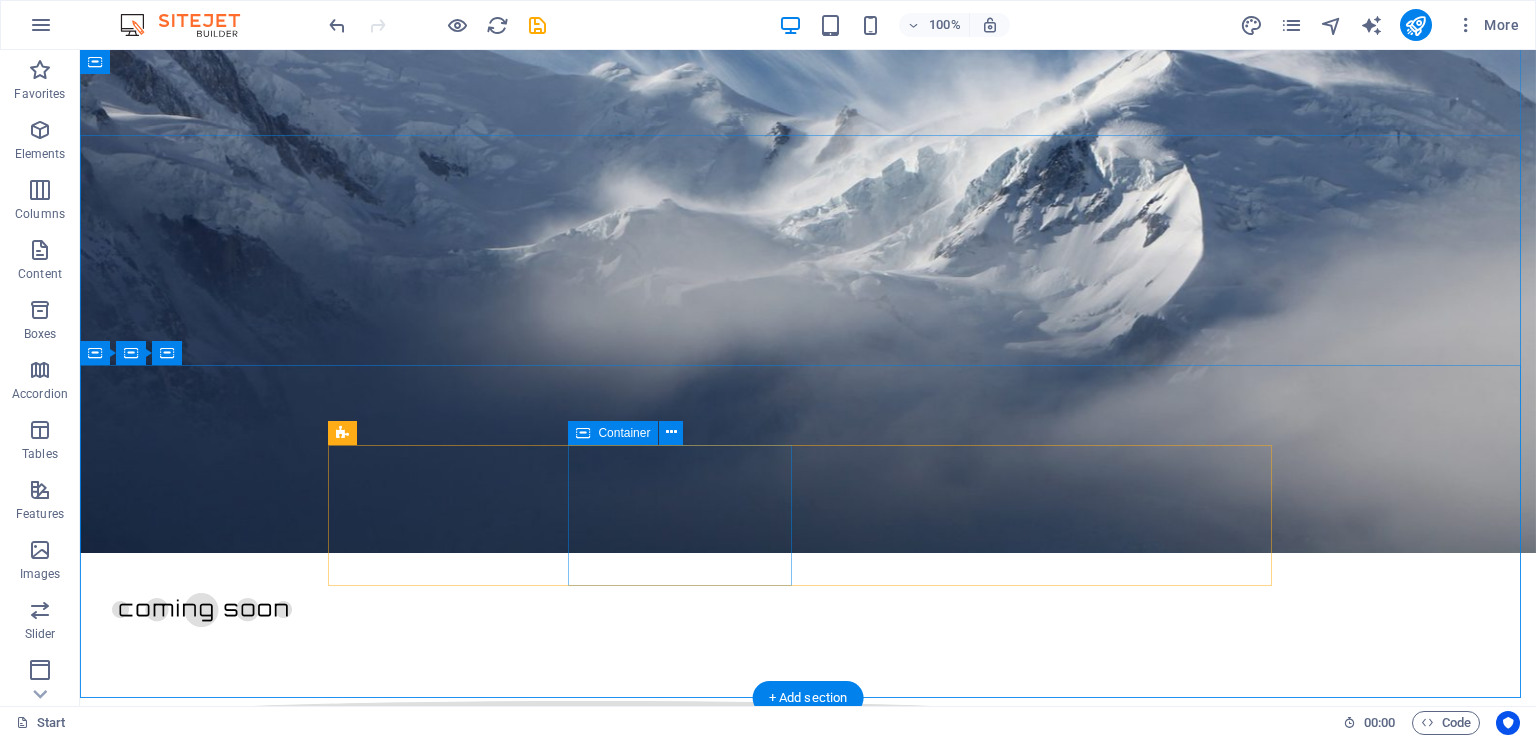 scroll, scrollTop: 200, scrollLeft: 0, axis: vertical 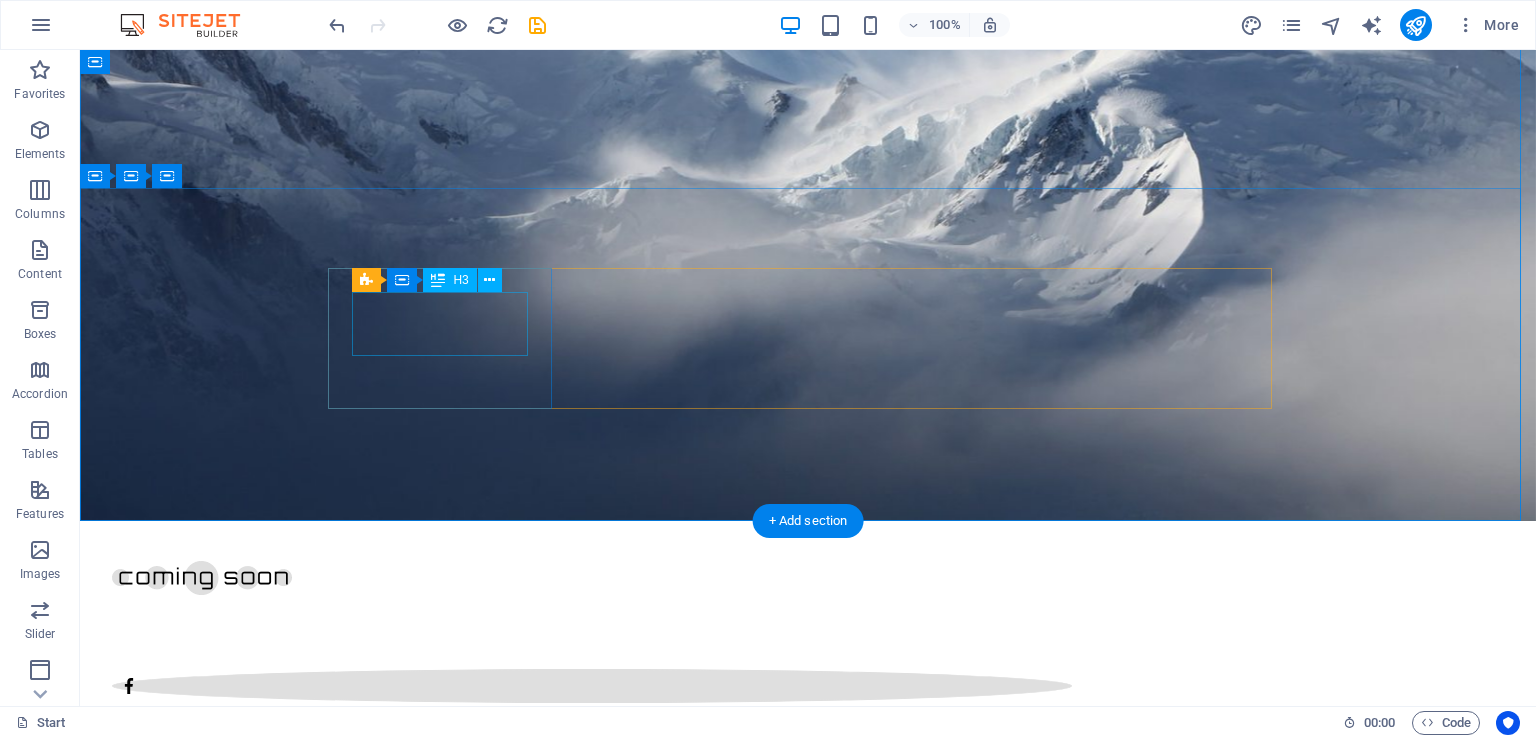 click on "0" at bounding box center [448, 1511] 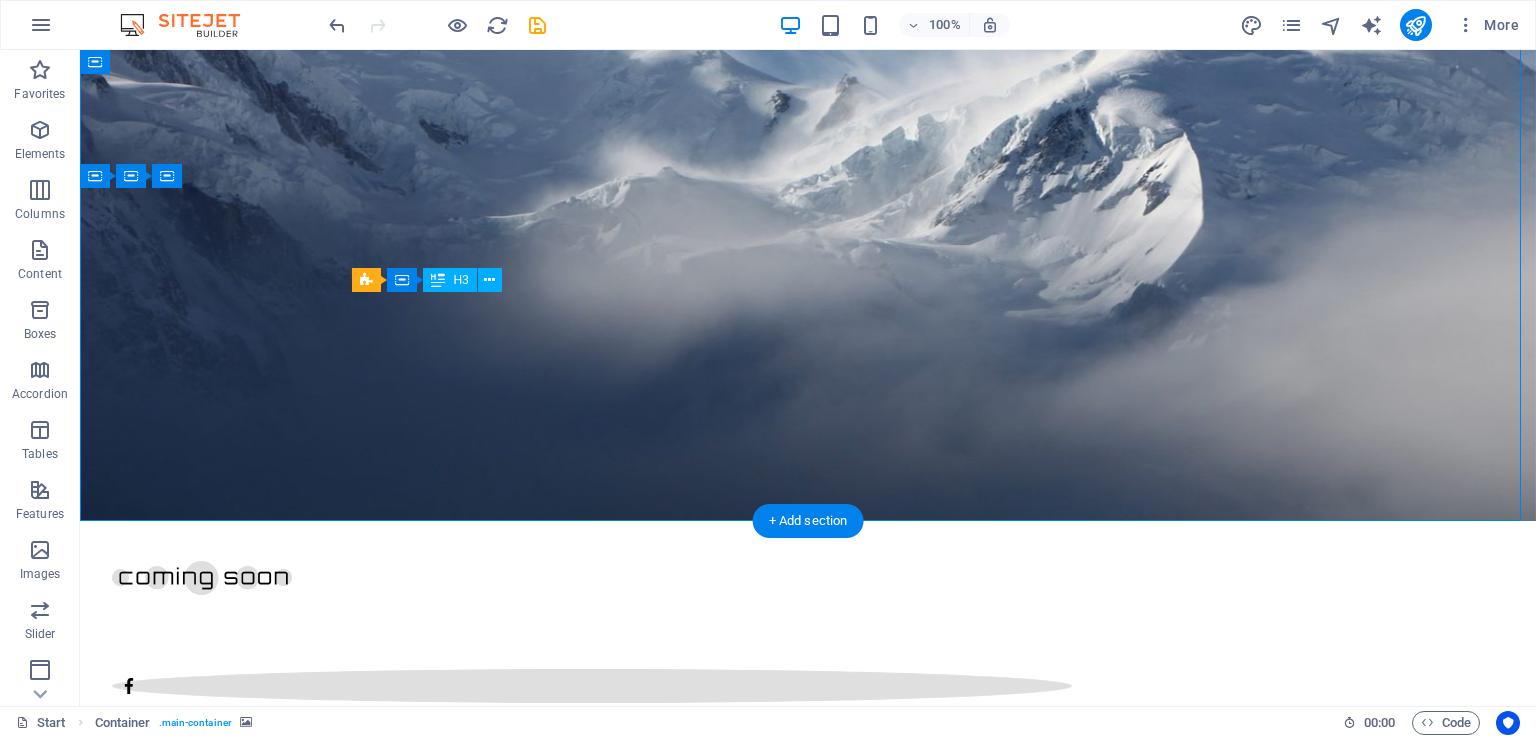 click on "0" at bounding box center [448, 1511] 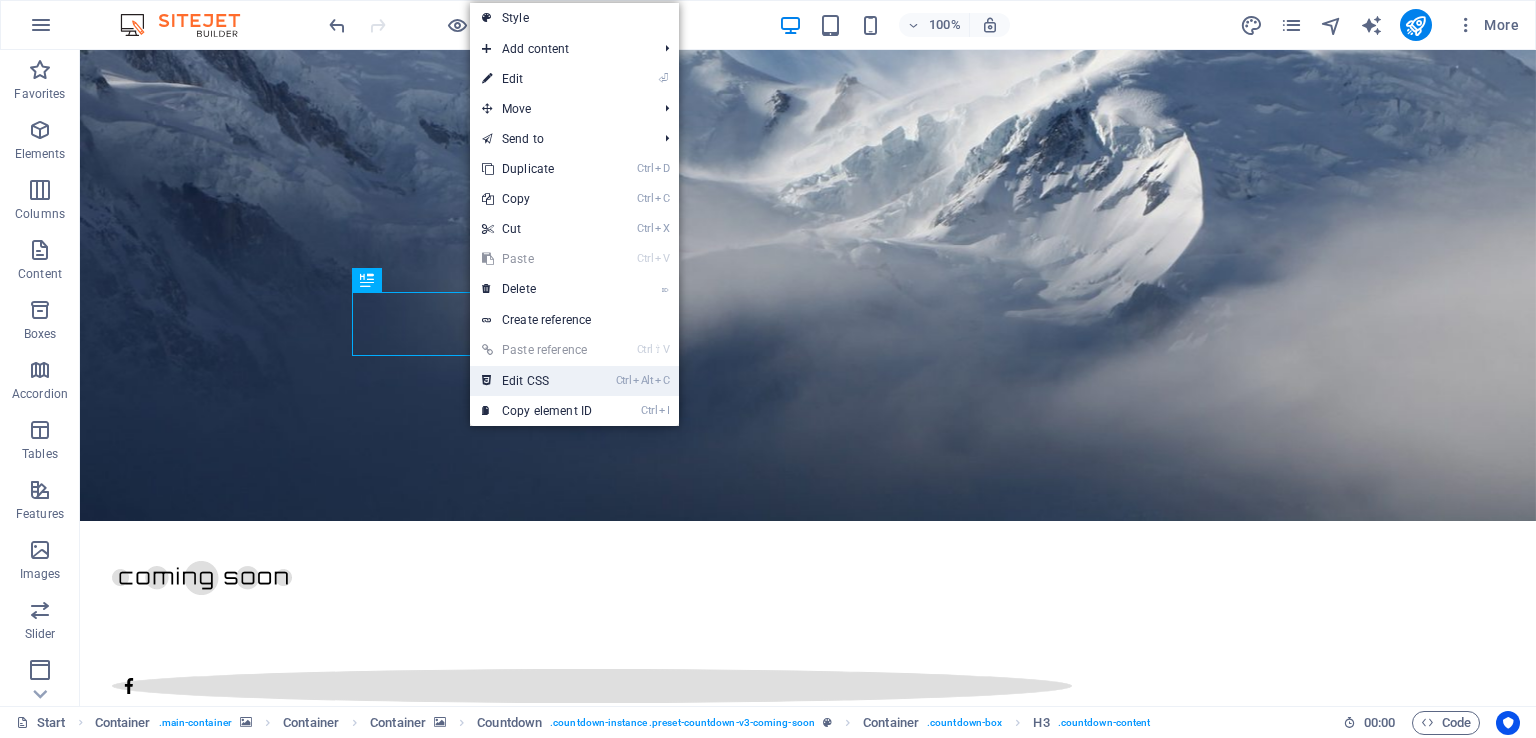 click on "Ctrl Alt C  Edit CSS" at bounding box center [537, 381] 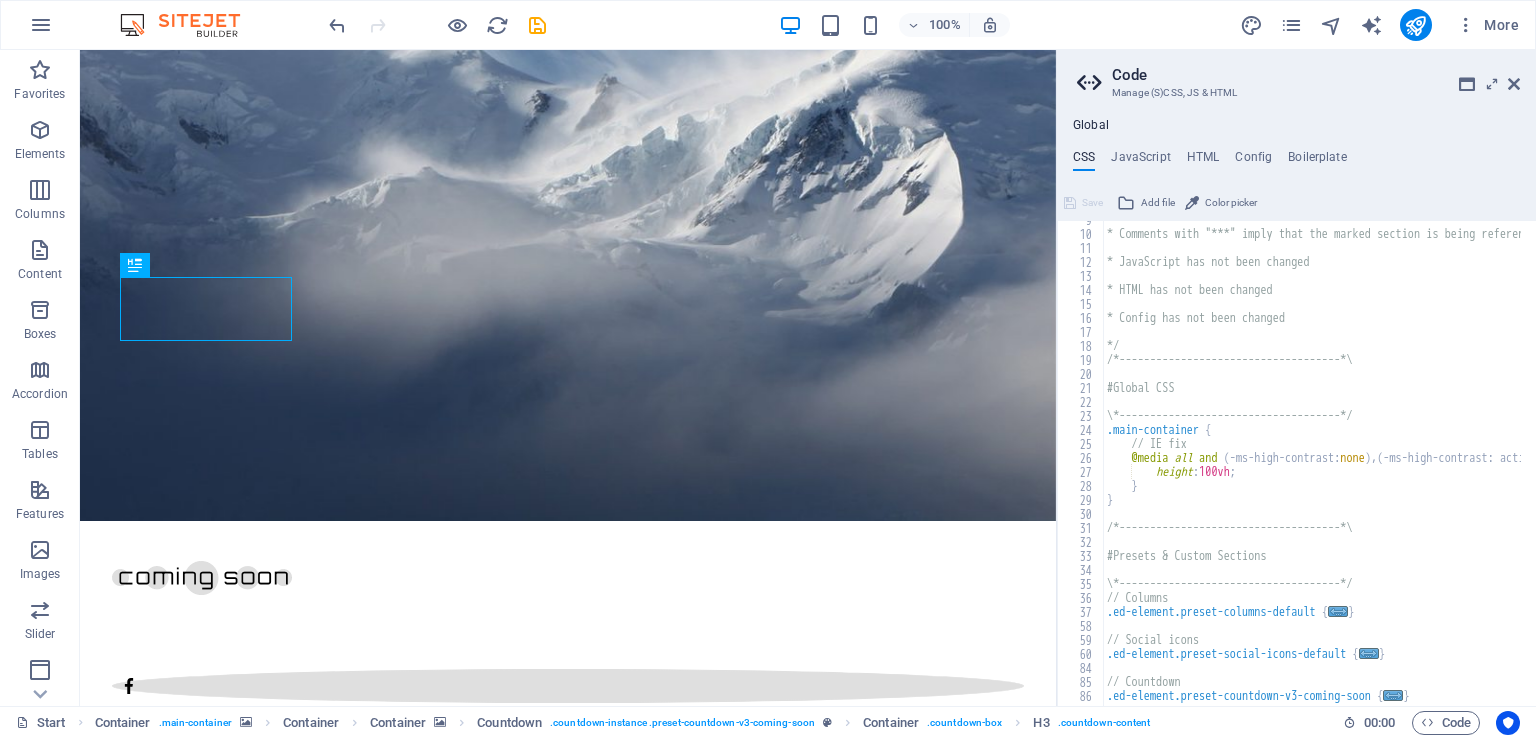 scroll, scrollTop: 180, scrollLeft: 0, axis: vertical 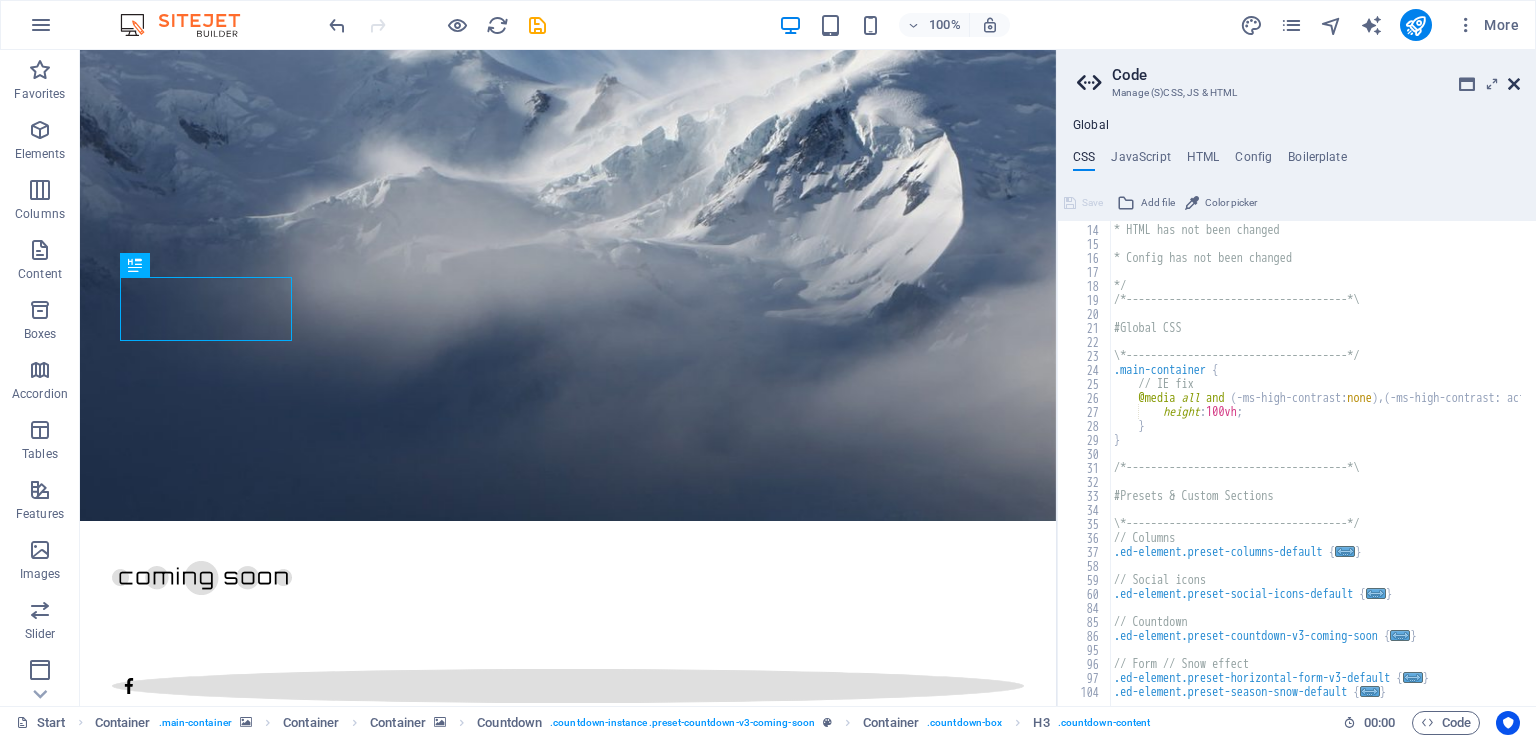 click at bounding box center [1514, 84] 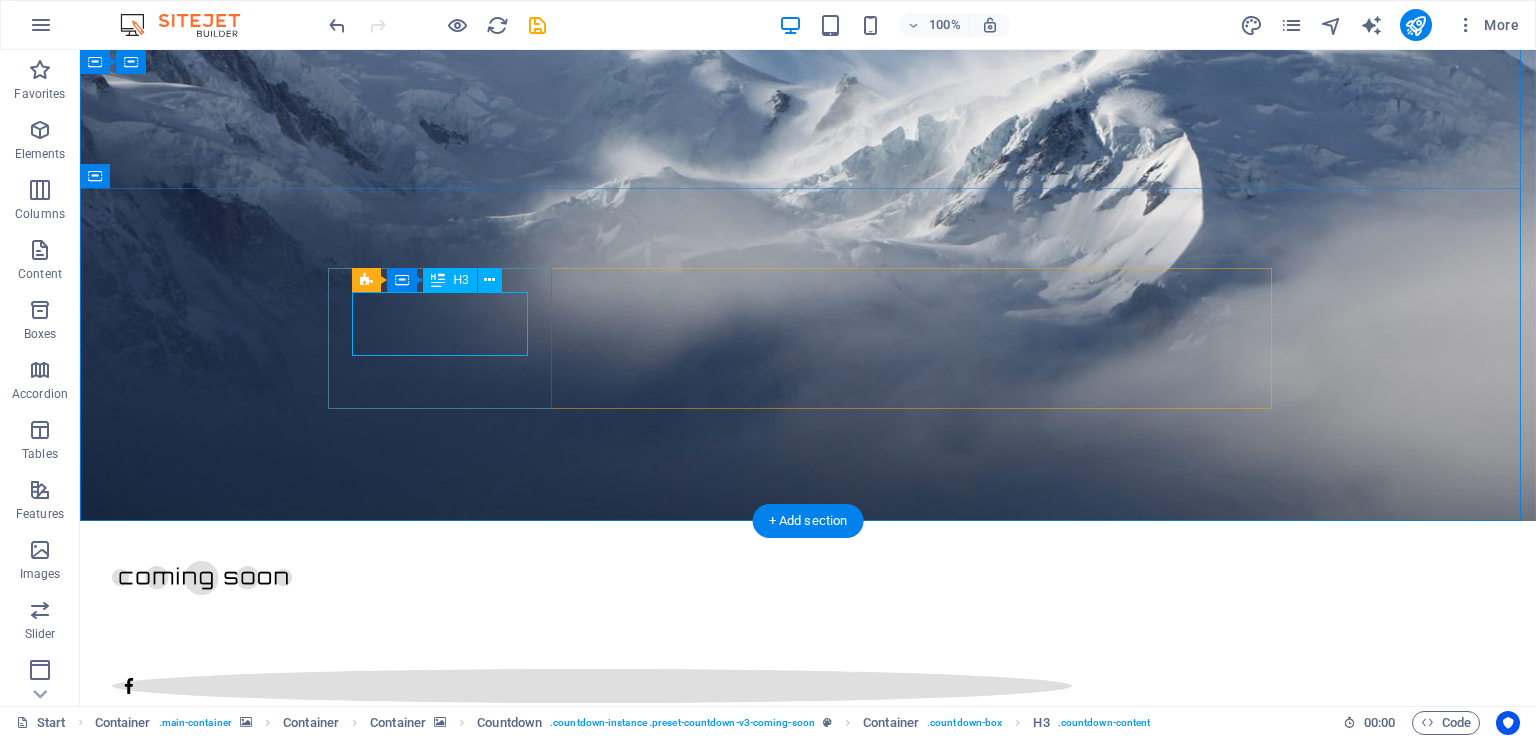 click on "0" at bounding box center (448, 1511) 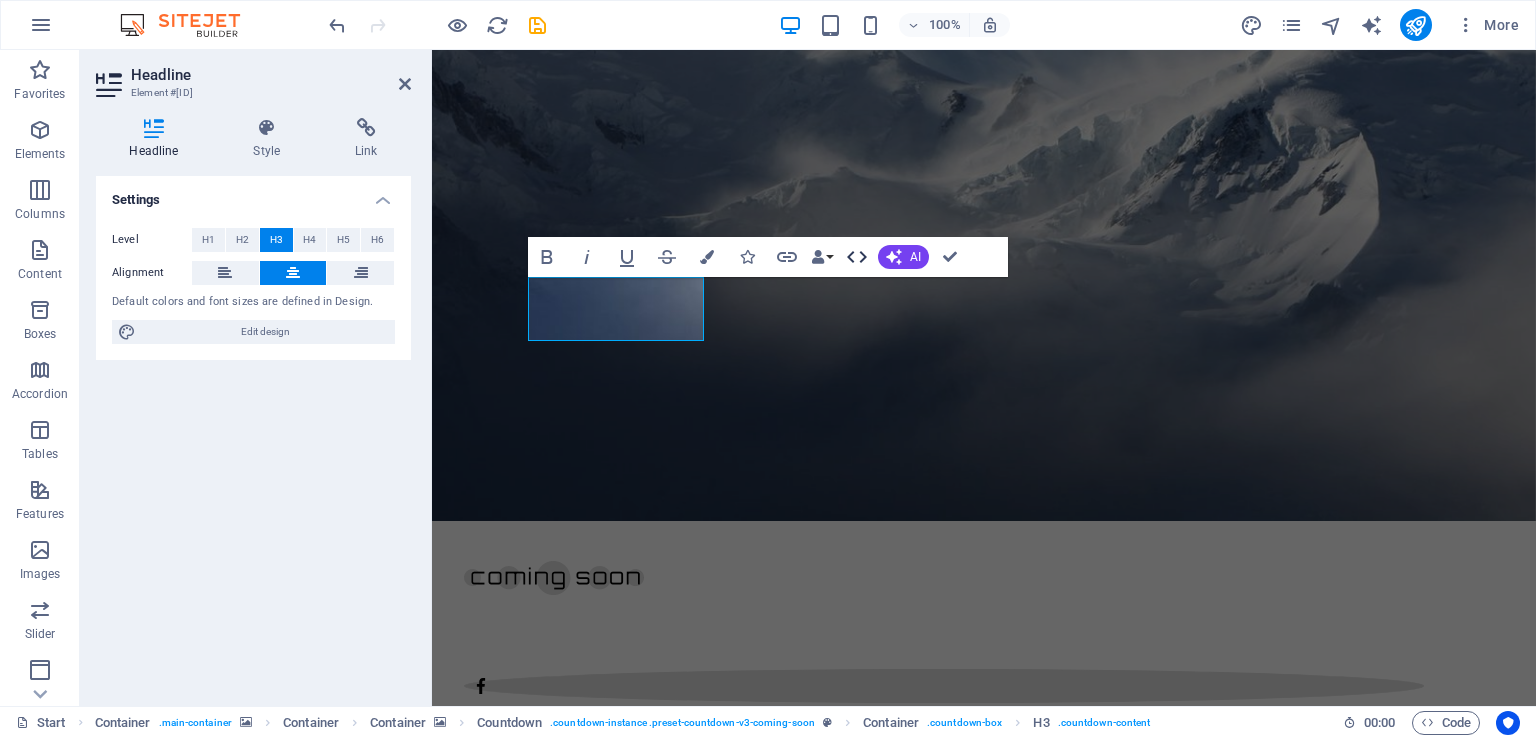 click 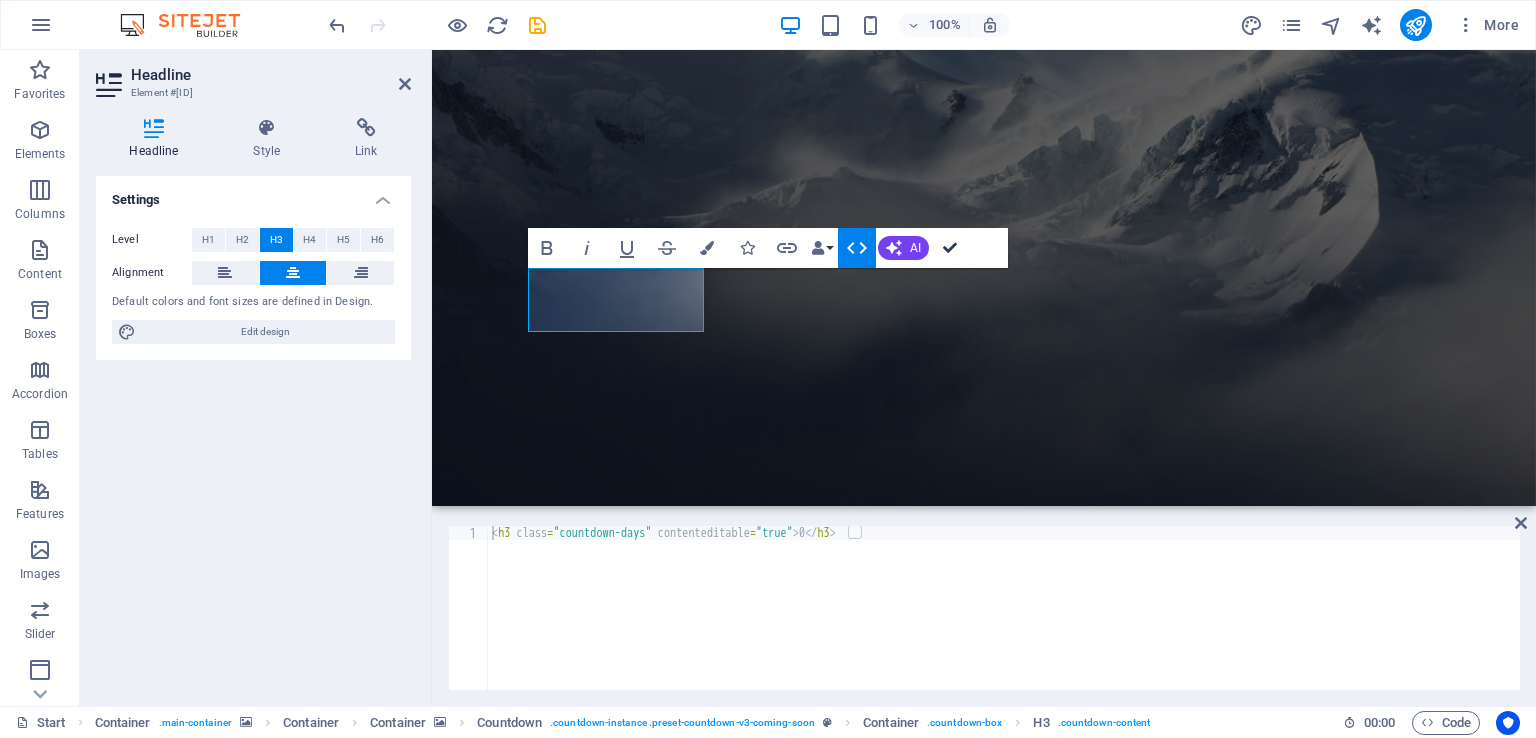 scroll, scrollTop: 224, scrollLeft: 0, axis: vertical 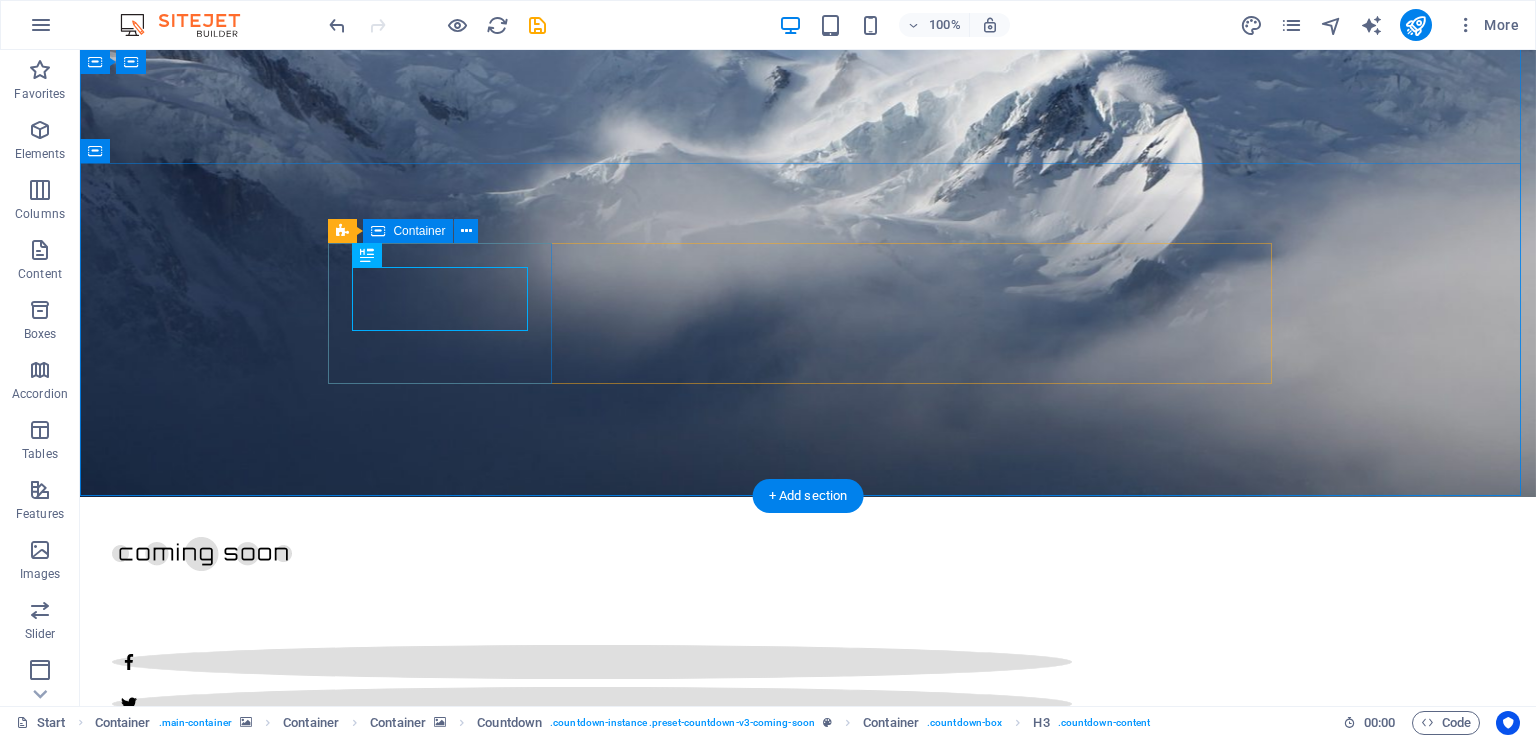 click on "0 Days" at bounding box center (448, 1509) 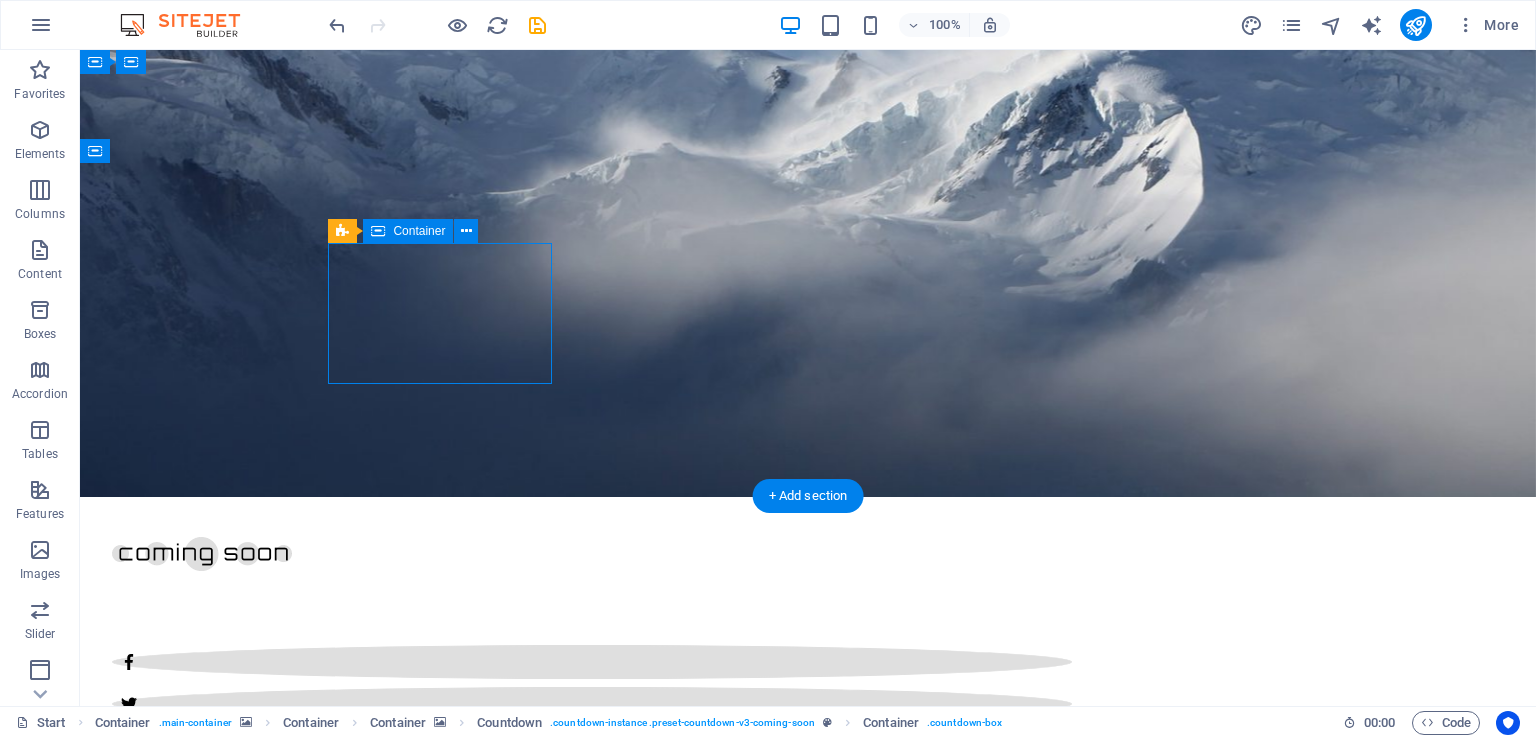 click on "0 Days" at bounding box center [448, 1509] 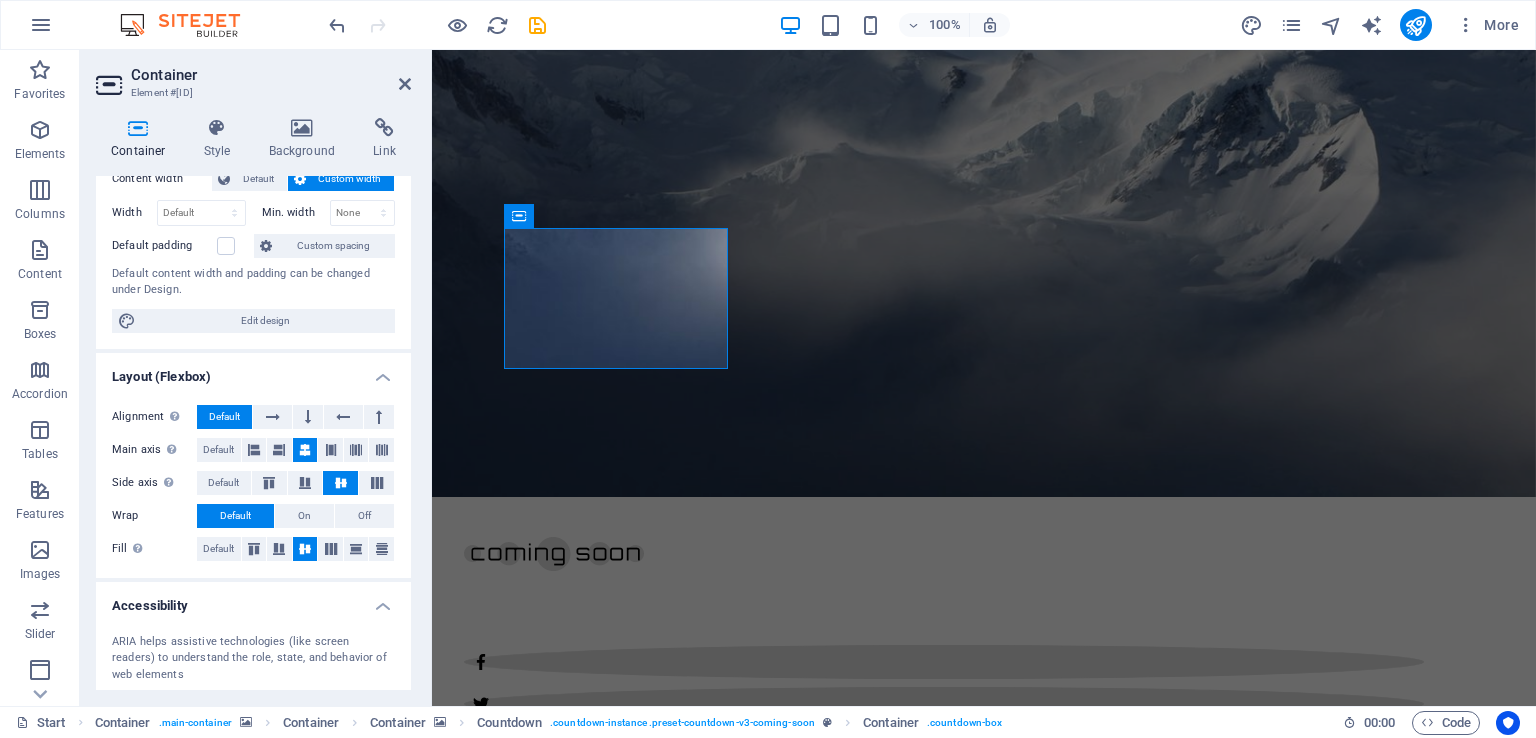 scroll, scrollTop: 293, scrollLeft: 0, axis: vertical 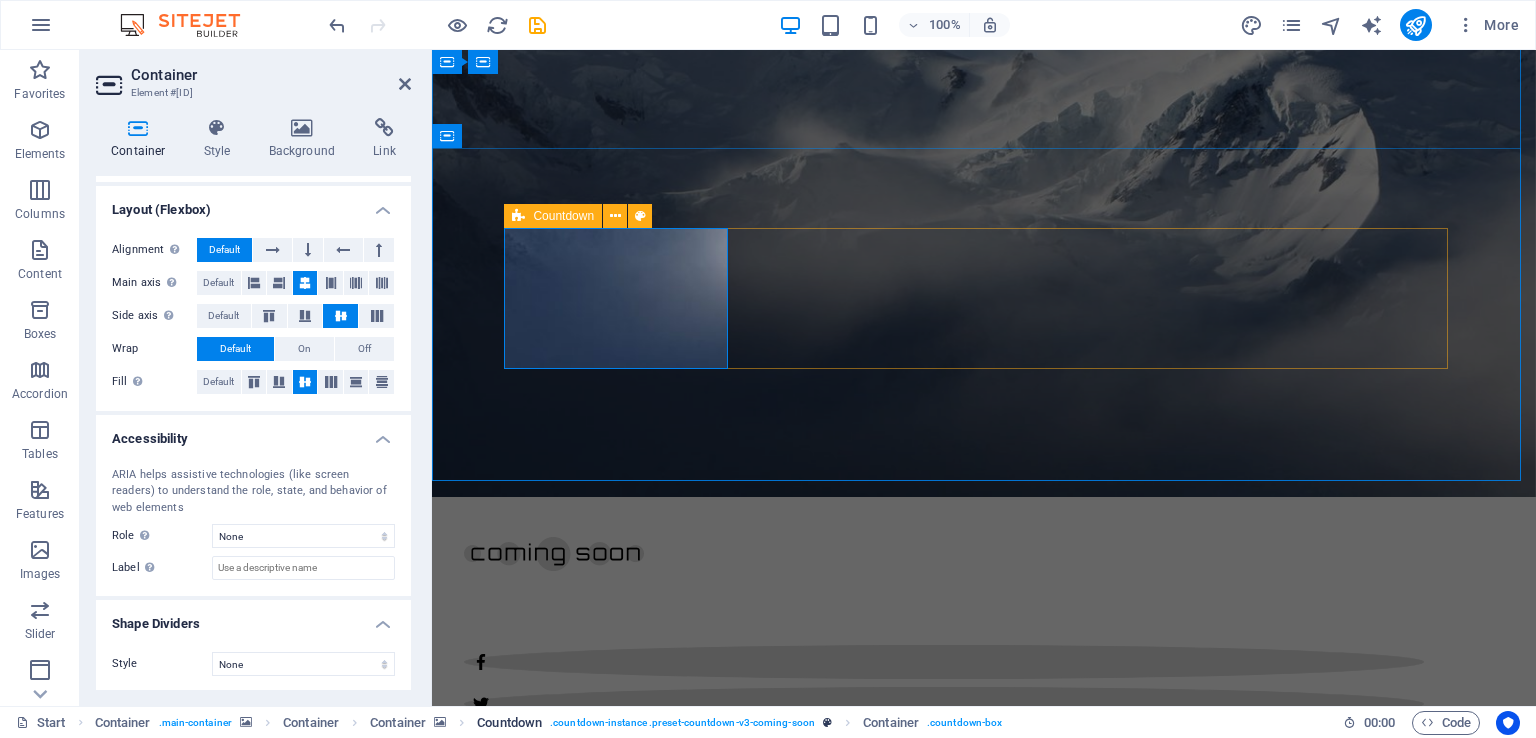 click on ". countdown-instance .preset-countdown-v3-coming-soon" at bounding box center [682, 723] 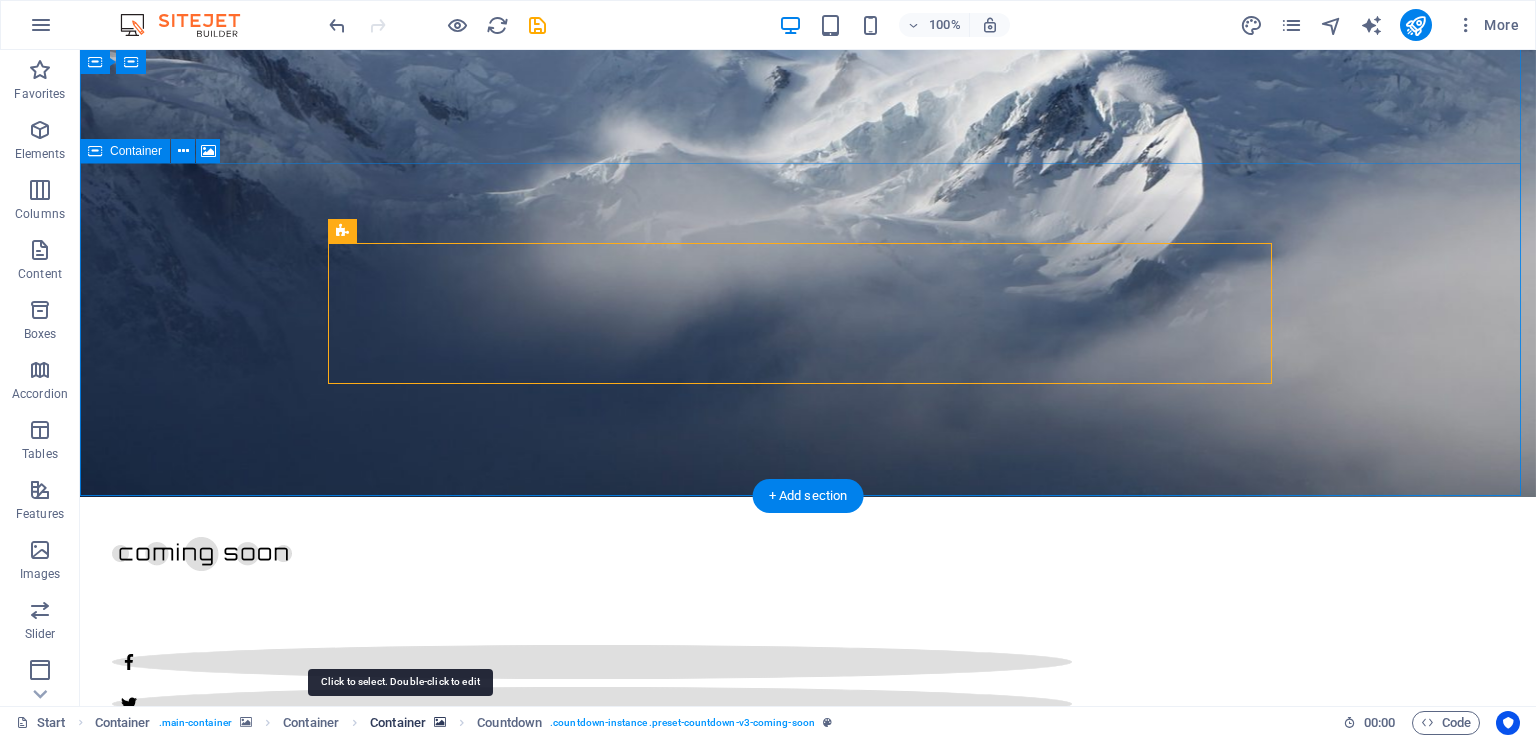 click on "Container" at bounding box center (398, 723) 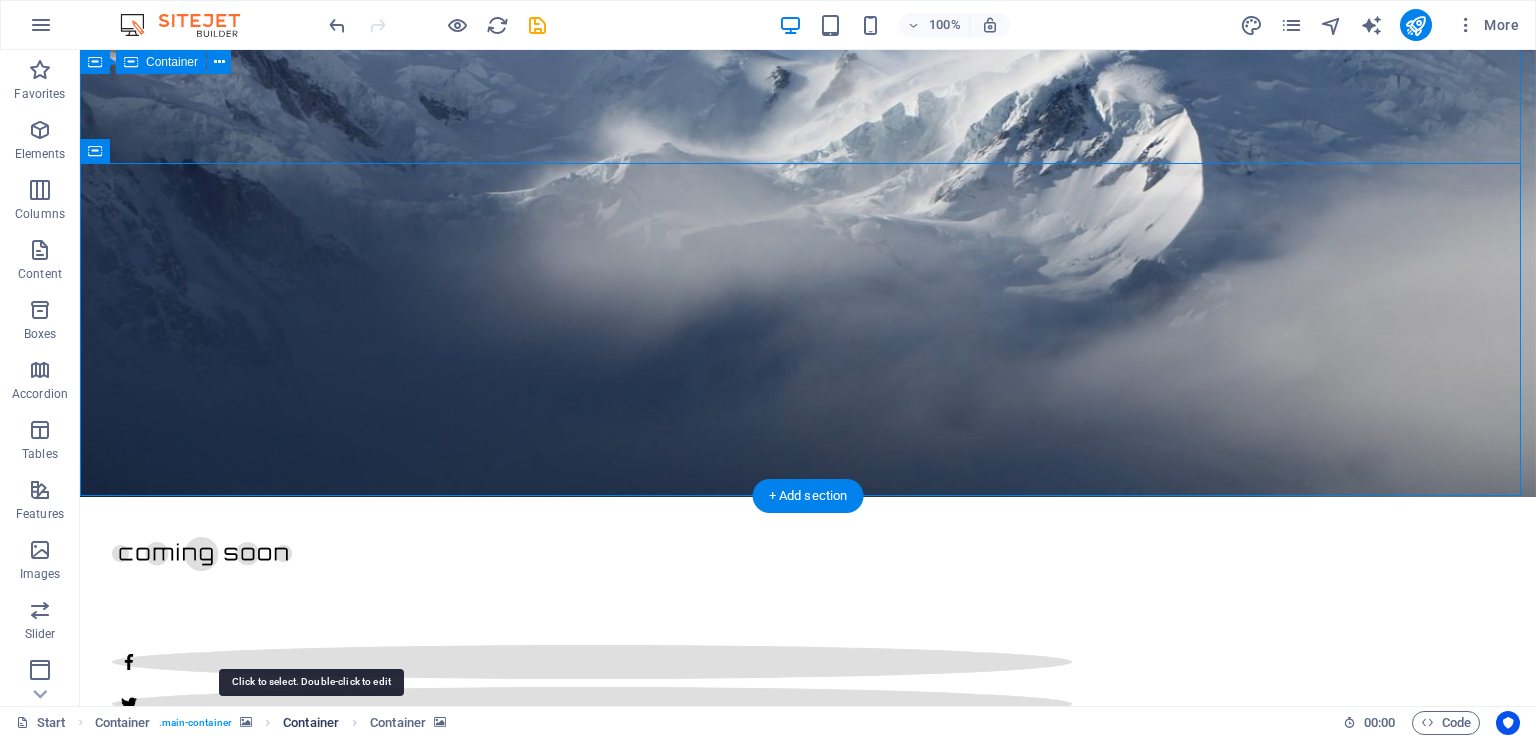 click on "Container" at bounding box center [311, 723] 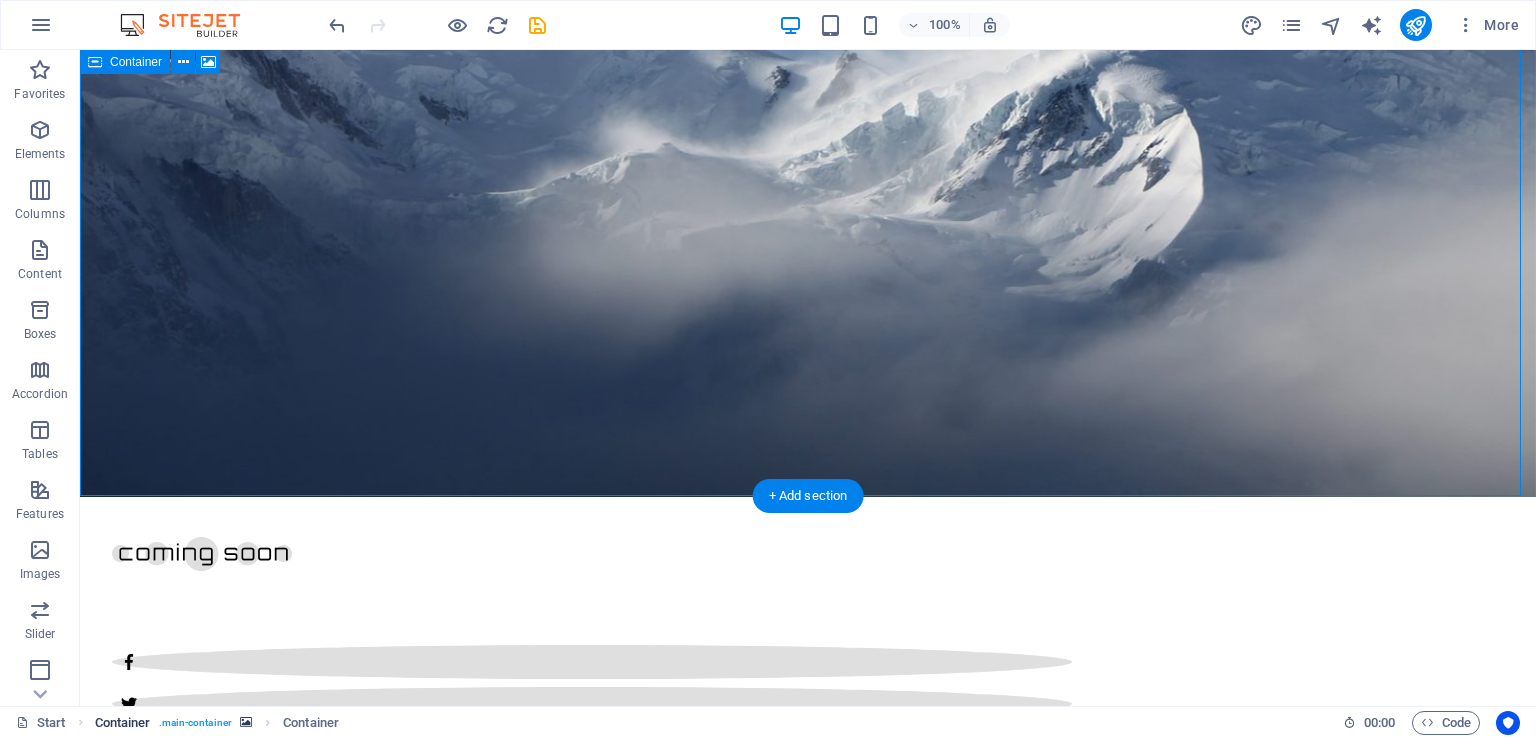 click on ". main-container" at bounding box center (195, 723) 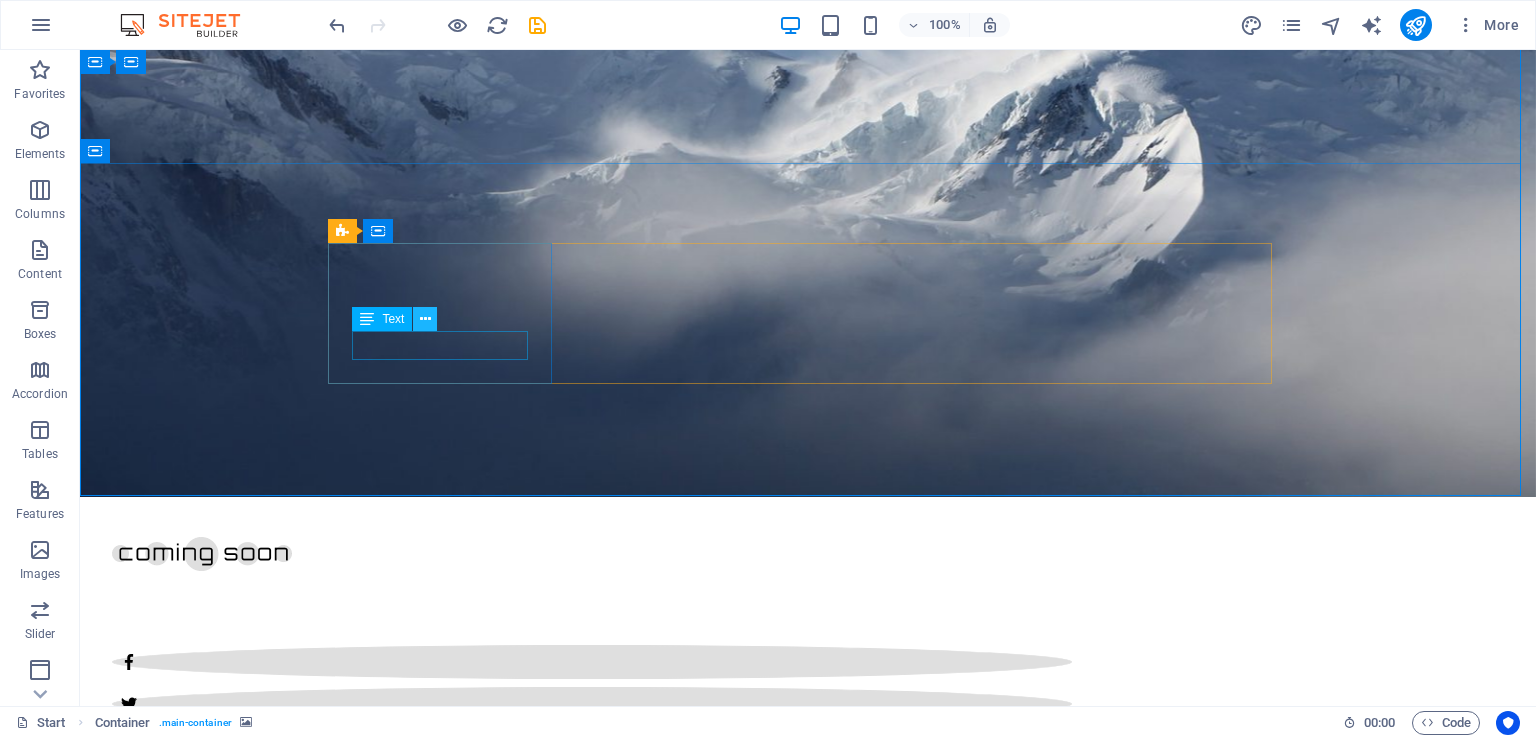 click at bounding box center (425, 319) 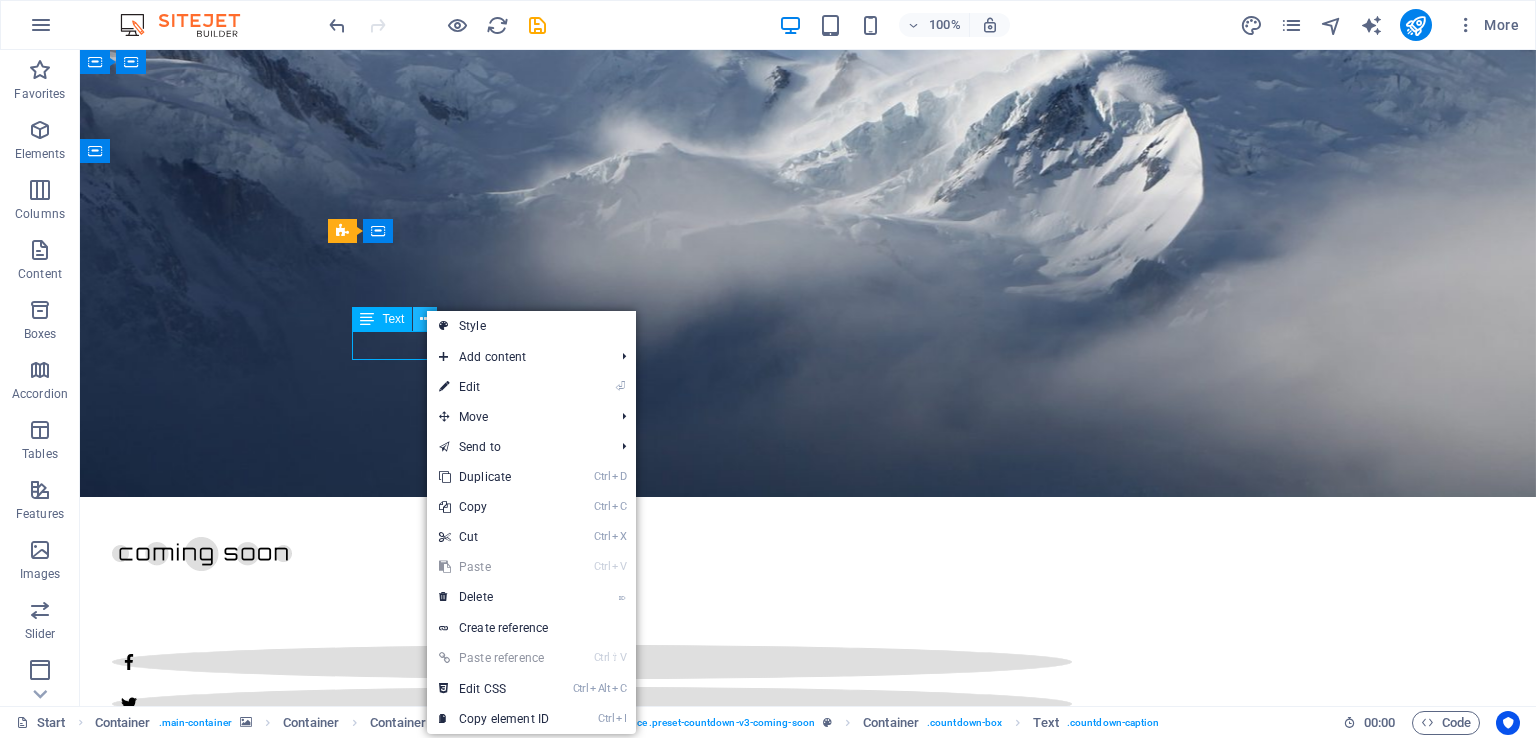 click at bounding box center [425, 319] 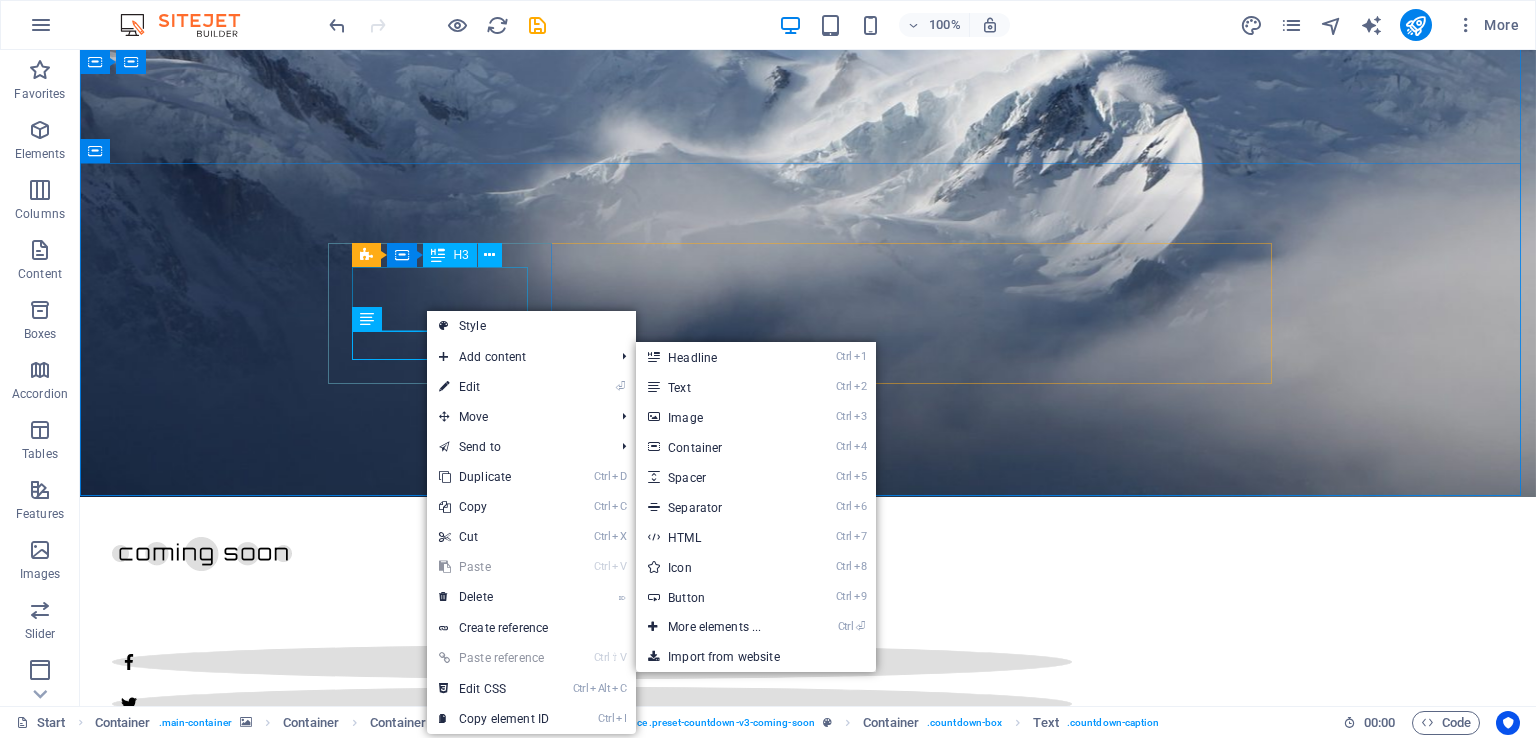 click on "0" at bounding box center [448, 1487] 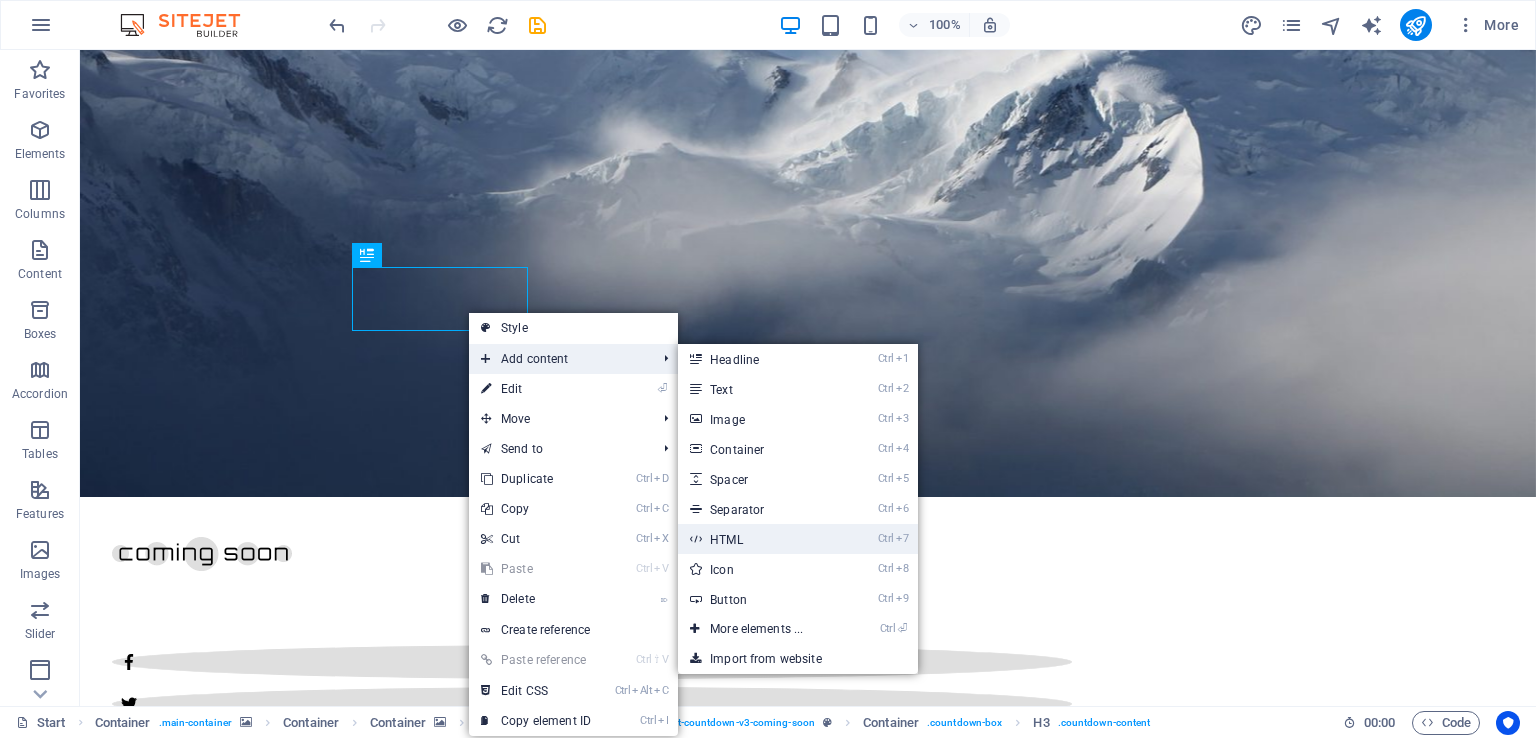 click on "Ctrl 7  HTML" at bounding box center [760, 539] 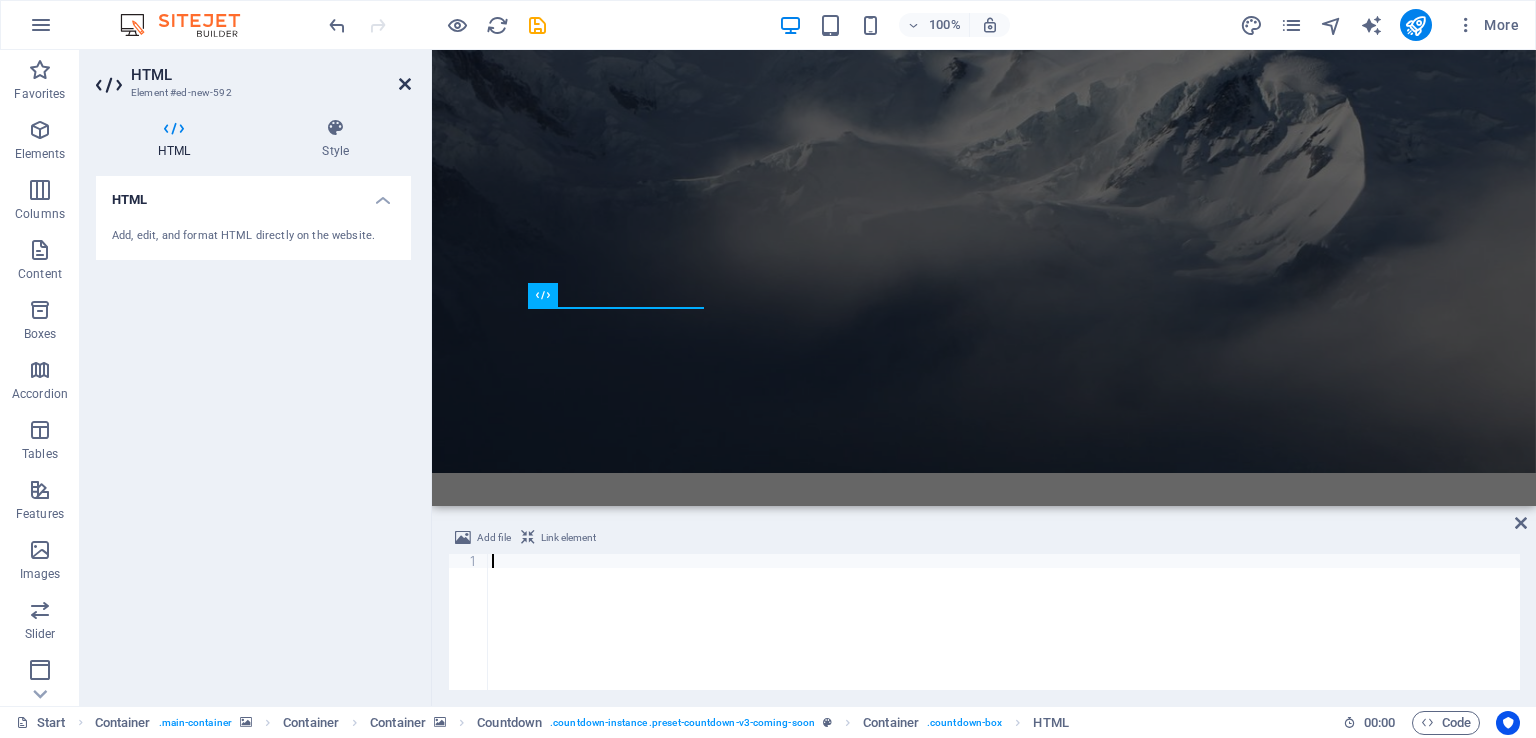 click at bounding box center (405, 84) 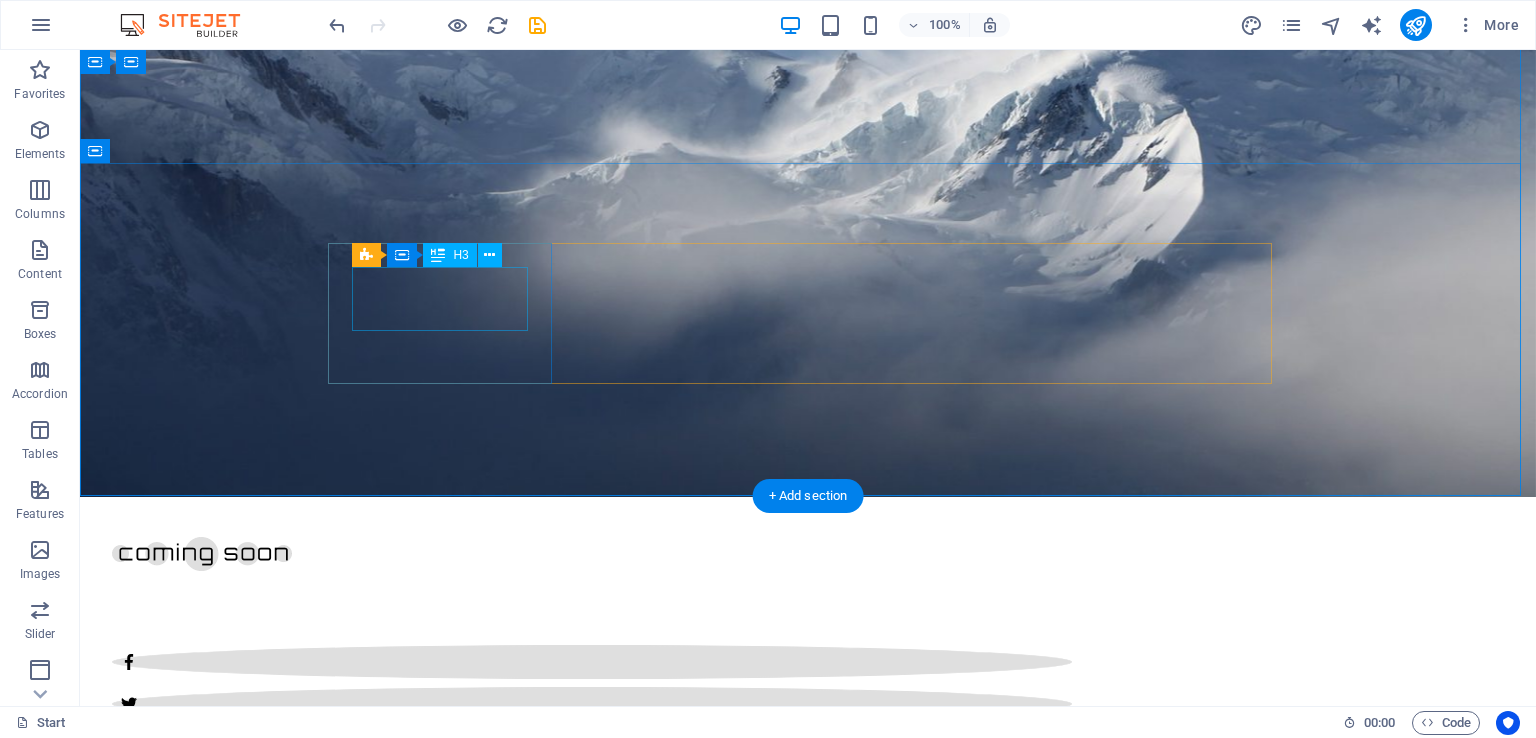 click on "0" at bounding box center [448, 1487] 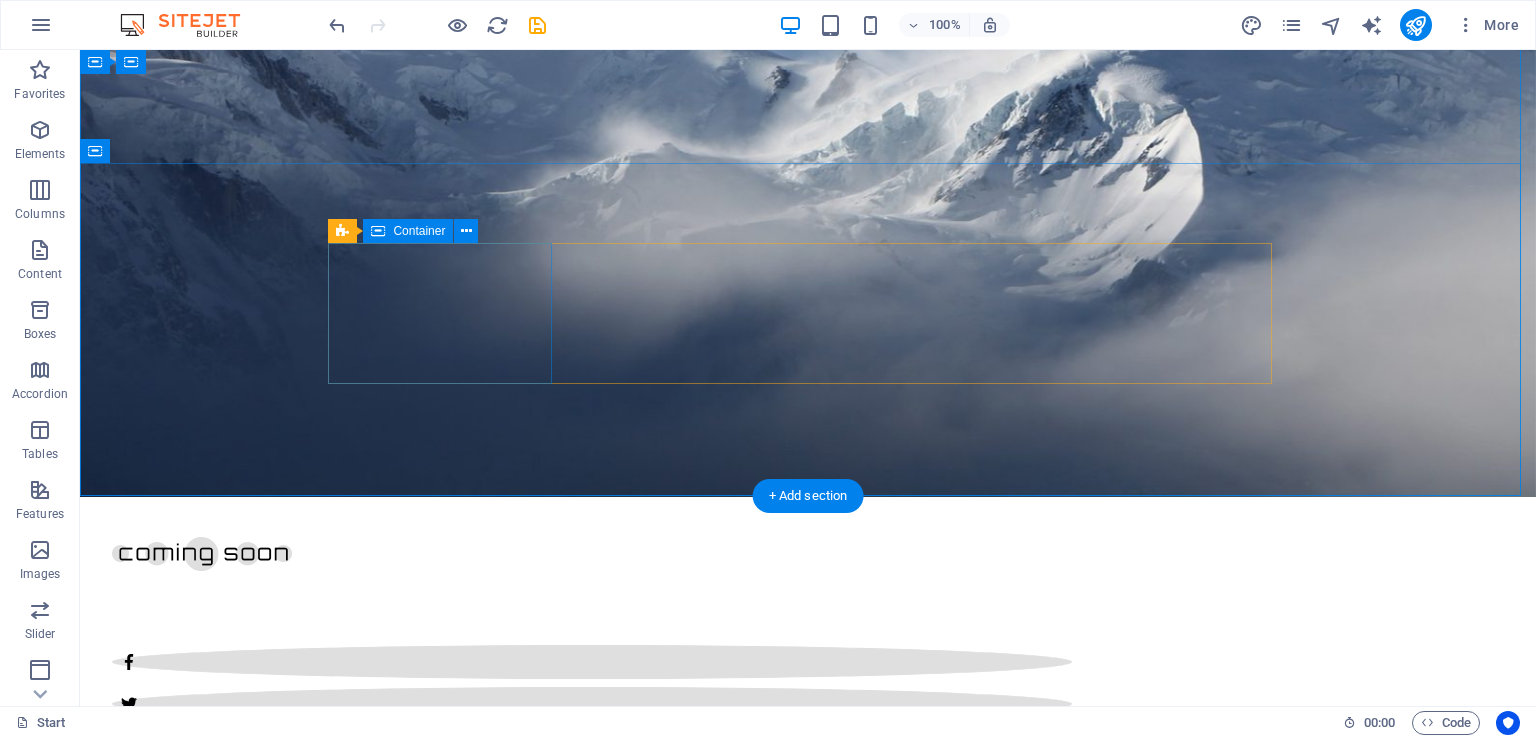 click on "Days" at bounding box center (448, 1477) 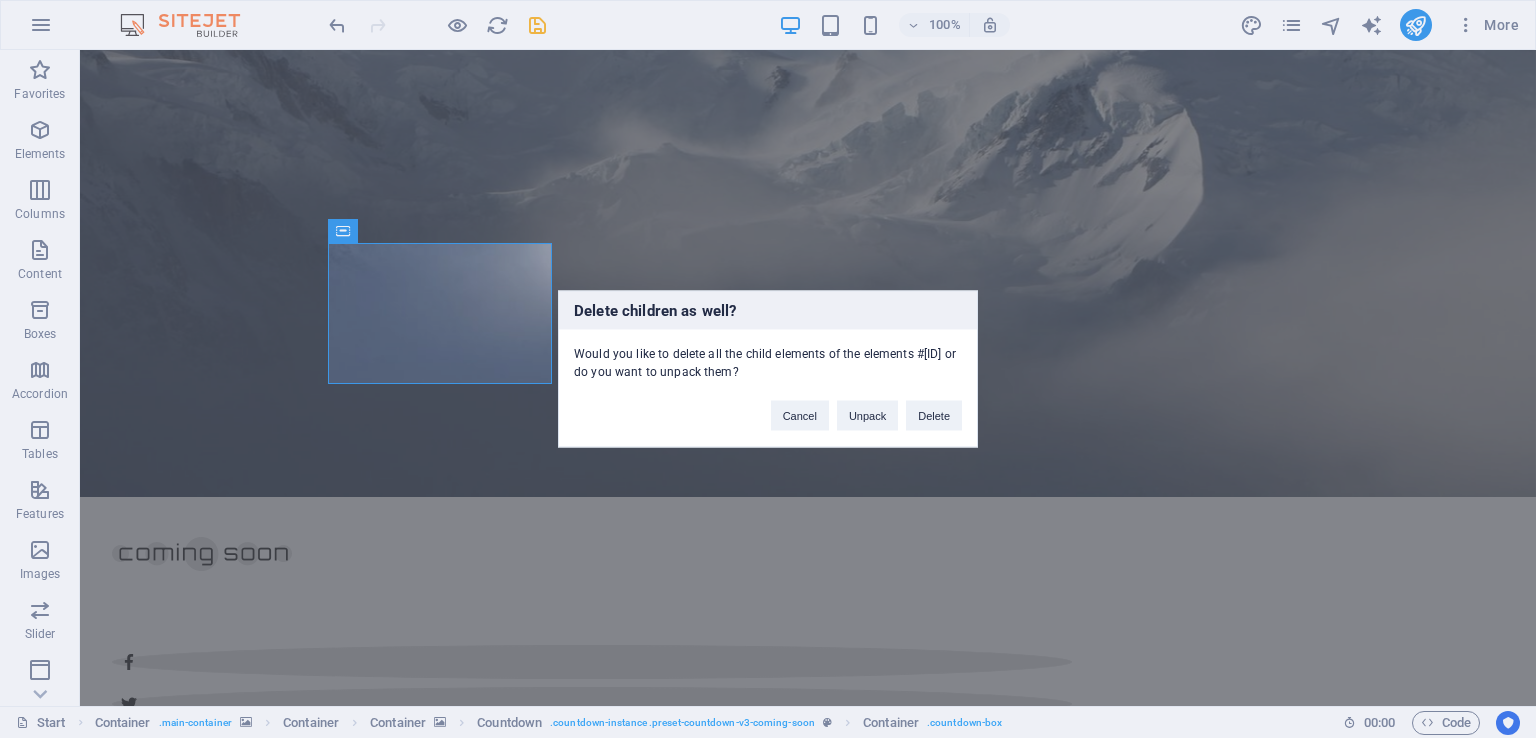 type 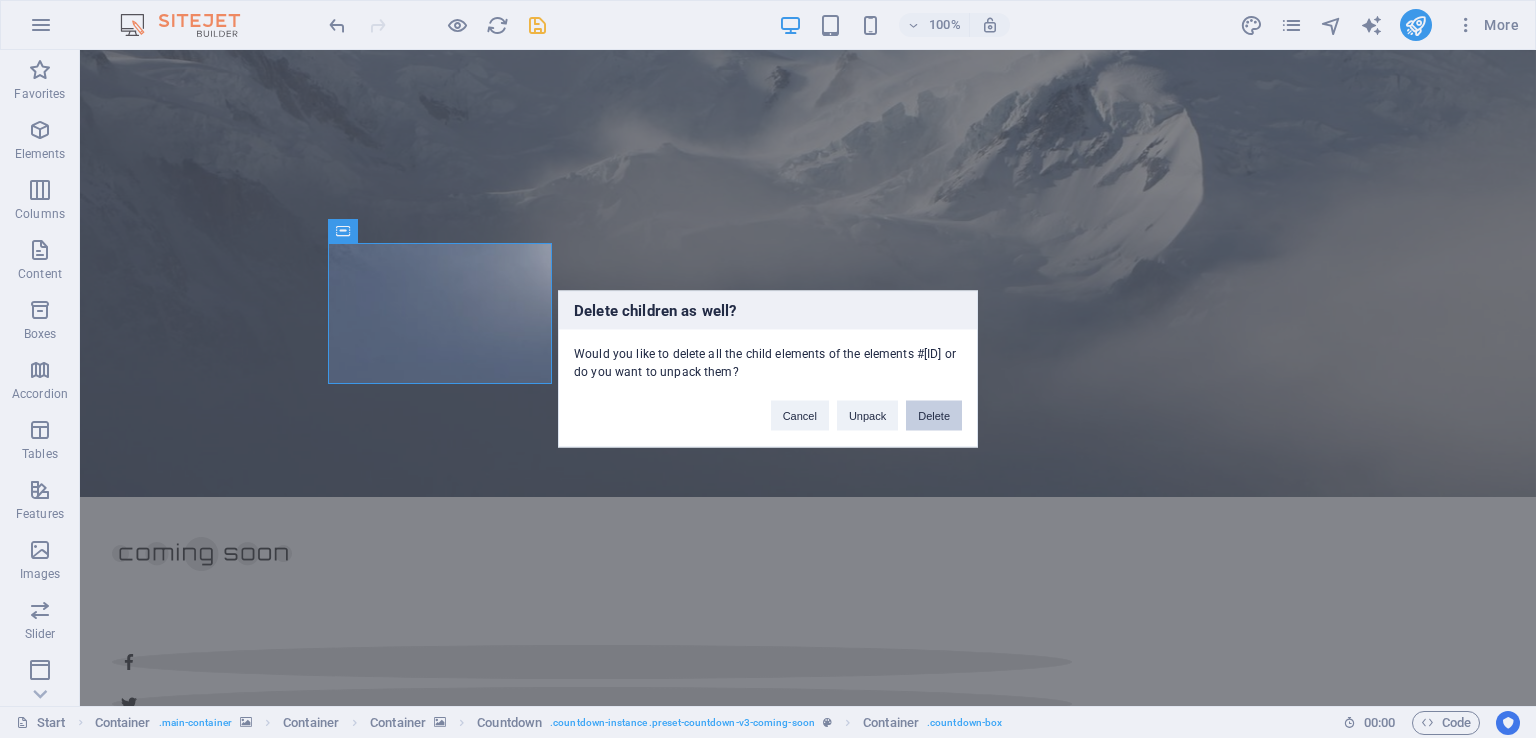click on "Delete" at bounding box center (934, 416) 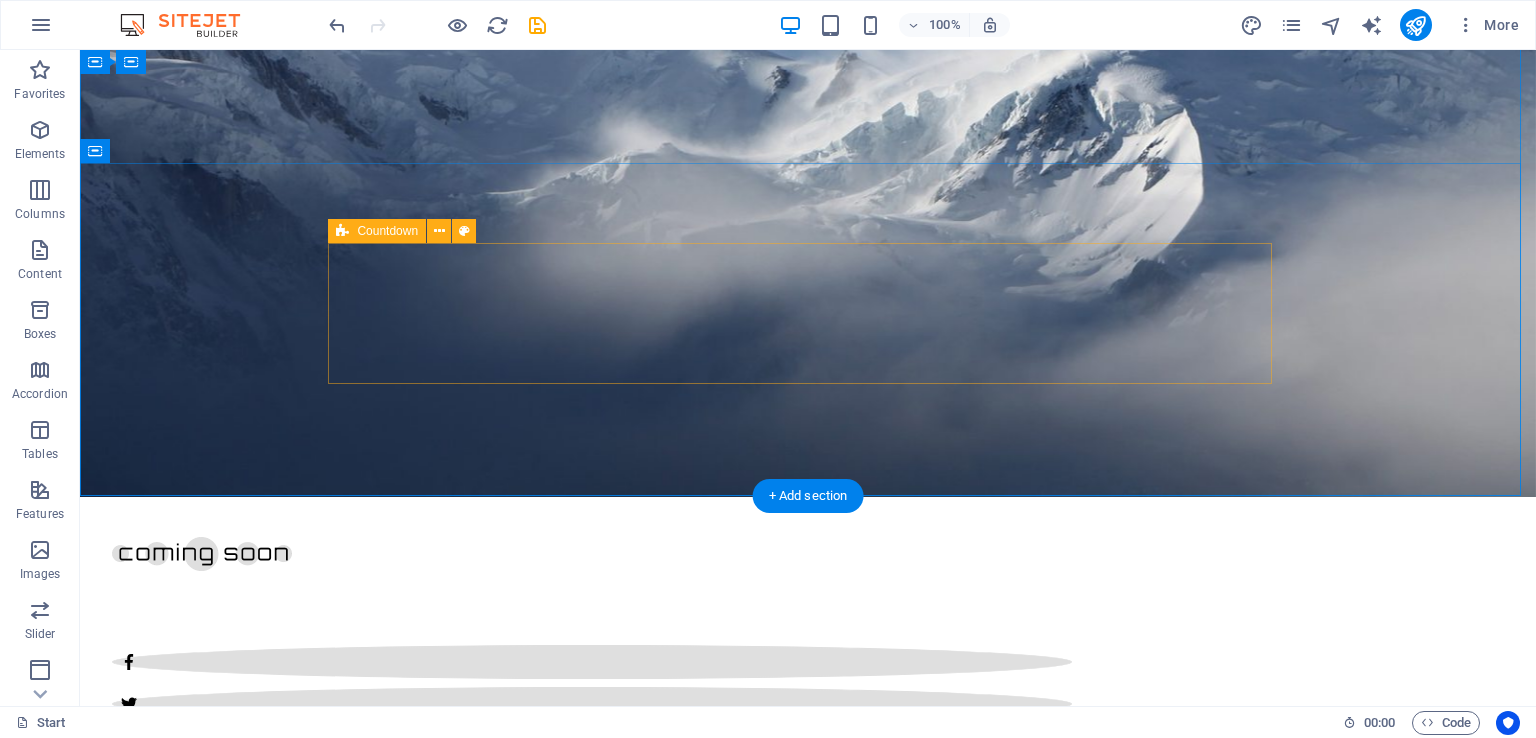 click on "0 Hours 0 Minutes 0 Seconds" at bounding box center (808, 1658) 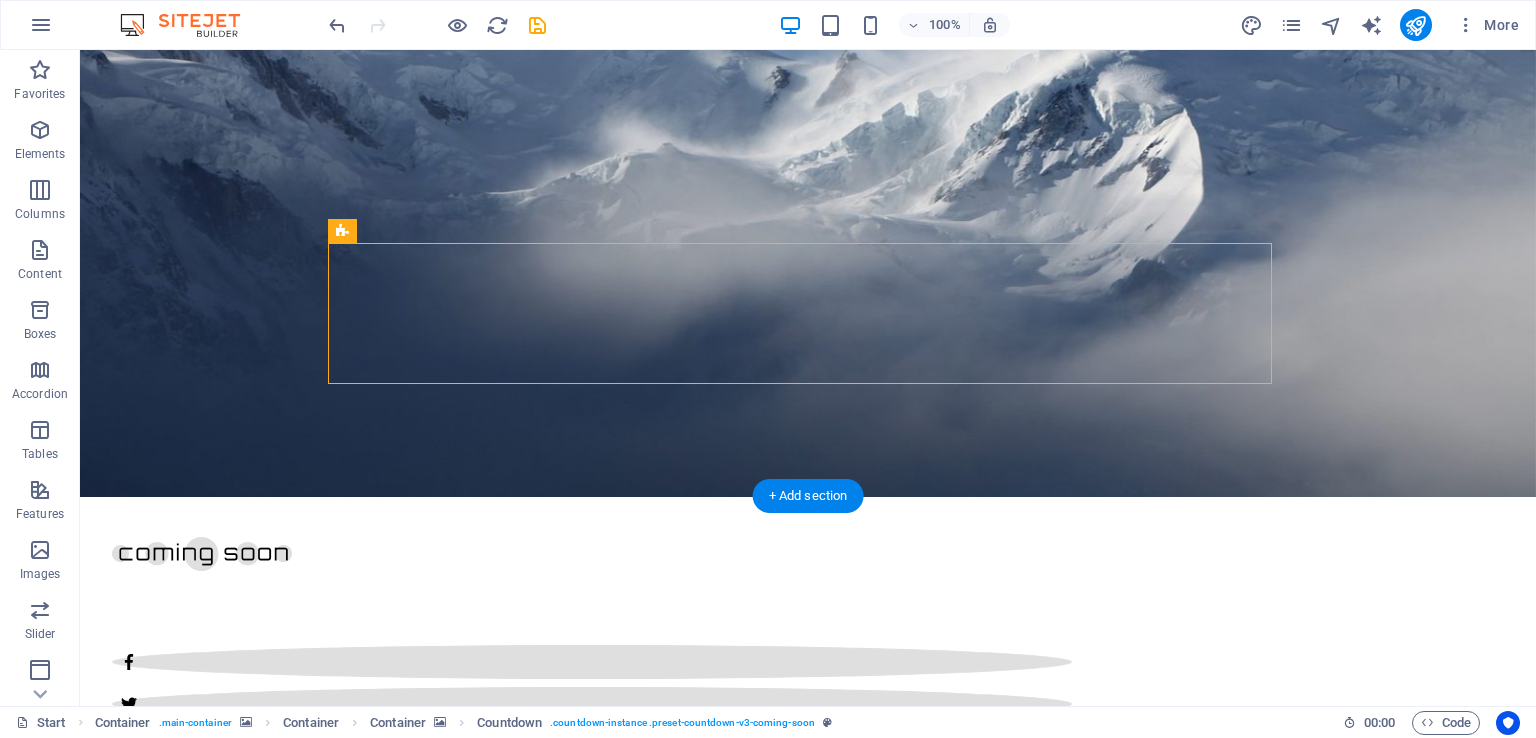 click at bounding box center [808, 1192] 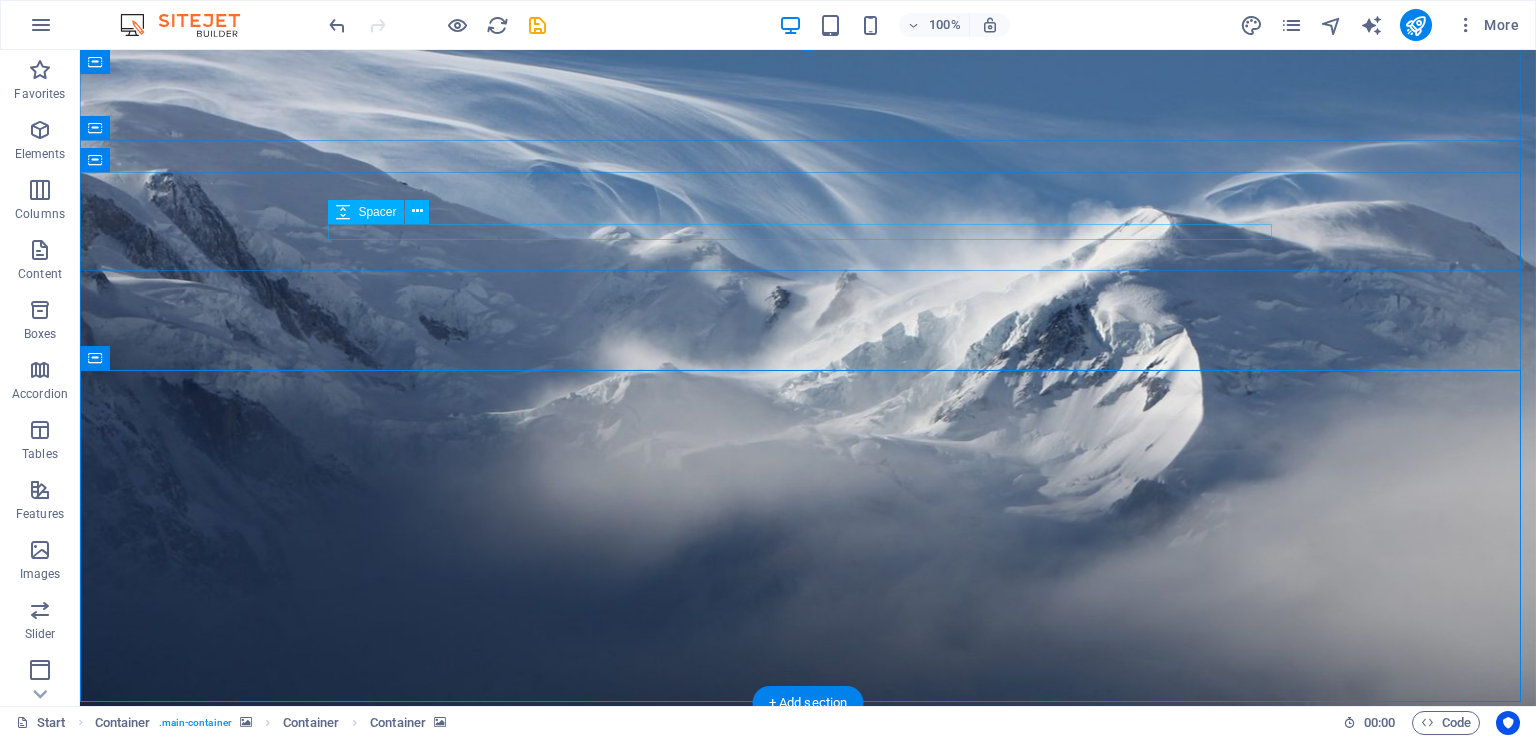 scroll, scrollTop: 0, scrollLeft: 0, axis: both 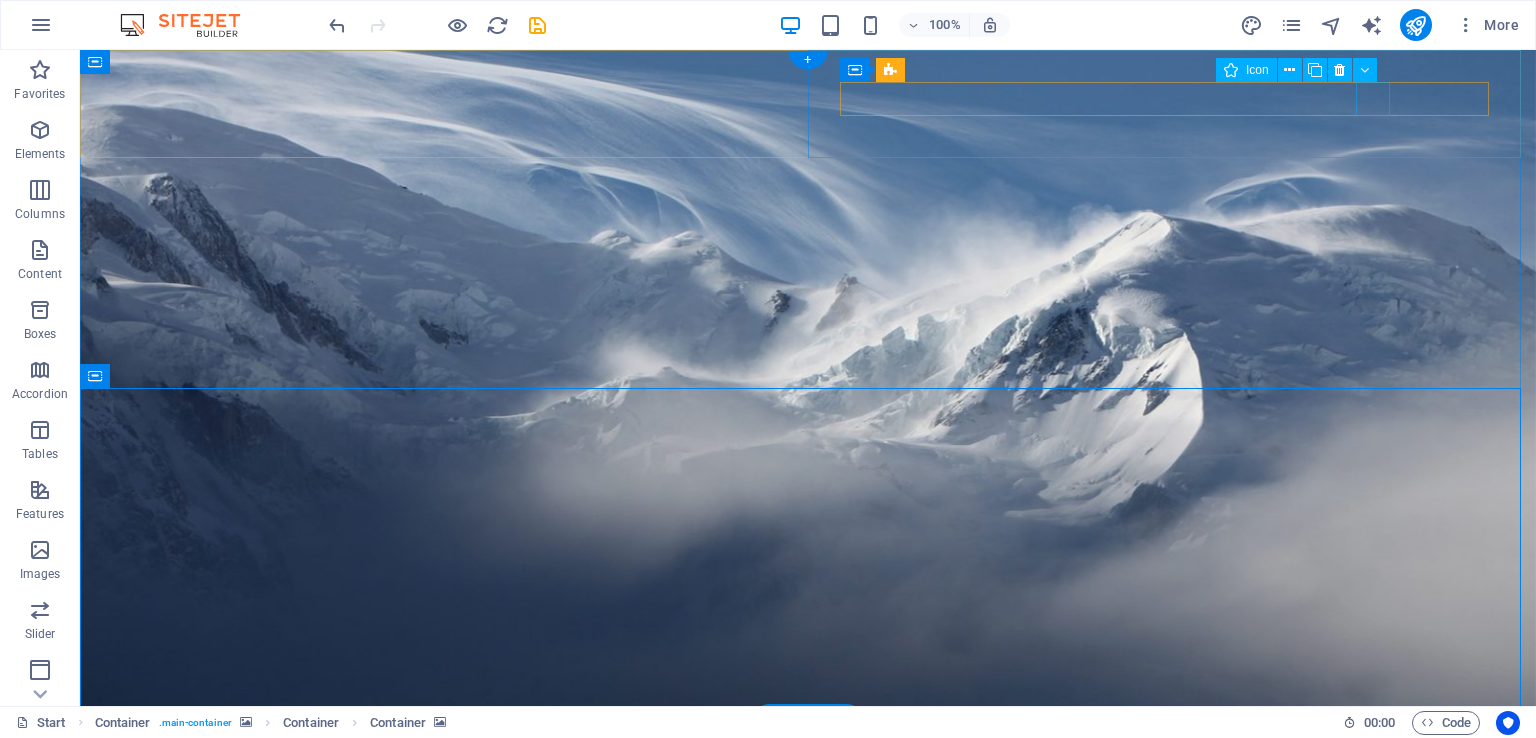 click at bounding box center (592, 886) 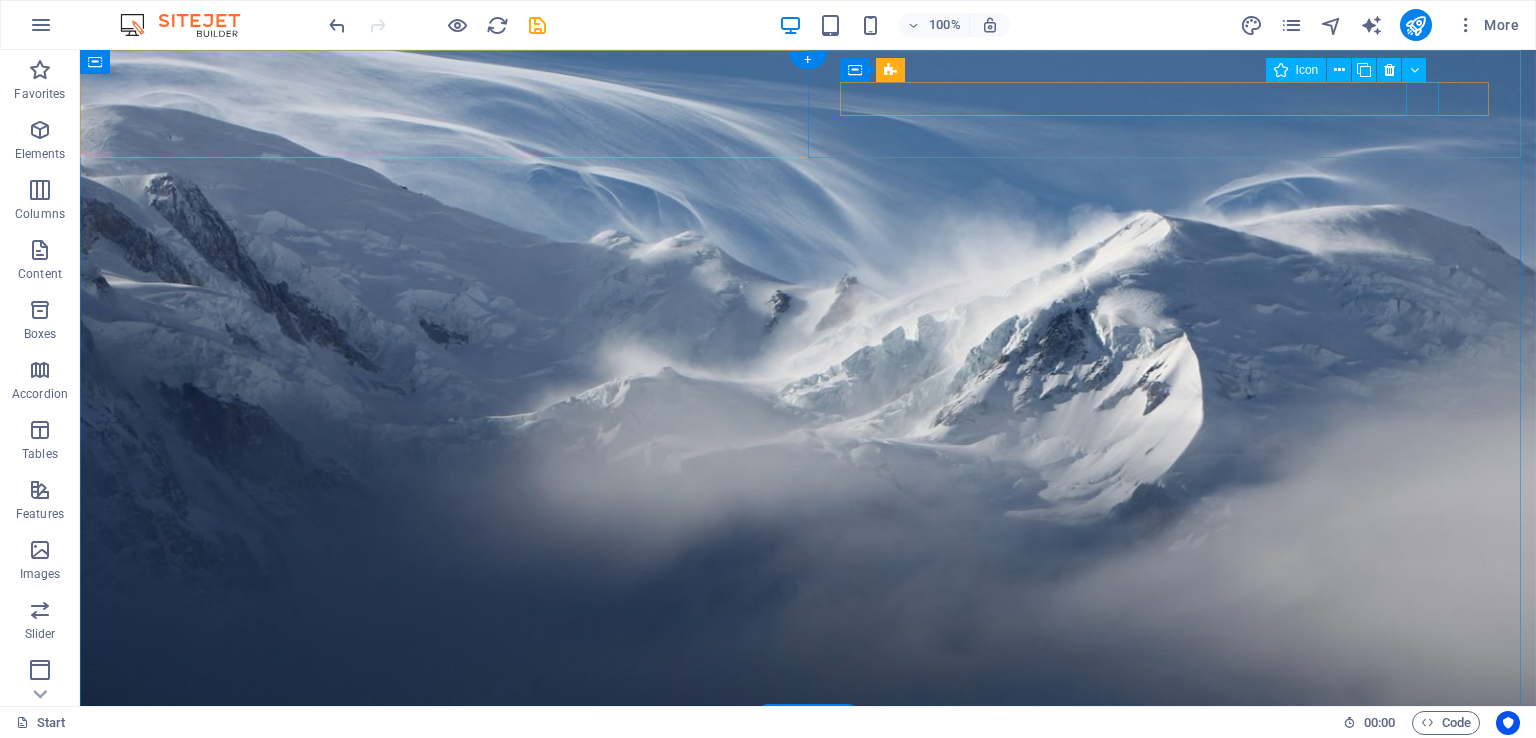 click at bounding box center [592, 886] 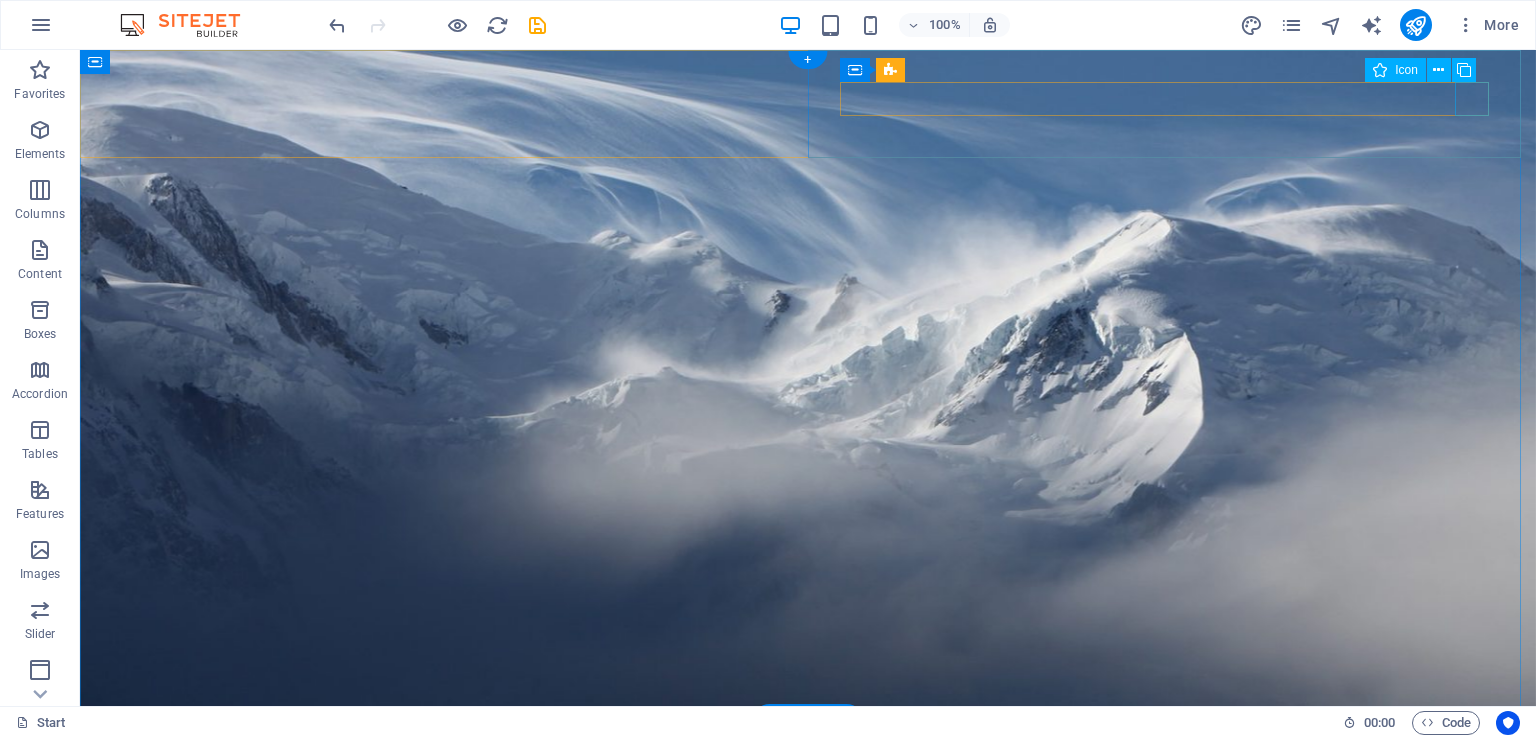 click at bounding box center (592, 886) 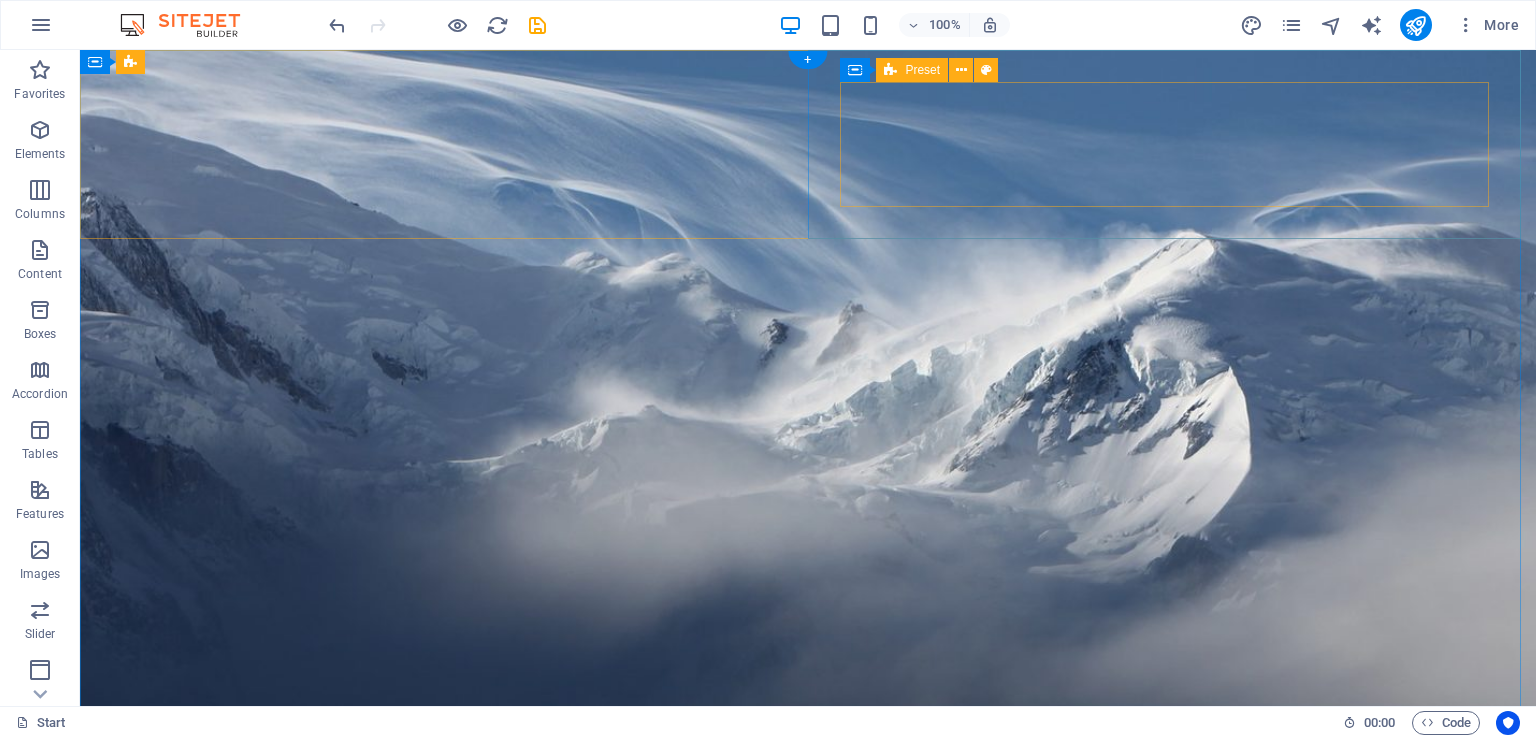 click on "Drop content here or  Add elements  Paste clipboard" at bounding box center [592, 1013] 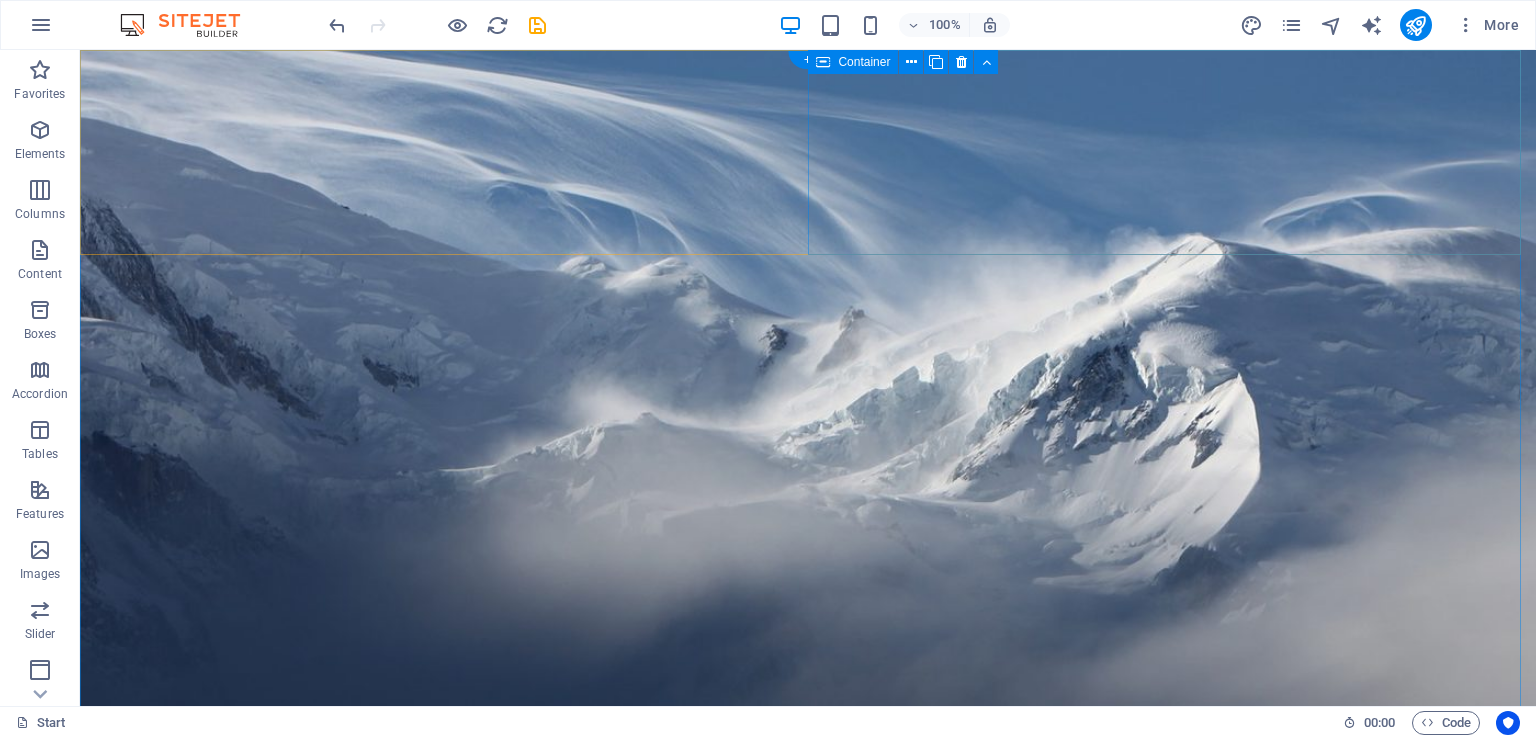 click on "Drop content here or  Add elements  Paste clipboard" at bounding box center [808, 1037] 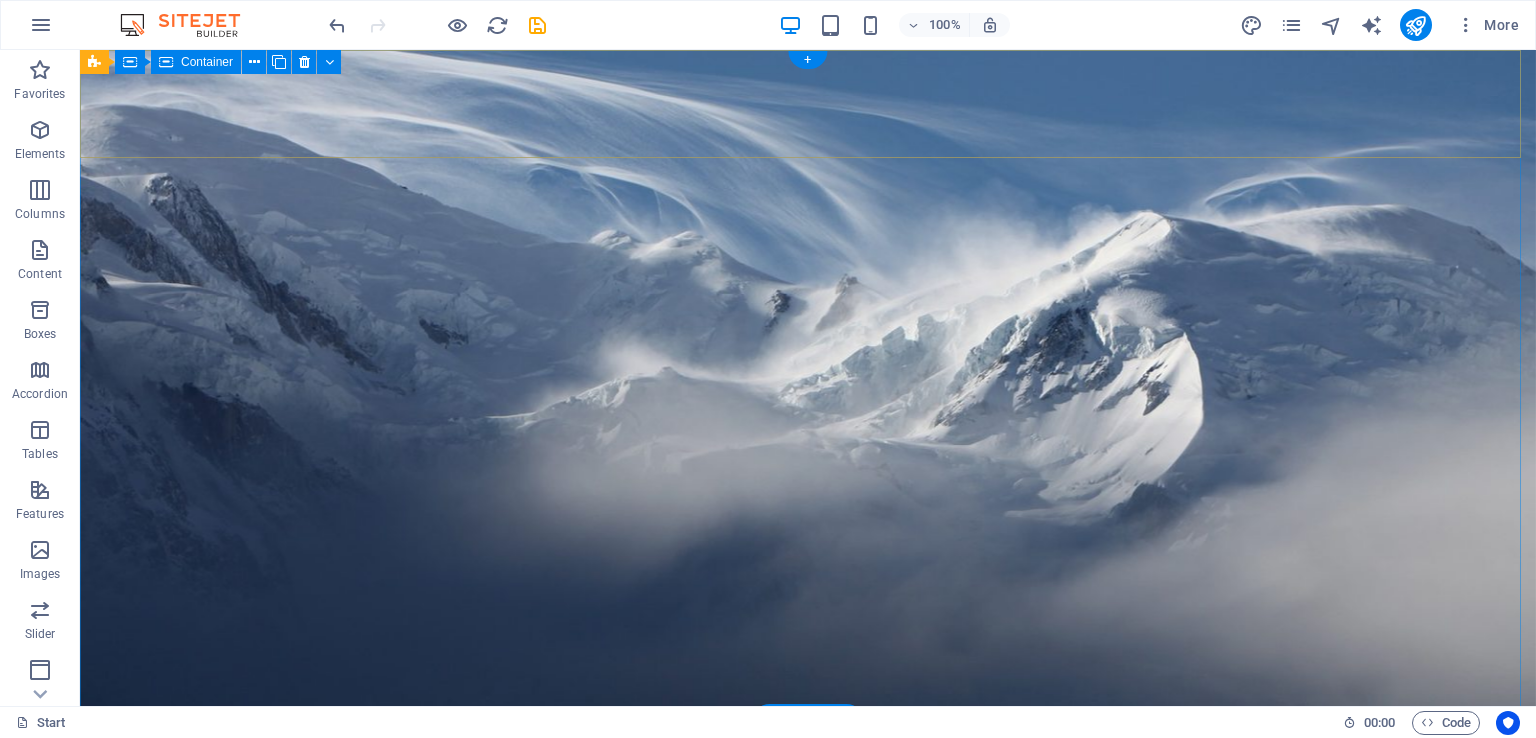 click at bounding box center (808, 775) 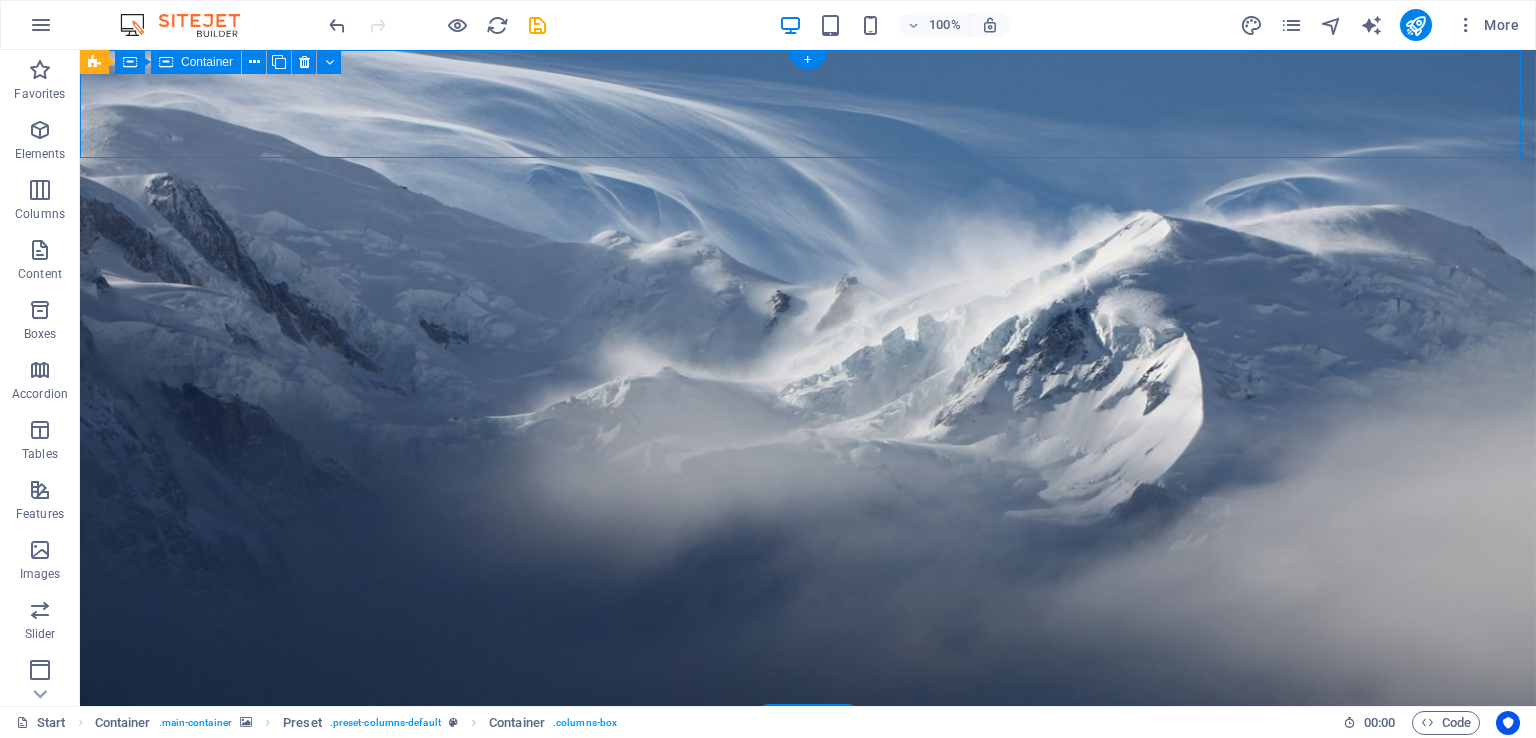 click at bounding box center (808, 775) 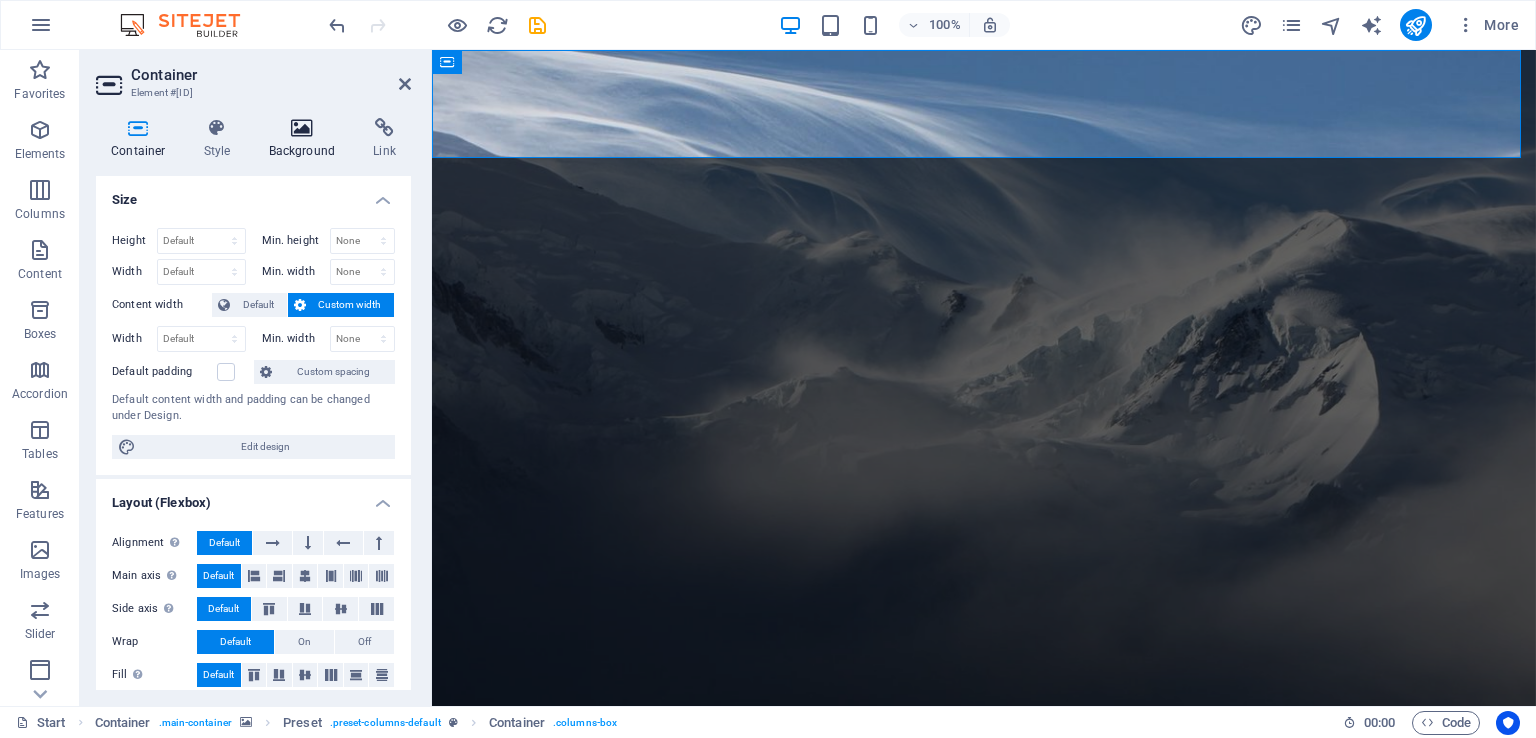click on "Background" at bounding box center [306, 139] 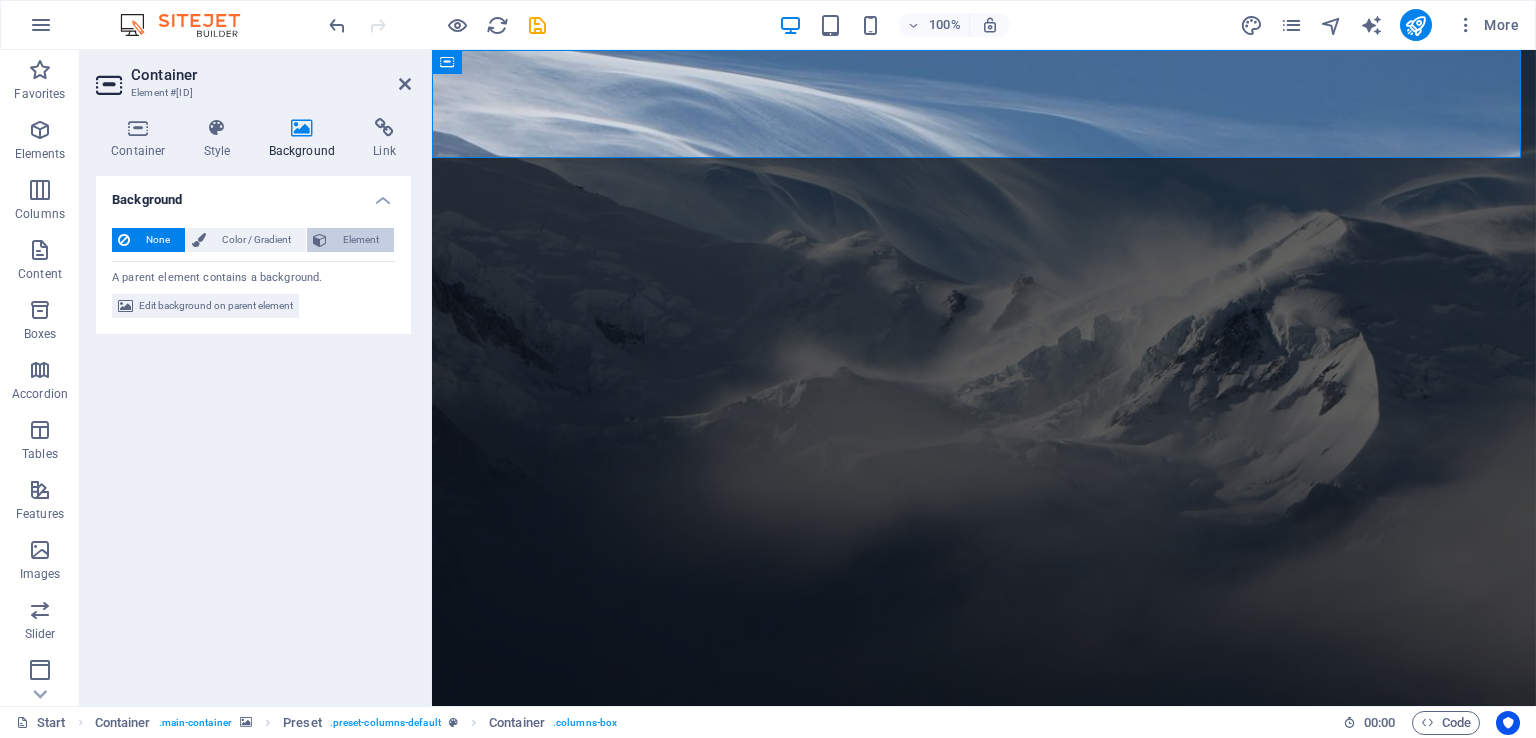 click on "Element" at bounding box center (360, 240) 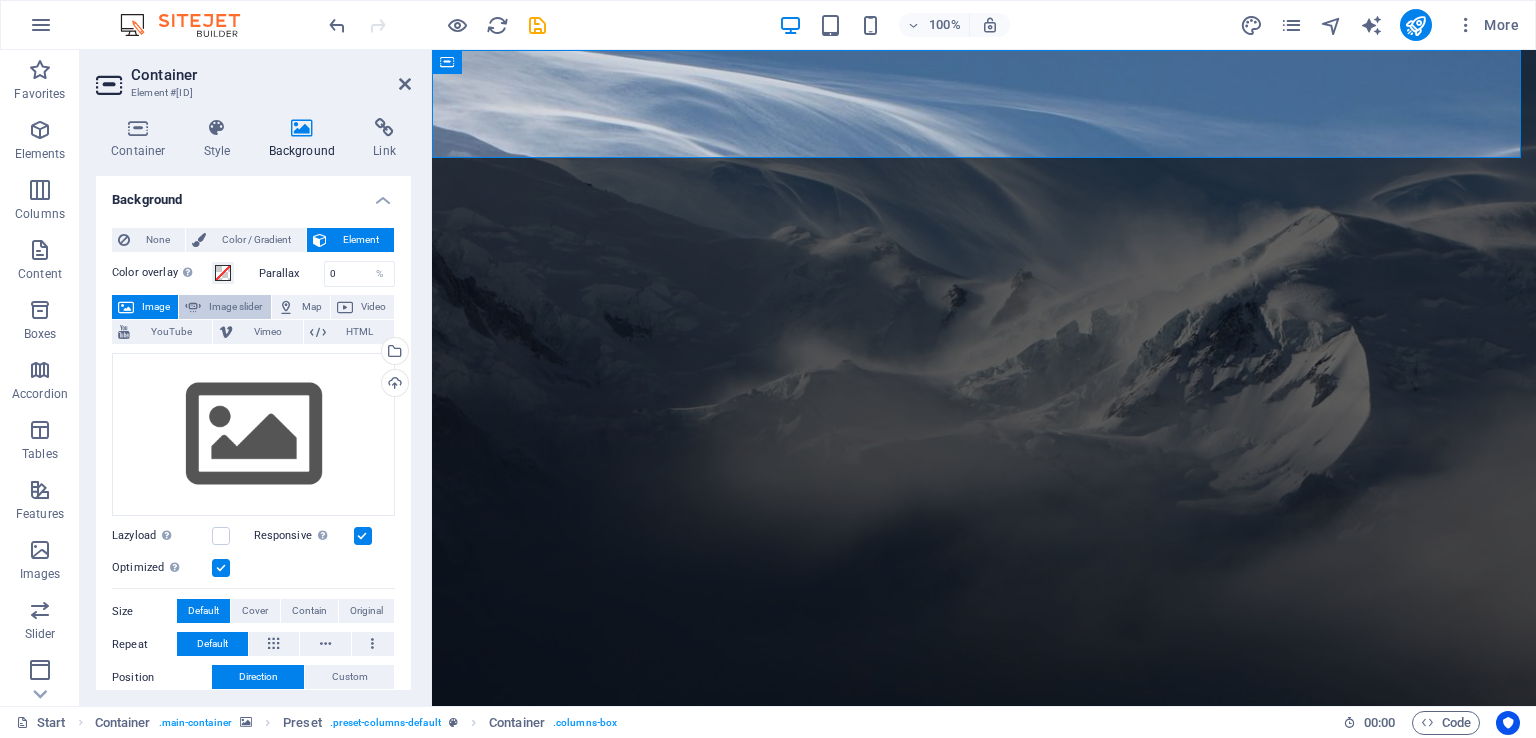 click on "Image slider" at bounding box center (235, 307) 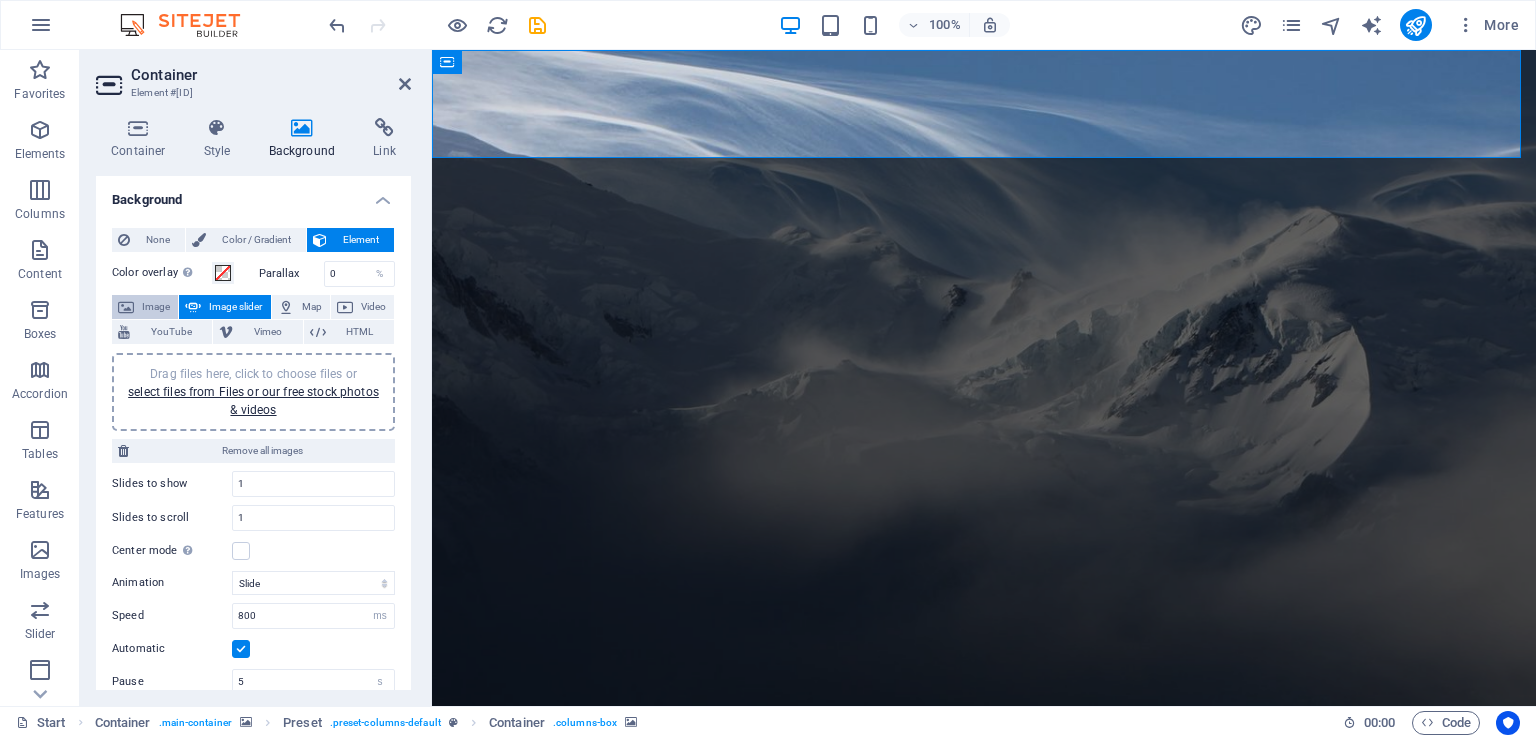 click on "Image" at bounding box center [156, 307] 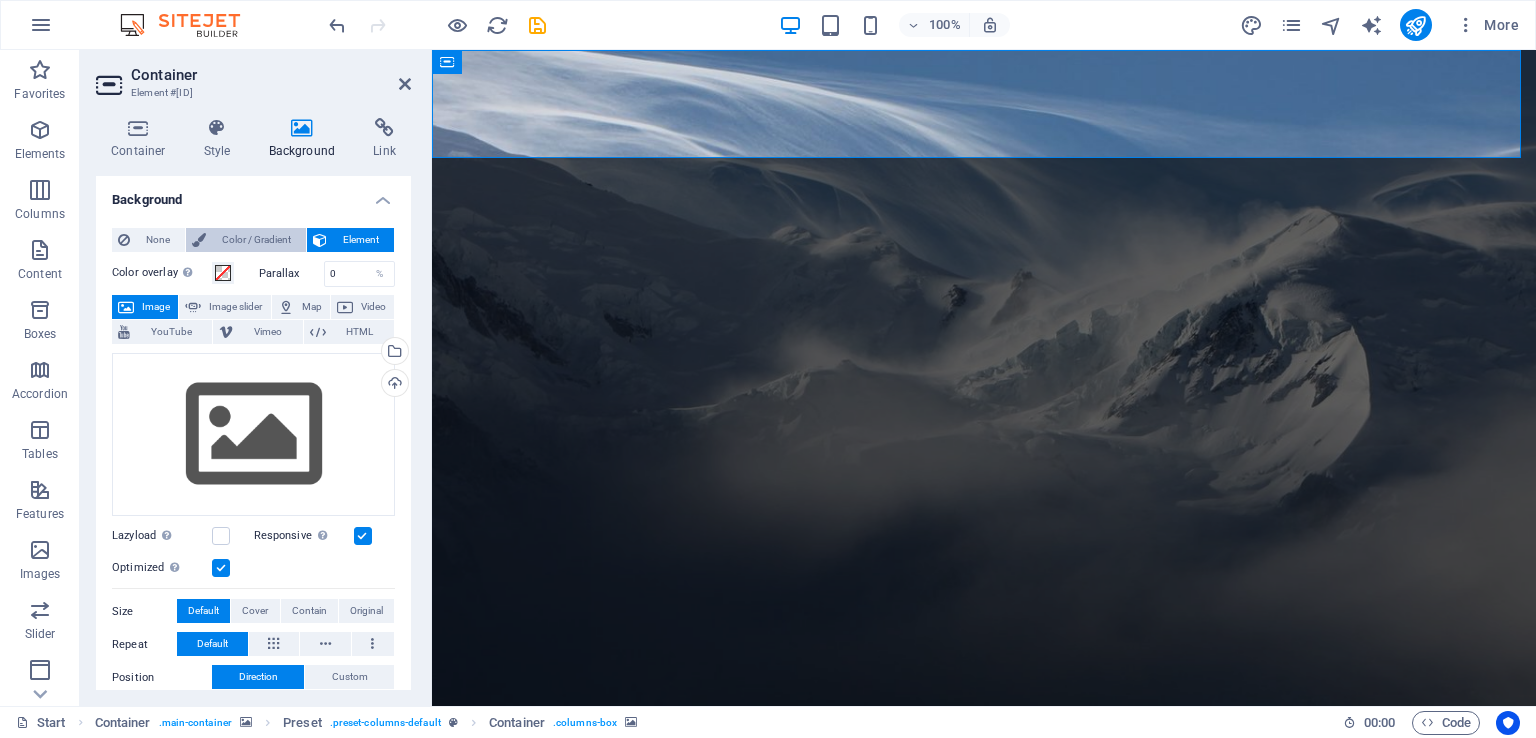 click on "Color / Gradient" at bounding box center [256, 240] 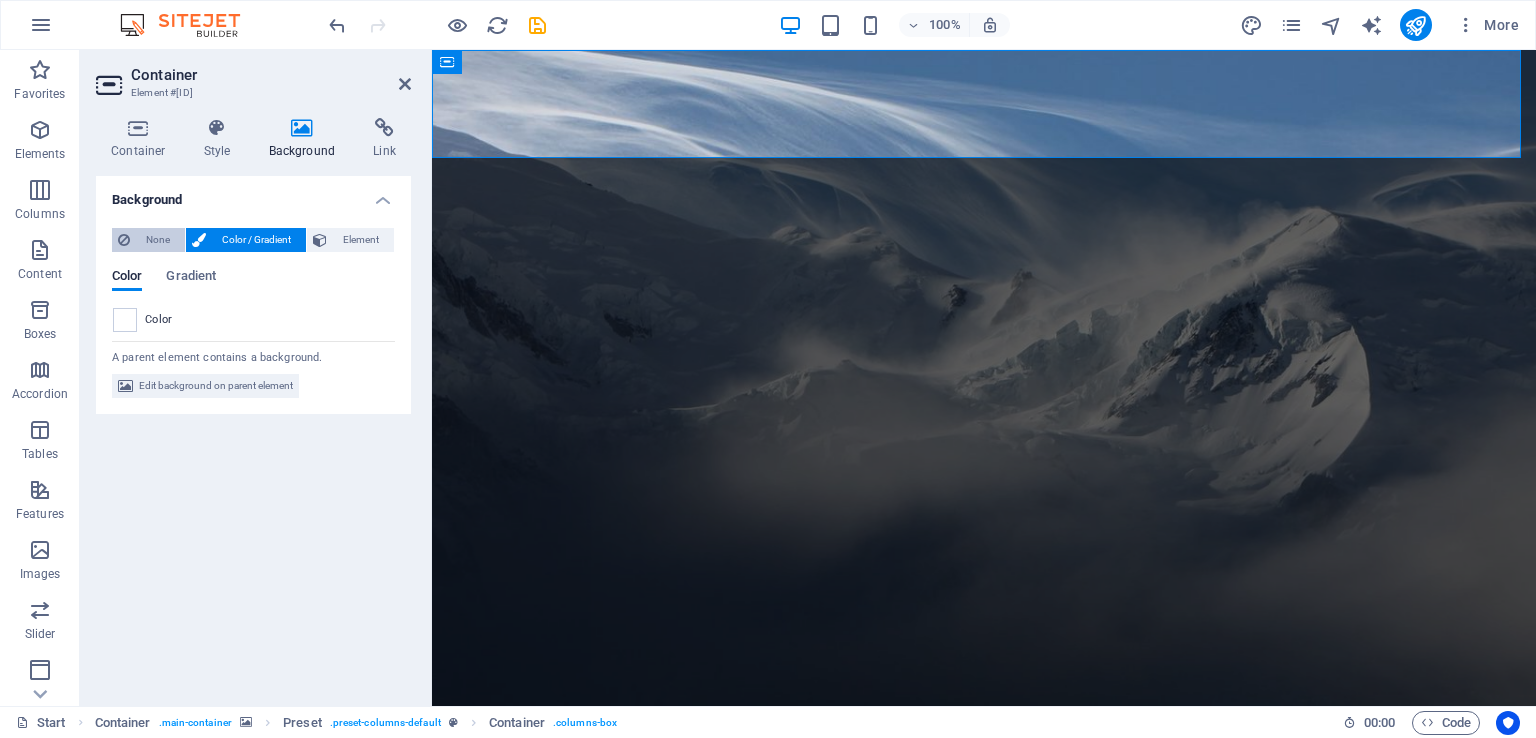 click on "None" at bounding box center (157, 240) 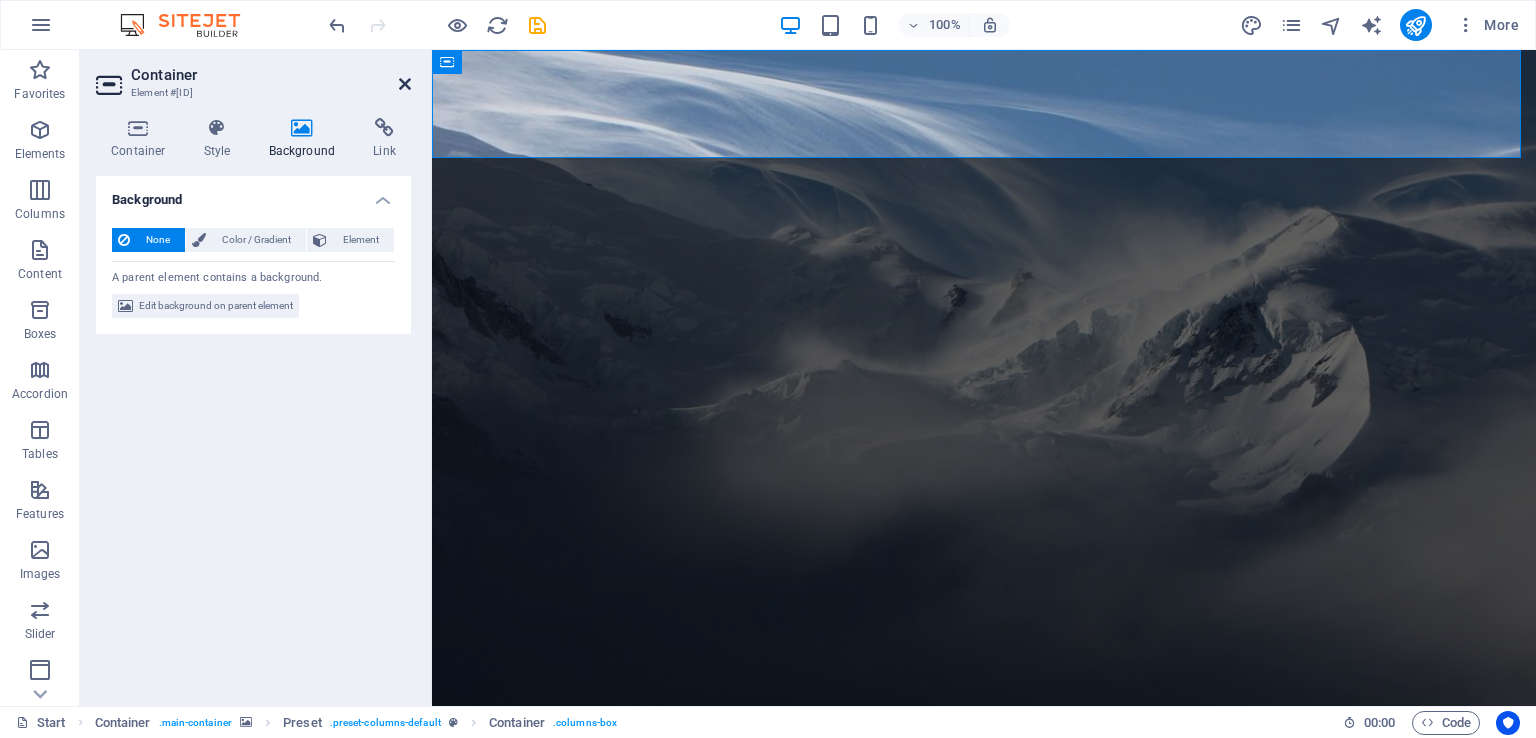 click at bounding box center (405, 84) 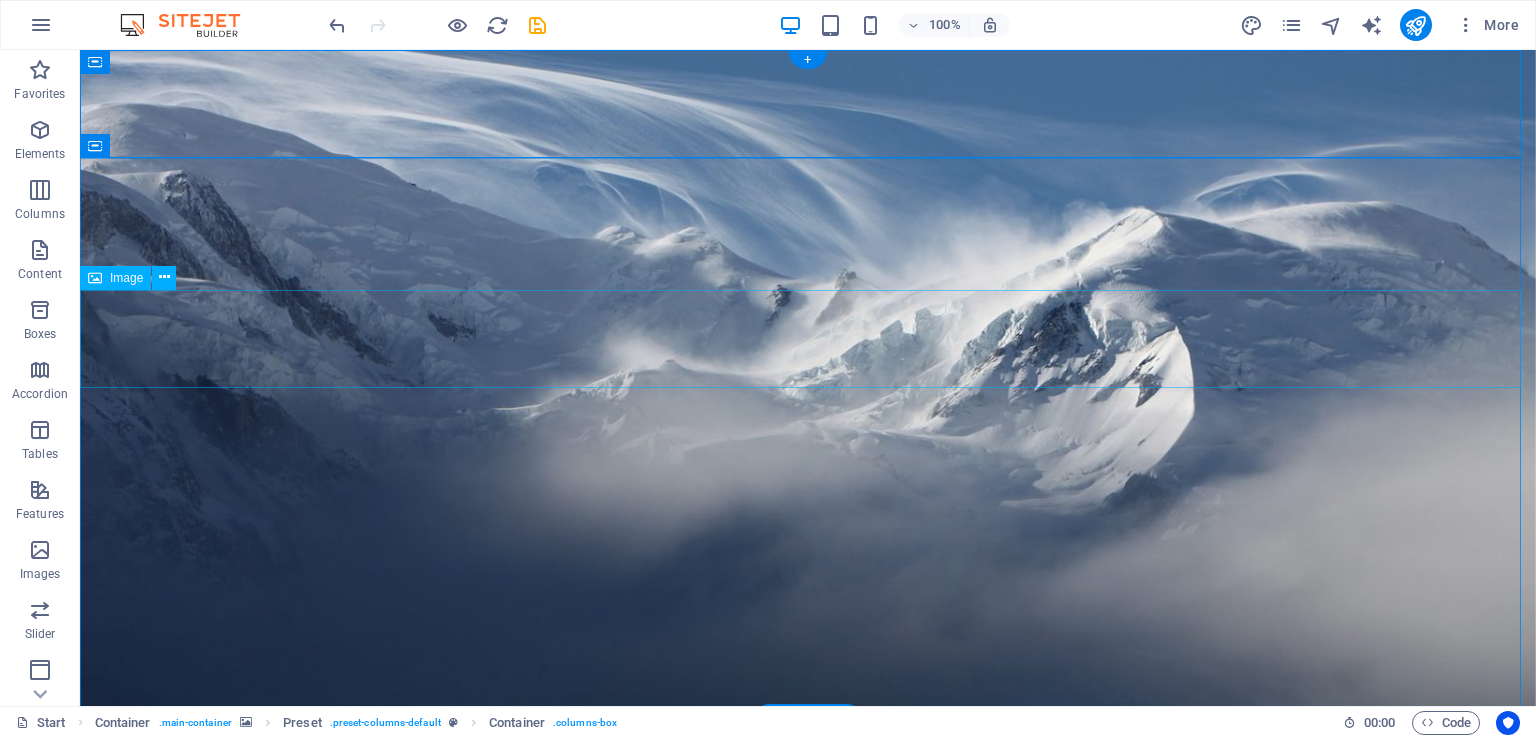 click at bounding box center (808, 995) 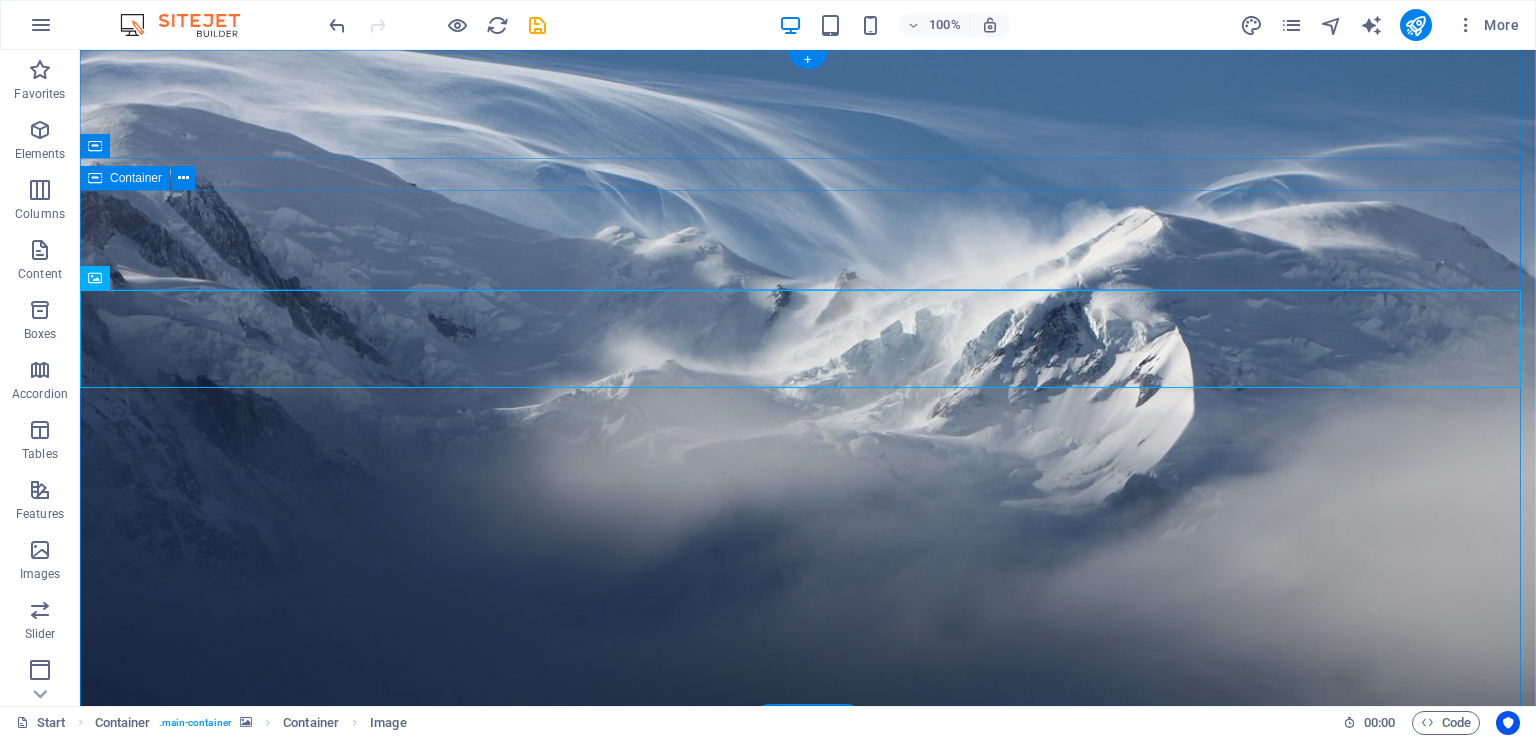 click on "rentershub Website is coming soon and our brand new designed website too... stay tuned!" at bounding box center [808, 896] 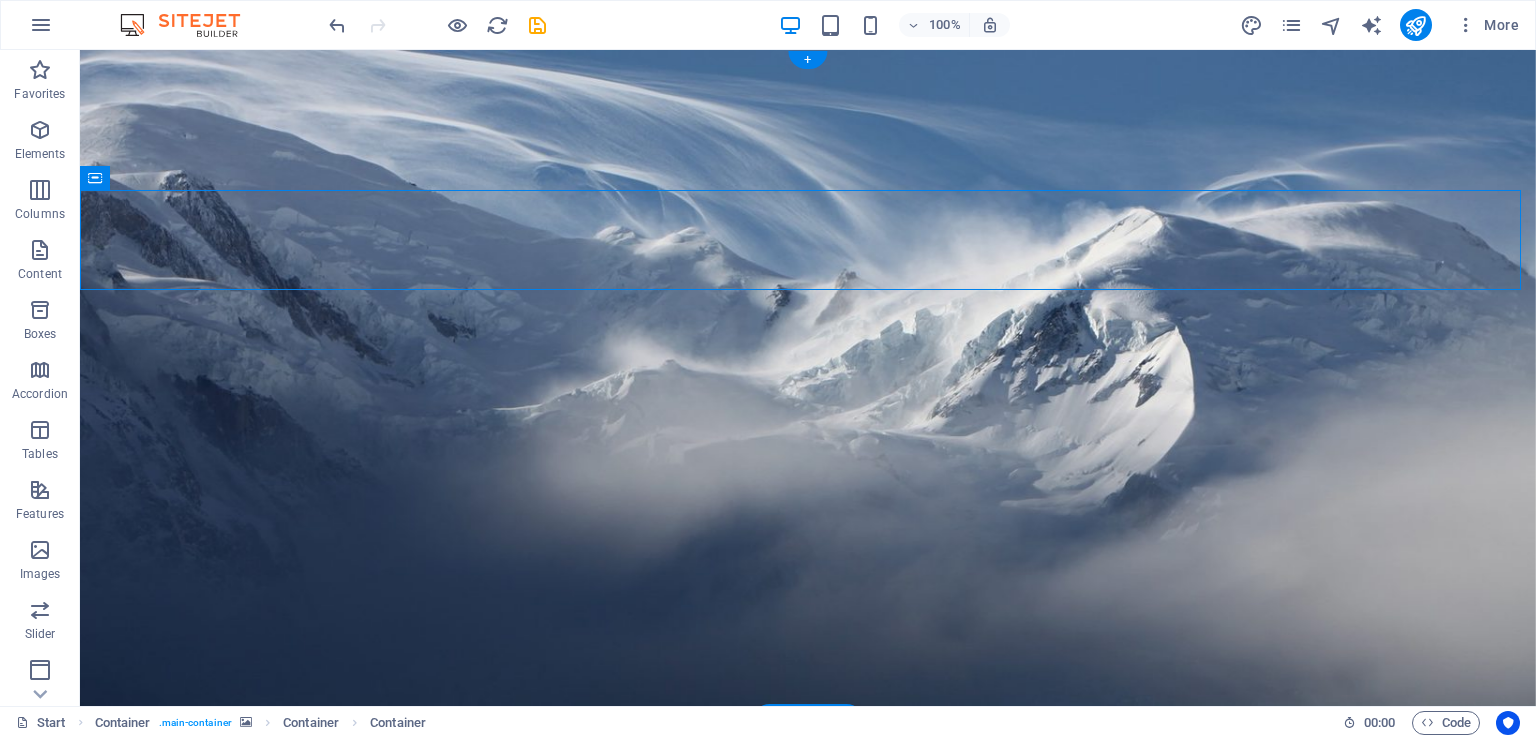 click at bounding box center (808, 1211) 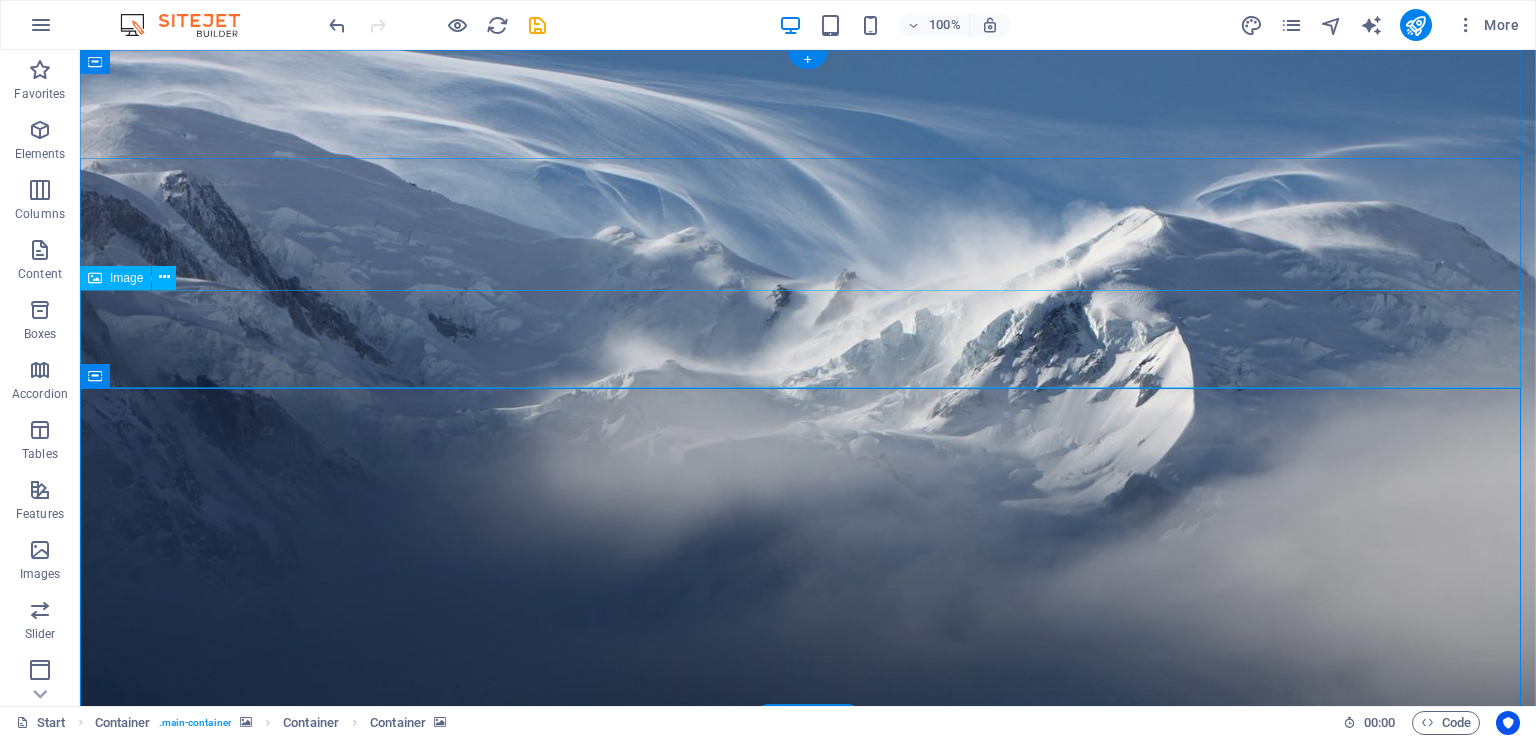 click at bounding box center (808, 995) 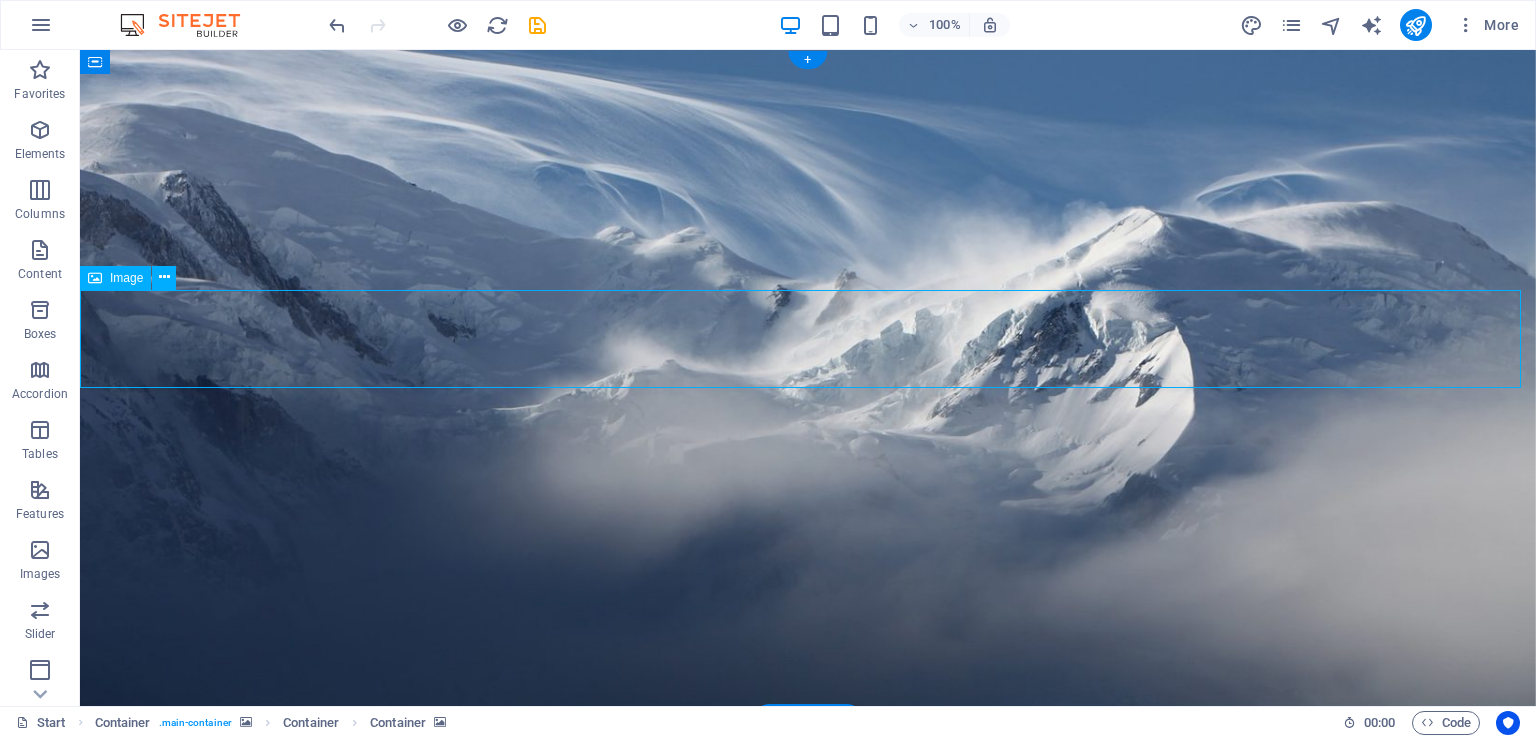 click at bounding box center (808, 995) 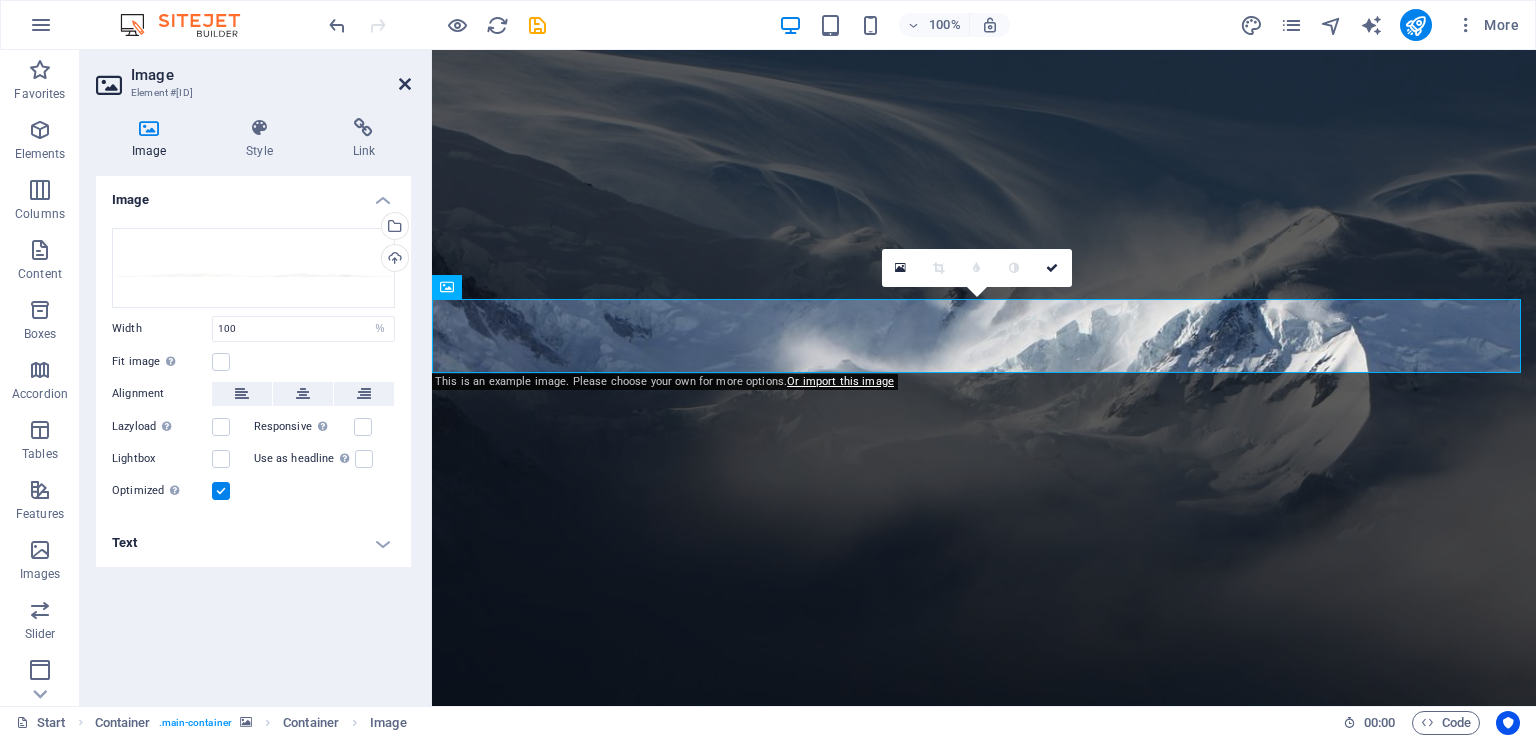 click at bounding box center (405, 84) 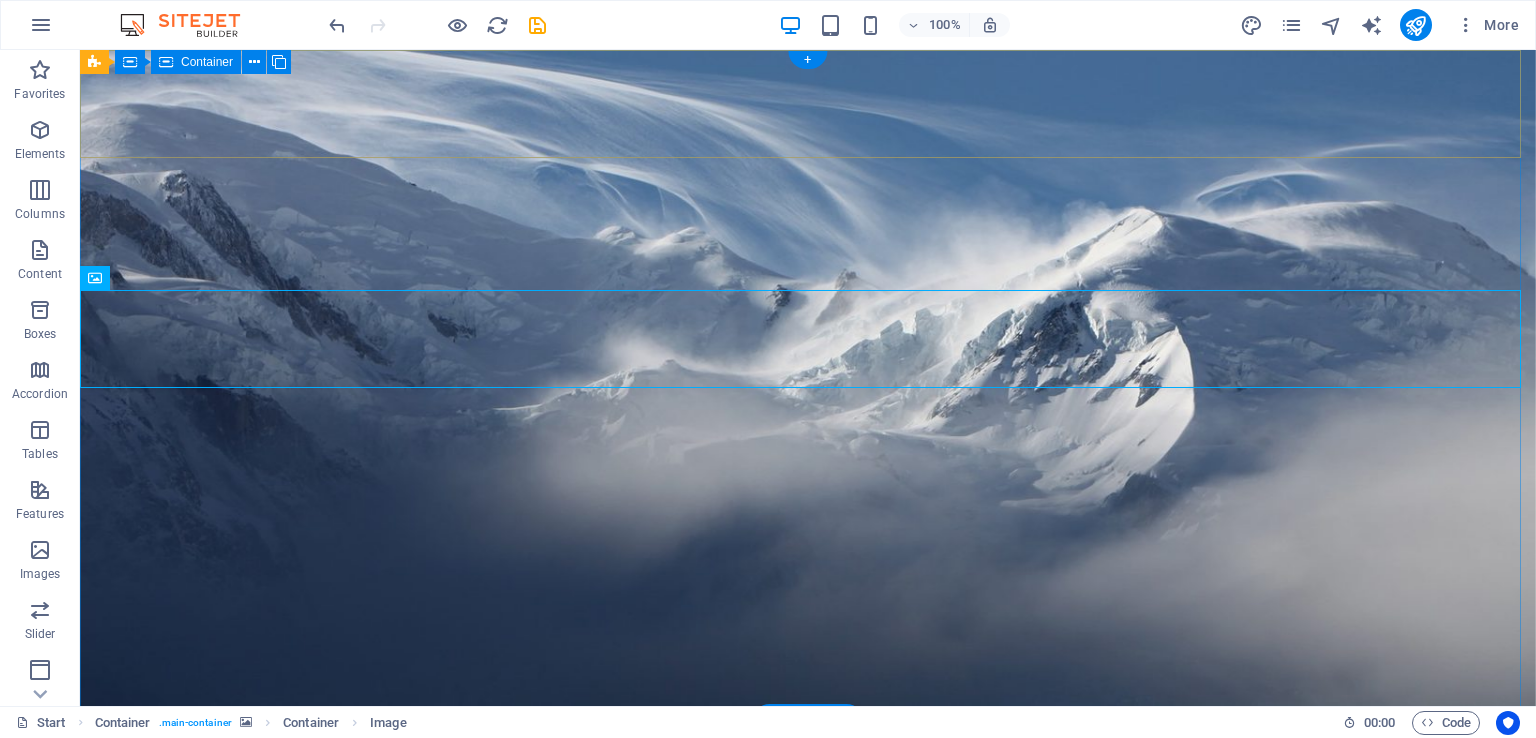 click at bounding box center [808, 760] 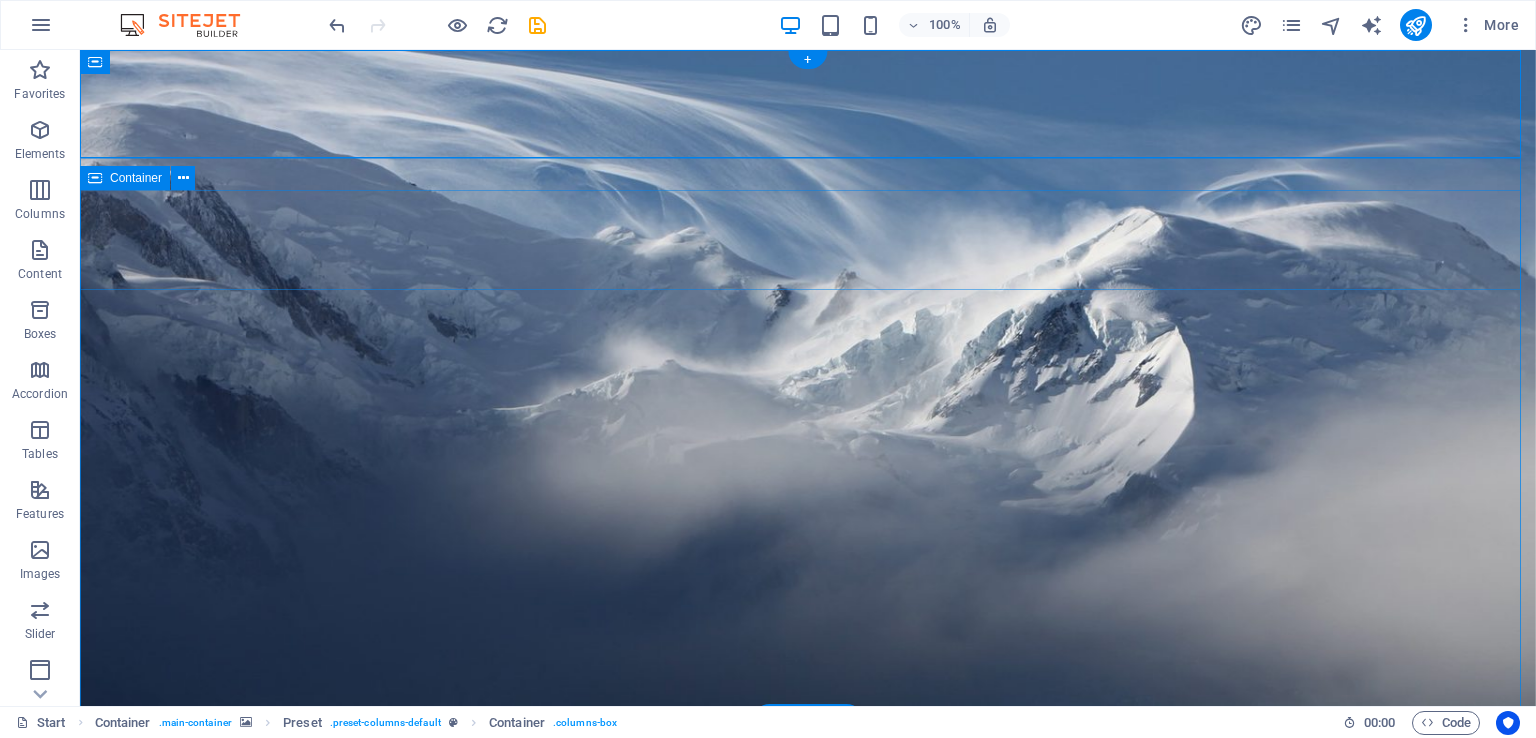 click on "rentershub Website is coming soon and our brand new designed website too... stay tuned!" at bounding box center (808, 896) 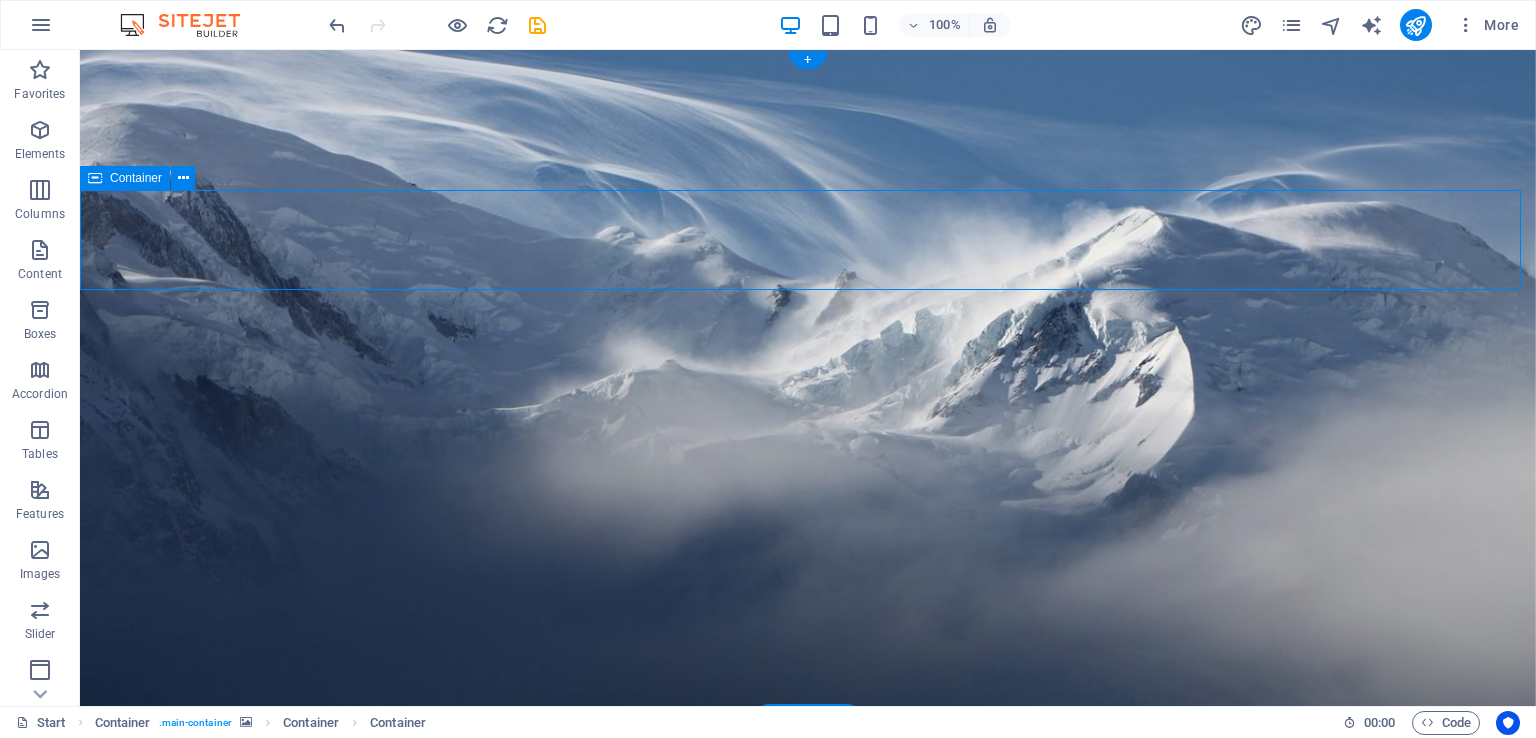 click on "rentershub Website is coming soon and our brand new designed website too... stay tuned!" at bounding box center [808, 896] 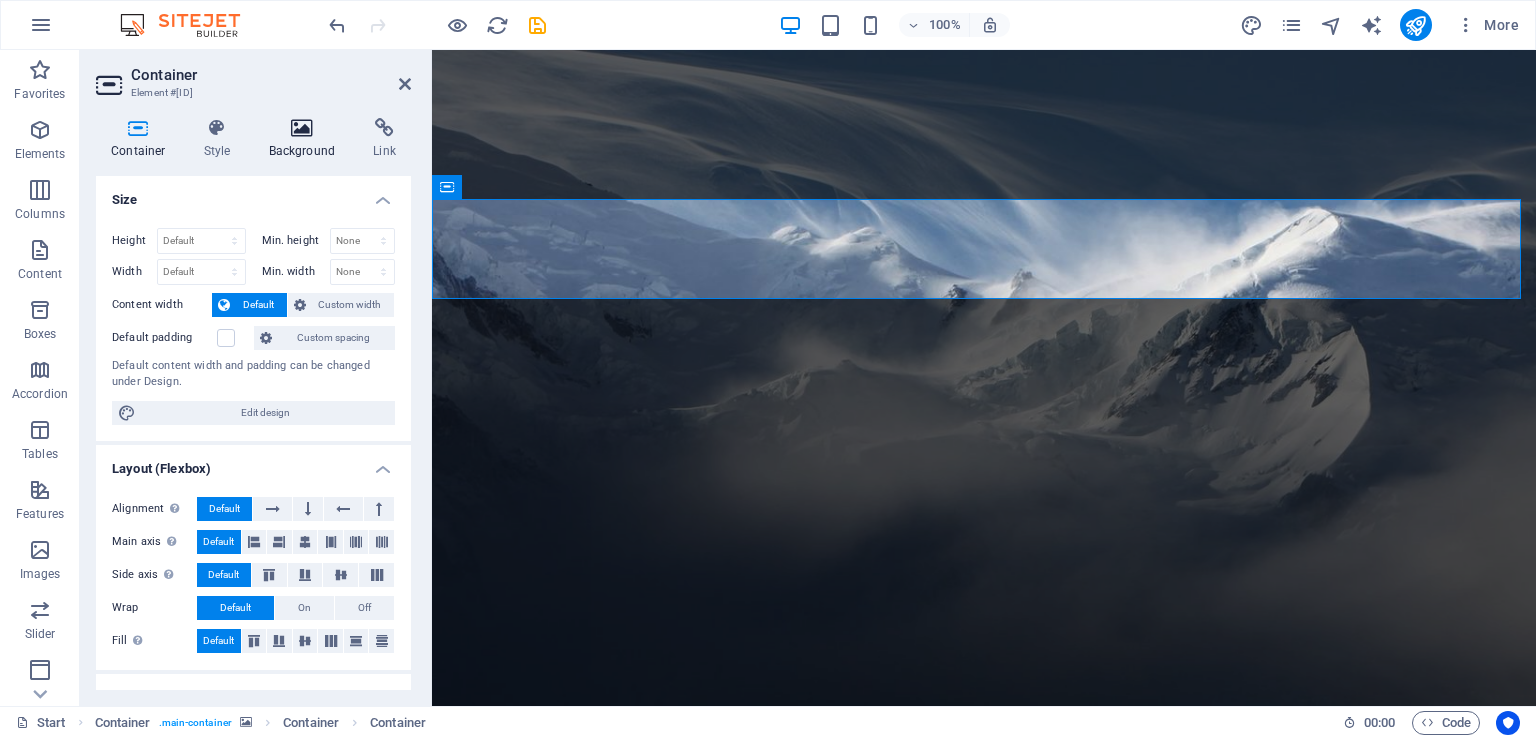 click on "Background" at bounding box center (306, 139) 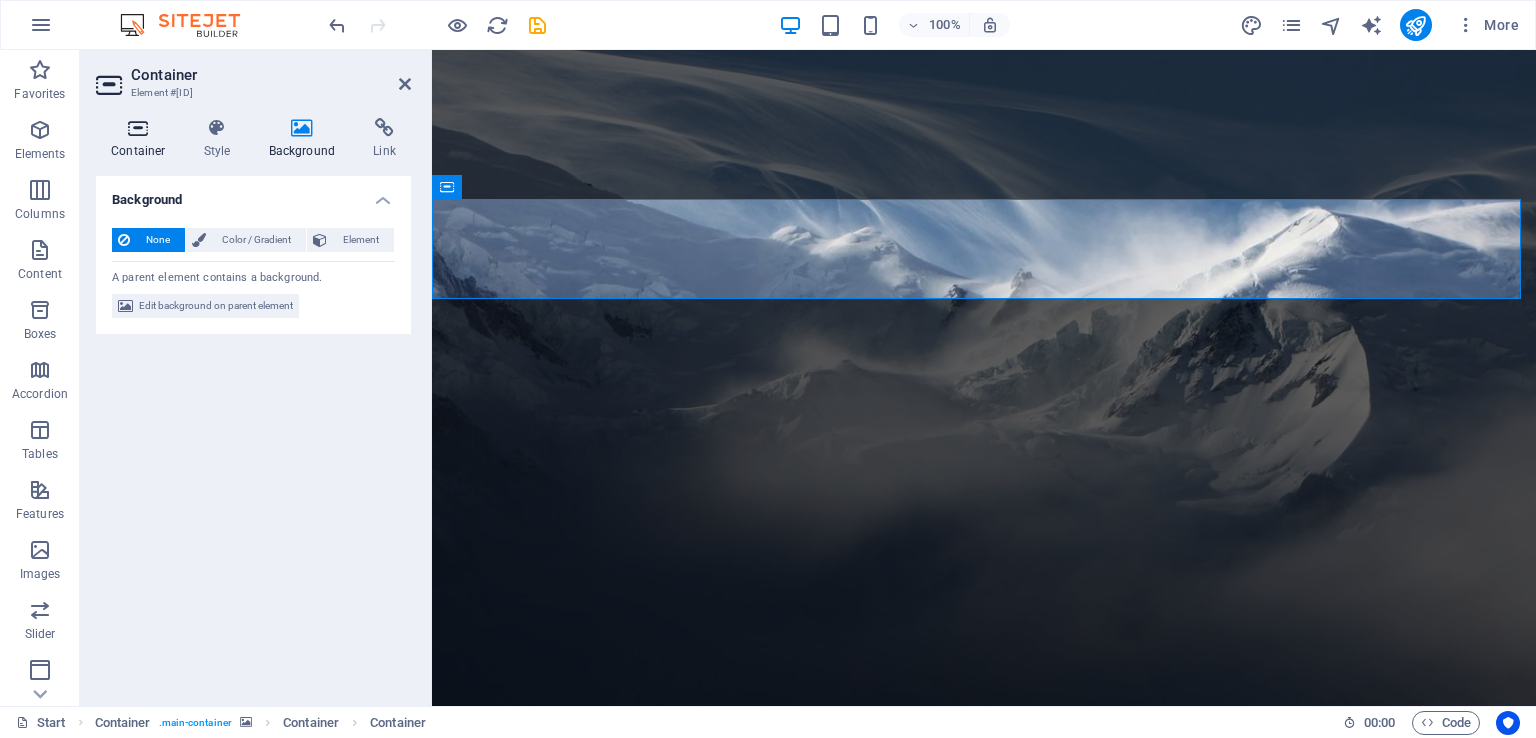 click on "Container" at bounding box center (142, 139) 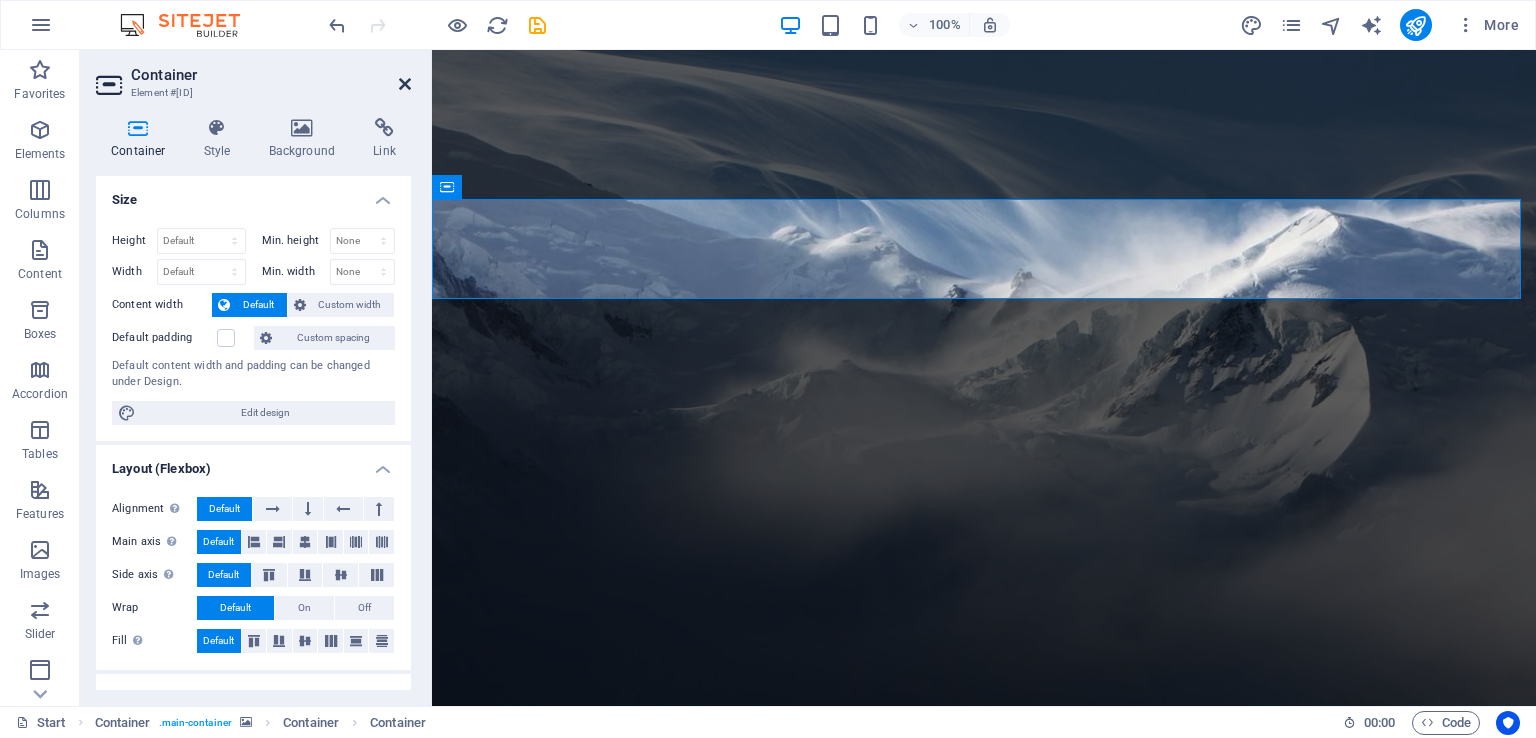 click at bounding box center (405, 84) 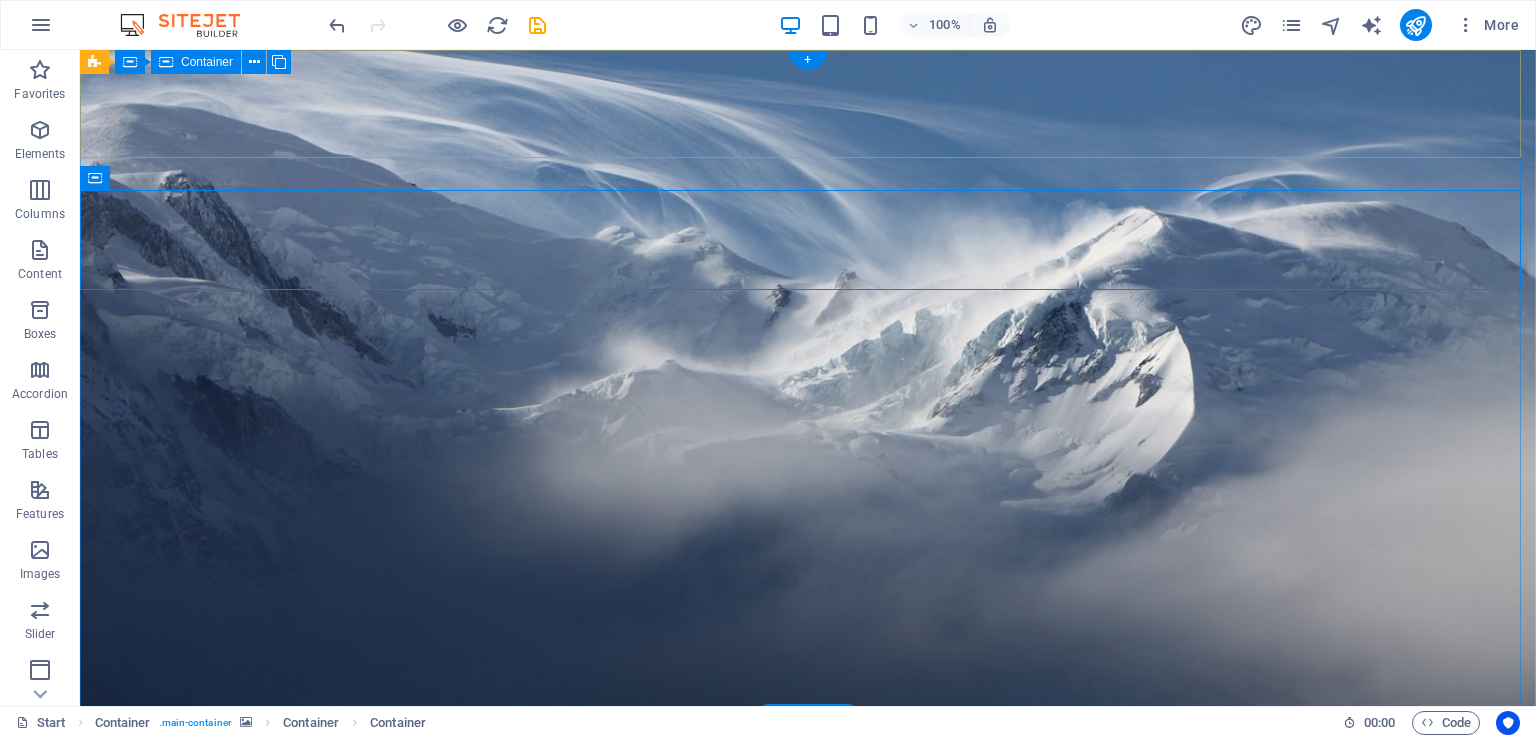 click at bounding box center (808, 760) 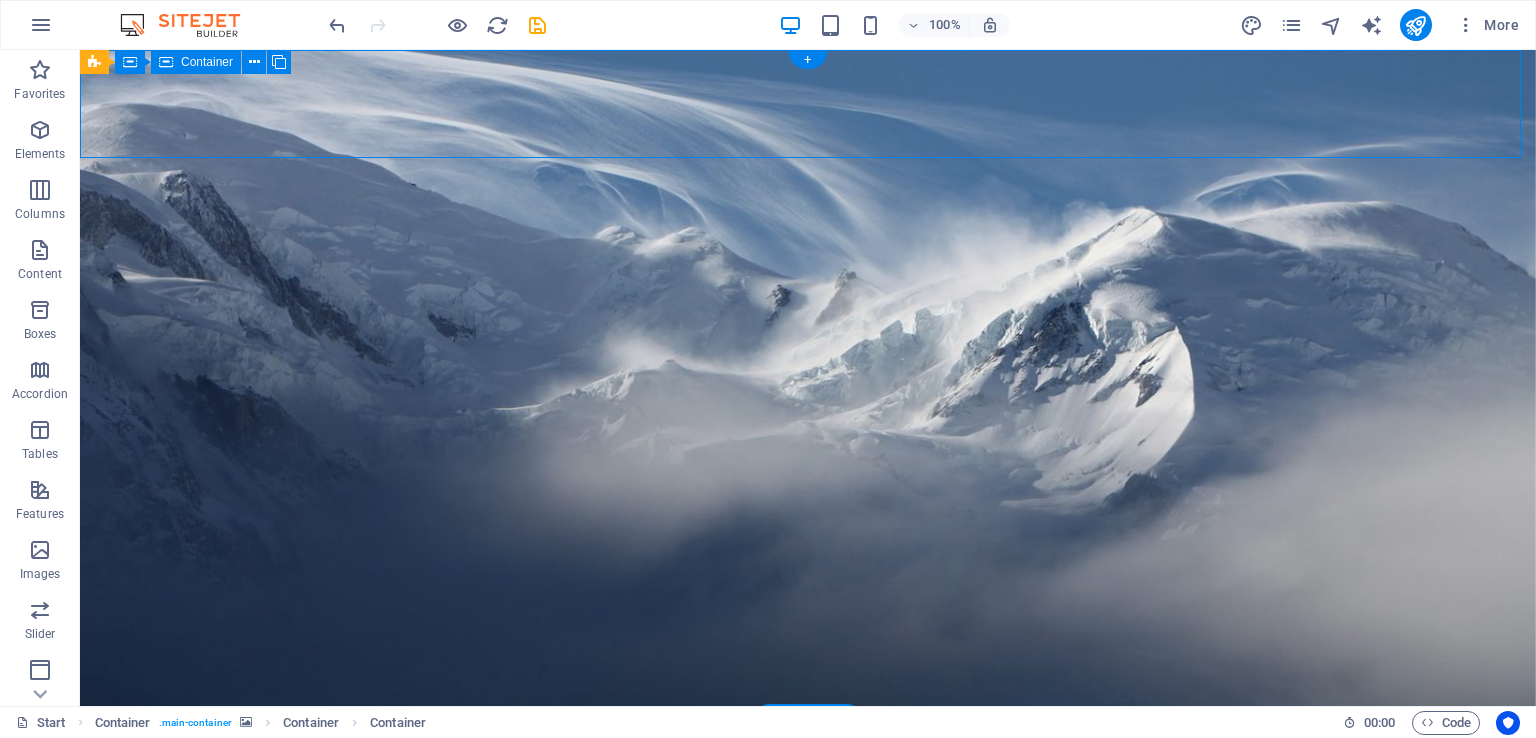 click at bounding box center [808, 760] 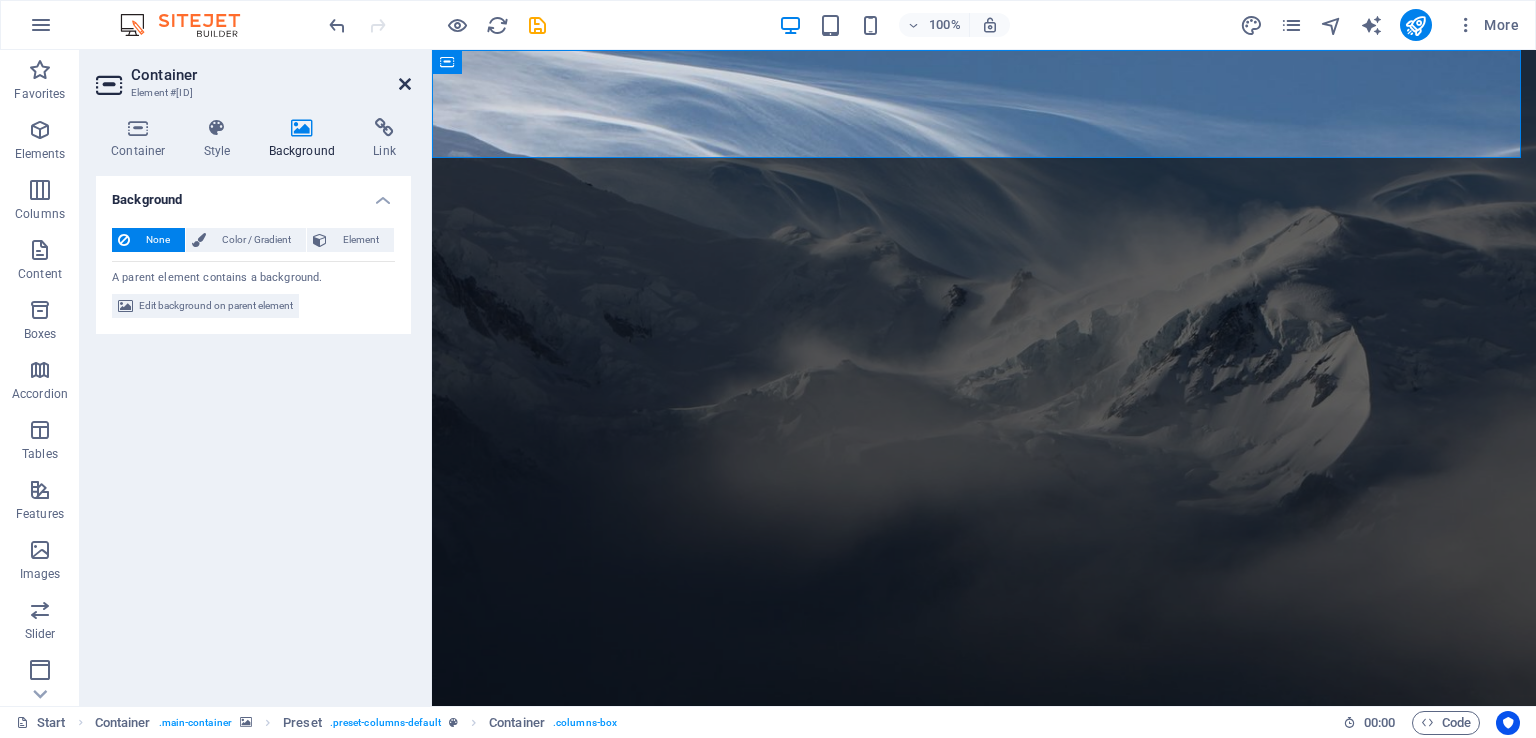 click at bounding box center (405, 84) 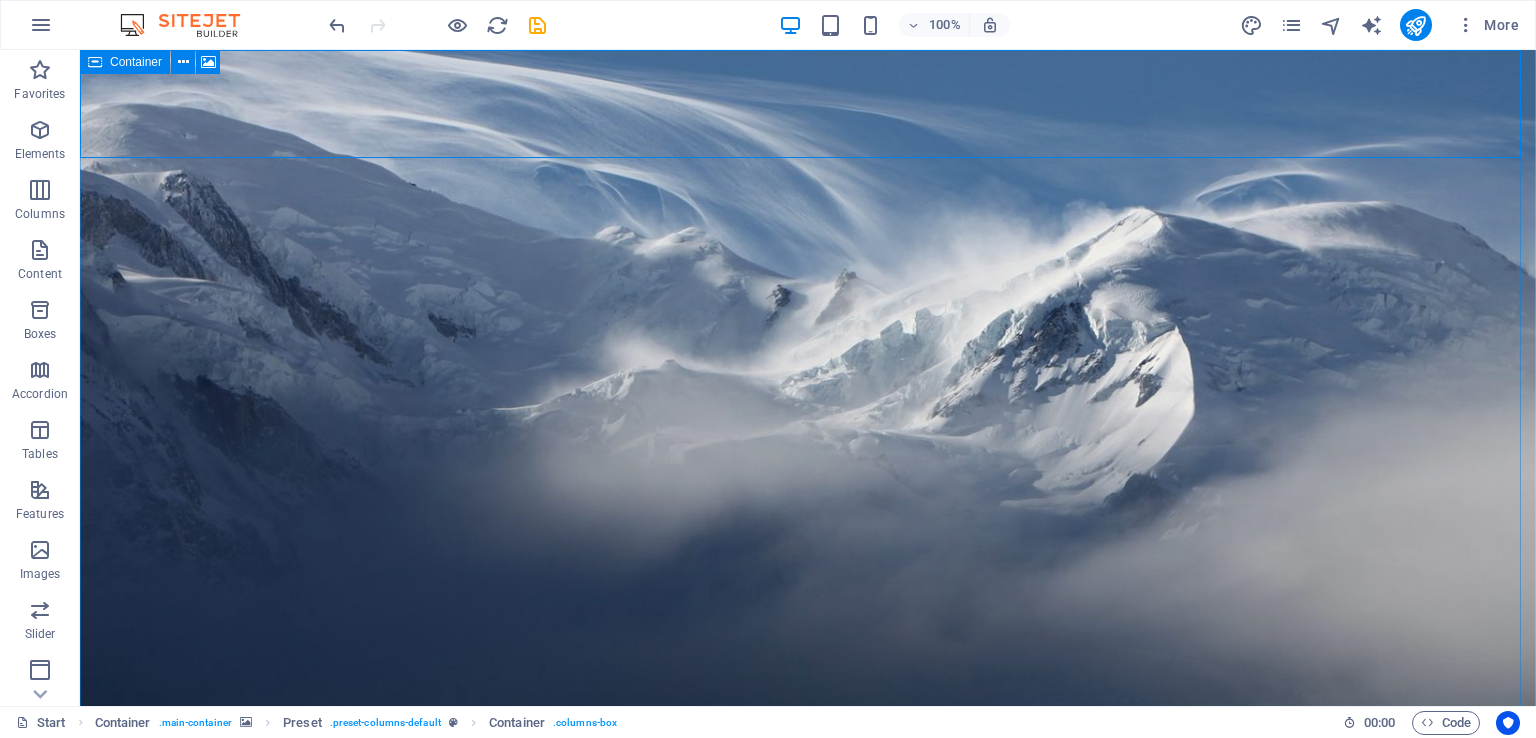 click on "Container" at bounding box center [125, 62] 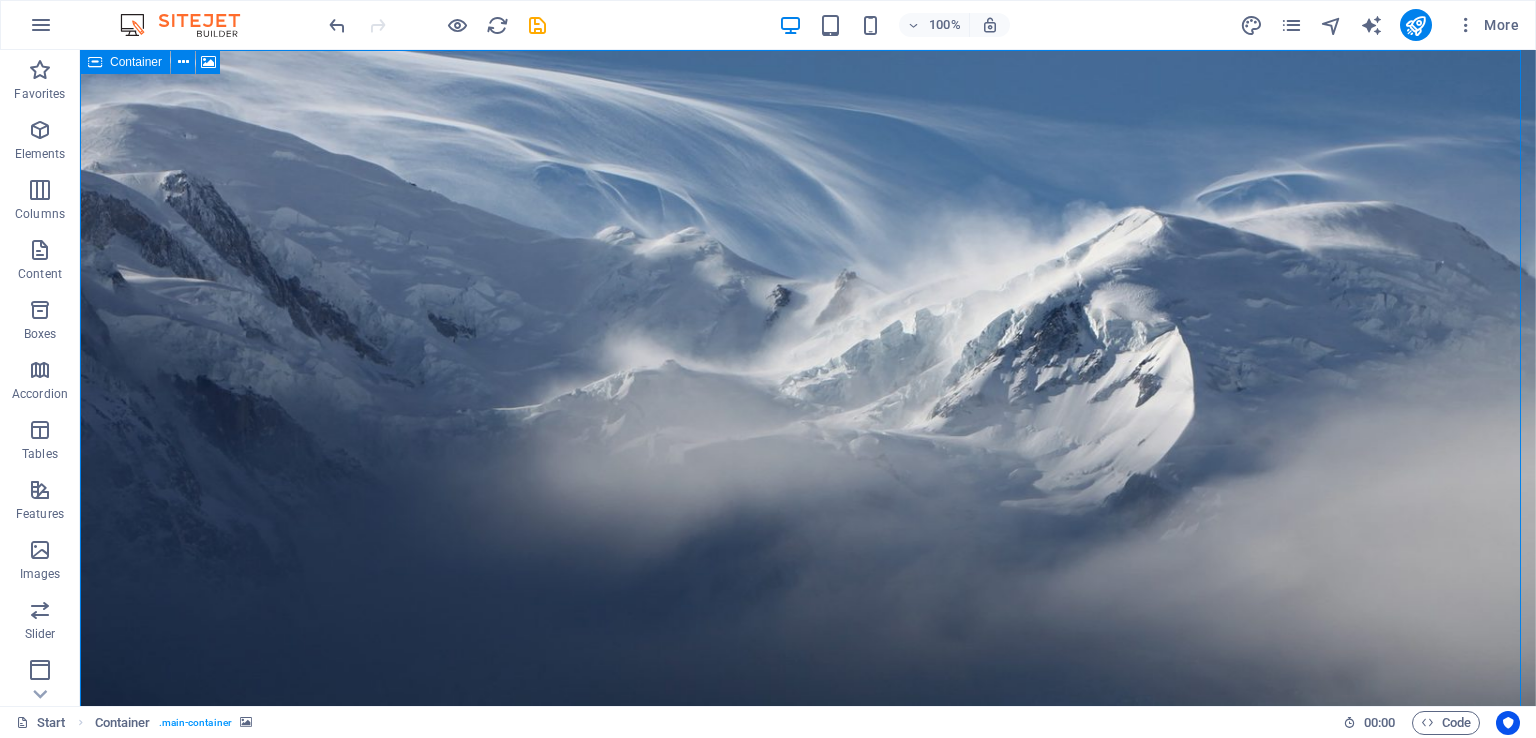 click on "Container" at bounding box center [125, 62] 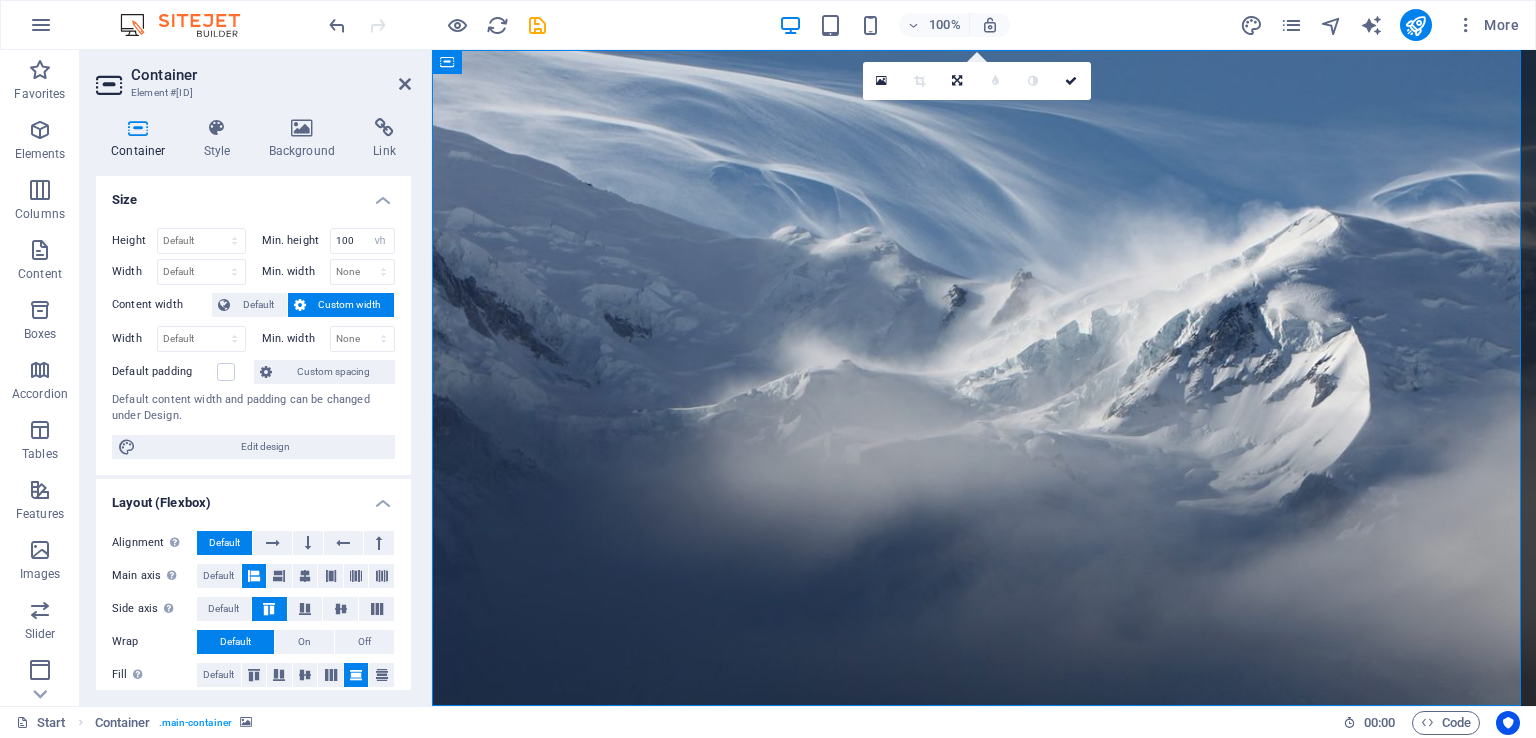 click on "Container Style Background Link Size Height Default px rem % vh vw Min. height 100 None px rem % vh vw Width Default px rem % em vh vw Min. width None px rem % vh vw Content width Default Custom width Width Default px rem % em vh vw Min. width None px rem % vh vw Default padding Custom spacing Default content width and padding can be changed under Design. Edit design Layout (Flexbox) Alignment Determines the flex direction. Default Main axis Determine how elements should behave along the main axis inside this container (justify content). Default Side axis Control the vertical direction of the element inside of the container (align items). Default Wrap Default On Off Fill Controls the distances and direction of elements on the y-axis across several lines (align content). Default Accessibility ARIA helps assistive technologies (like screen readers) to understand the role, state, and behavior of web elements Role The ARIA role defines the purpose of an element.  None Alert Article Banner Comment" at bounding box center [253, 404] 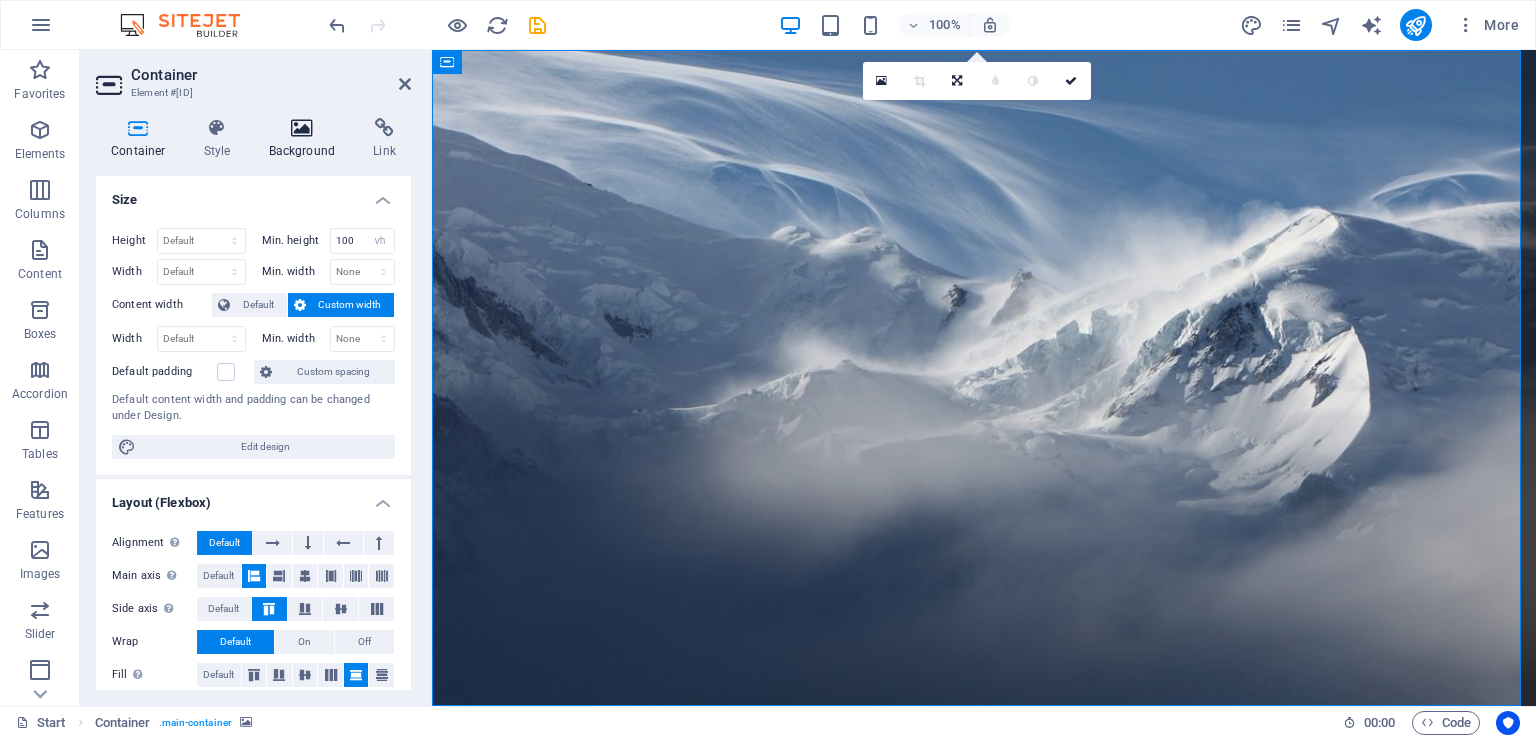 click at bounding box center [302, 128] 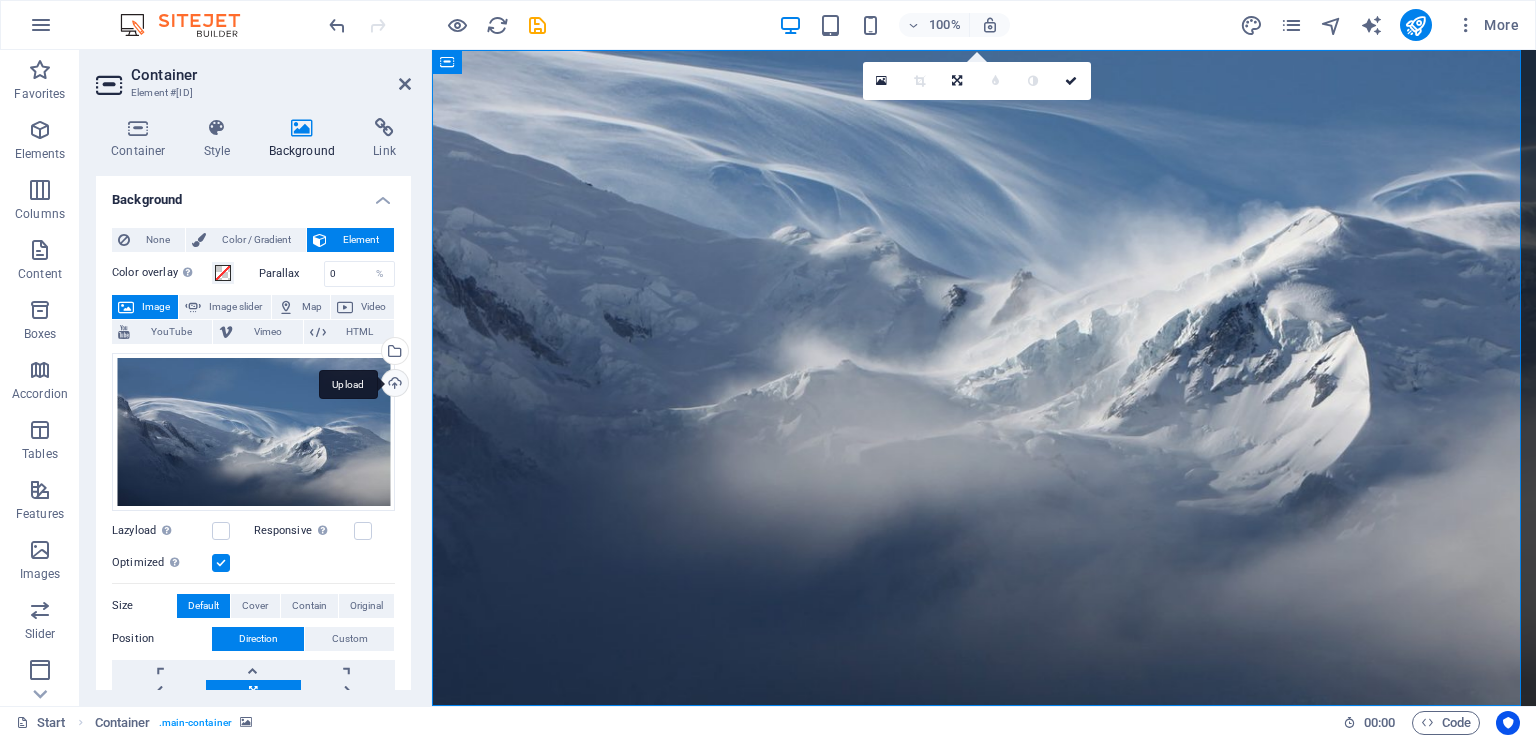 click on "Upload" at bounding box center (393, 385) 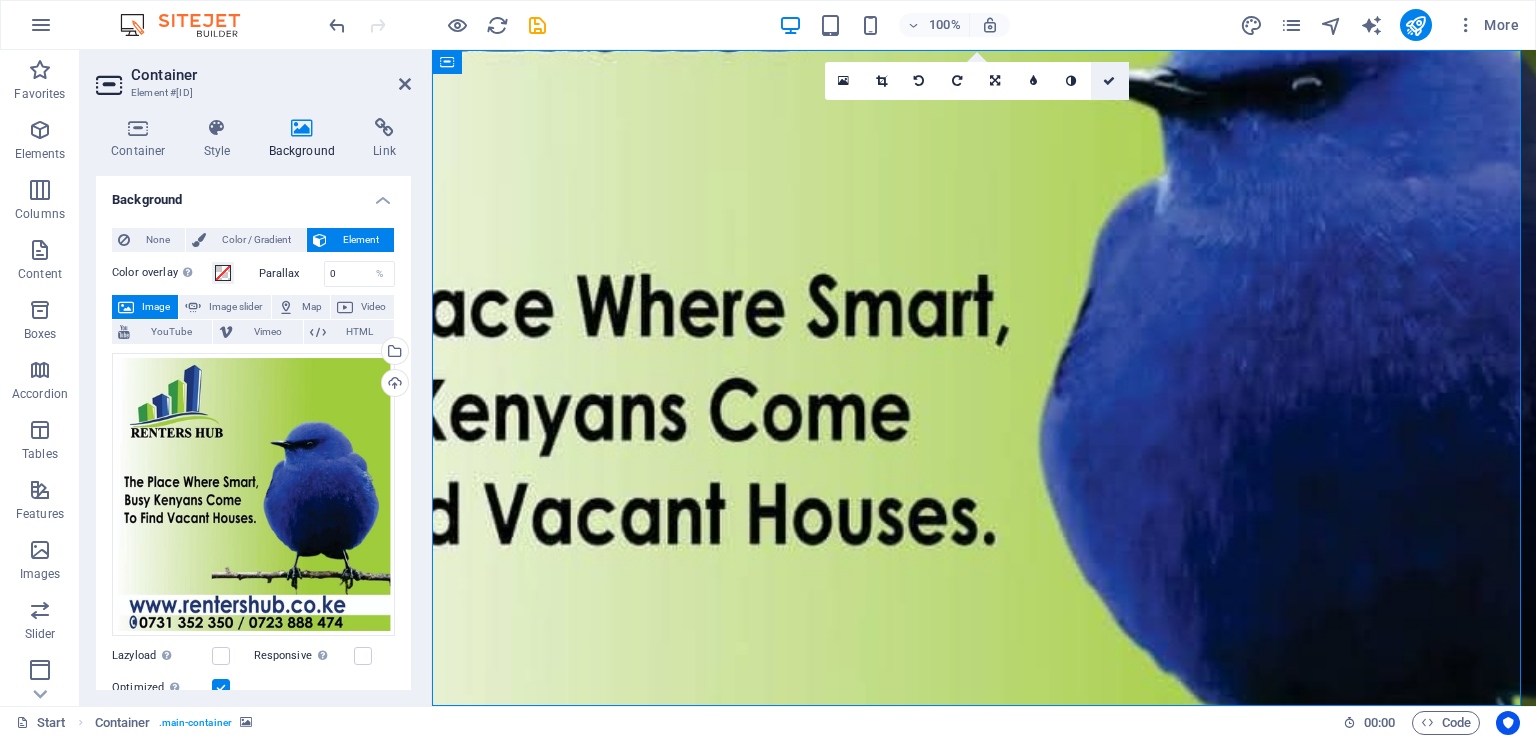 click at bounding box center [1110, 81] 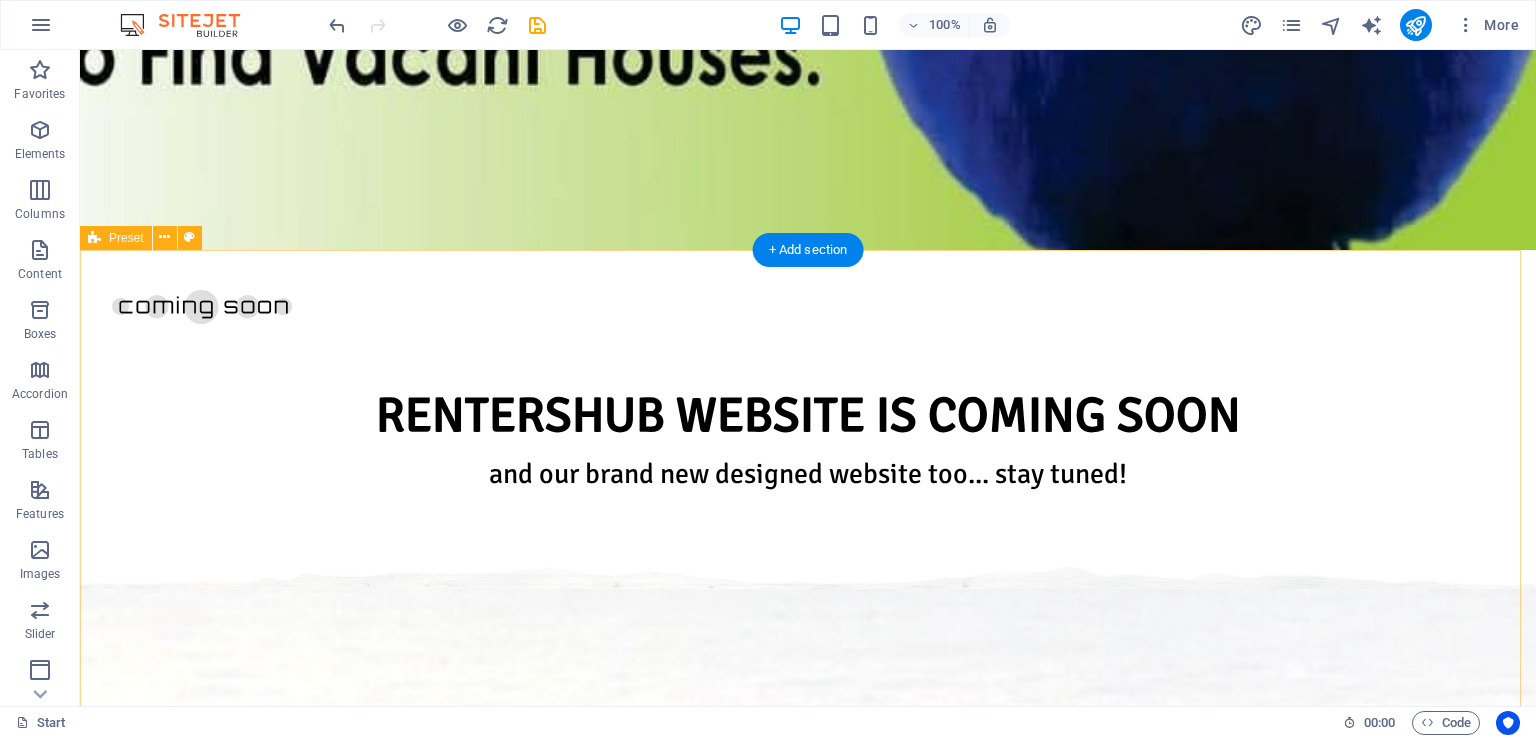 scroll, scrollTop: 671, scrollLeft: 0, axis: vertical 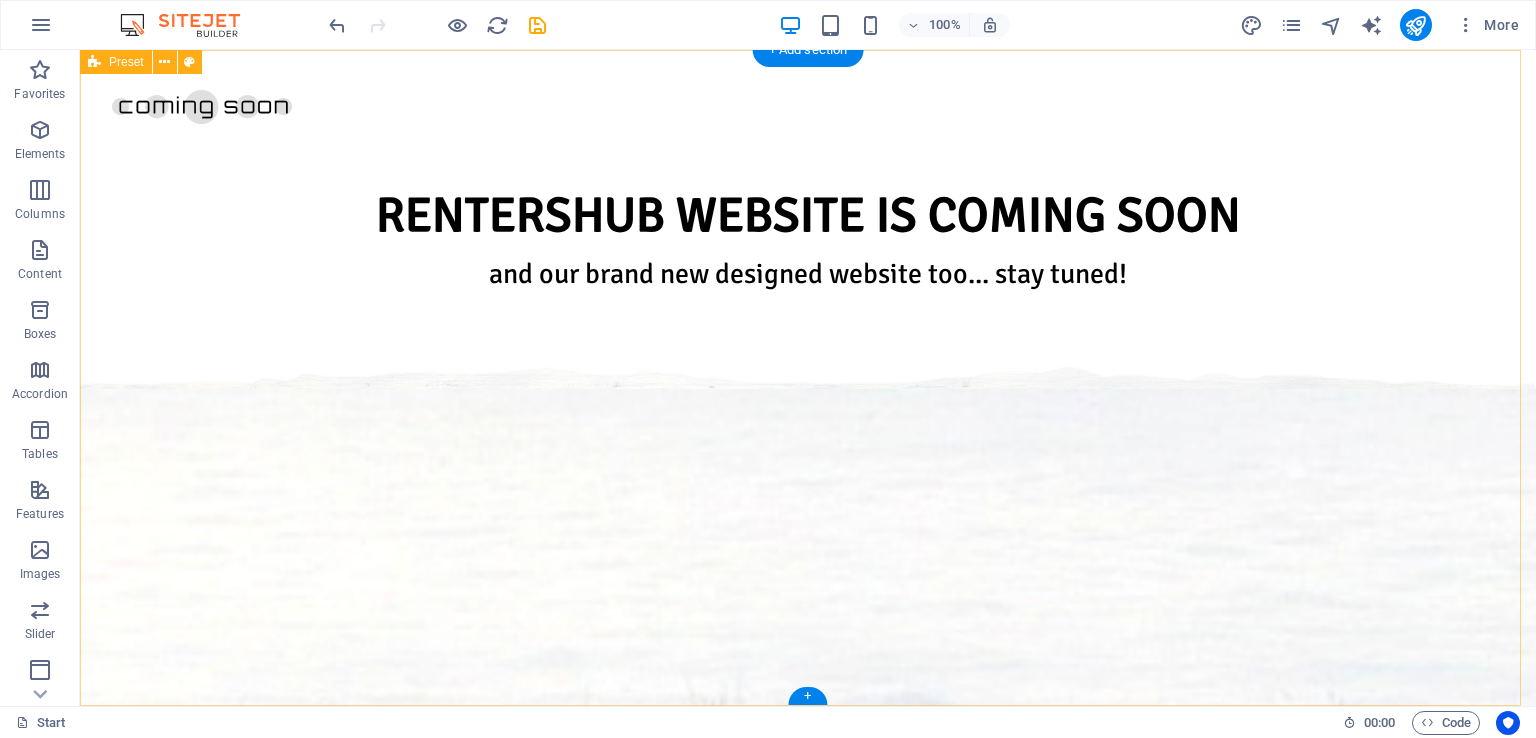 click at bounding box center [808, 1680] 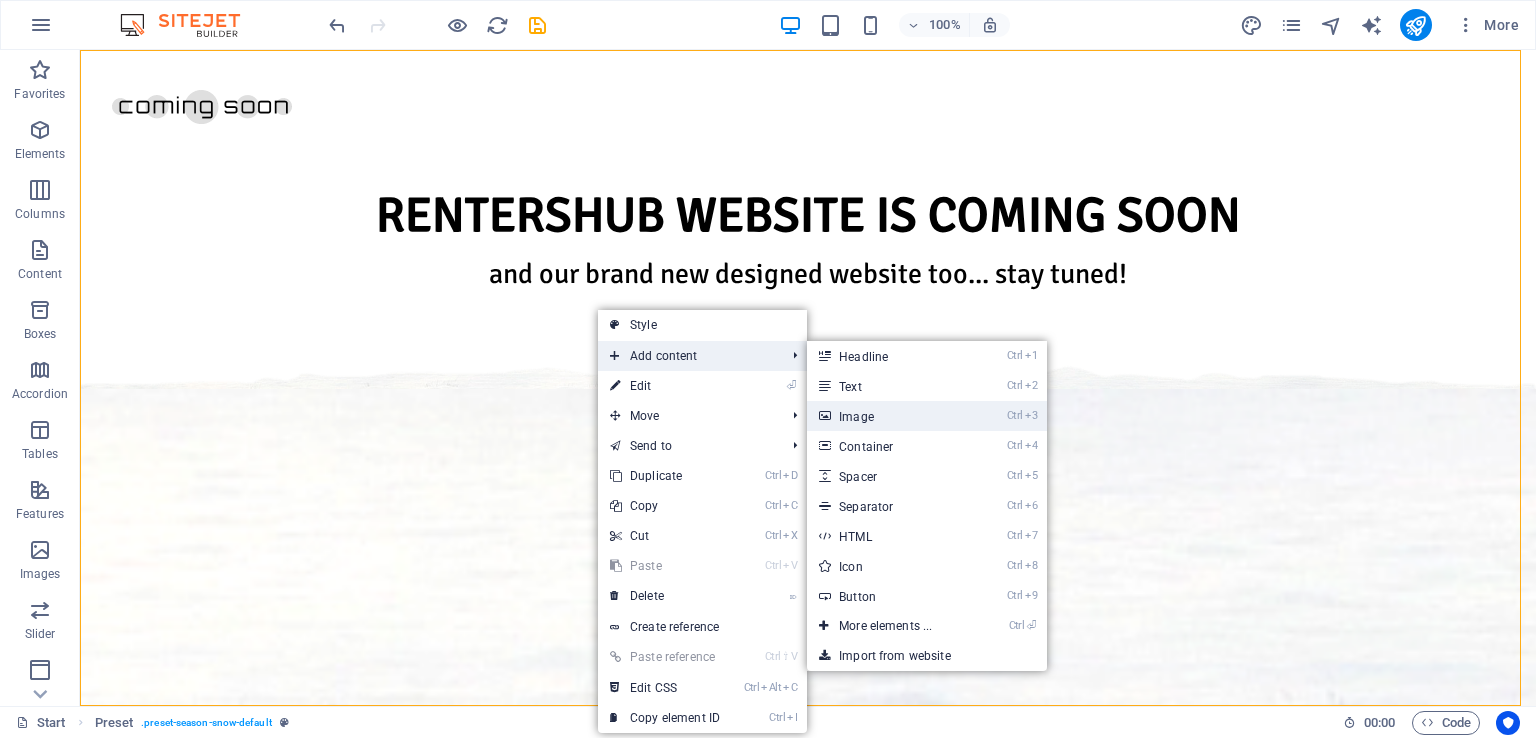 click on "Ctrl 3  Image" at bounding box center (889, 416) 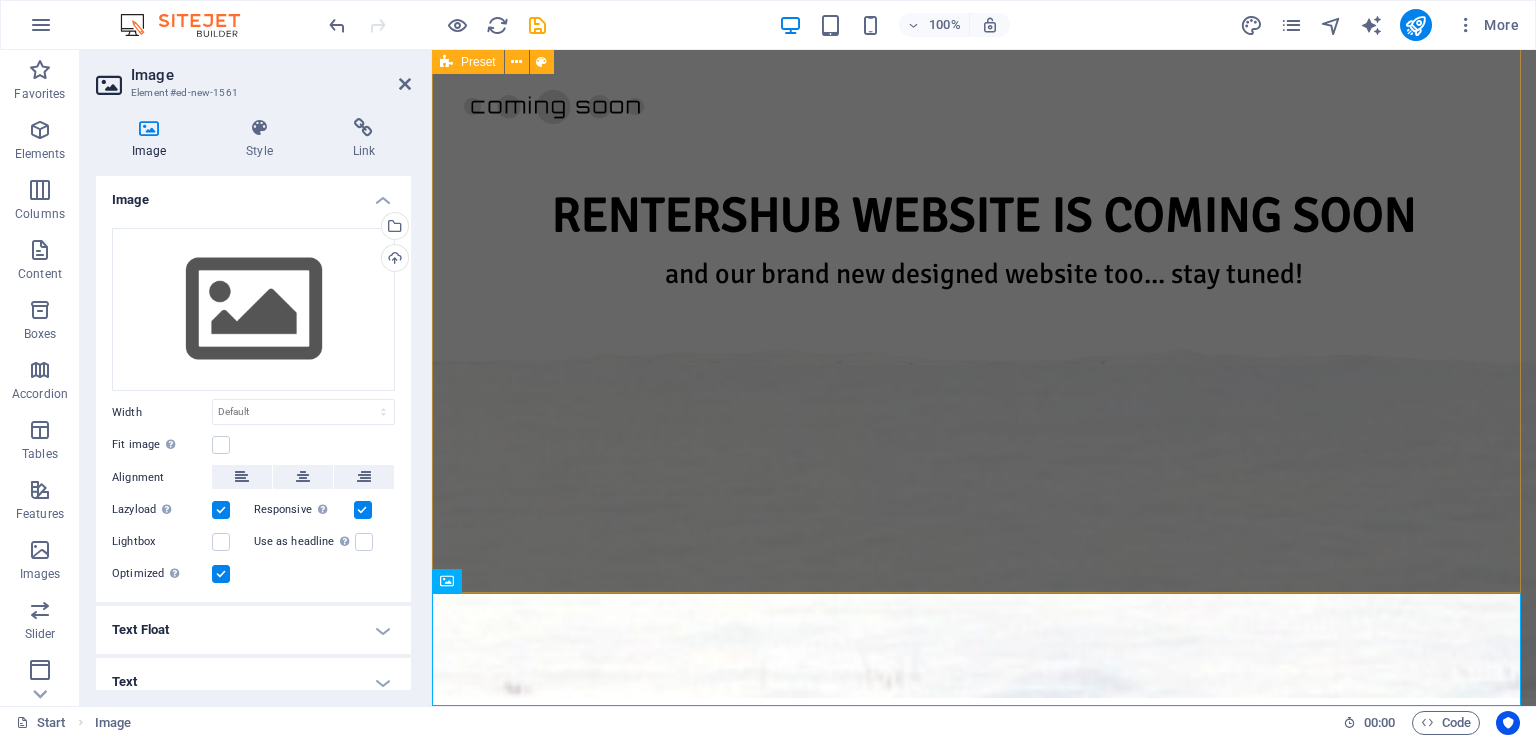 scroll, scrollTop: 768, scrollLeft: 0, axis: vertical 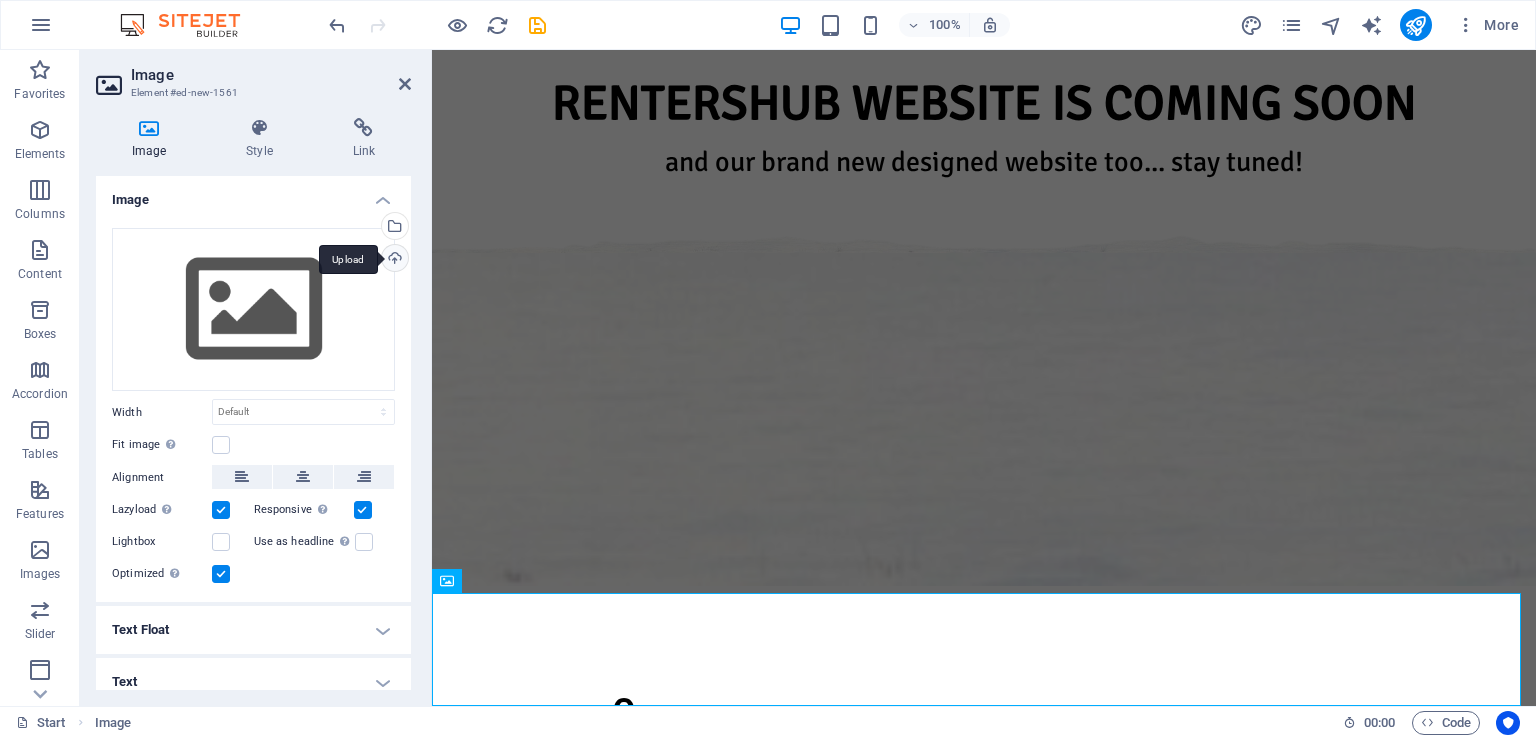 click on "Upload" at bounding box center [393, 260] 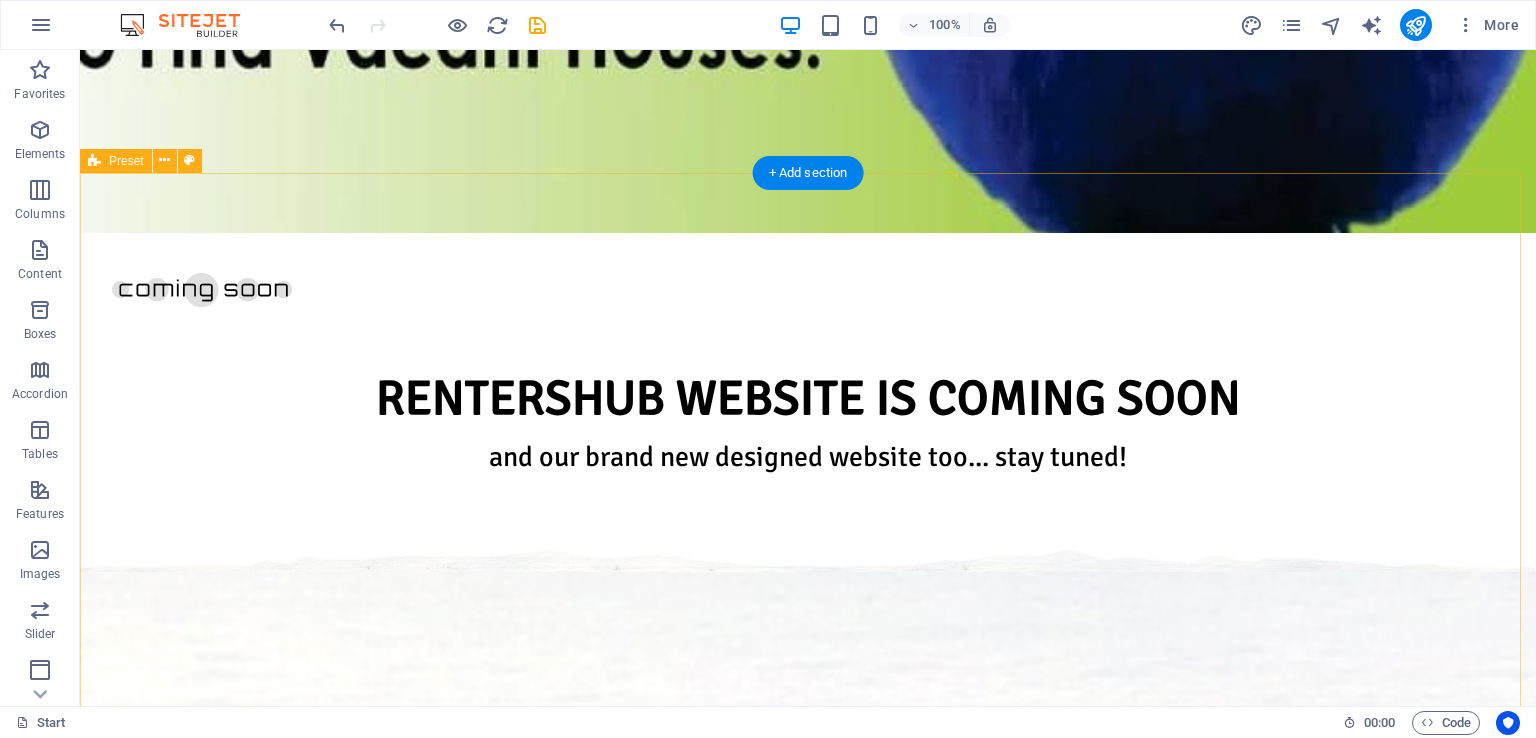 scroll, scrollTop: 571, scrollLeft: 0, axis: vertical 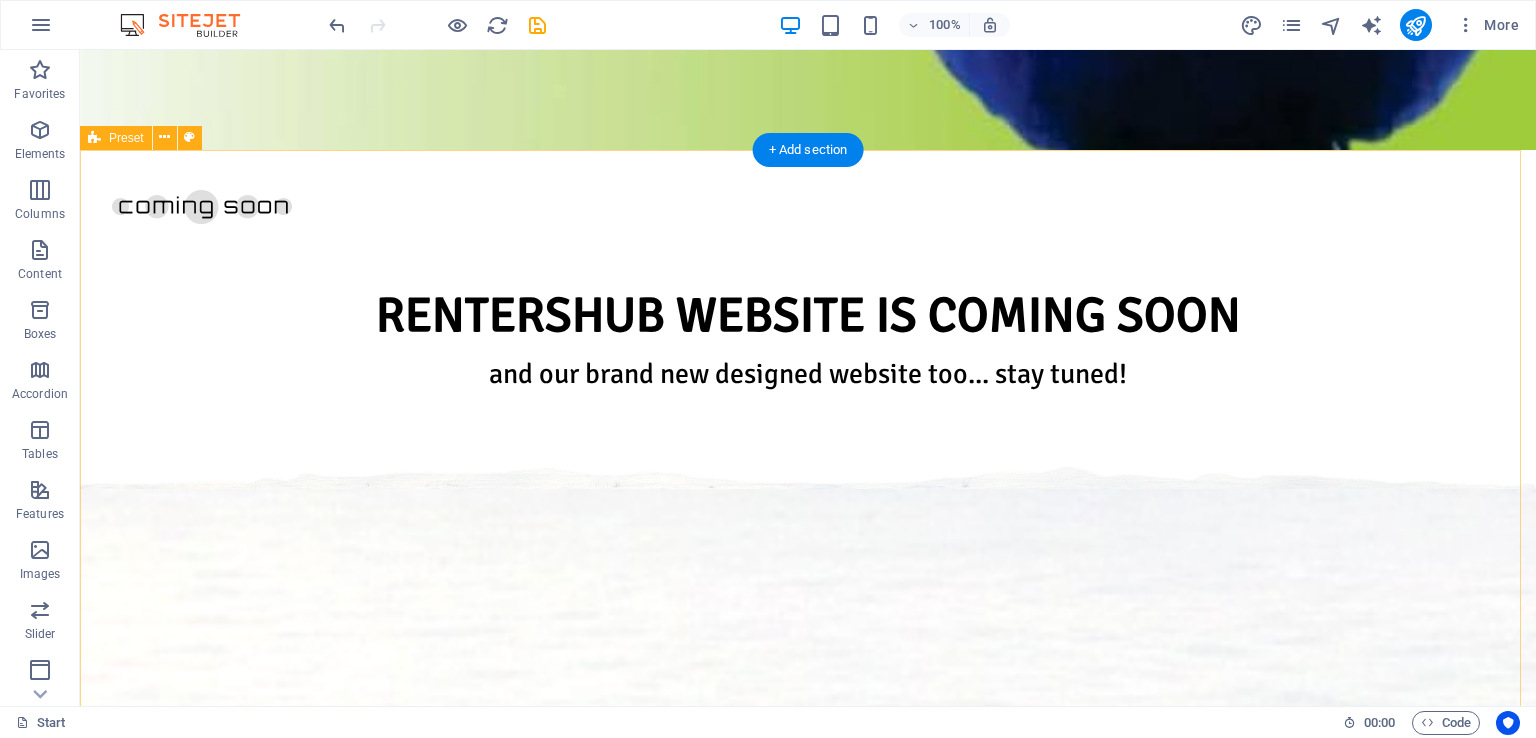 click at bounding box center [808, 1780] 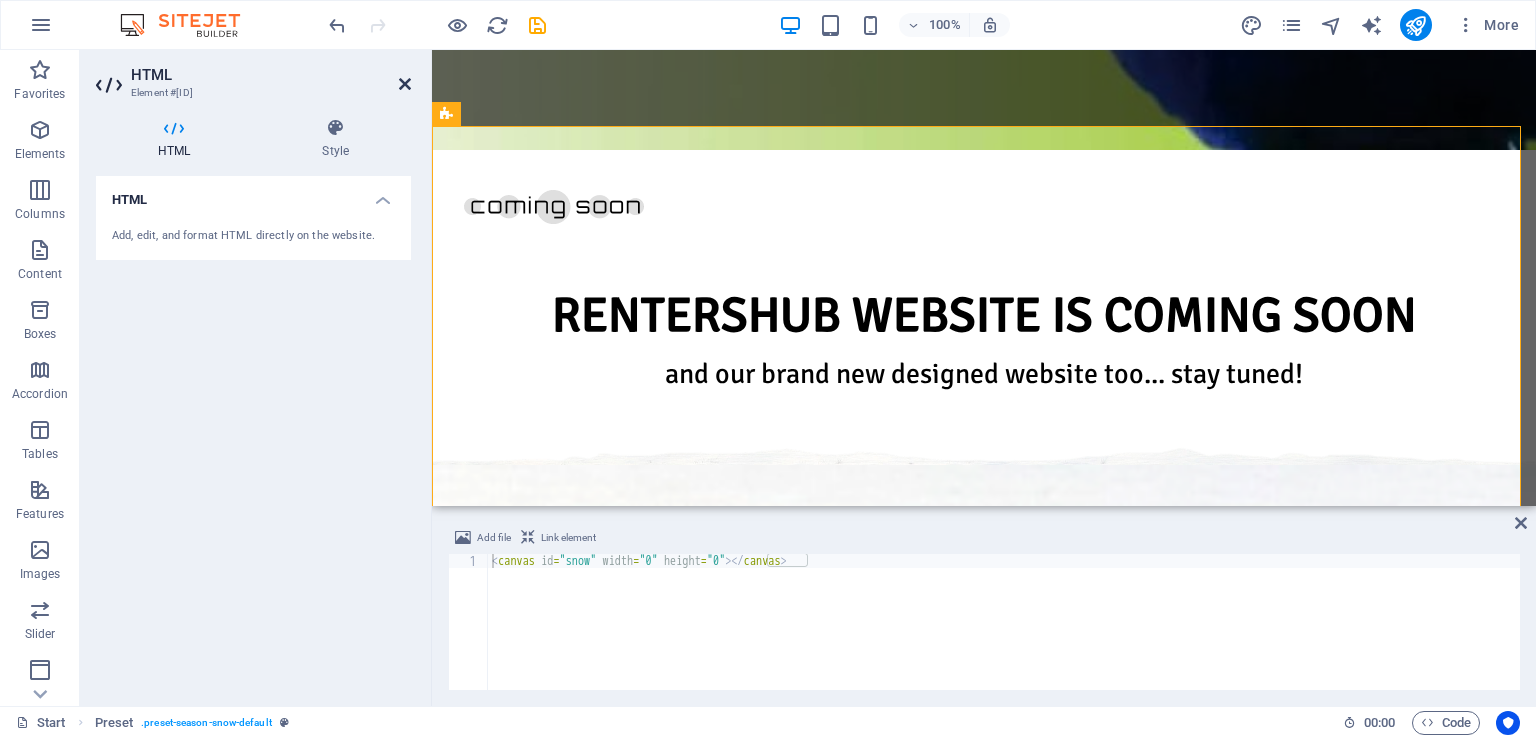 click at bounding box center [405, 84] 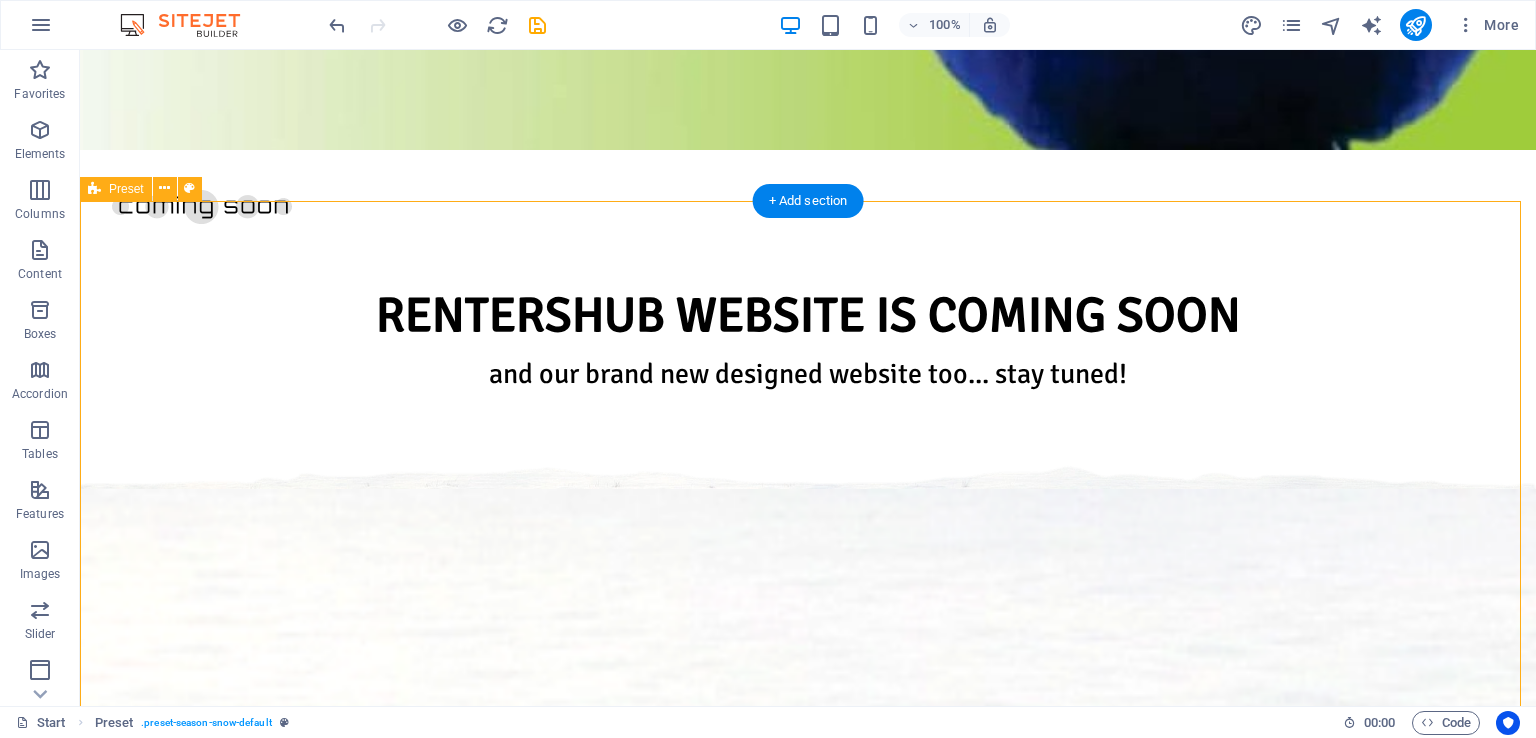 scroll, scrollTop: 0, scrollLeft: 0, axis: both 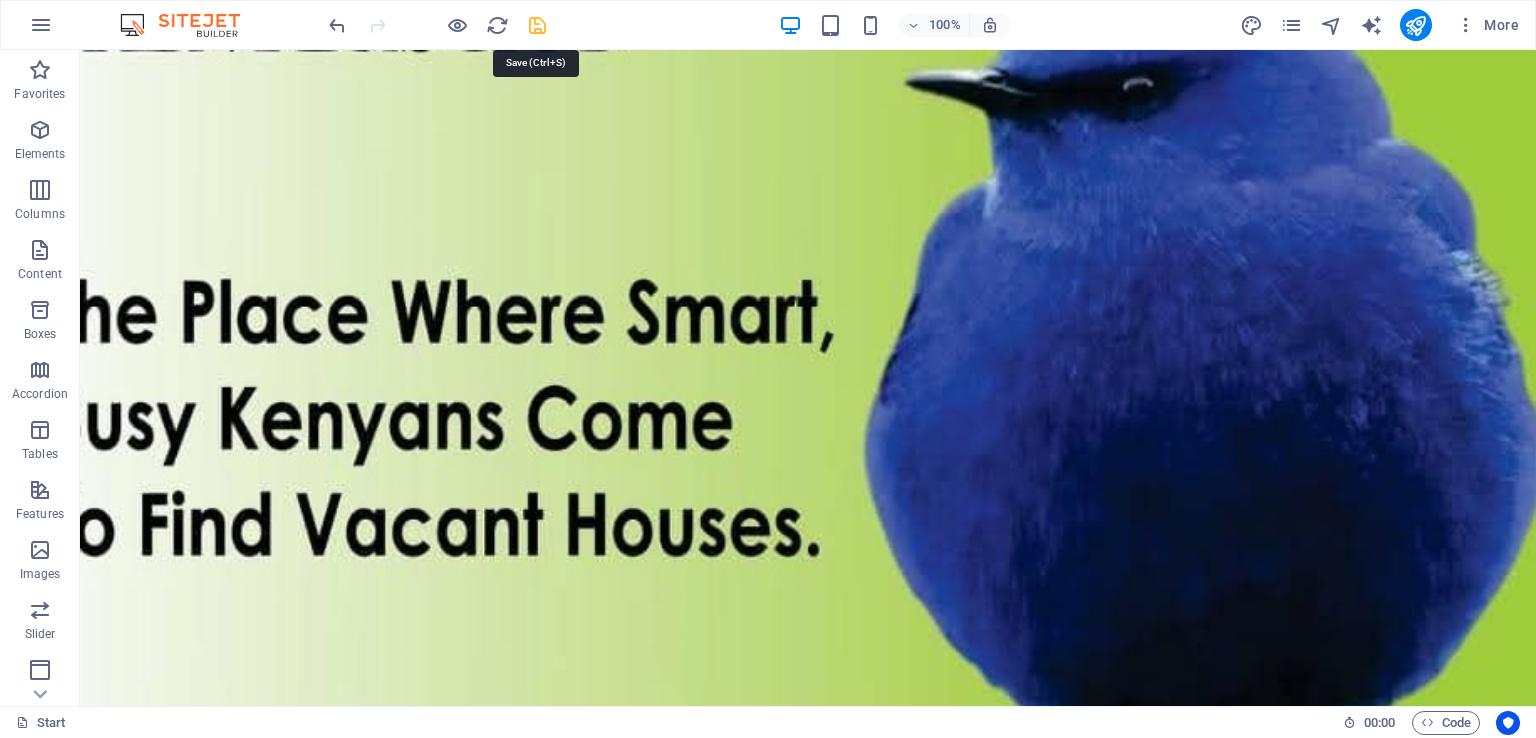 click at bounding box center (537, 25) 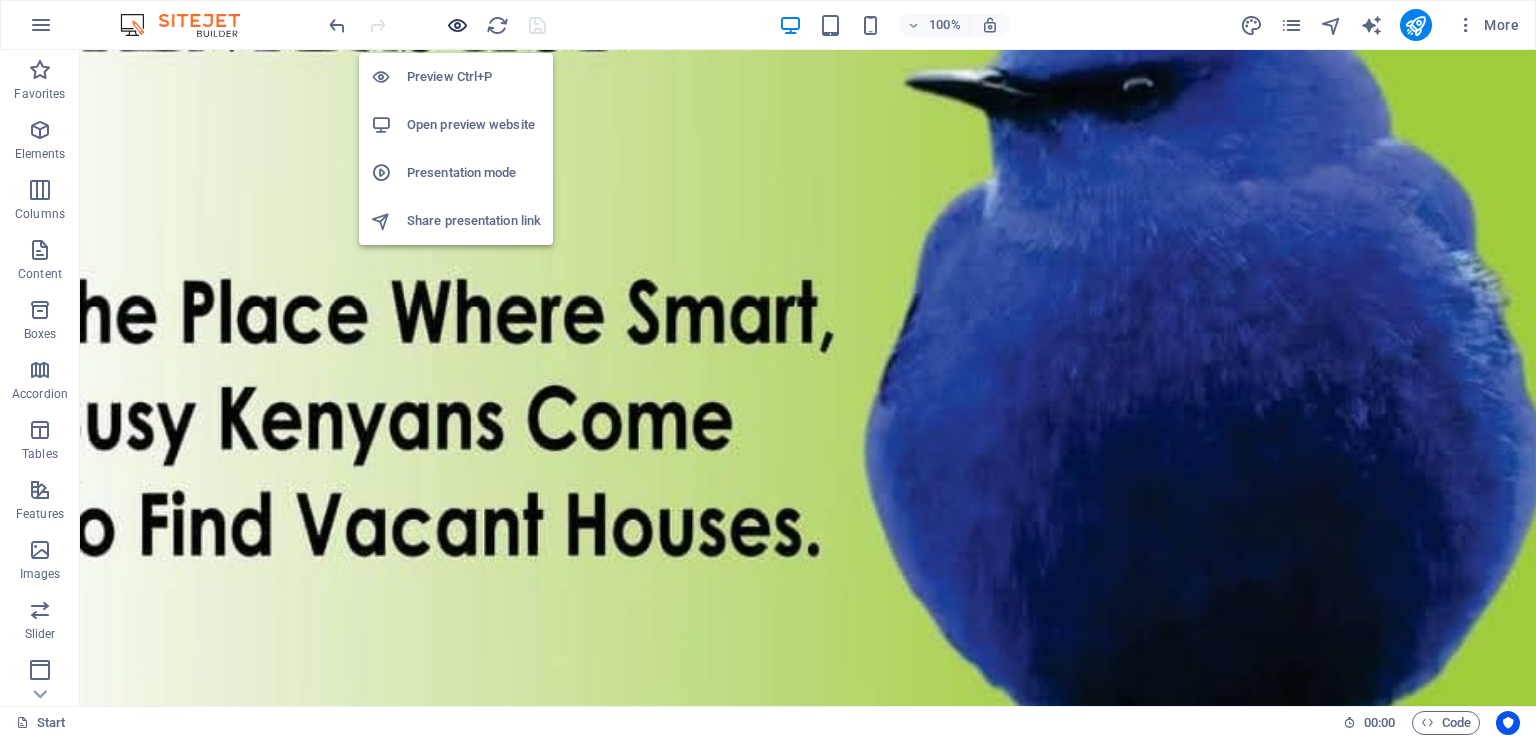 click at bounding box center [457, 25] 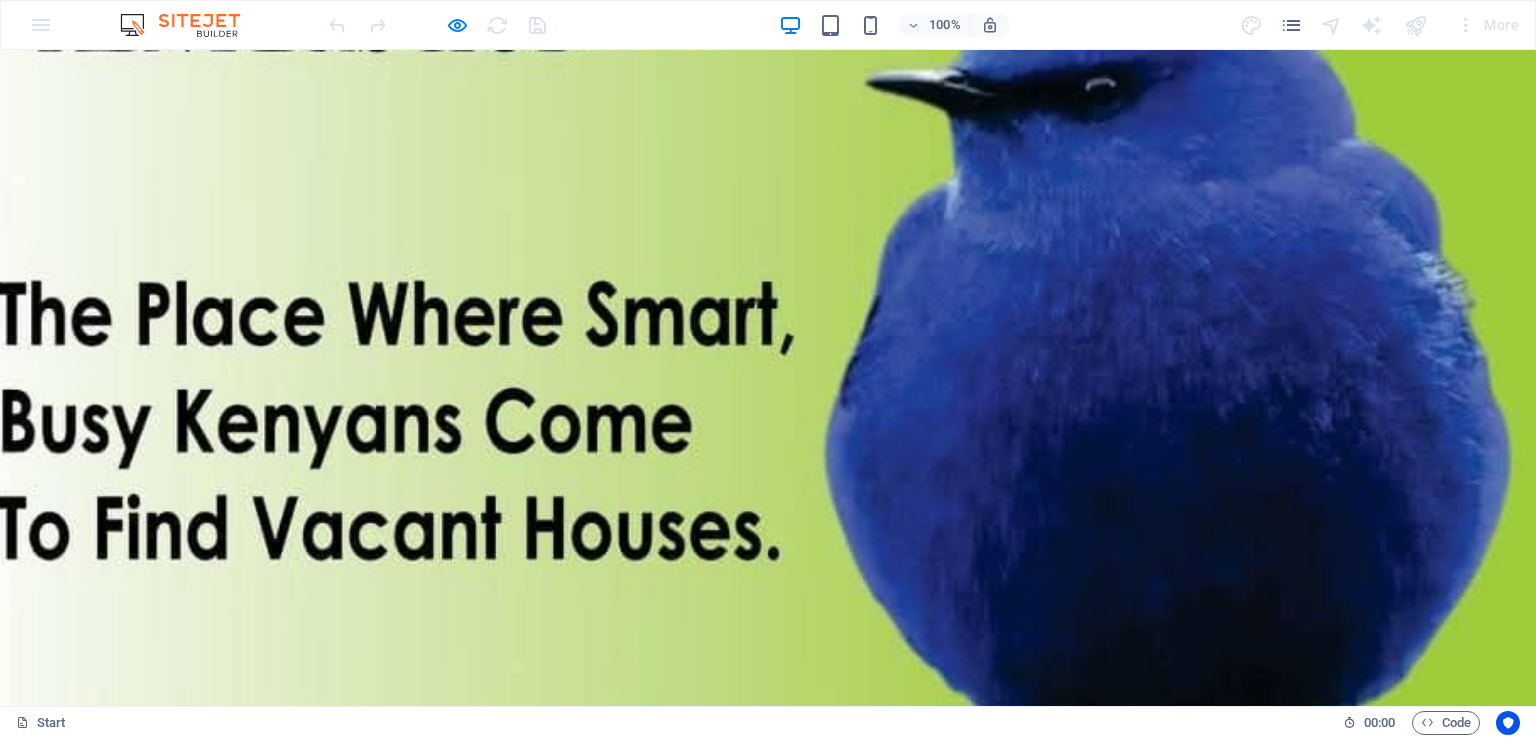click at bounding box center (437, 25) 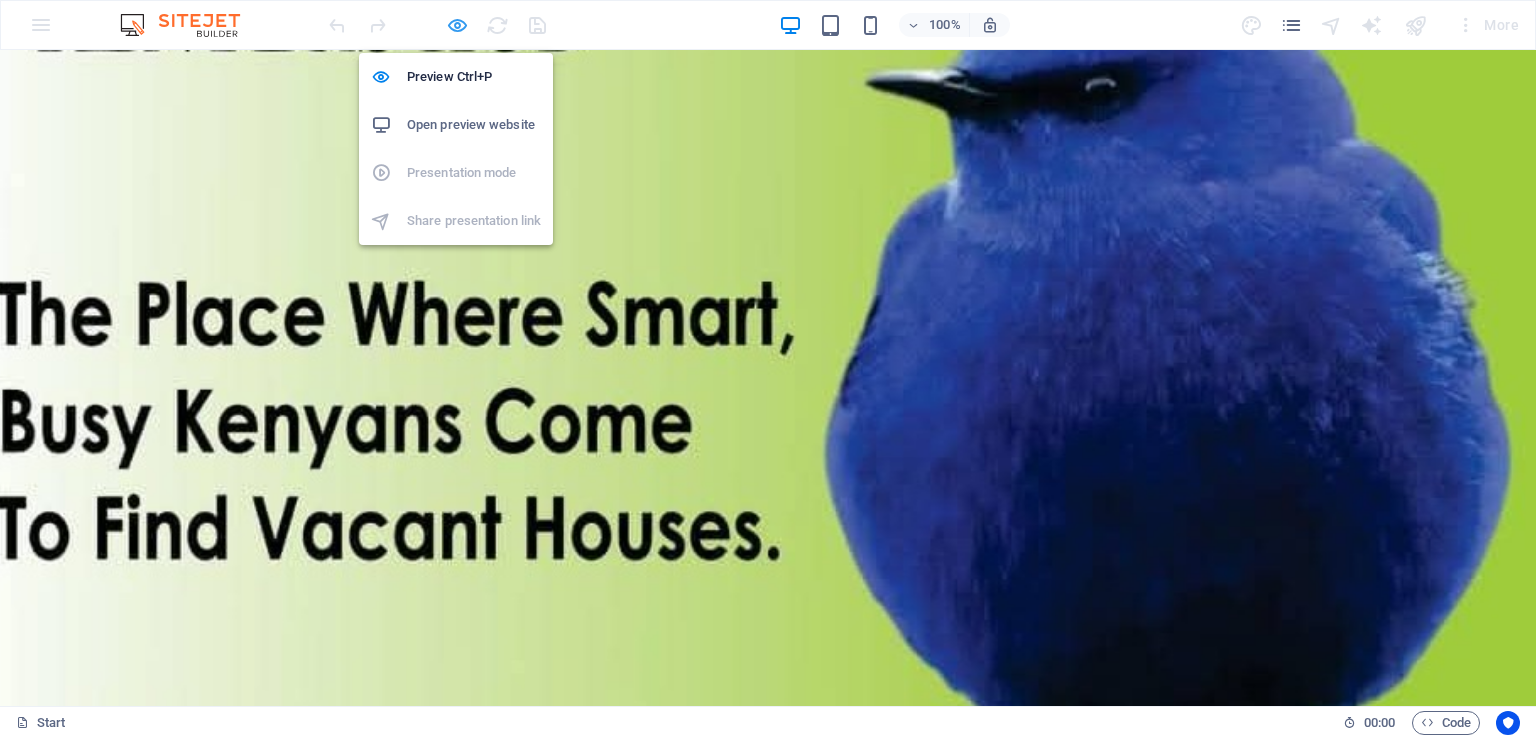 click at bounding box center (457, 25) 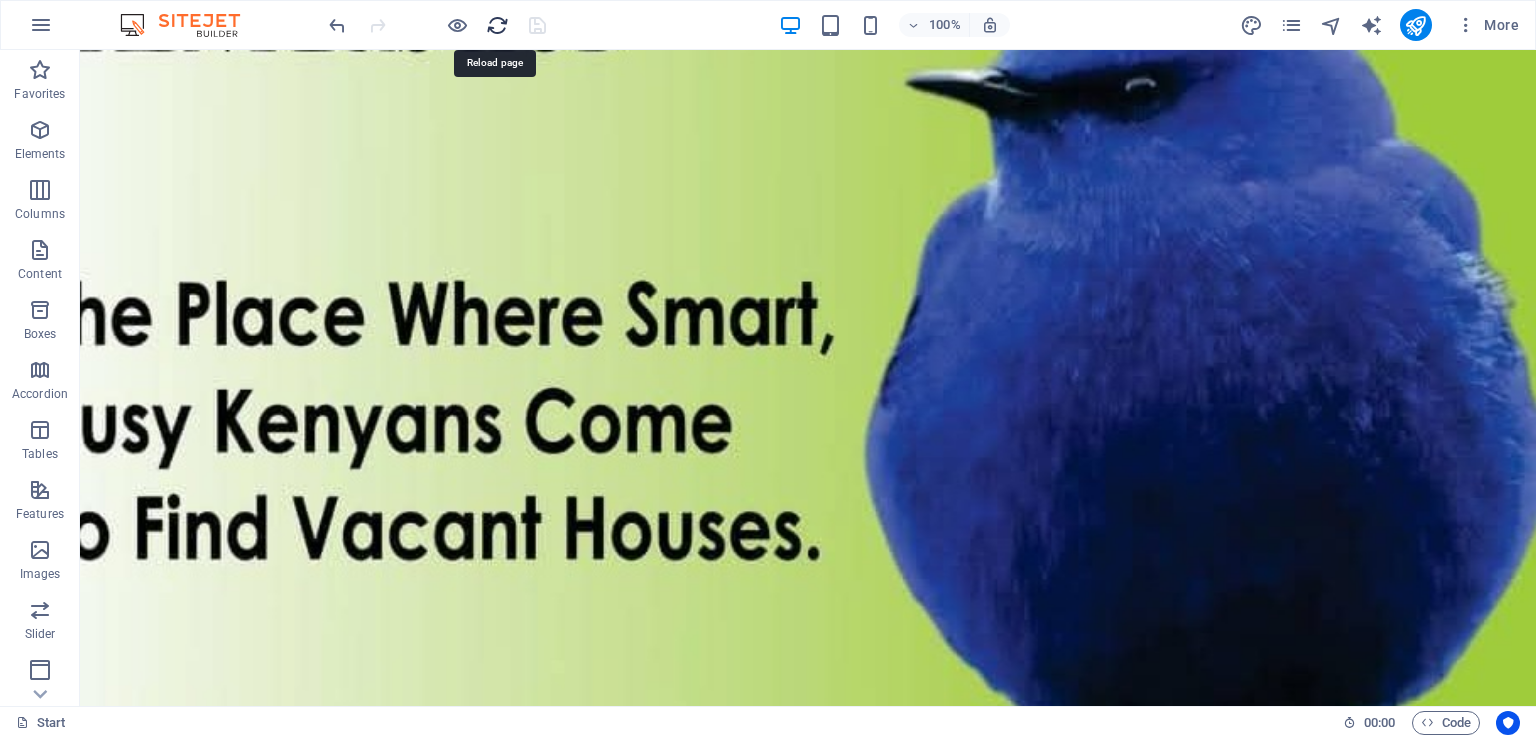 click at bounding box center [497, 25] 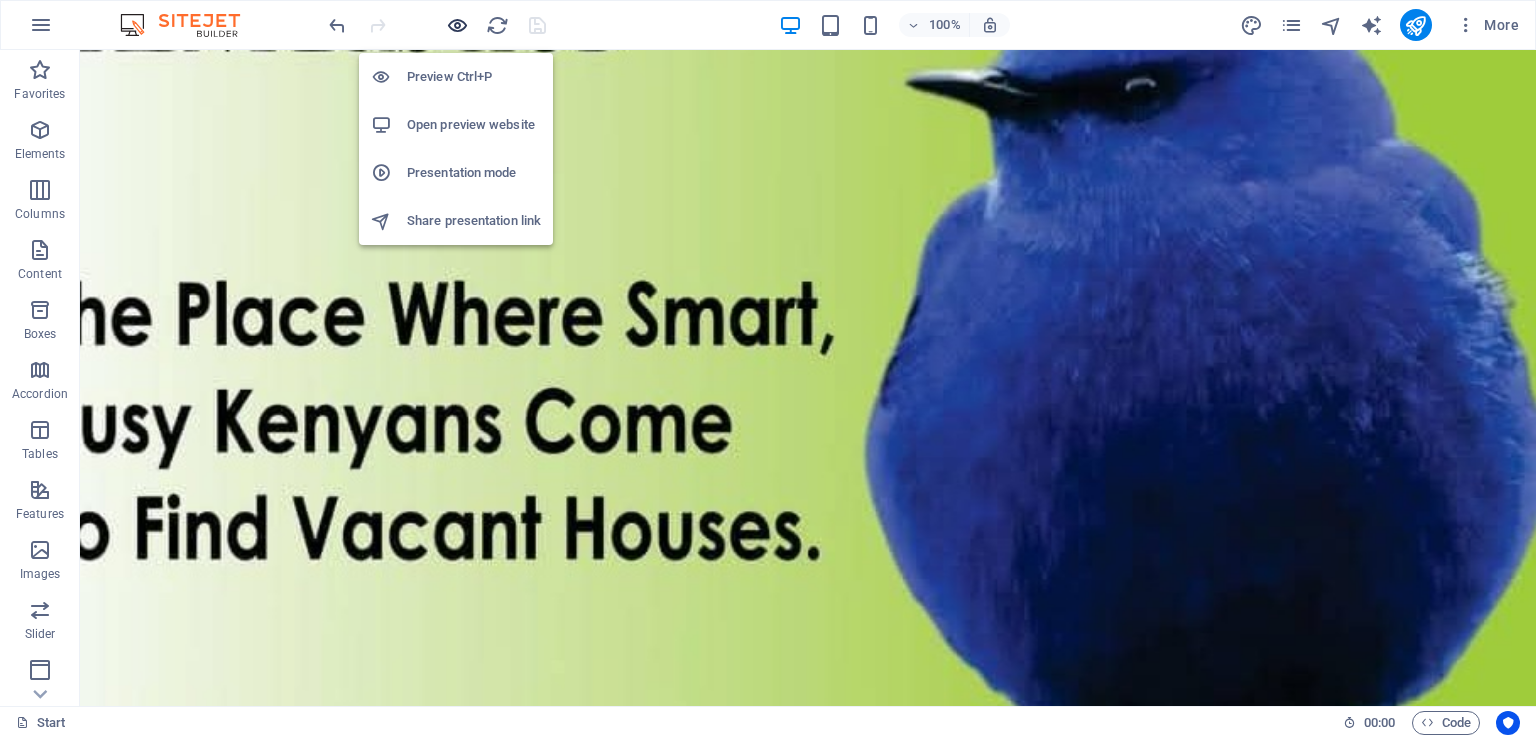 click at bounding box center (457, 25) 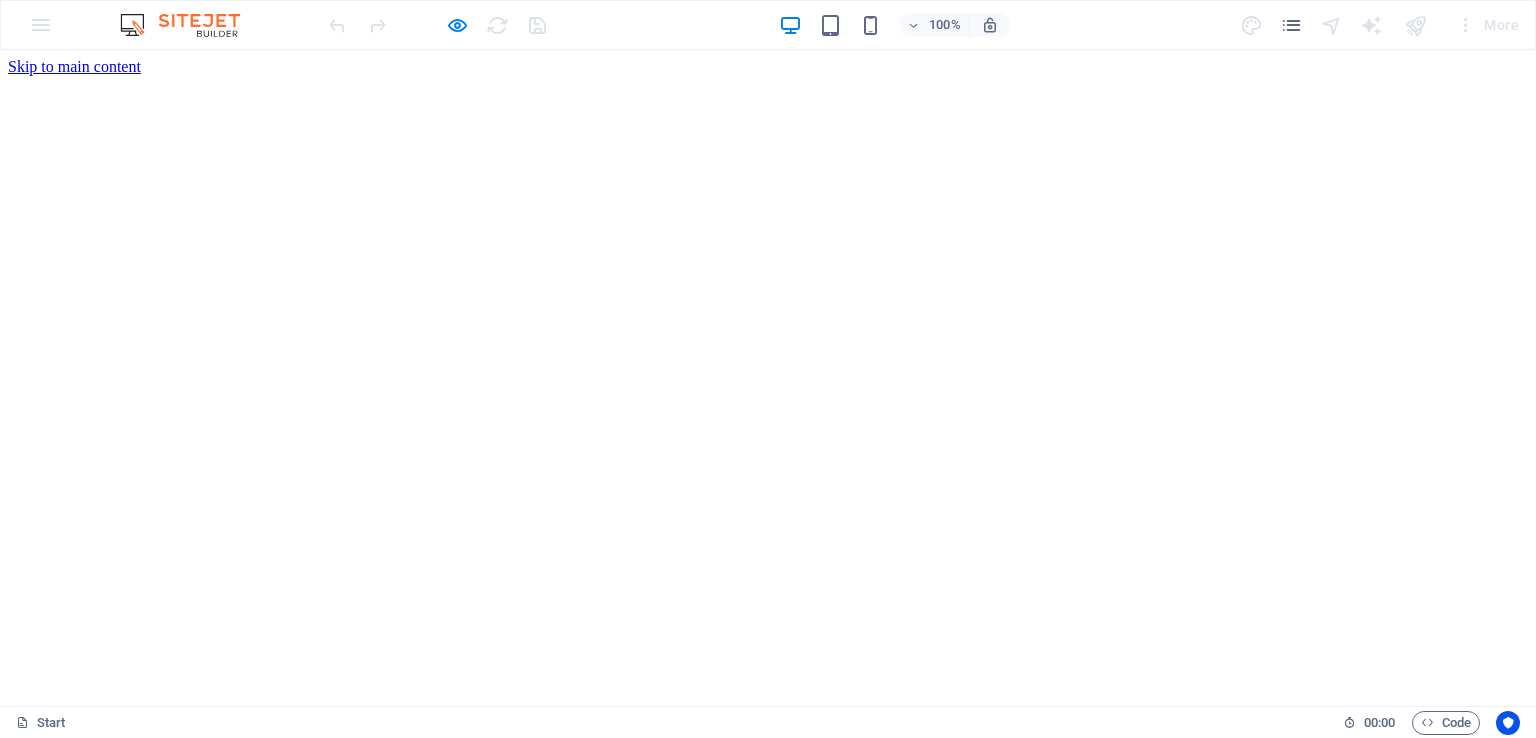 scroll, scrollTop: 0, scrollLeft: 0, axis: both 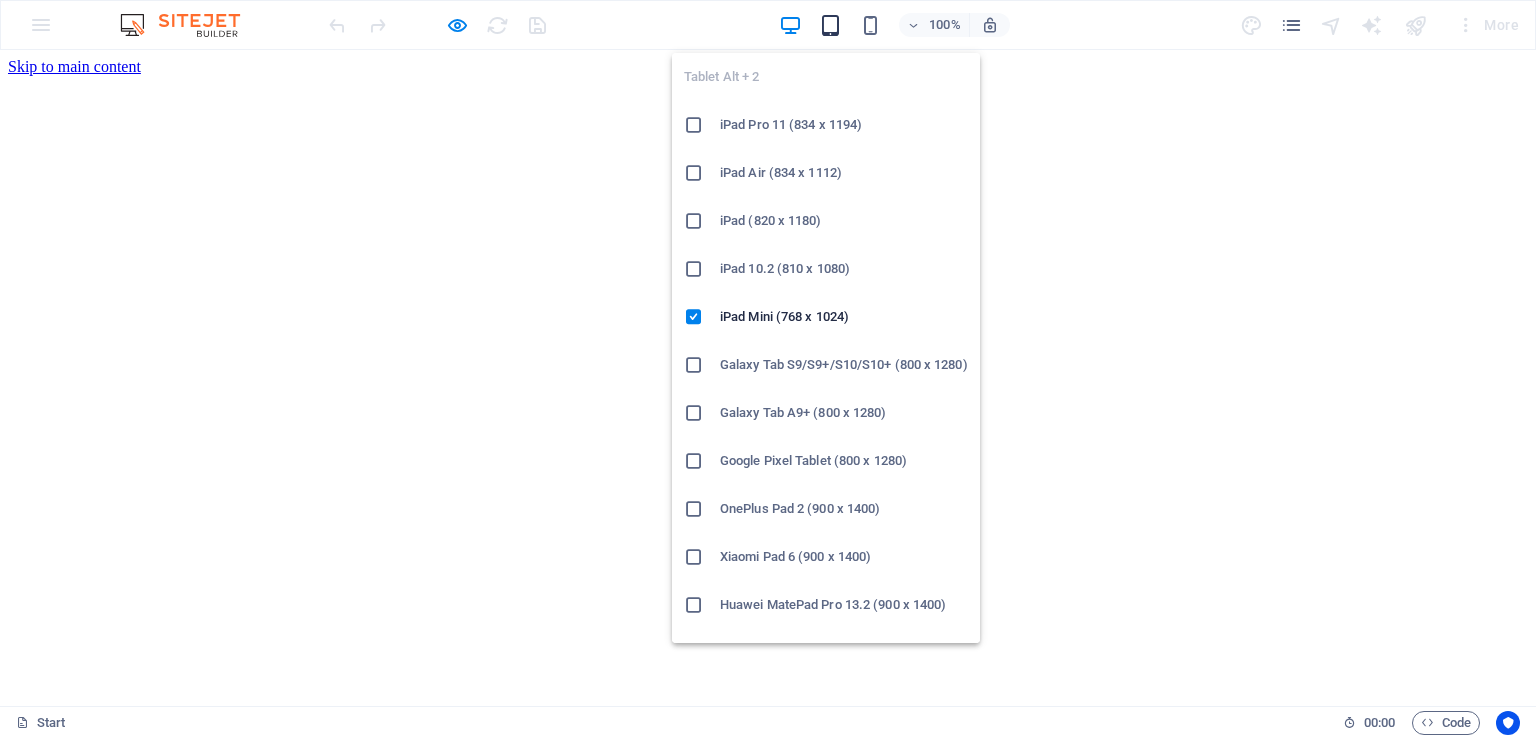 click at bounding box center [830, 25] 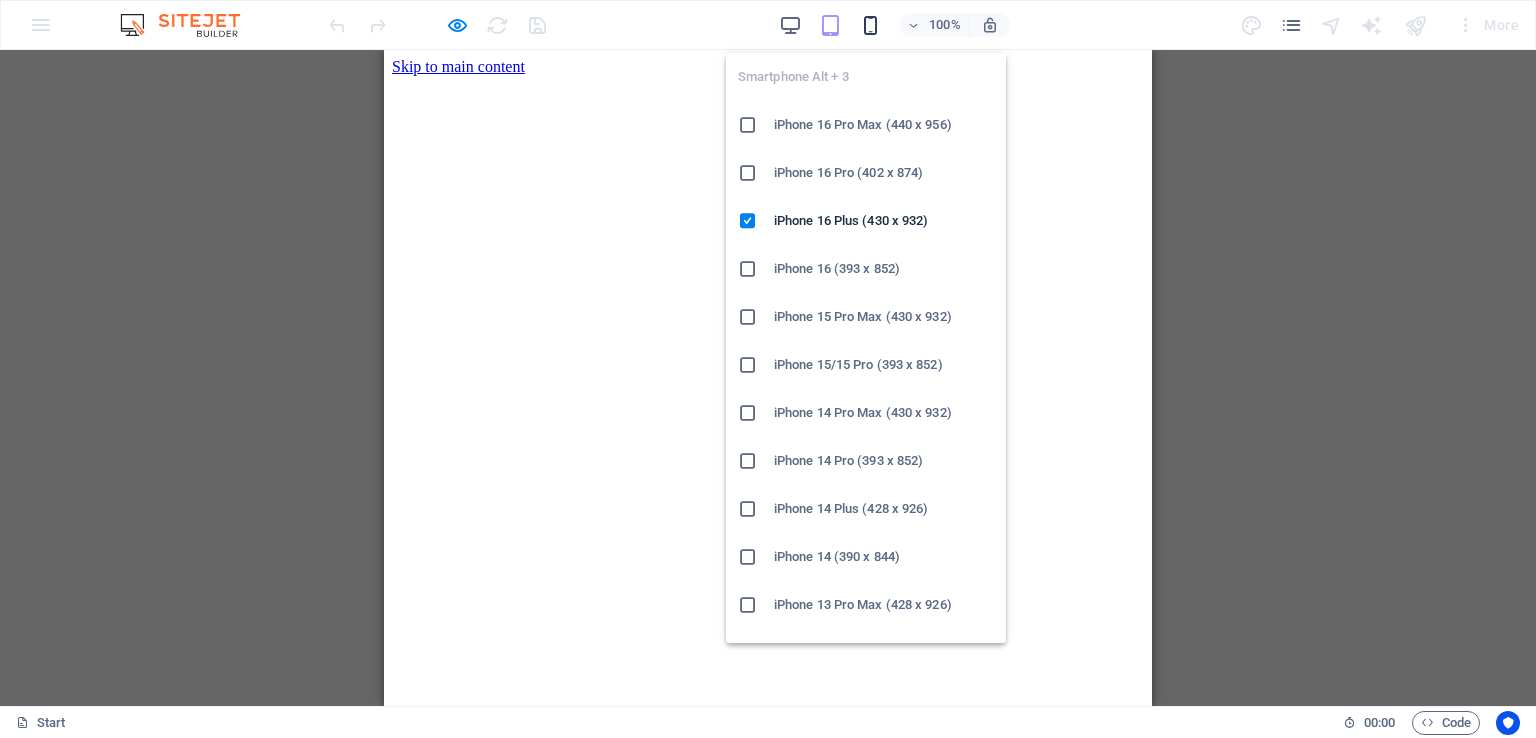 click at bounding box center [870, 25] 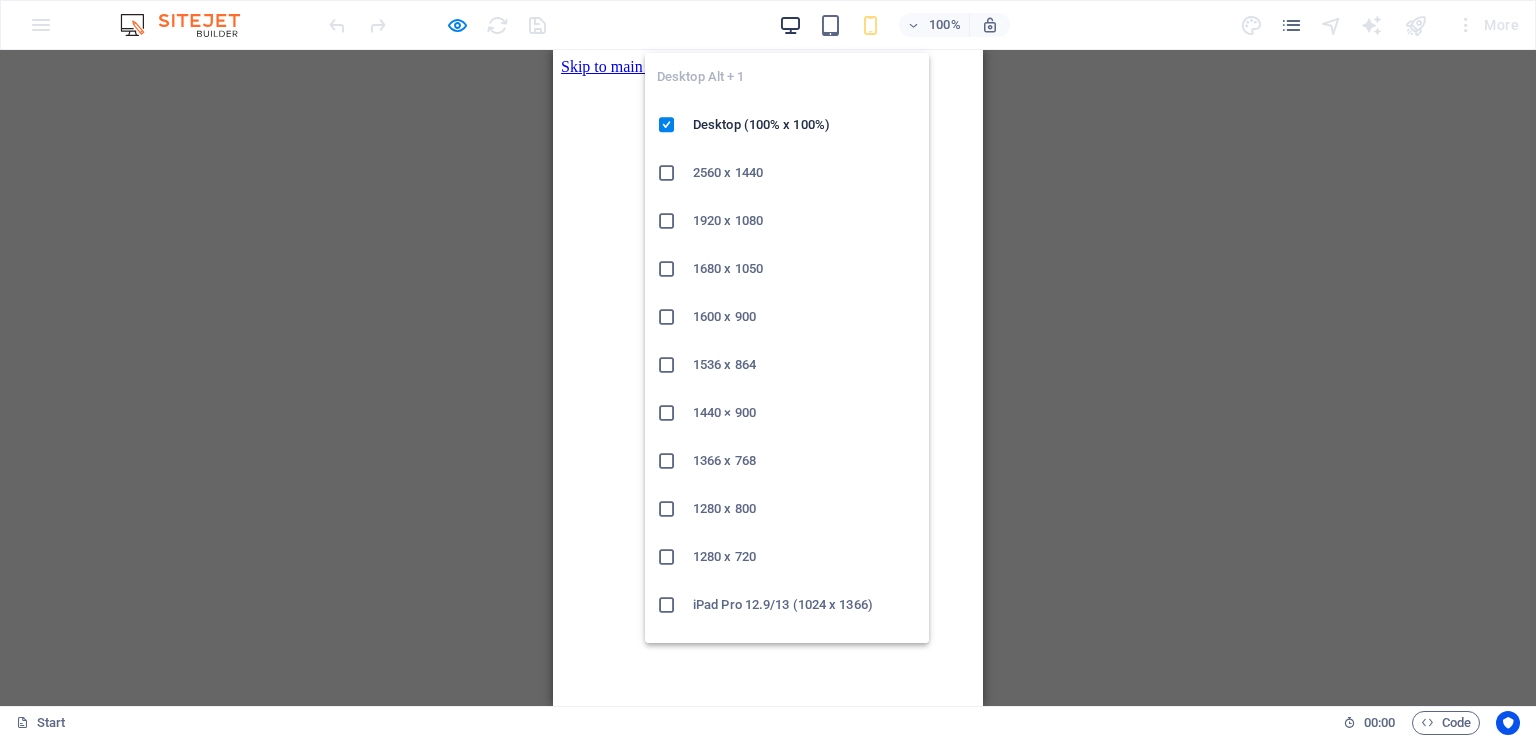 click at bounding box center [790, 25] 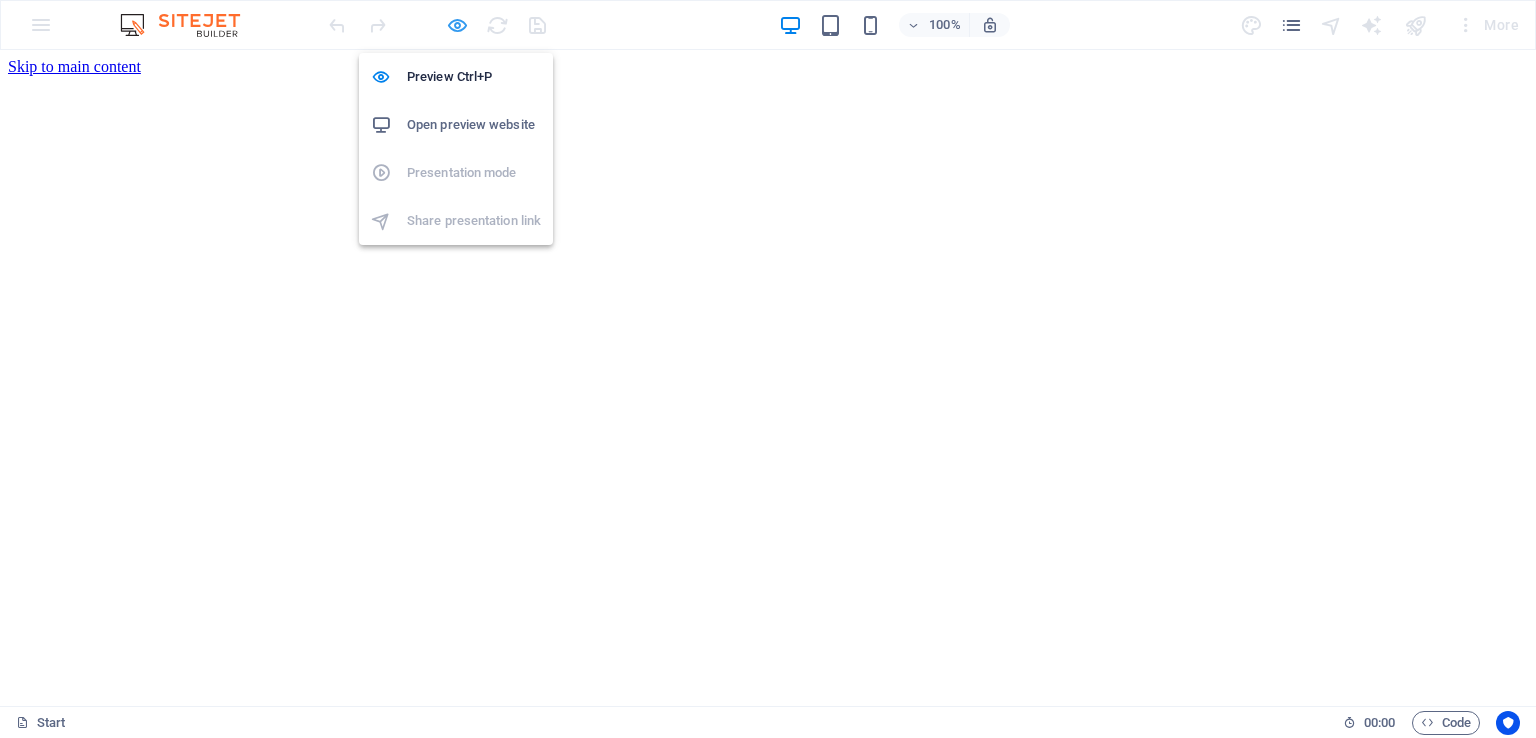 click at bounding box center (457, 25) 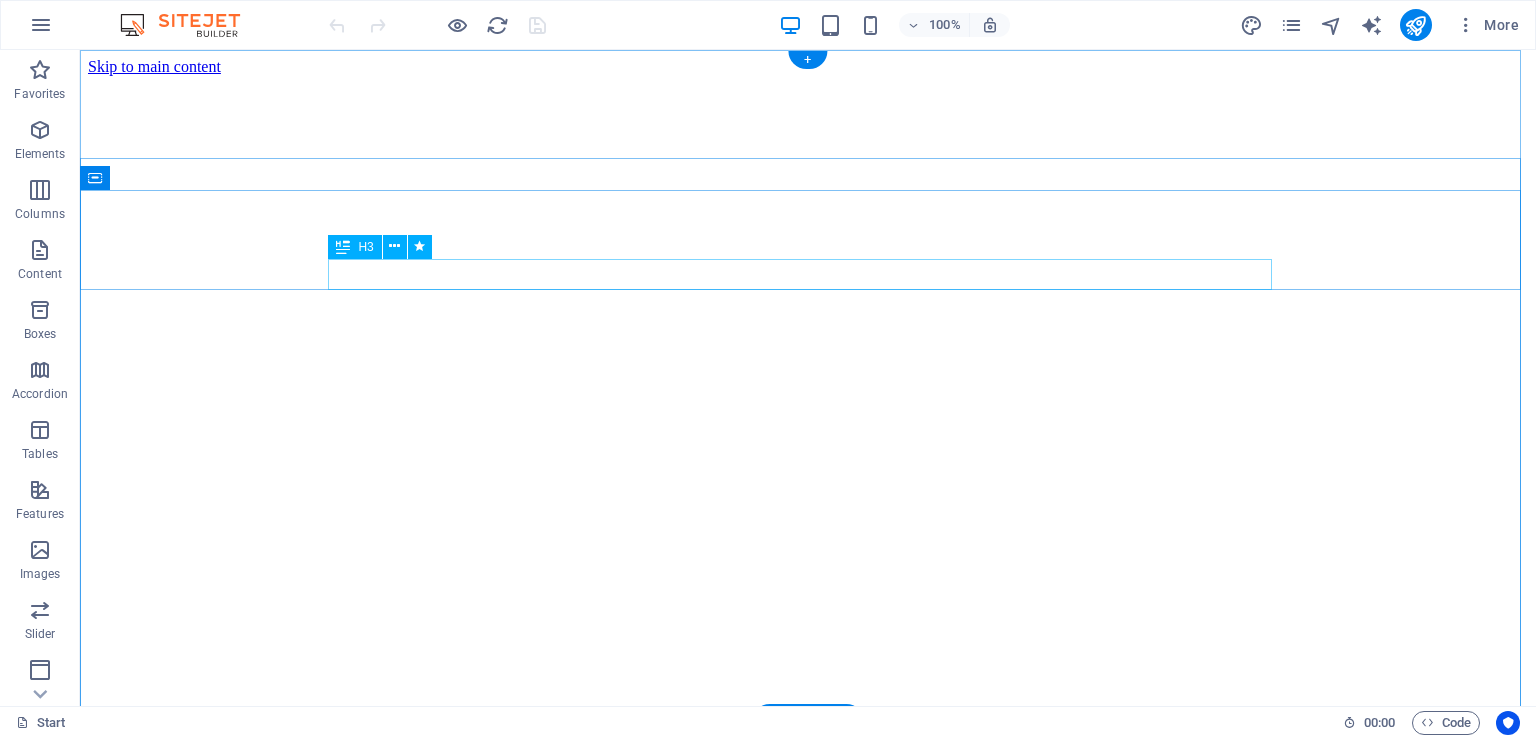 click on "and our brand new designed website too... stay tuned!" at bounding box center [808, 982] 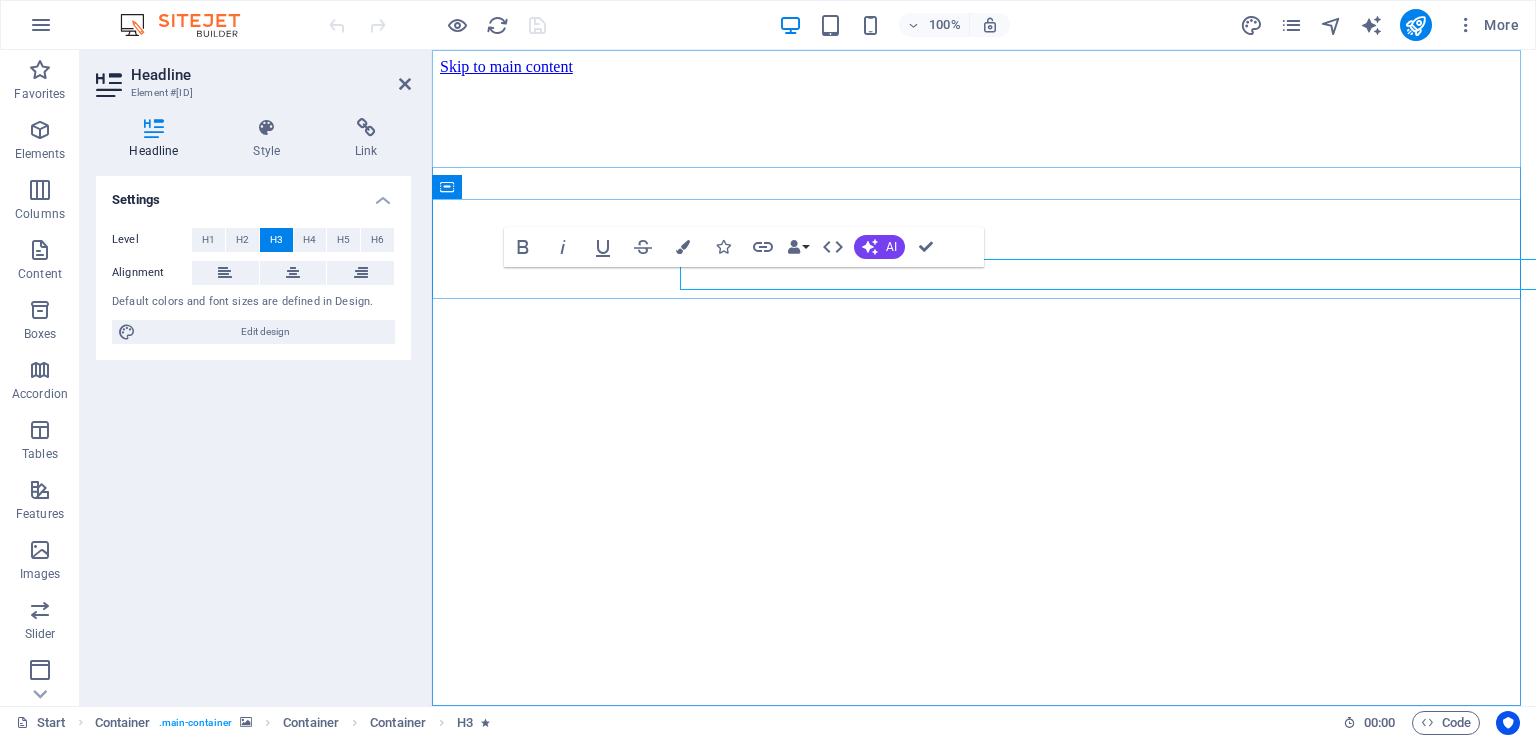 scroll, scrollTop: 0, scrollLeft: 0, axis: both 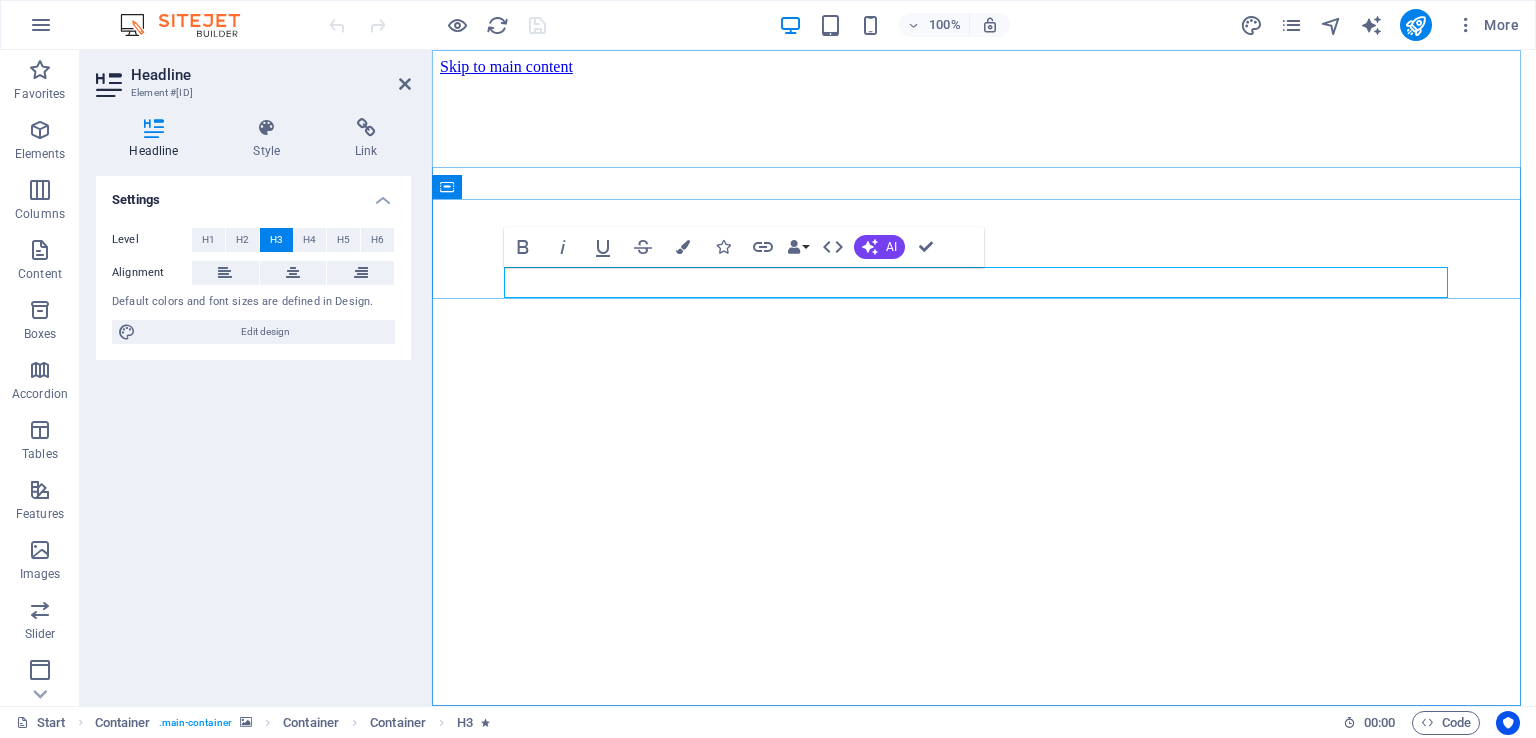 click on "and our brand new designed website too... stay tuned!" at bounding box center [984, 982] 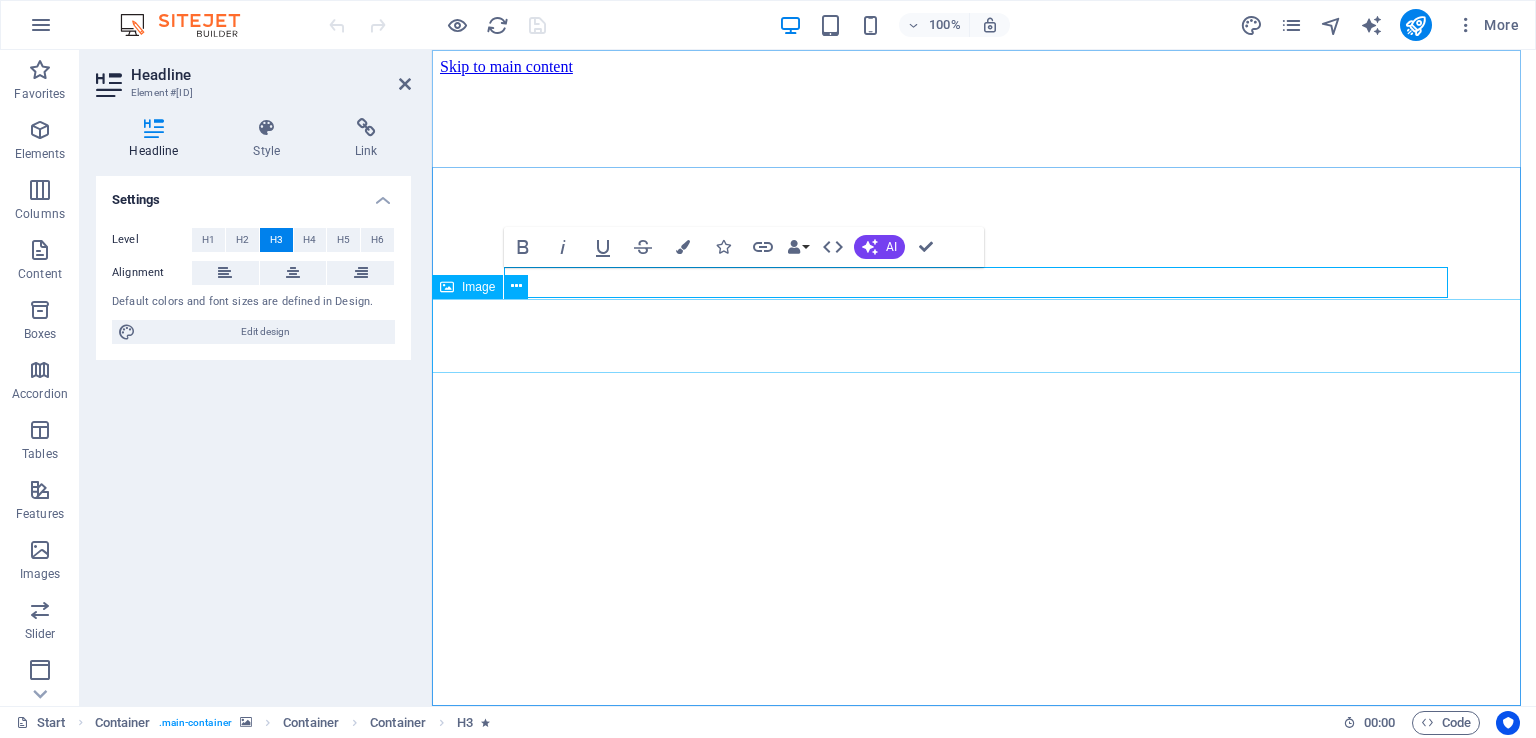drag, startPoint x: 1132, startPoint y: 285, endPoint x: 607, endPoint y: 308, distance: 525.50354 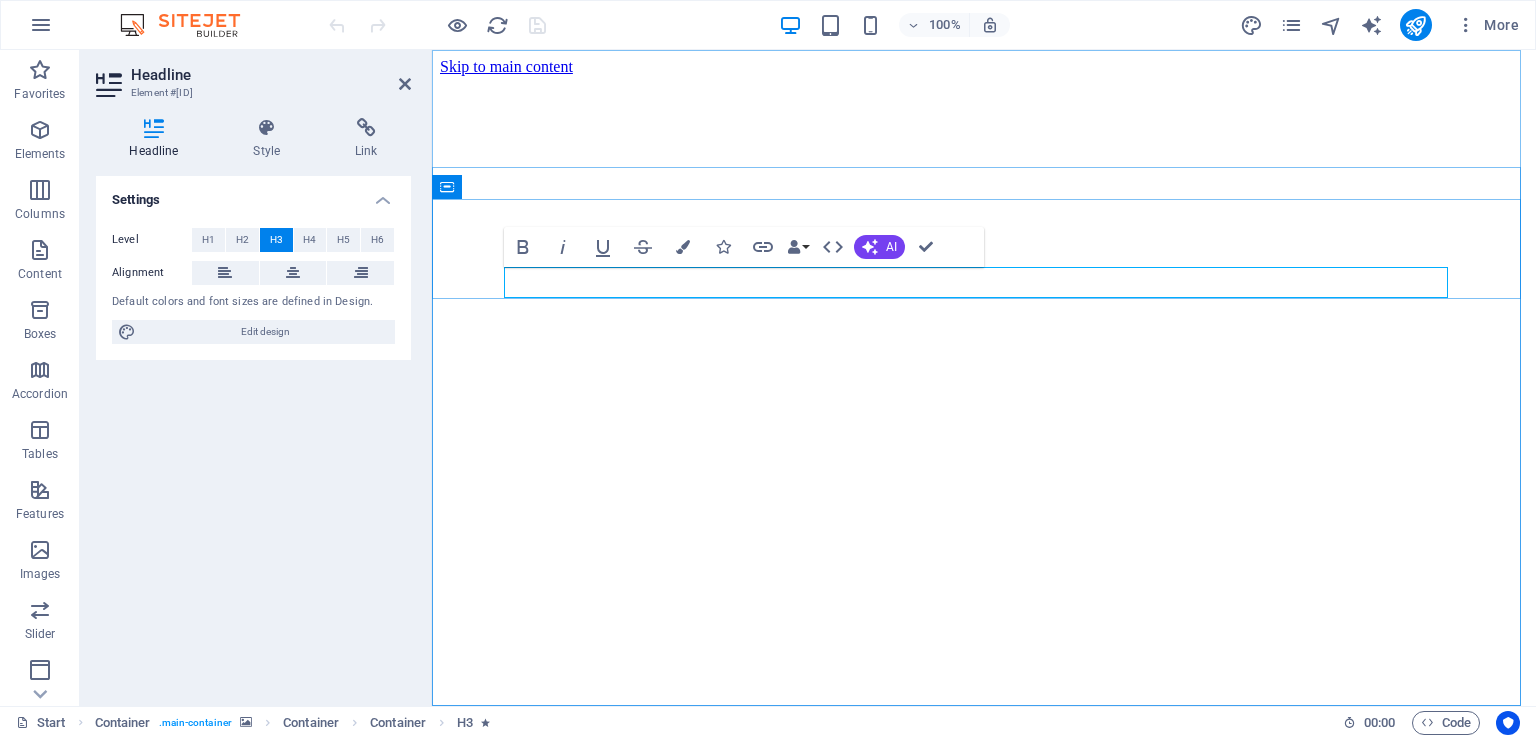 click on "and our brand new designed website too... stay tuned!" at bounding box center [984, 961] 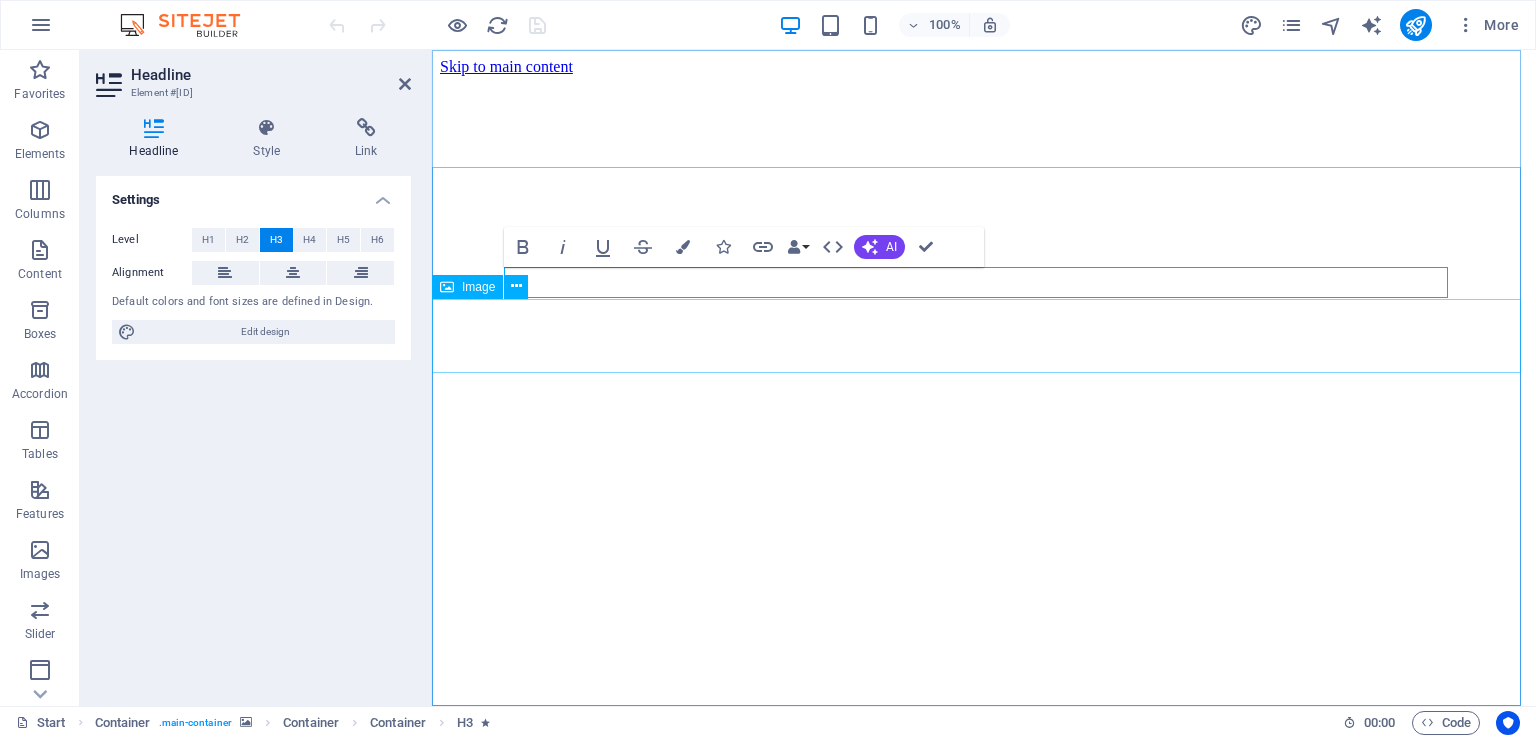 drag, startPoint x: 996, startPoint y: 289, endPoint x: 729, endPoint y: 309, distance: 267.74802 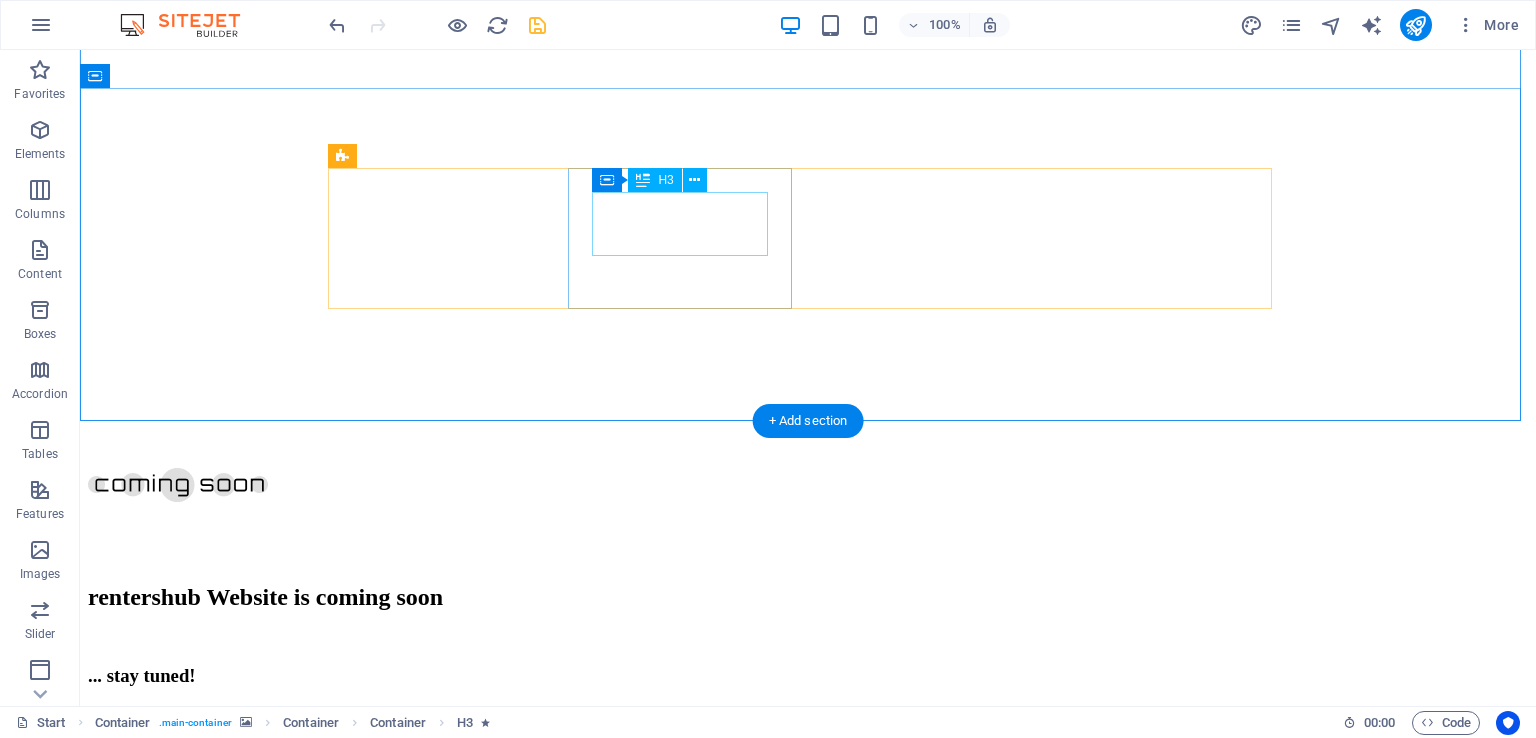 scroll, scrollTop: 0, scrollLeft: 0, axis: both 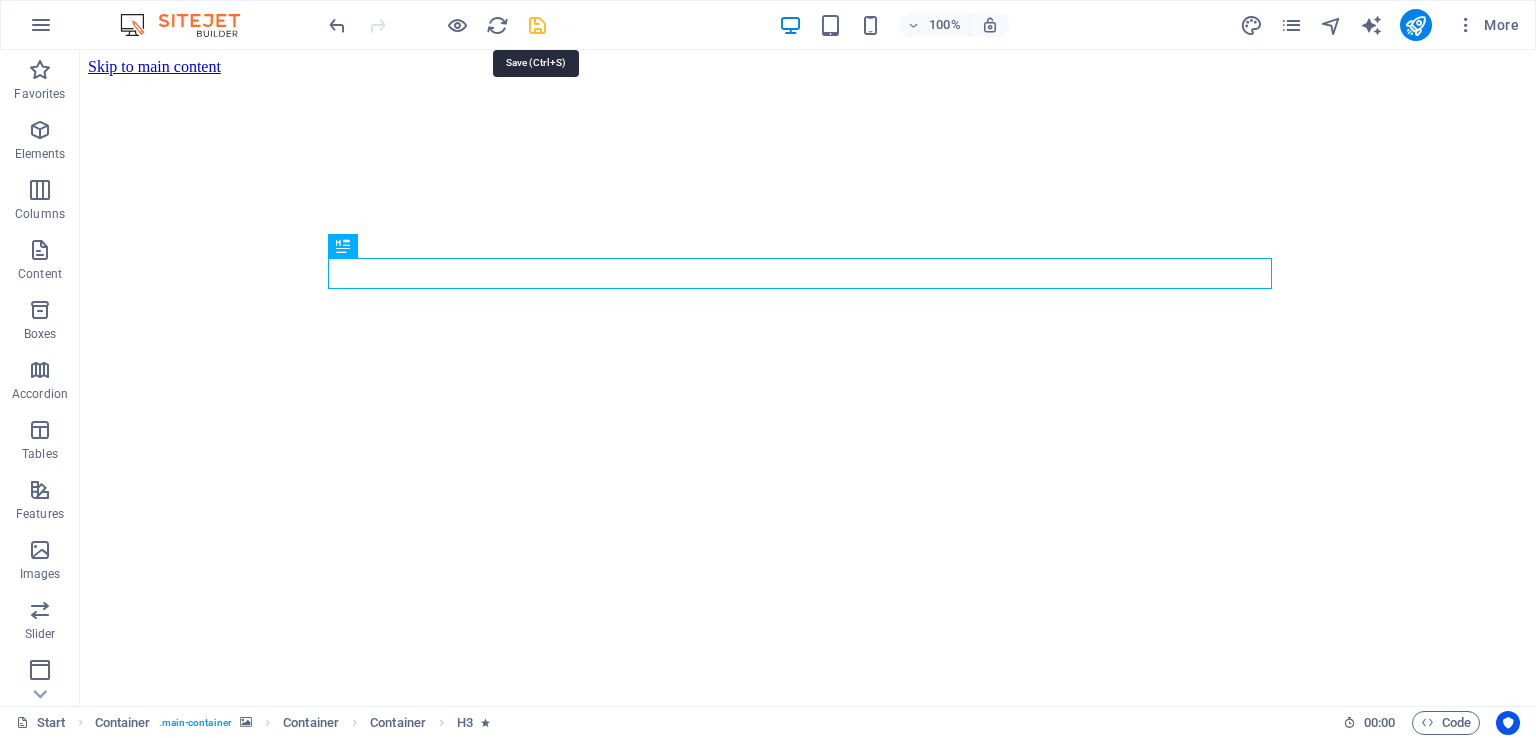 click at bounding box center (537, 25) 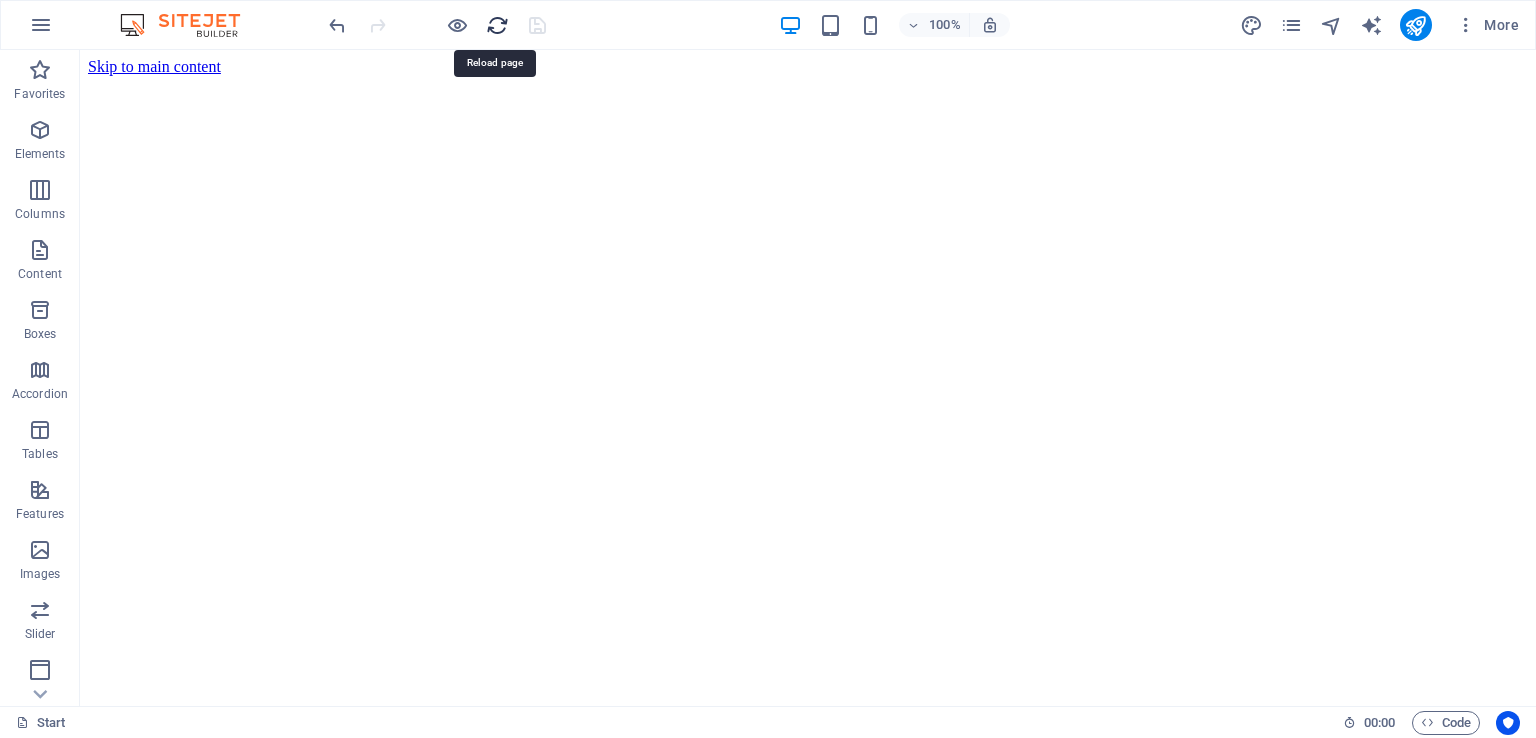 click at bounding box center [497, 25] 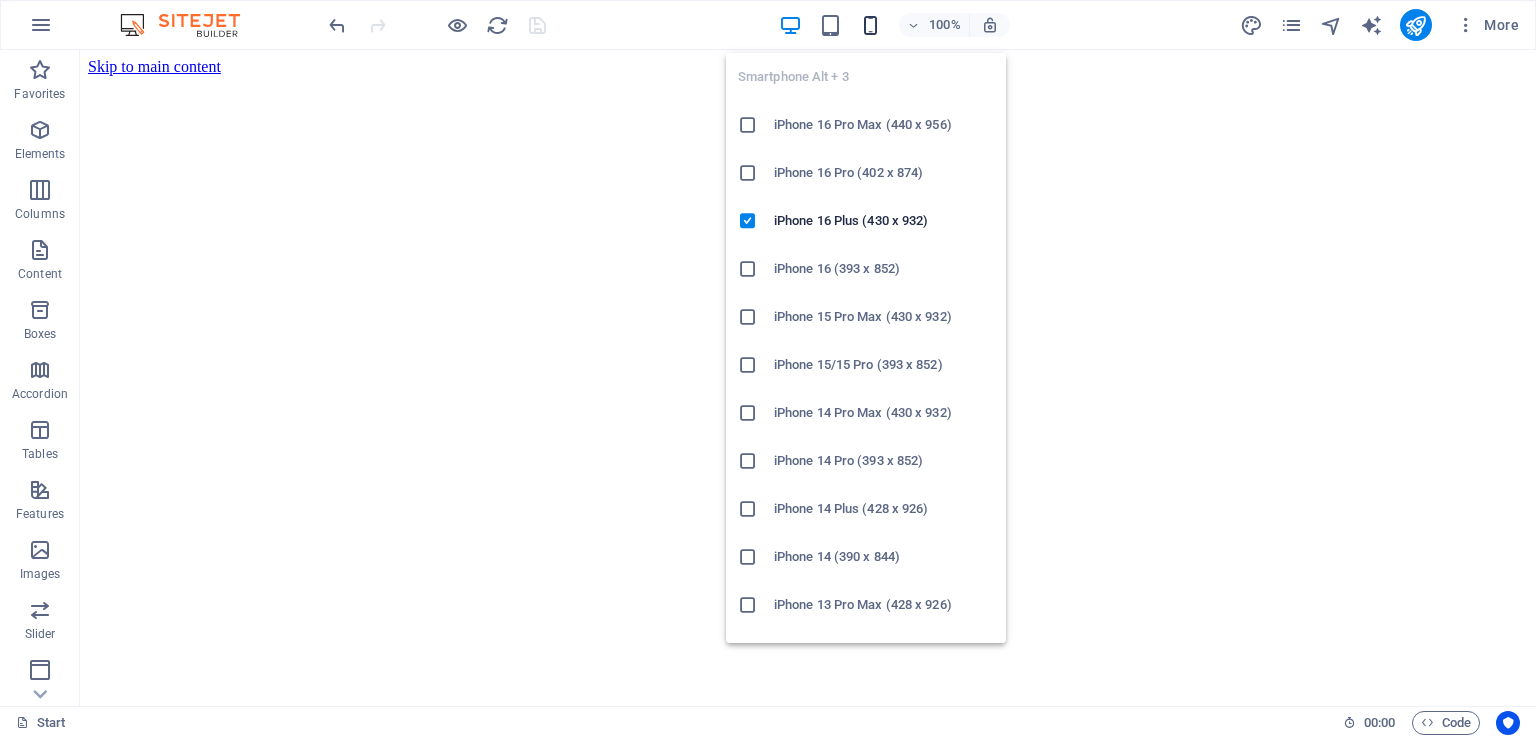 click at bounding box center [870, 25] 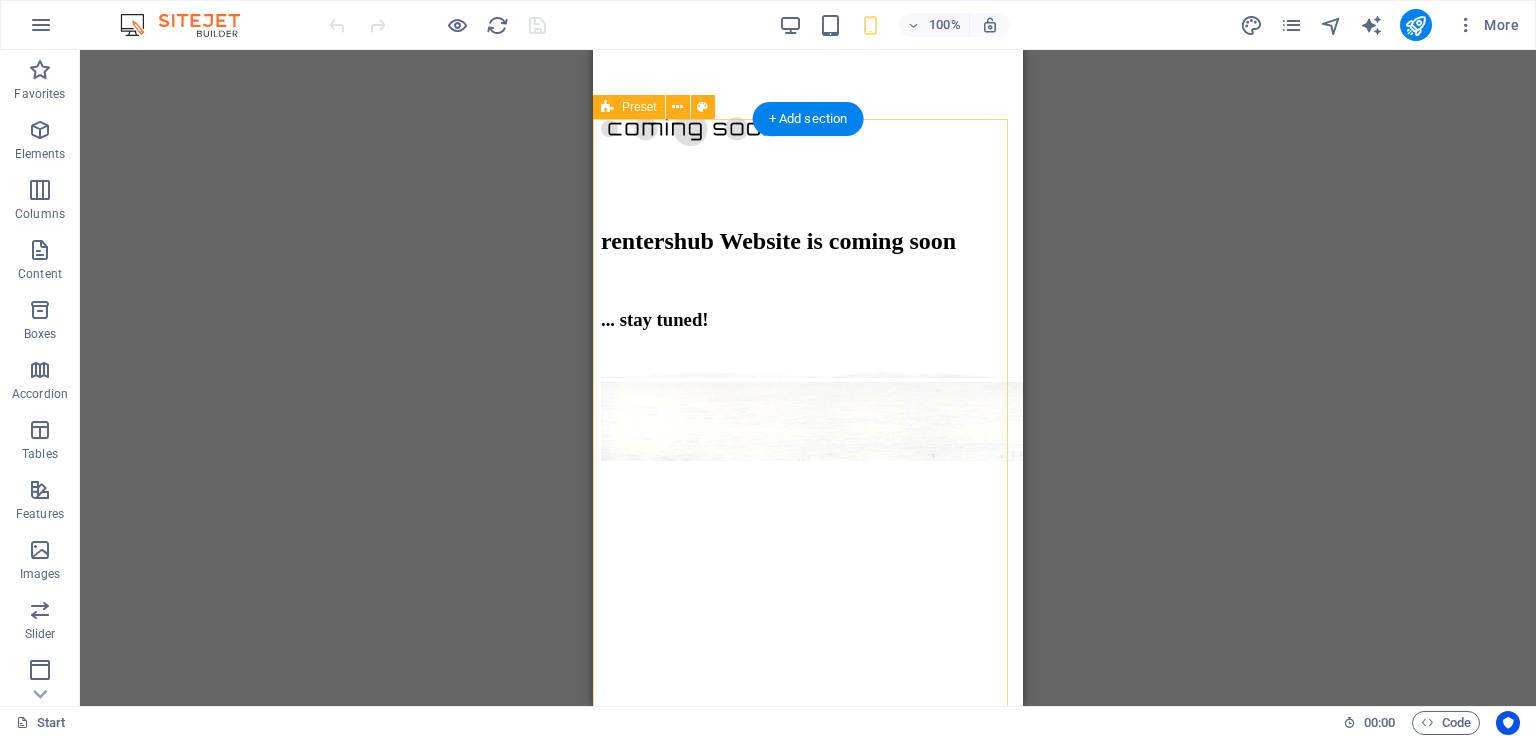 scroll, scrollTop: 689, scrollLeft: 0, axis: vertical 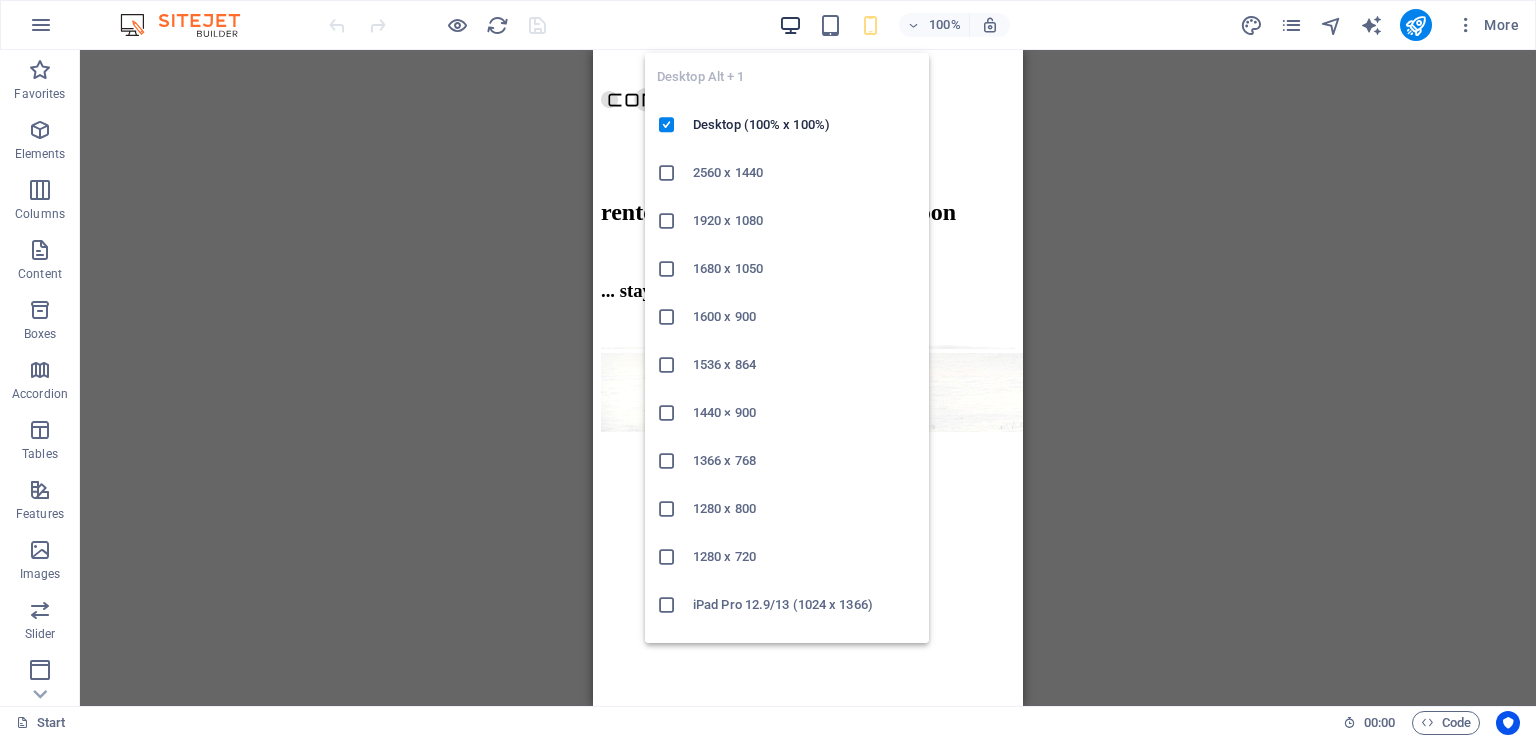 click at bounding box center [790, 25] 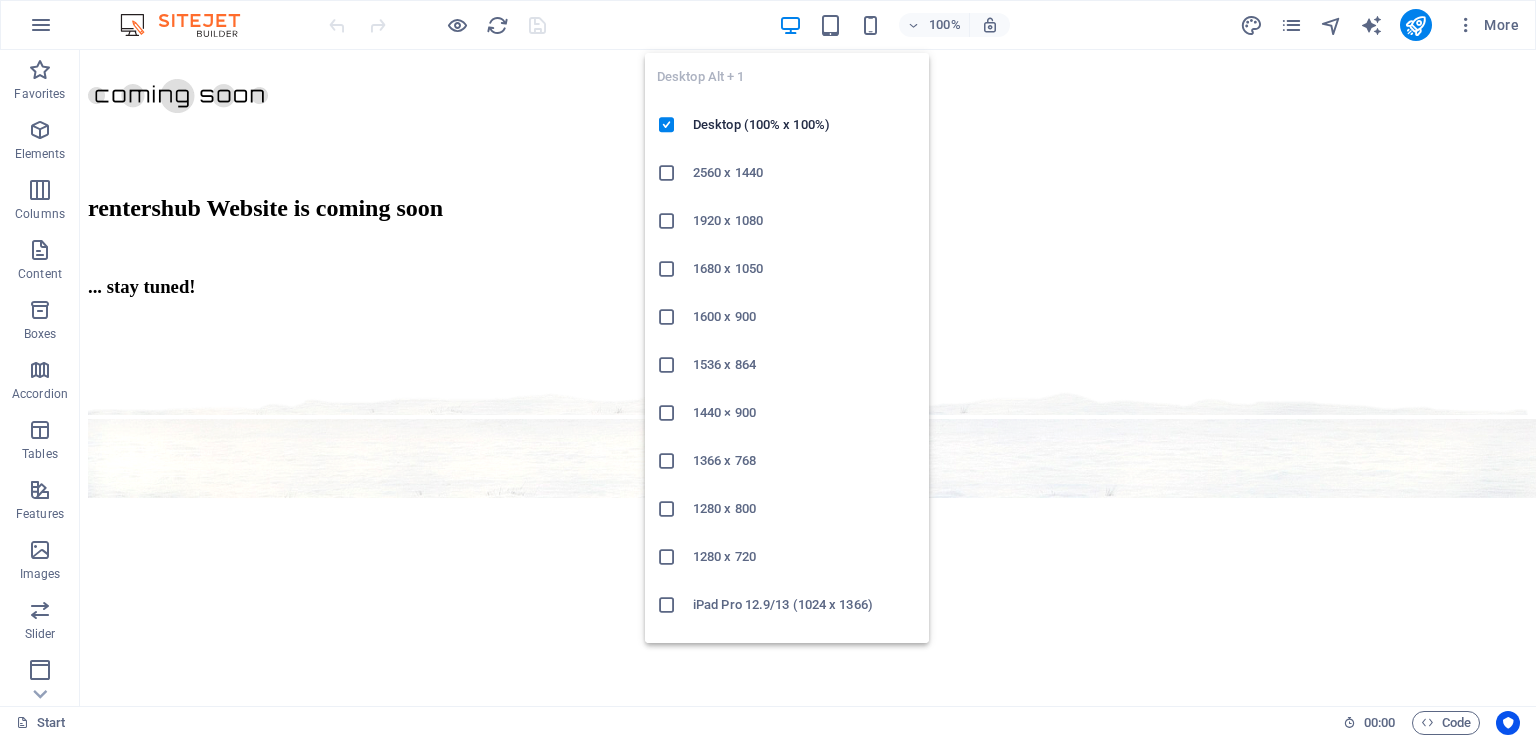 scroll, scrollTop: 671, scrollLeft: 0, axis: vertical 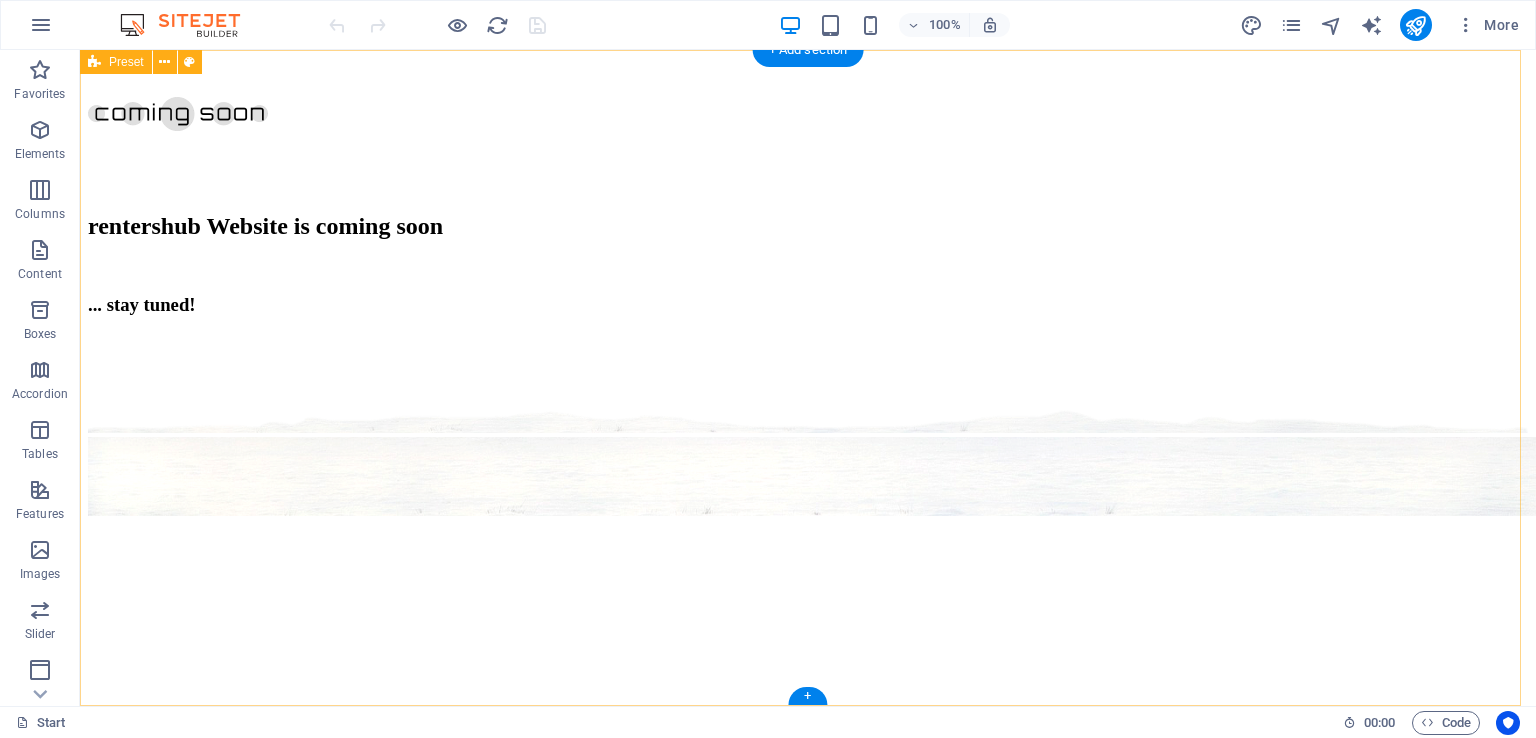 click at bounding box center [808, 1413] 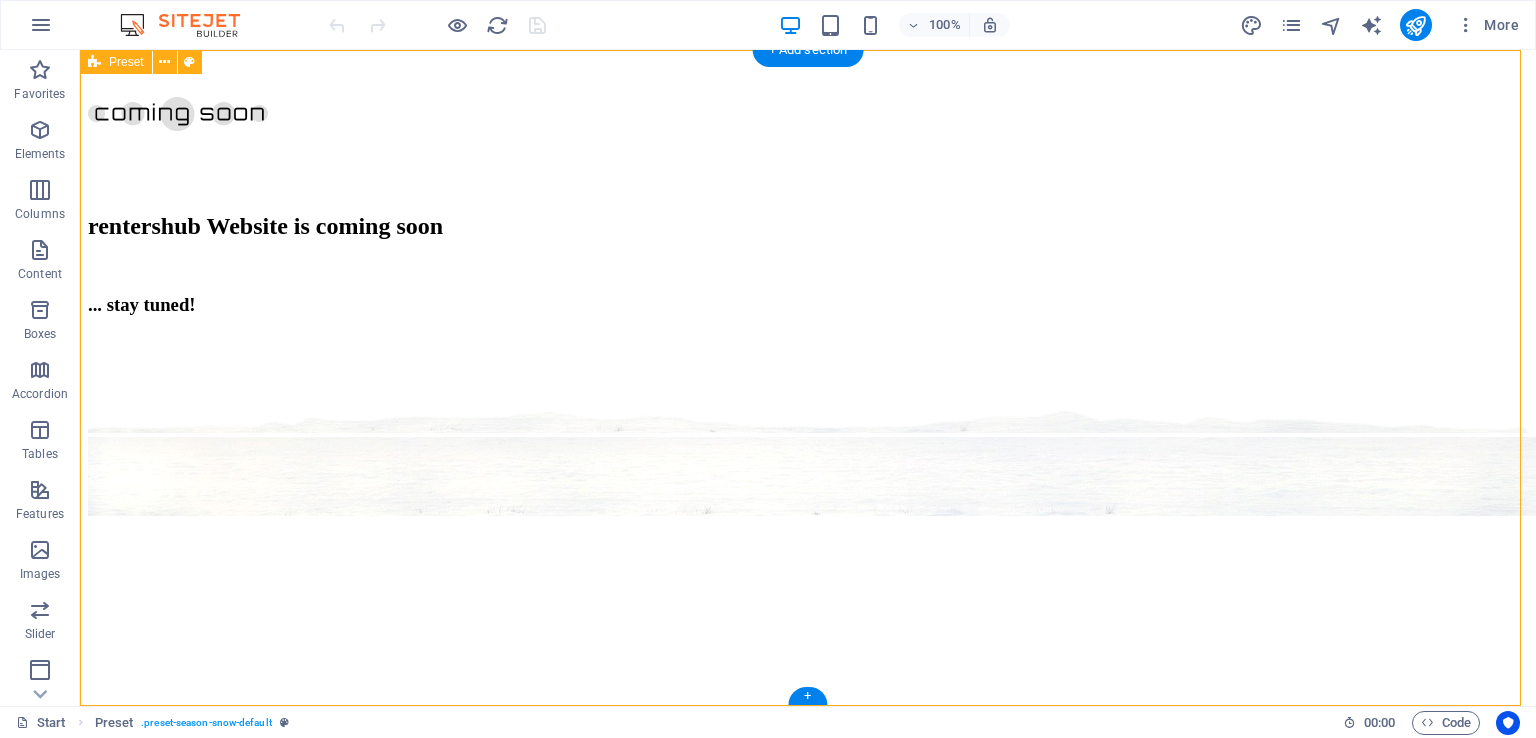 click at bounding box center [808, 1413] 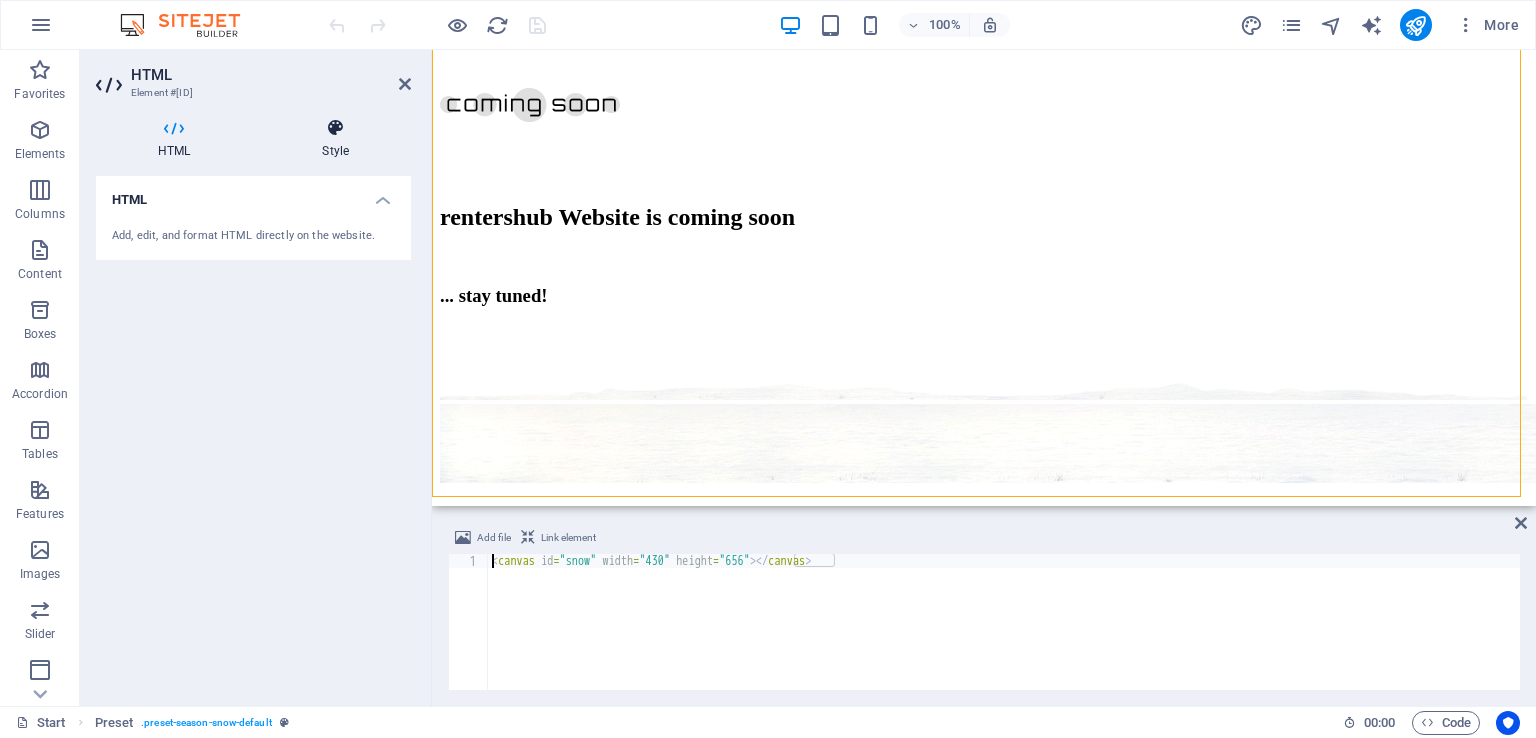 click on "Style" at bounding box center [335, 139] 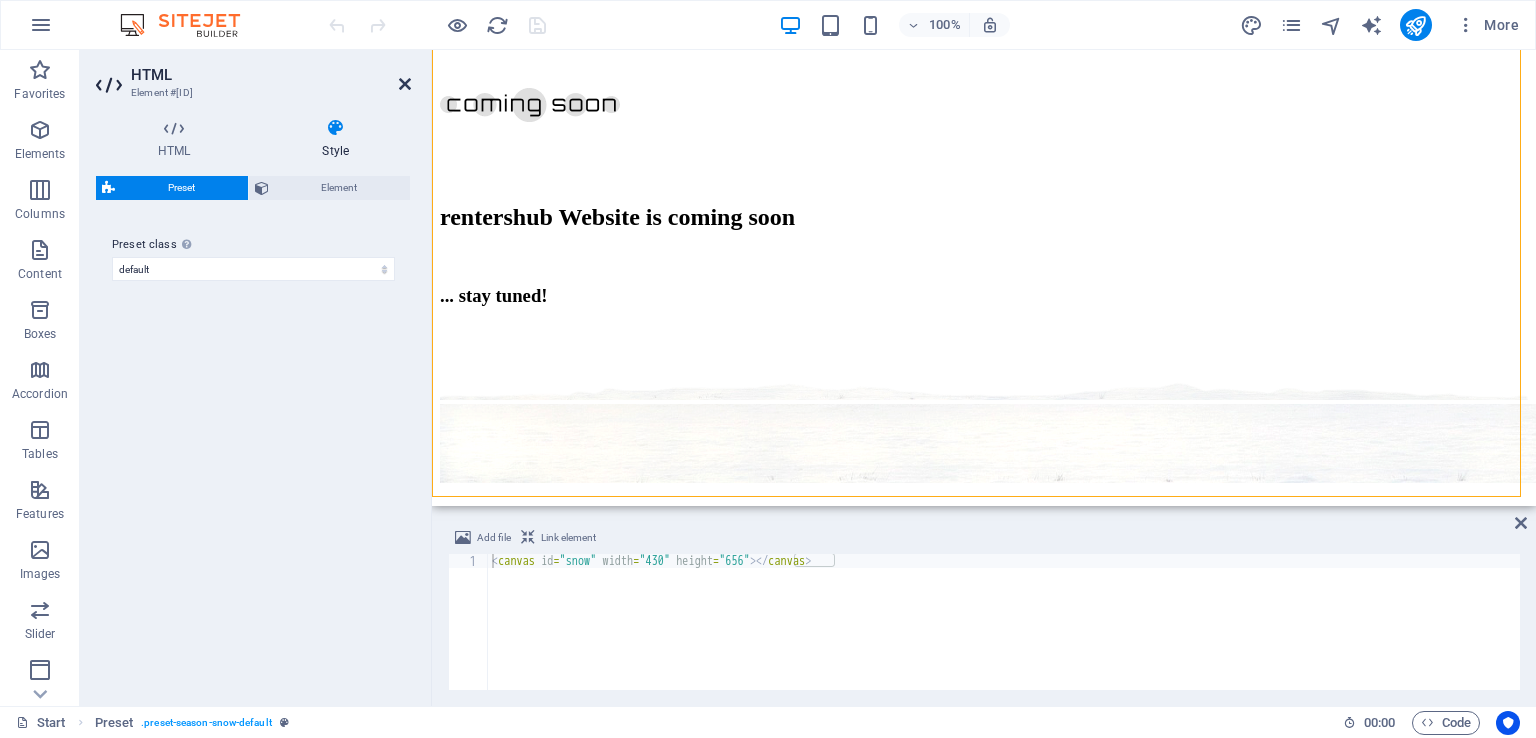 click at bounding box center [405, 84] 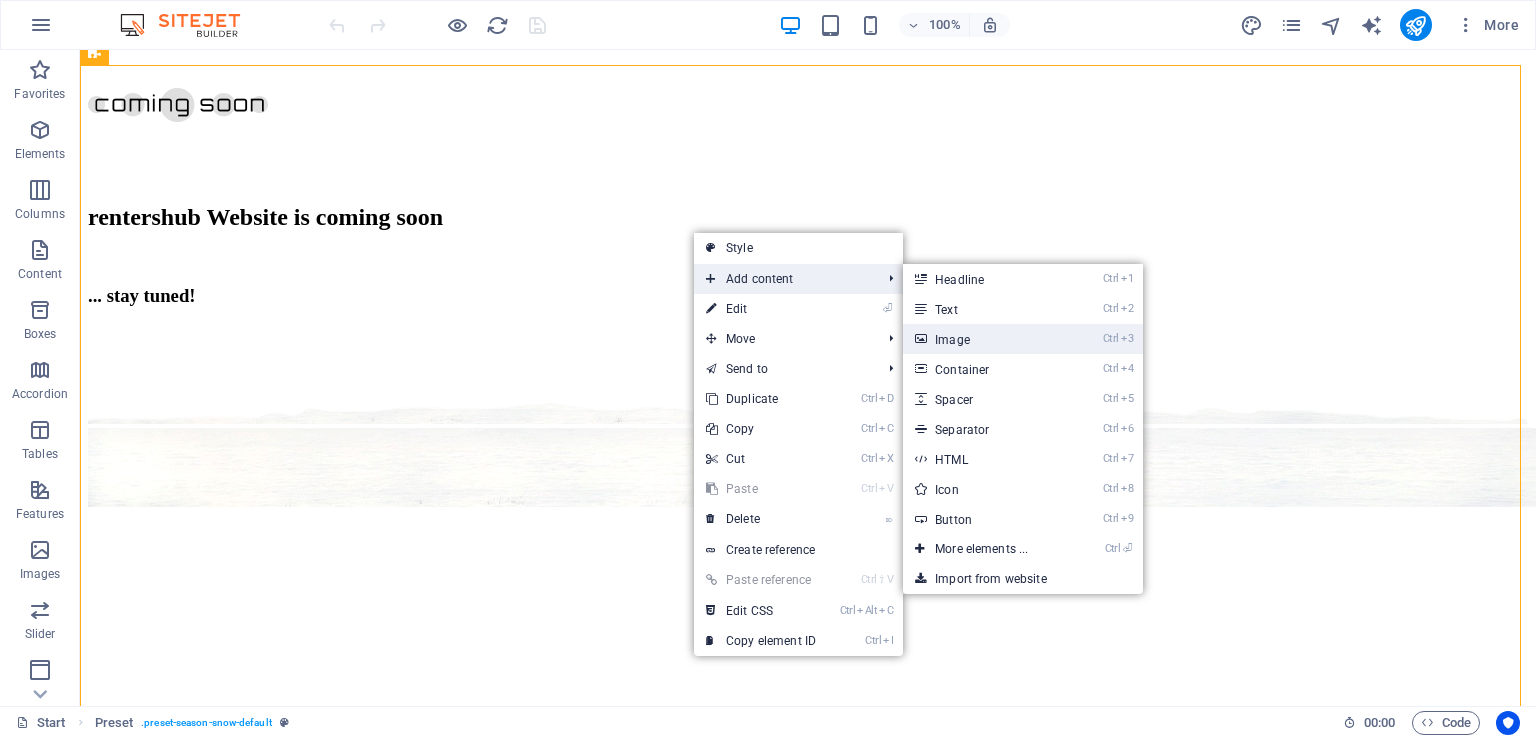 click on "Ctrl 3  Image" at bounding box center [985, 339] 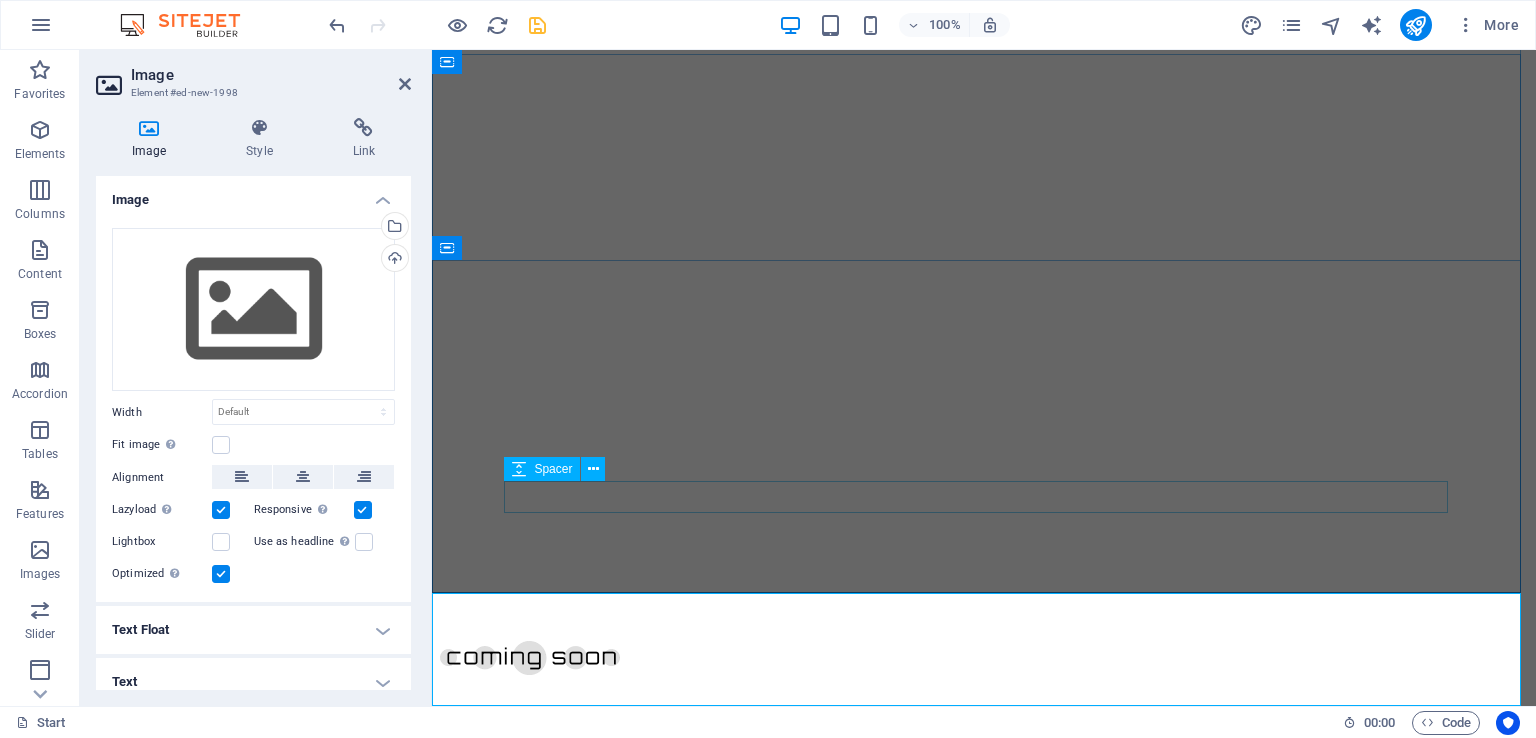 scroll, scrollTop: 127, scrollLeft: 0, axis: vertical 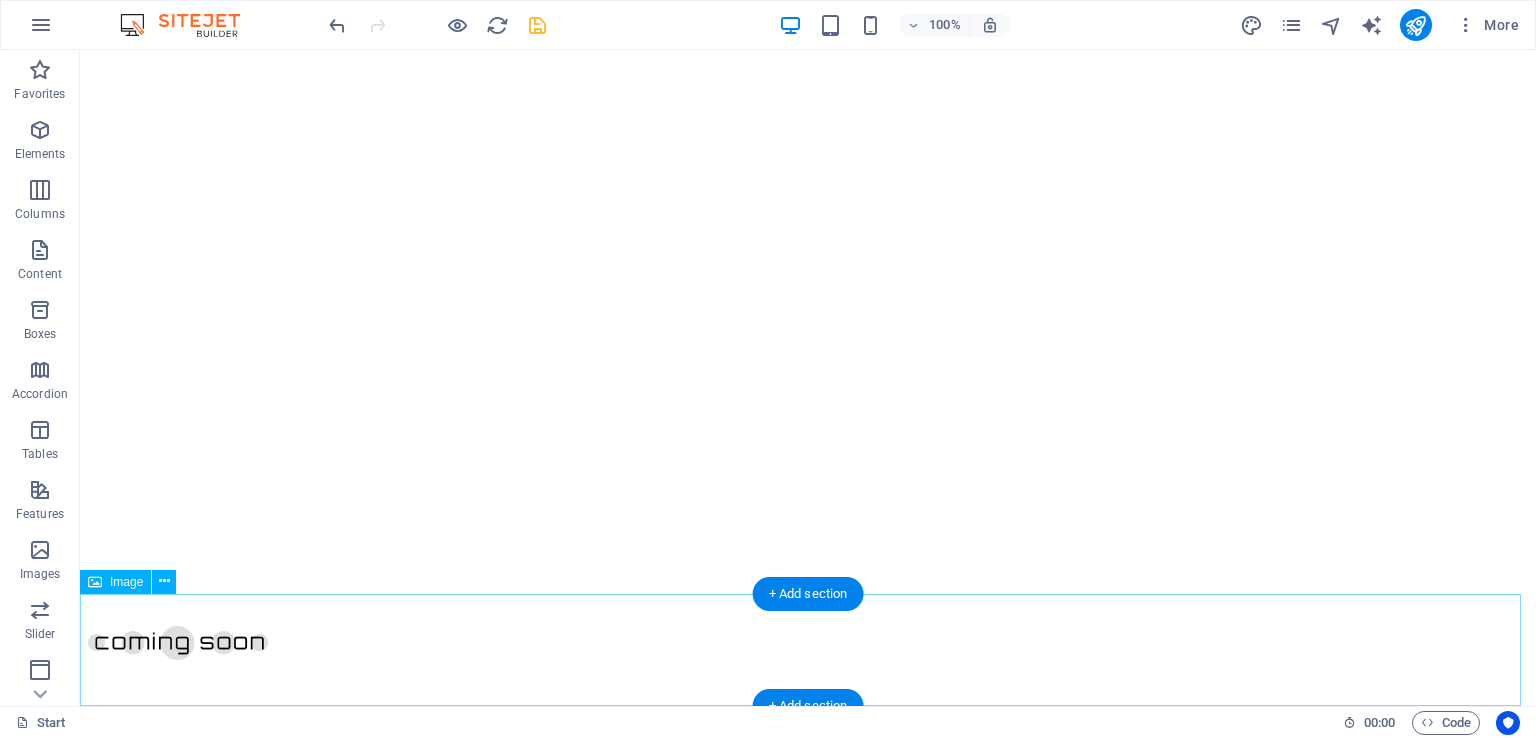 click at bounding box center (808, 1670) 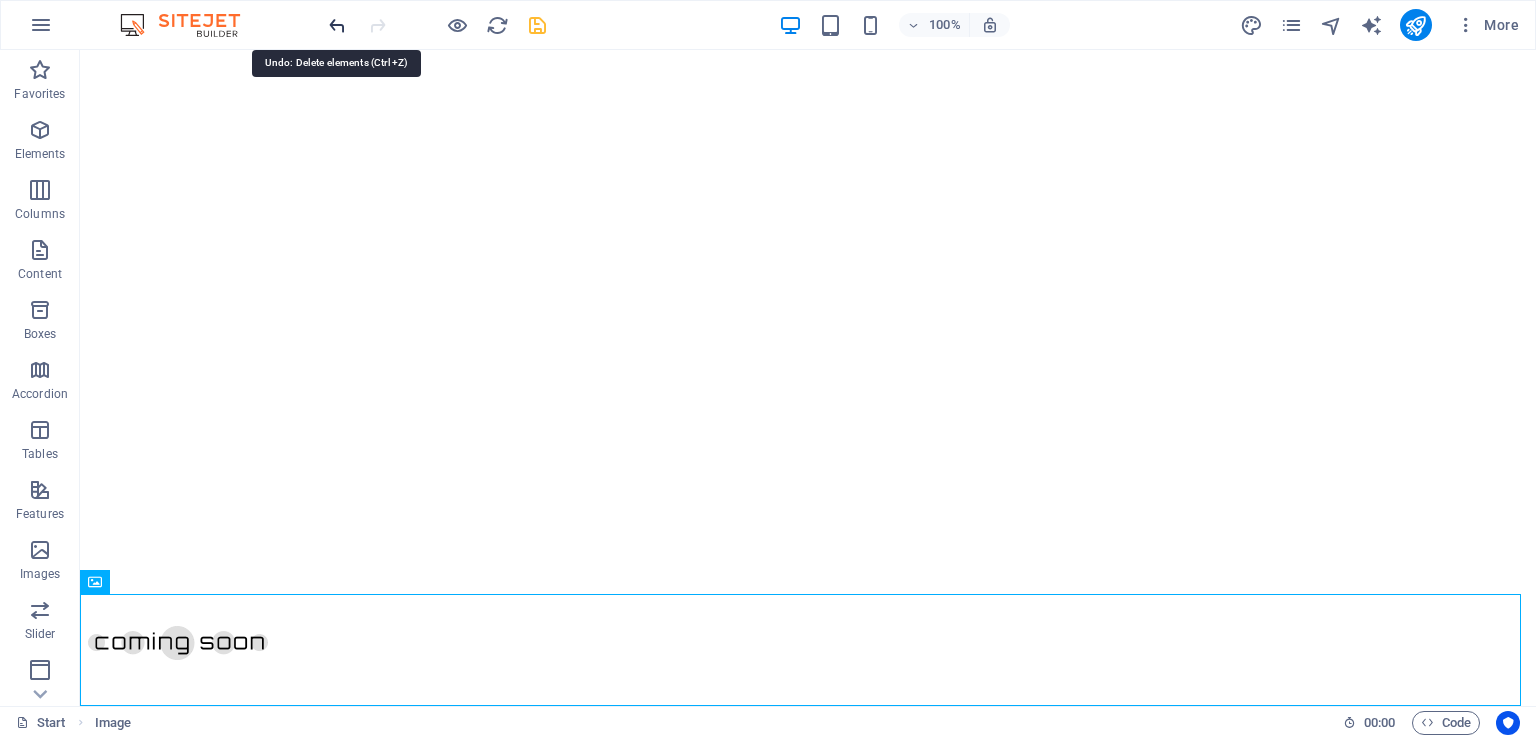 click at bounding box center (337, 25) 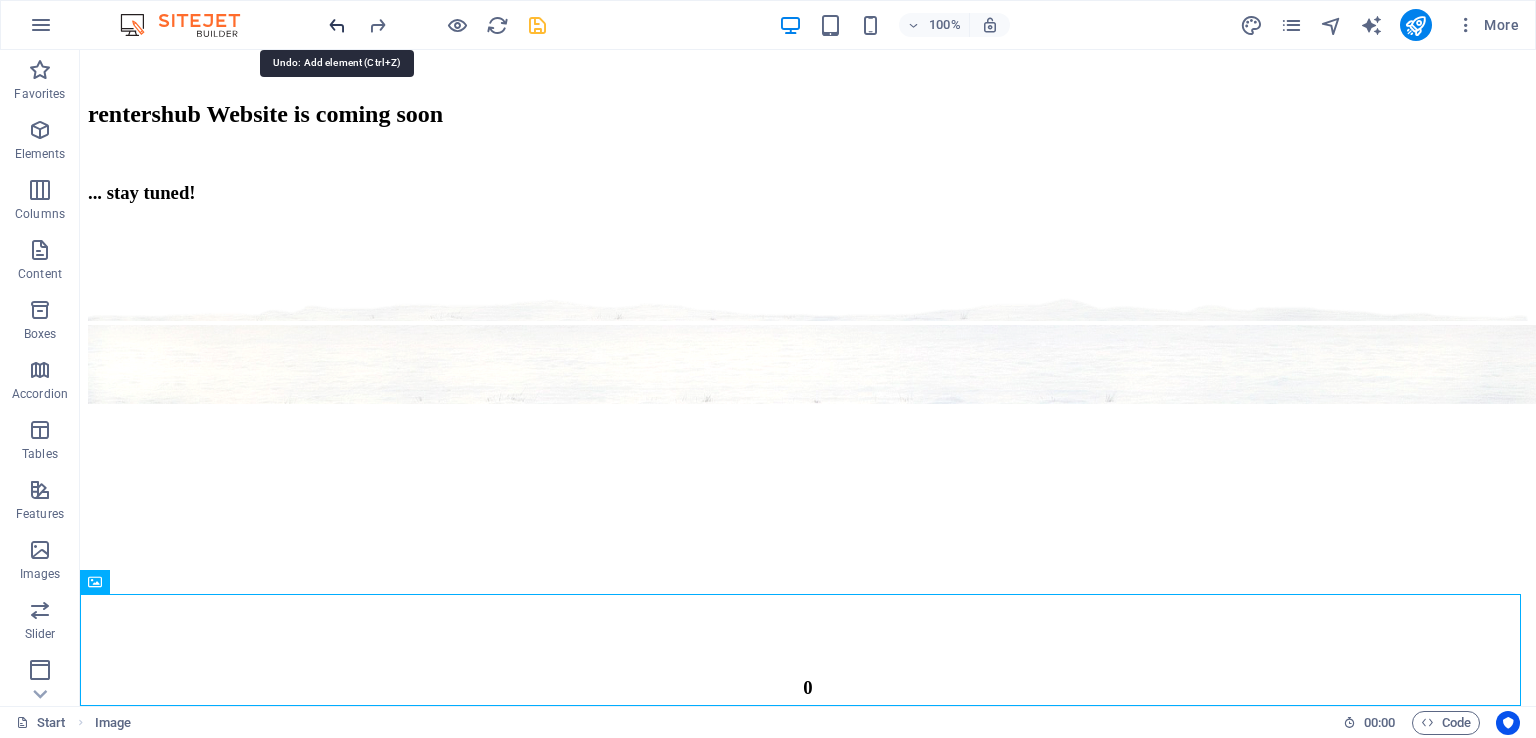click at bounding box center [337, 25] 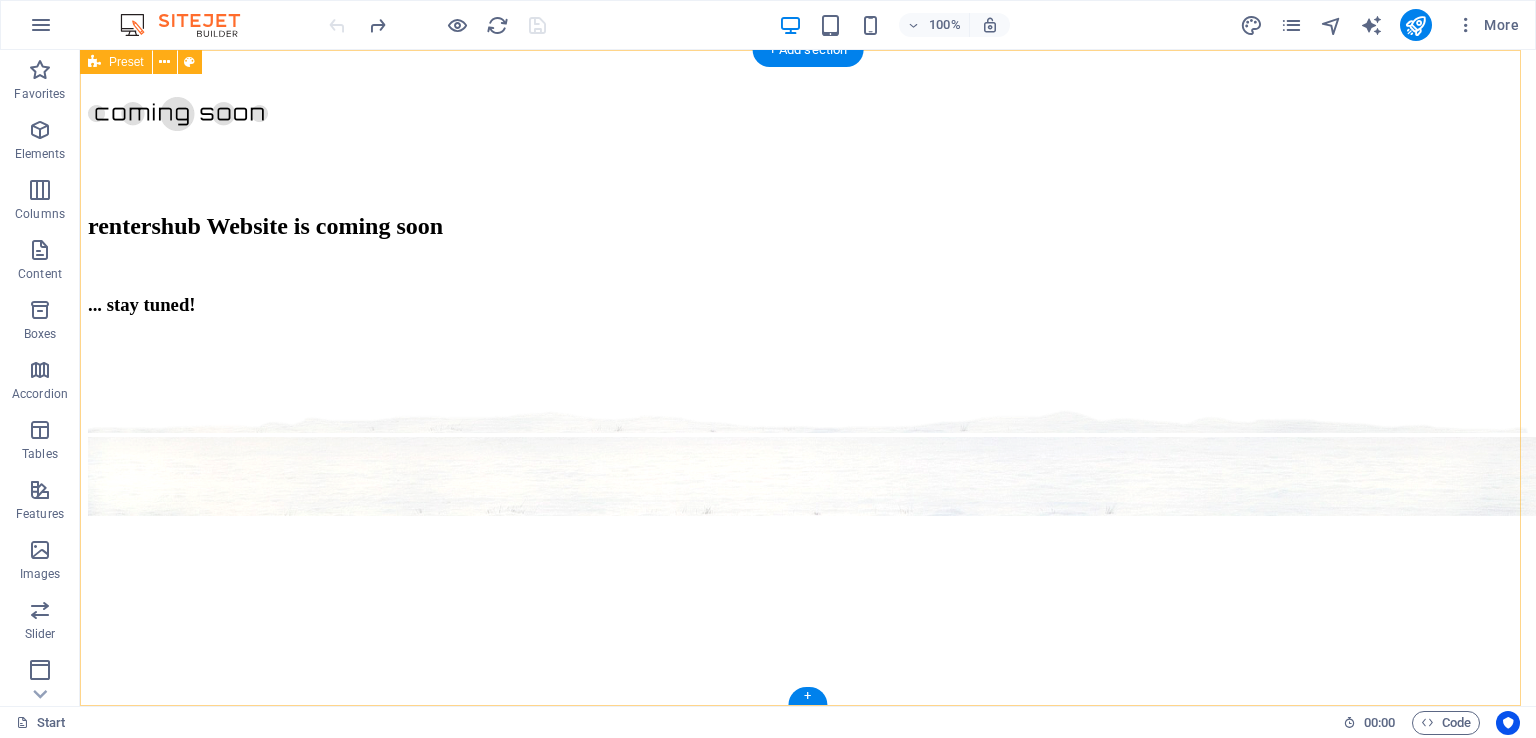 click at bounding box center [808, 1413] 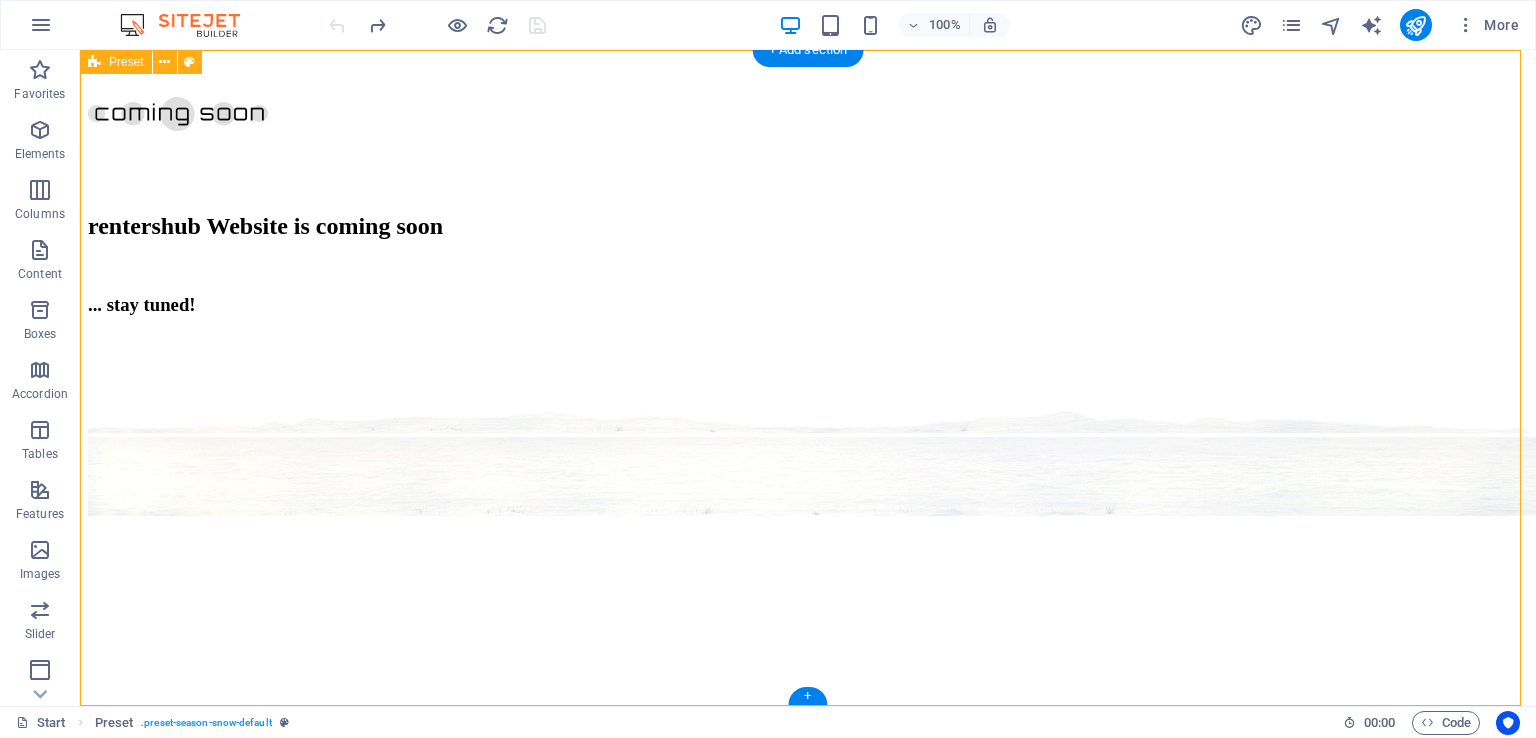 click at bounding box center (808, 1413) 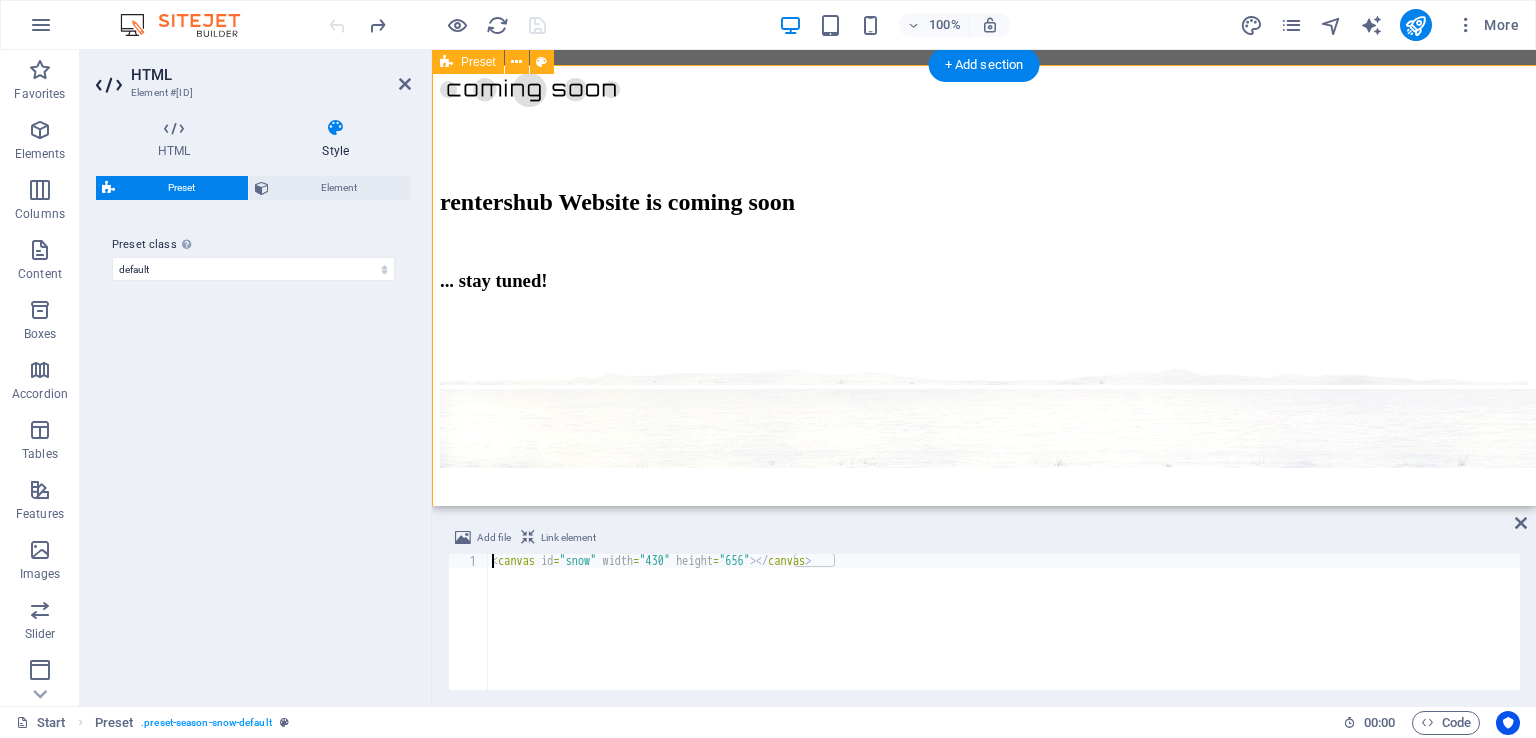 scroll, scrollTop: 656, scrollLeft: 0, axis: vertical 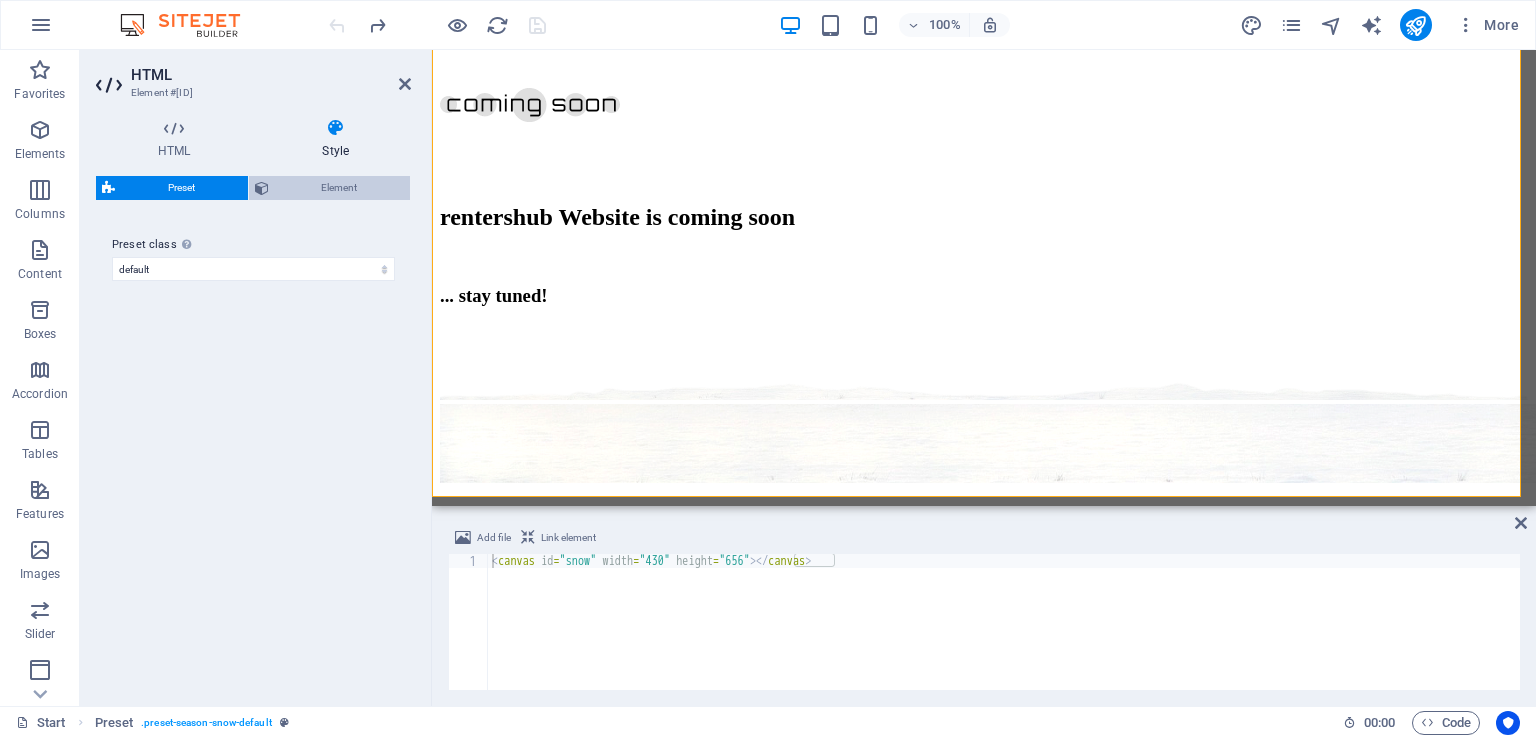 click on "Element" at bounding box center (340, 188) 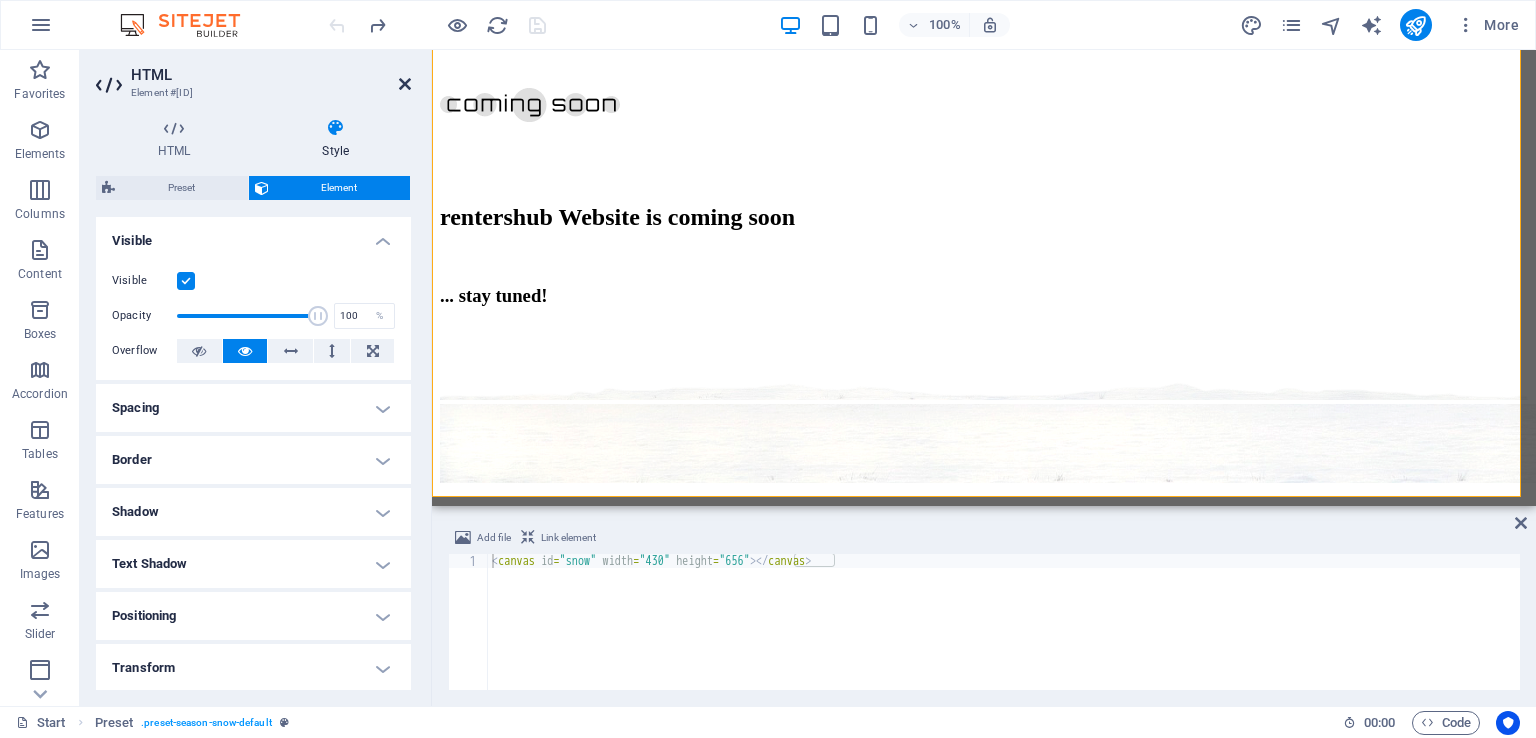 click at bounding box center (405, 84) 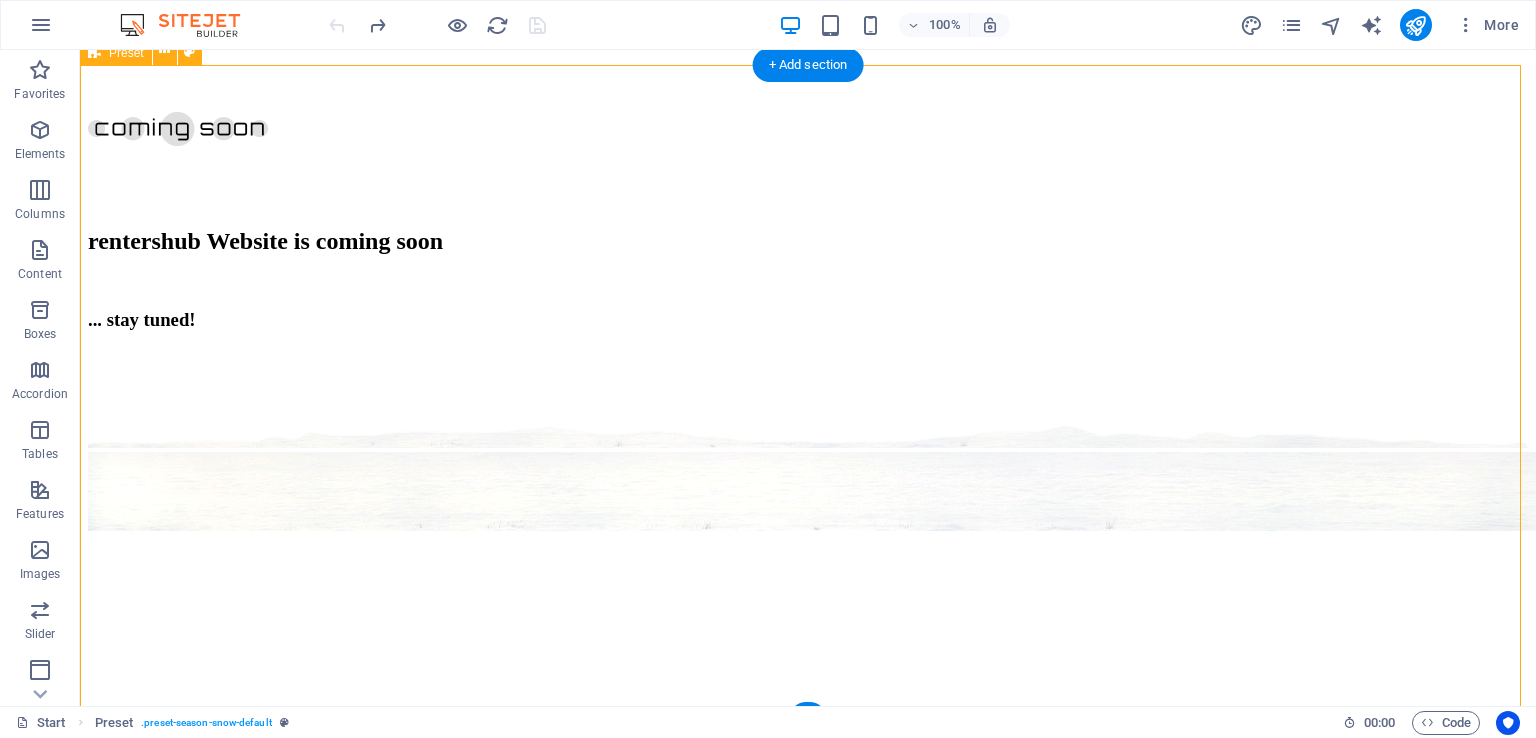 scroll, scrollTop: 0, scrollLeft: 0, axis: both 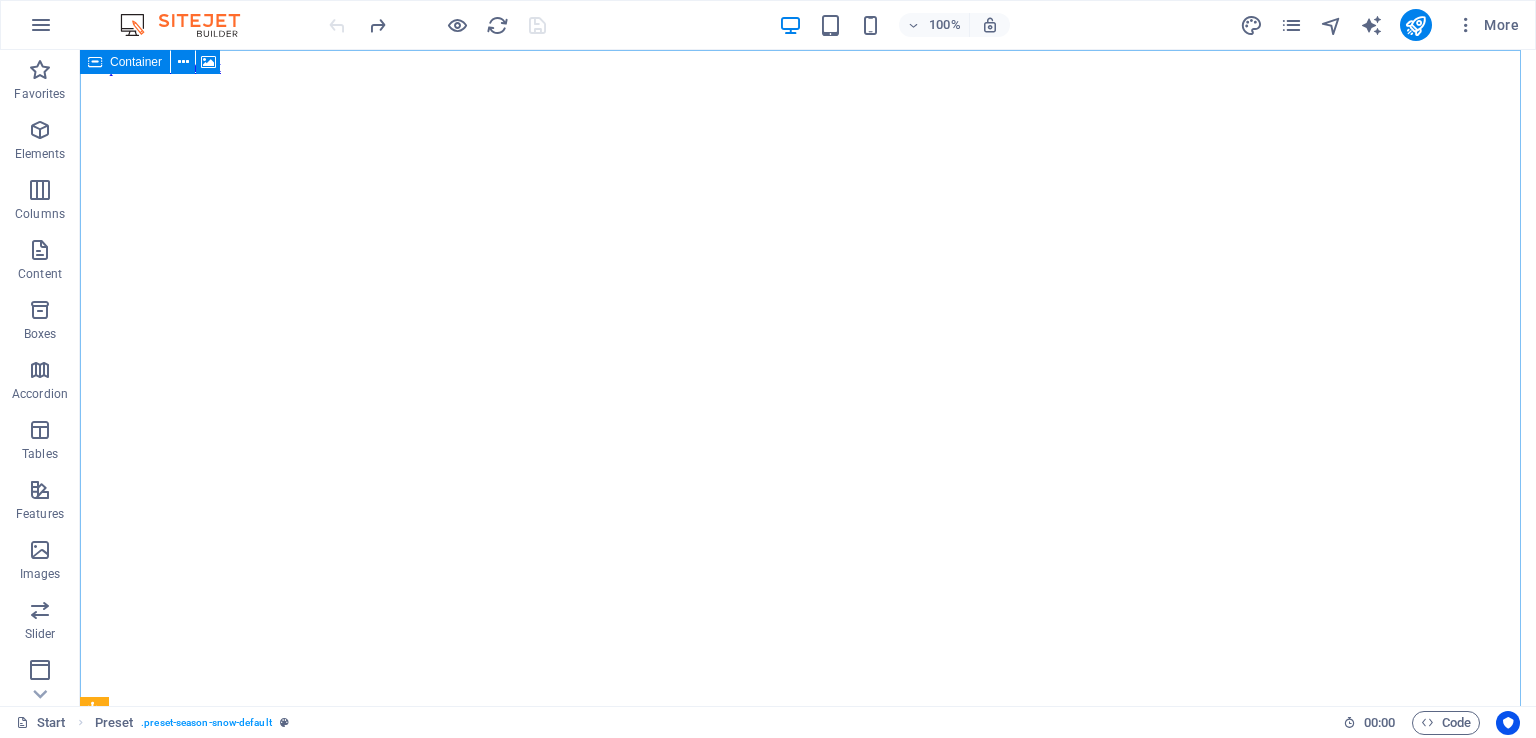 click on "Container" at bounding box center (125, 62) 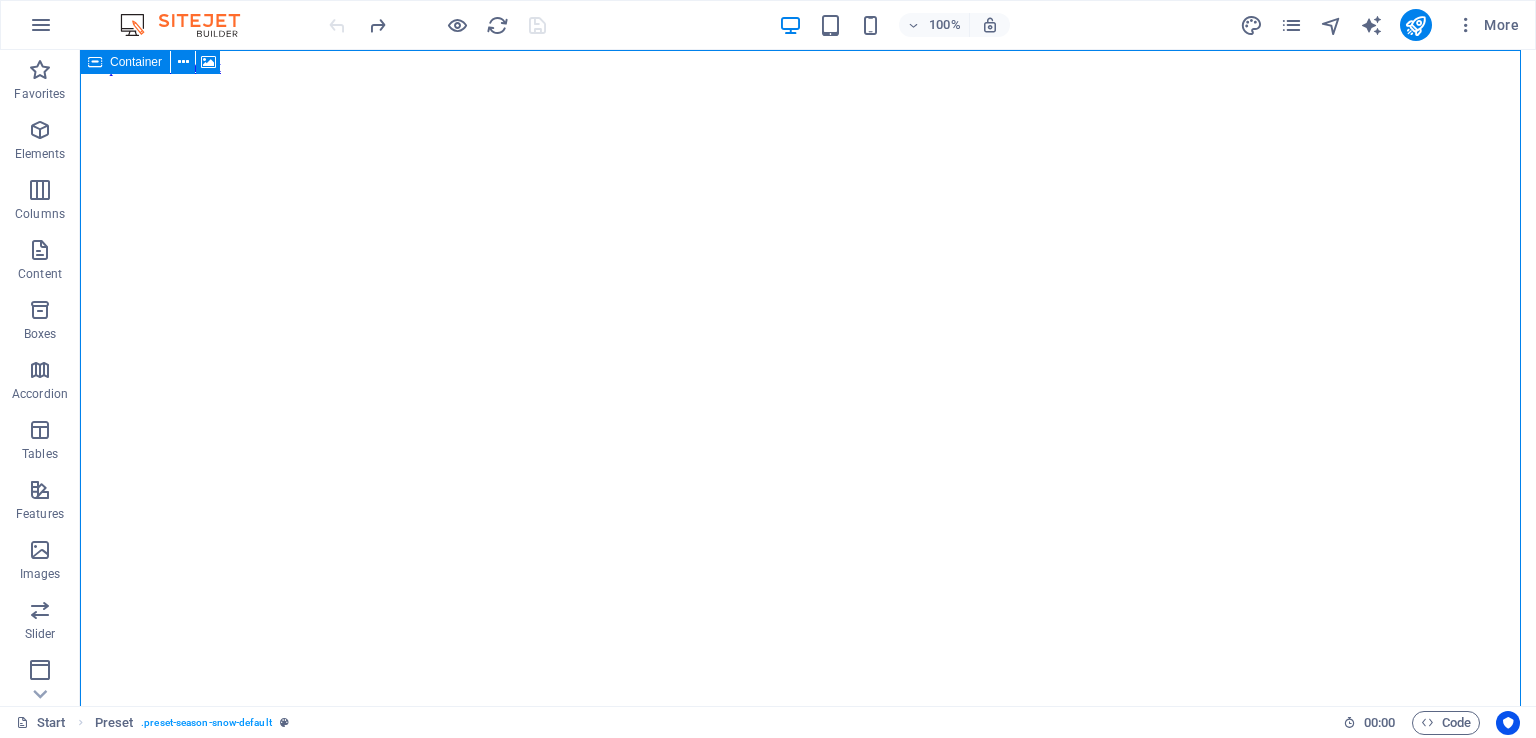 click on "Container" at bounding box center (125, 62) 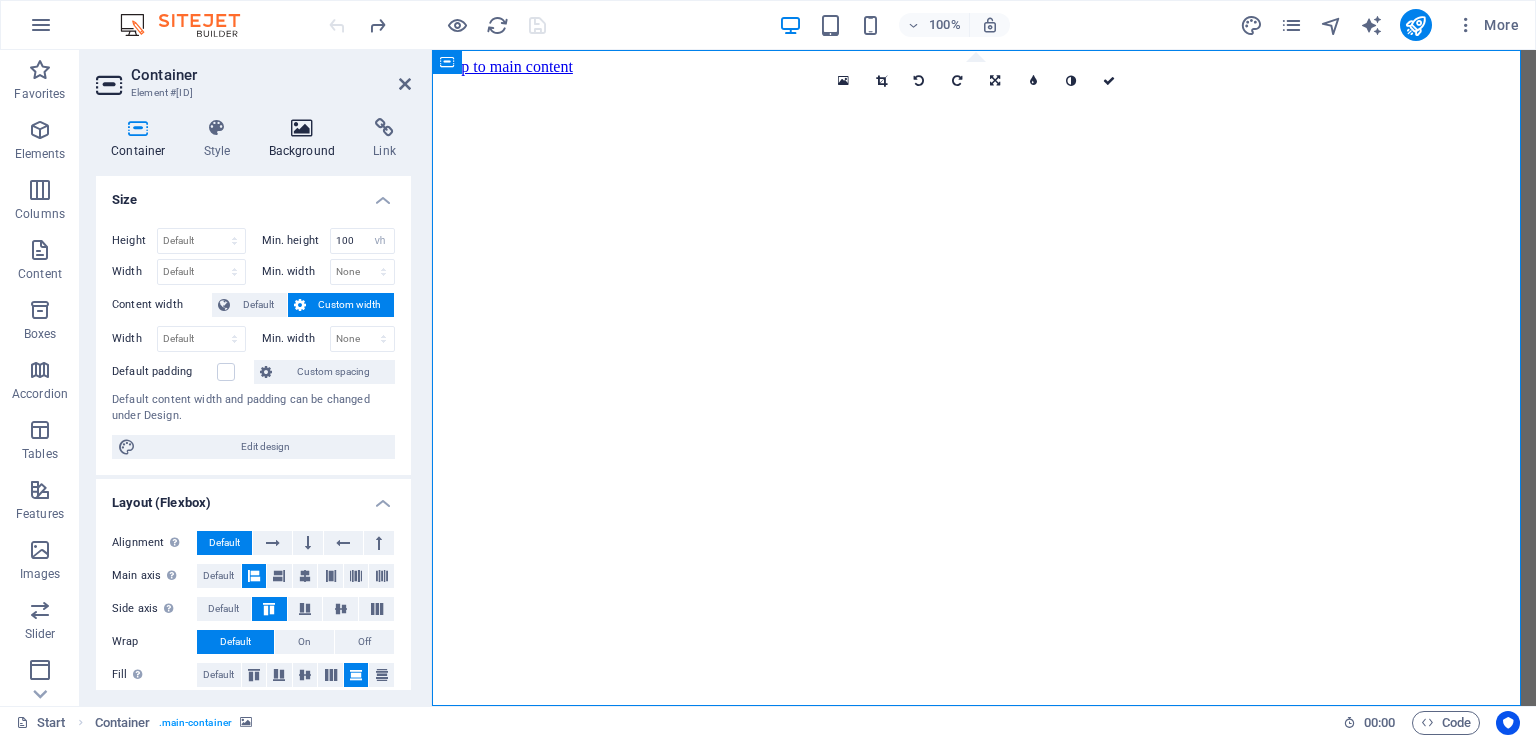 click on "Background" at bounding box center (306, 139) 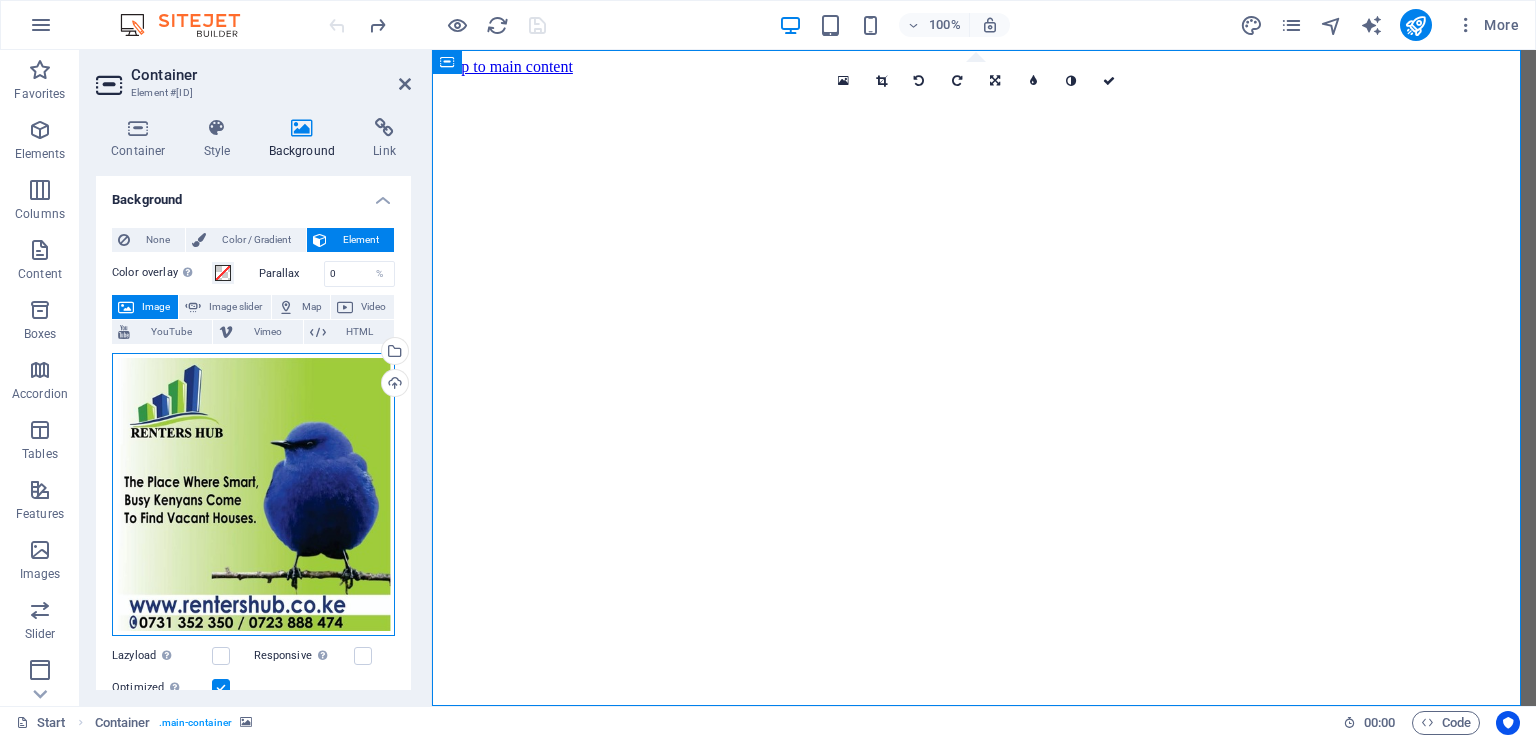 click on "Drag files here, click to choose files or select files from Files or our free stock photos & videos" at bounding box center (253, 494) 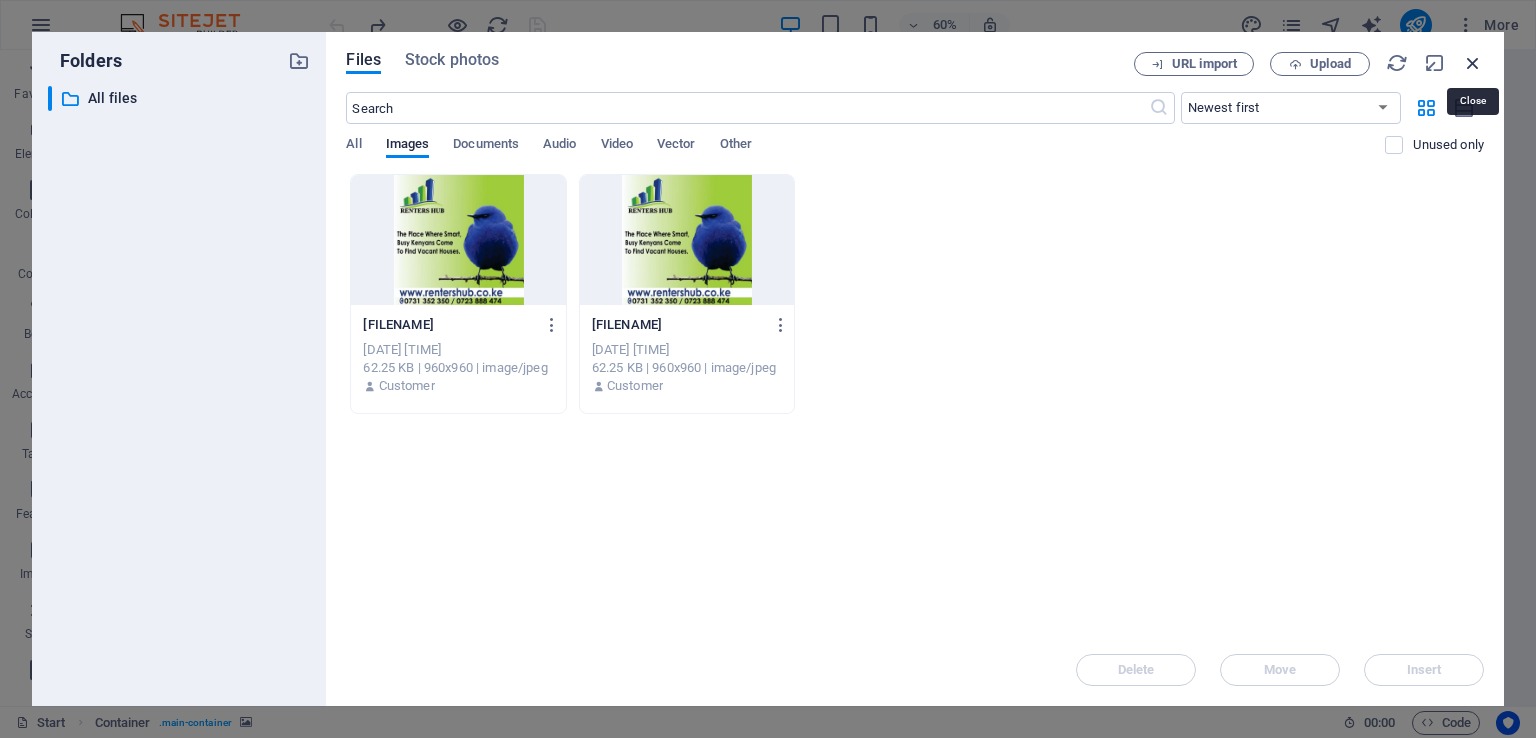 click at bounding box center [1473, 63] 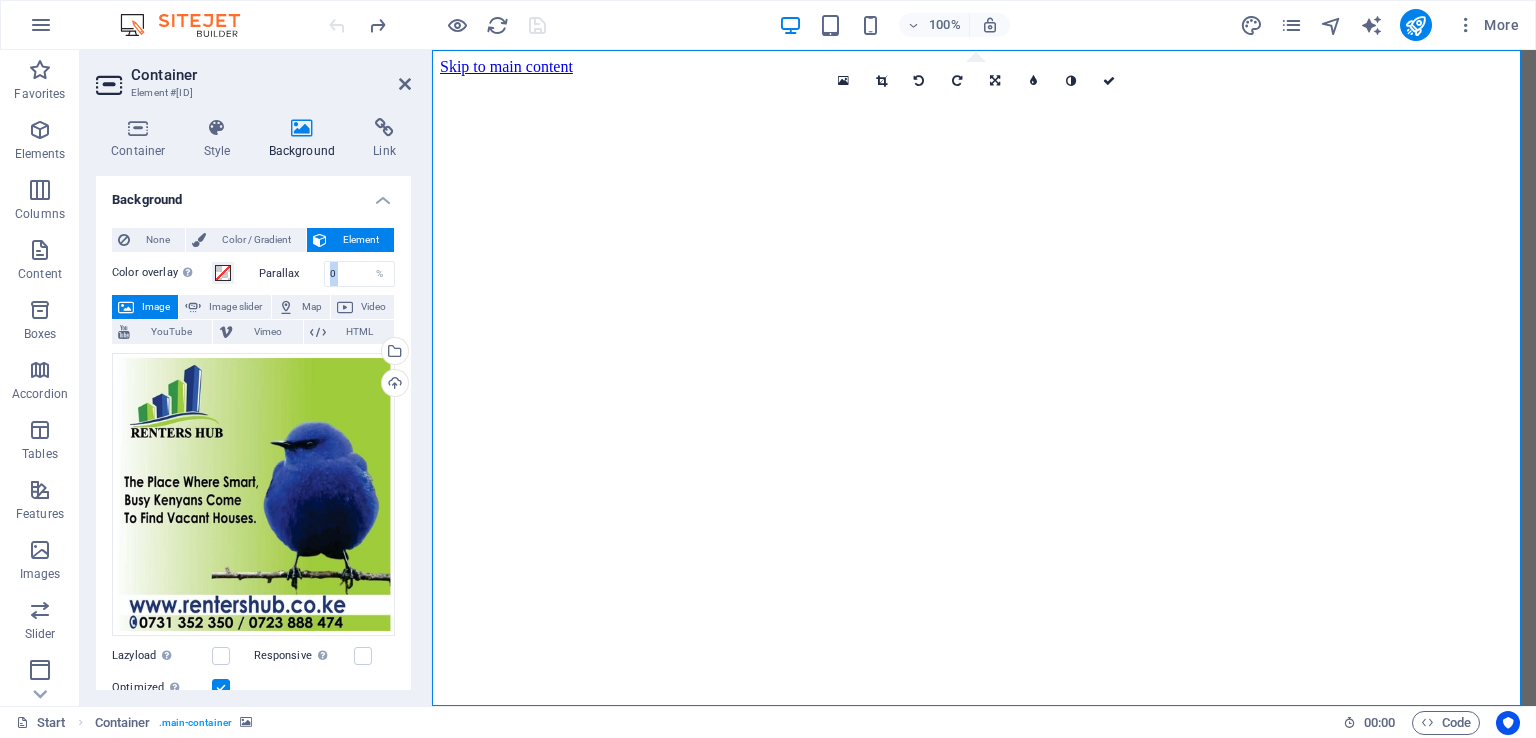 click on "Container Element #ed-827721426" at bounding box center [253, 76] 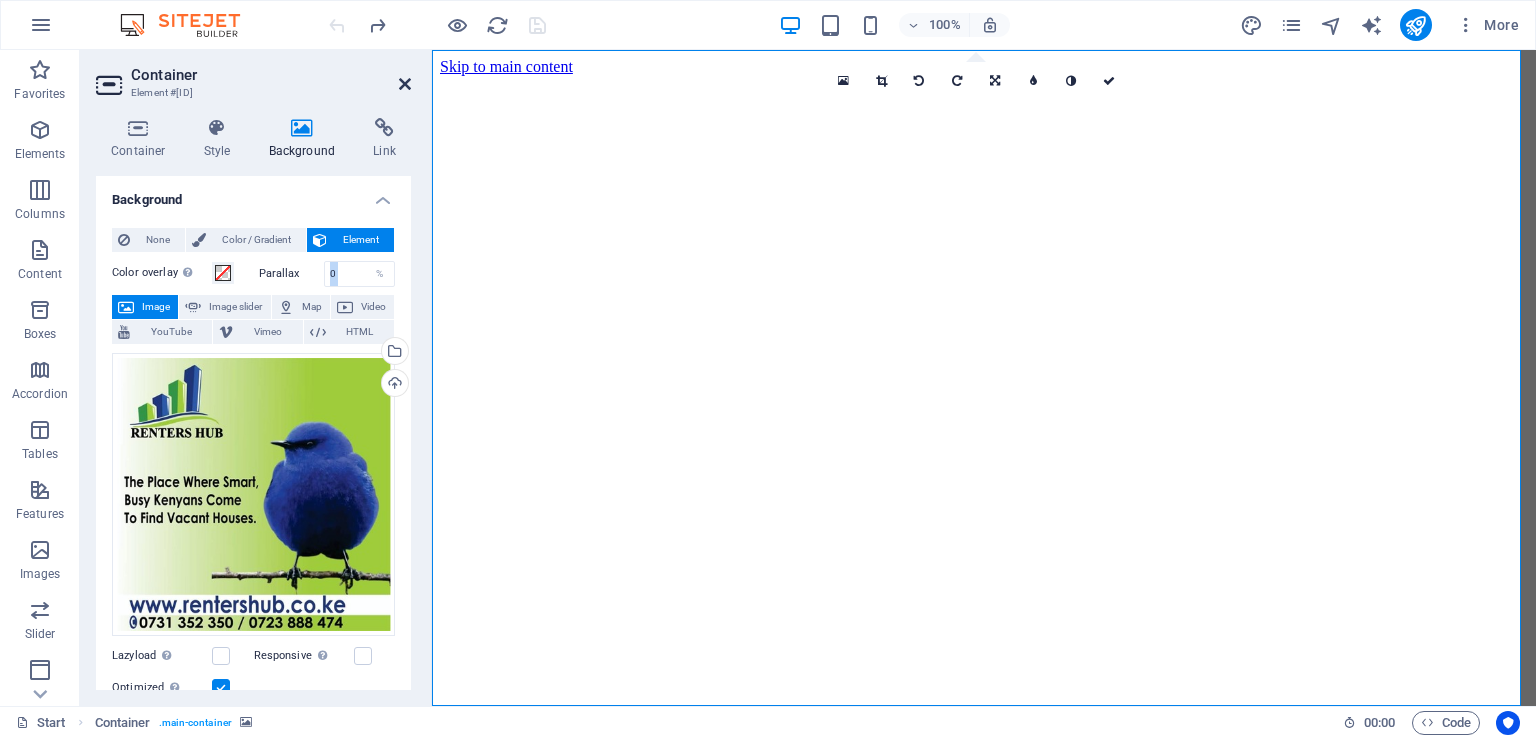 click at bounding box center [405, 84] 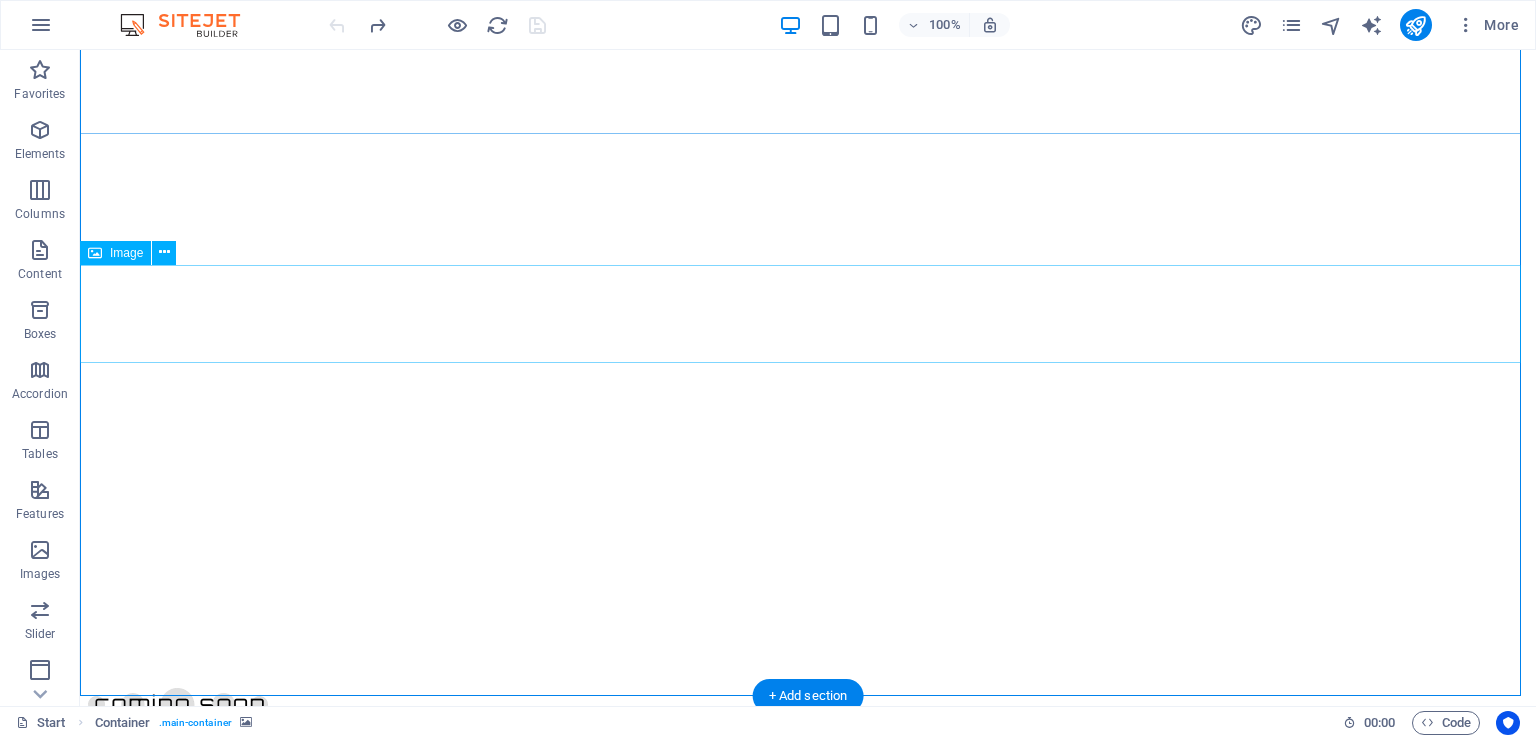 scroll, scrollTop: 100, scrollLeft: 0, axis: vertical 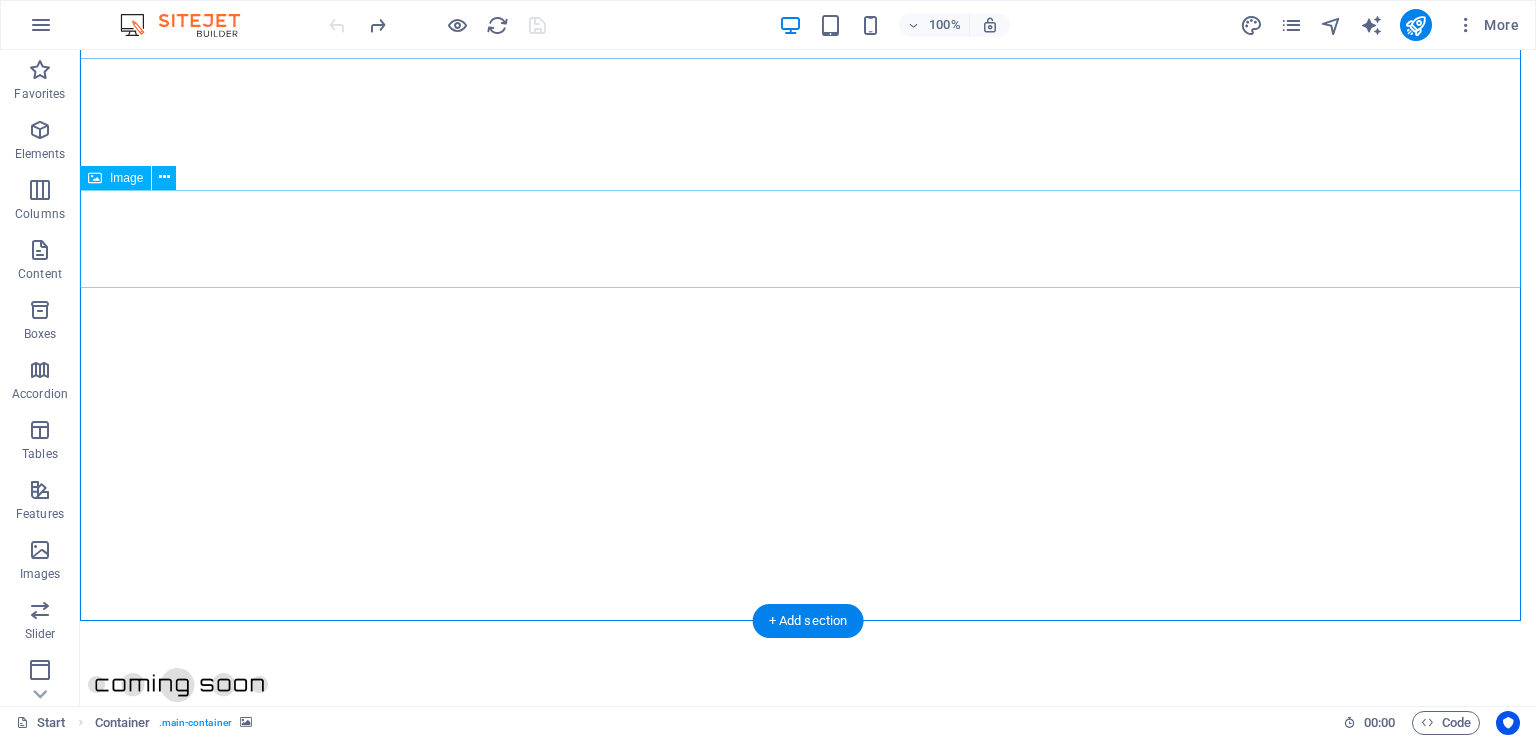 click at bounding box center (808, 957) 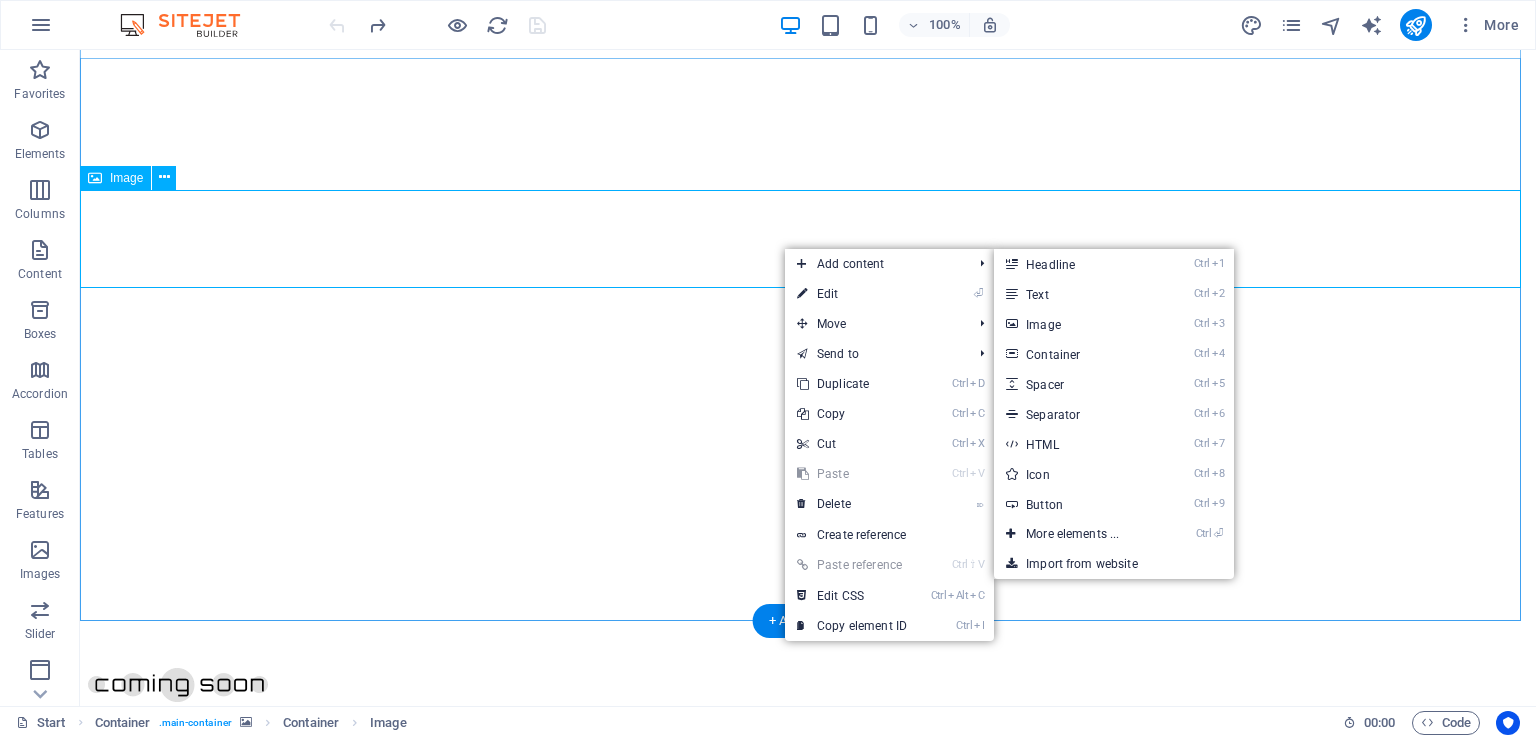 click at bounding box center [808, 957] 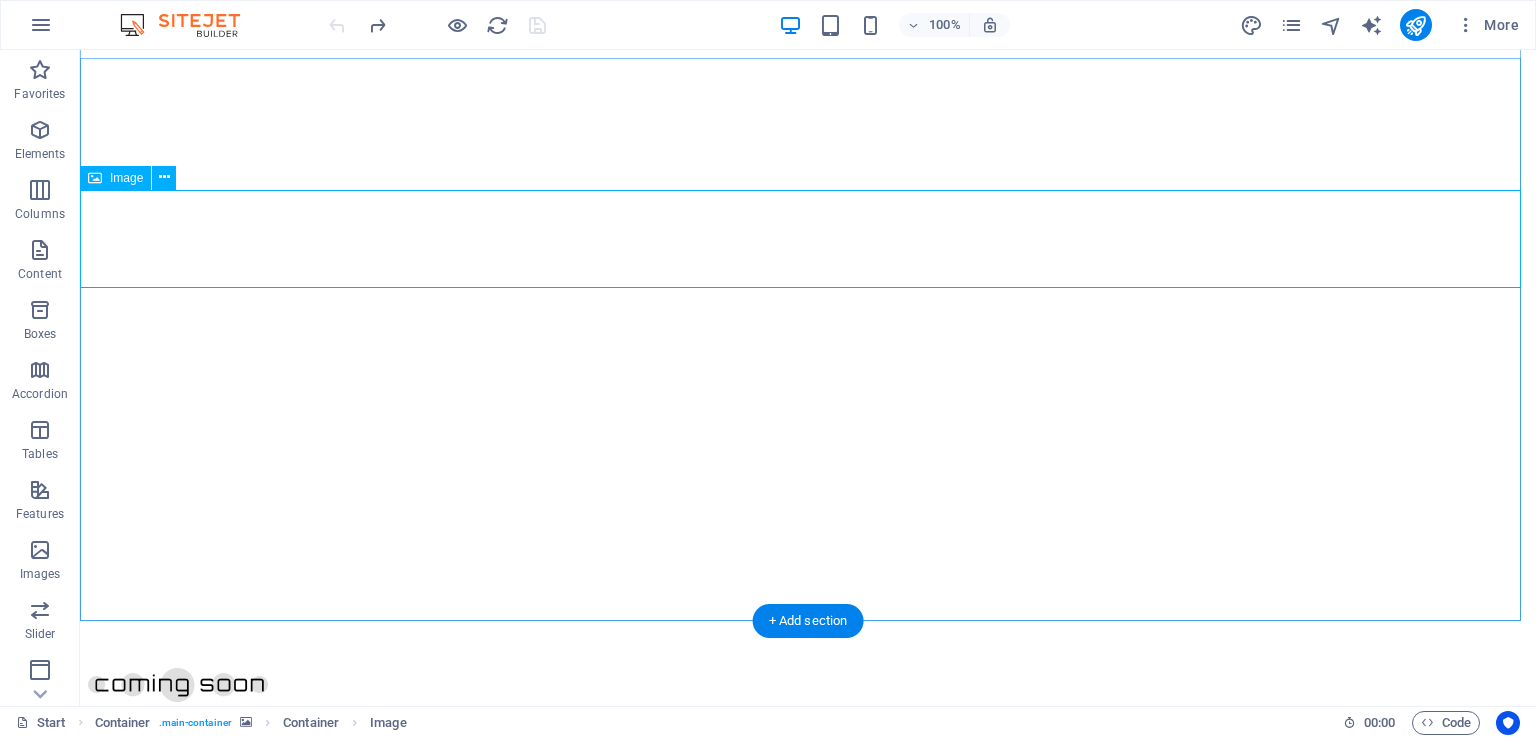 click at bounding box center (808, 957) 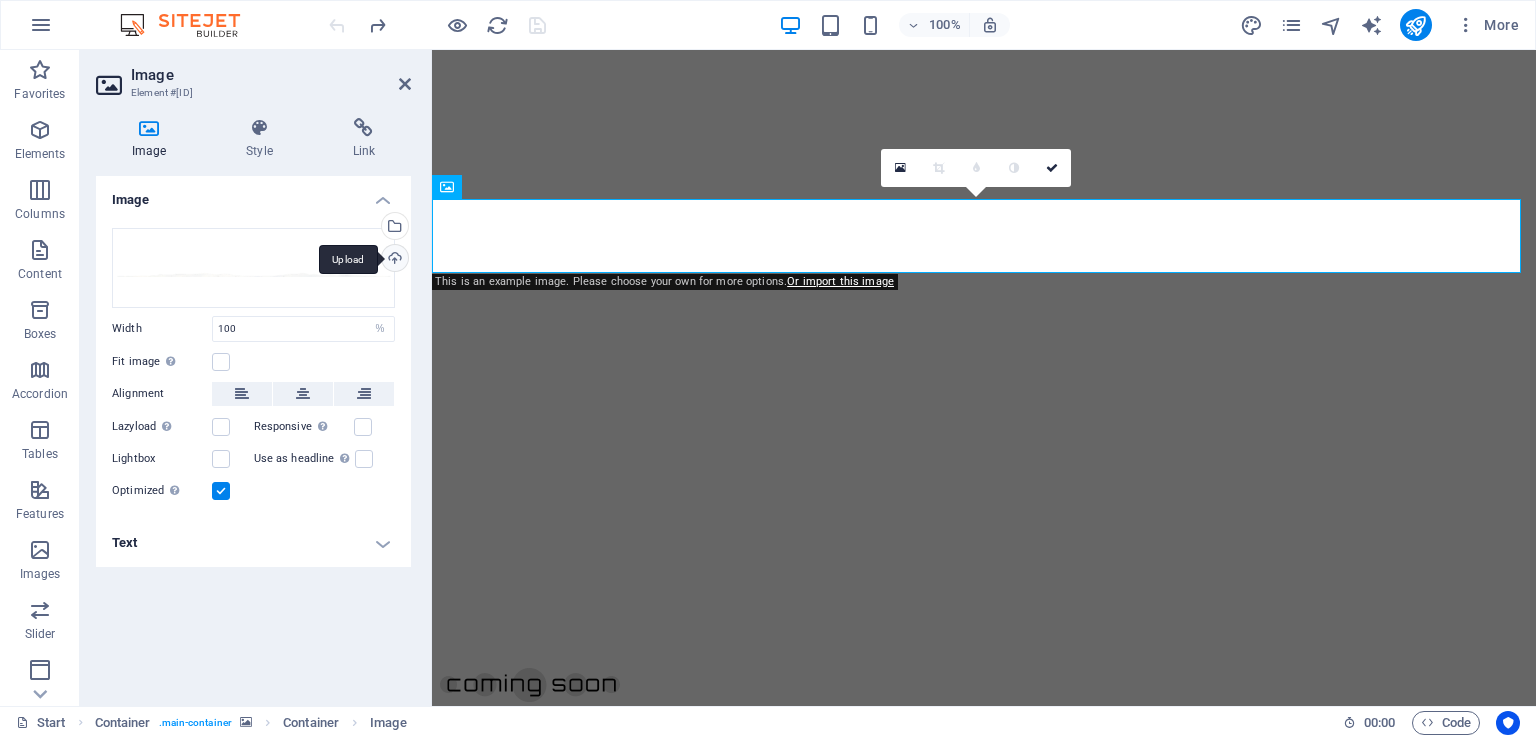 click on "Upload" at bounding box center (393, 260) 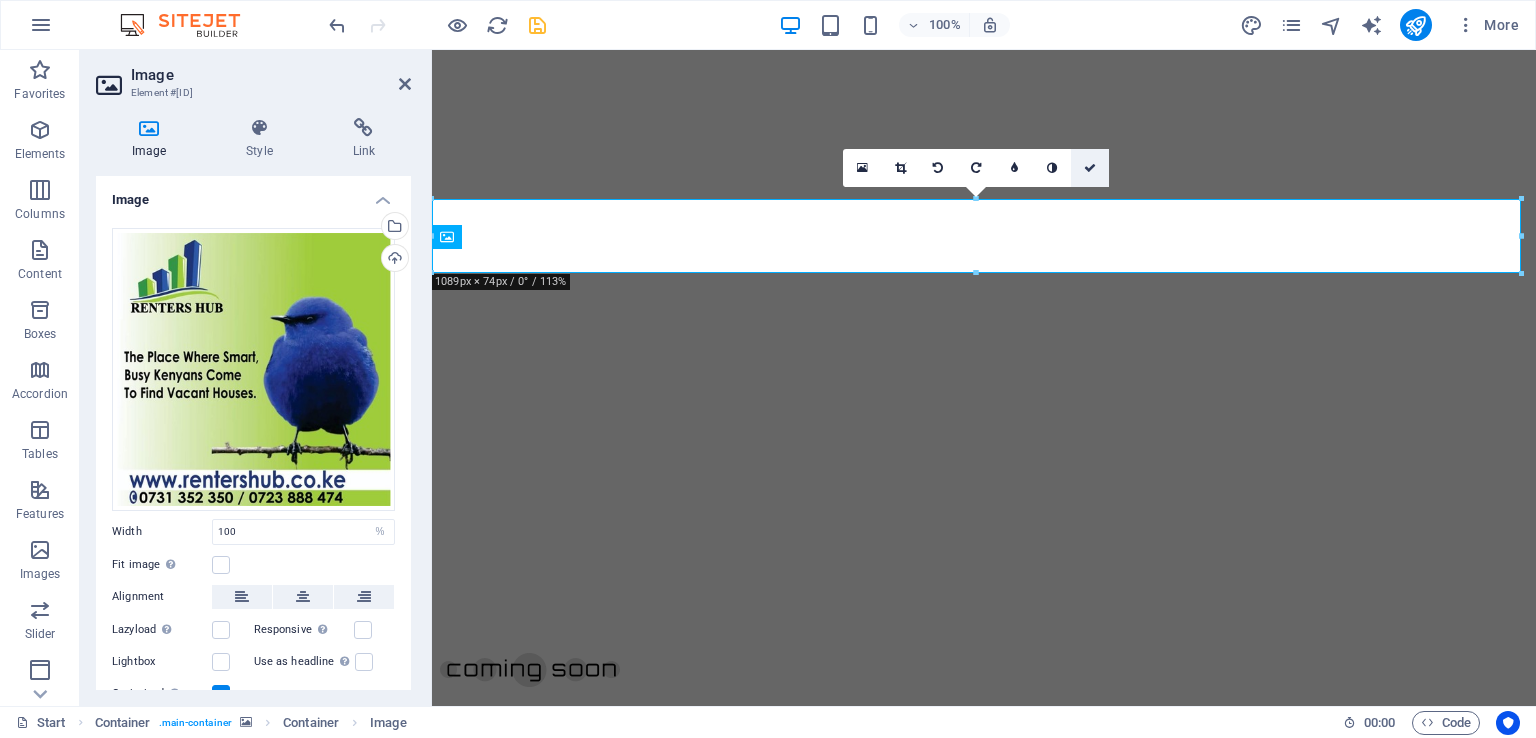 click at bounding box center (1090, 168) 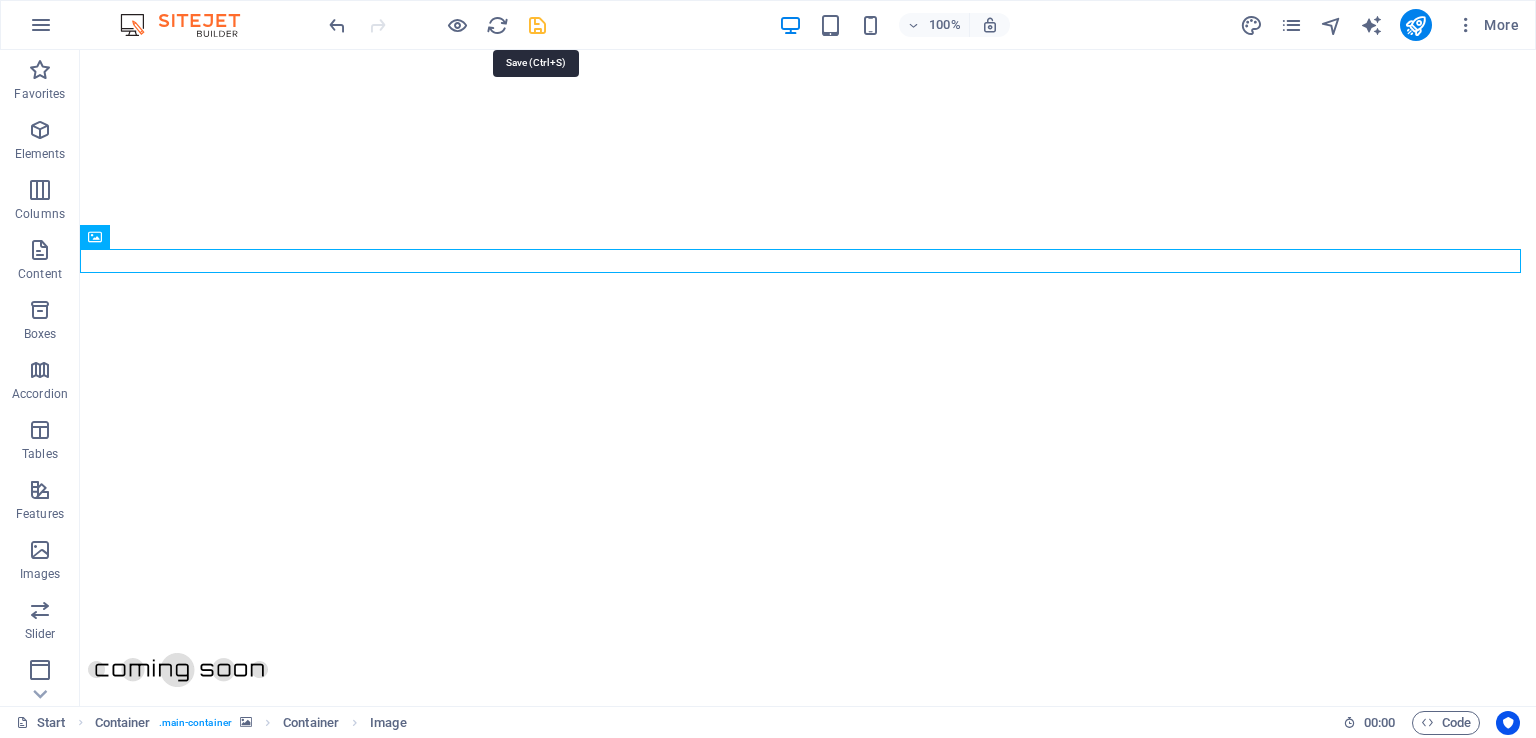 click at bounding box center [537, 25] 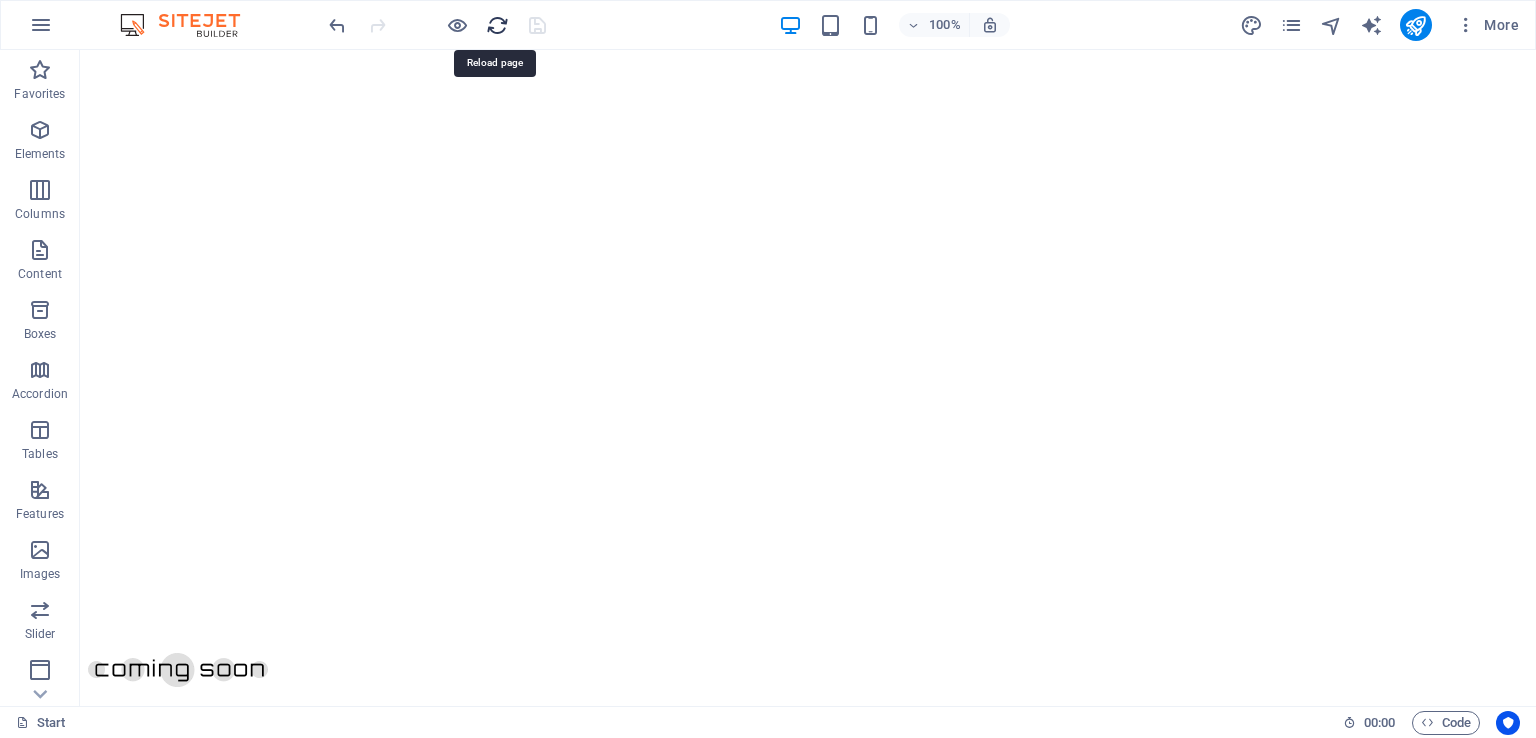 click at bounding box center (497, 25) 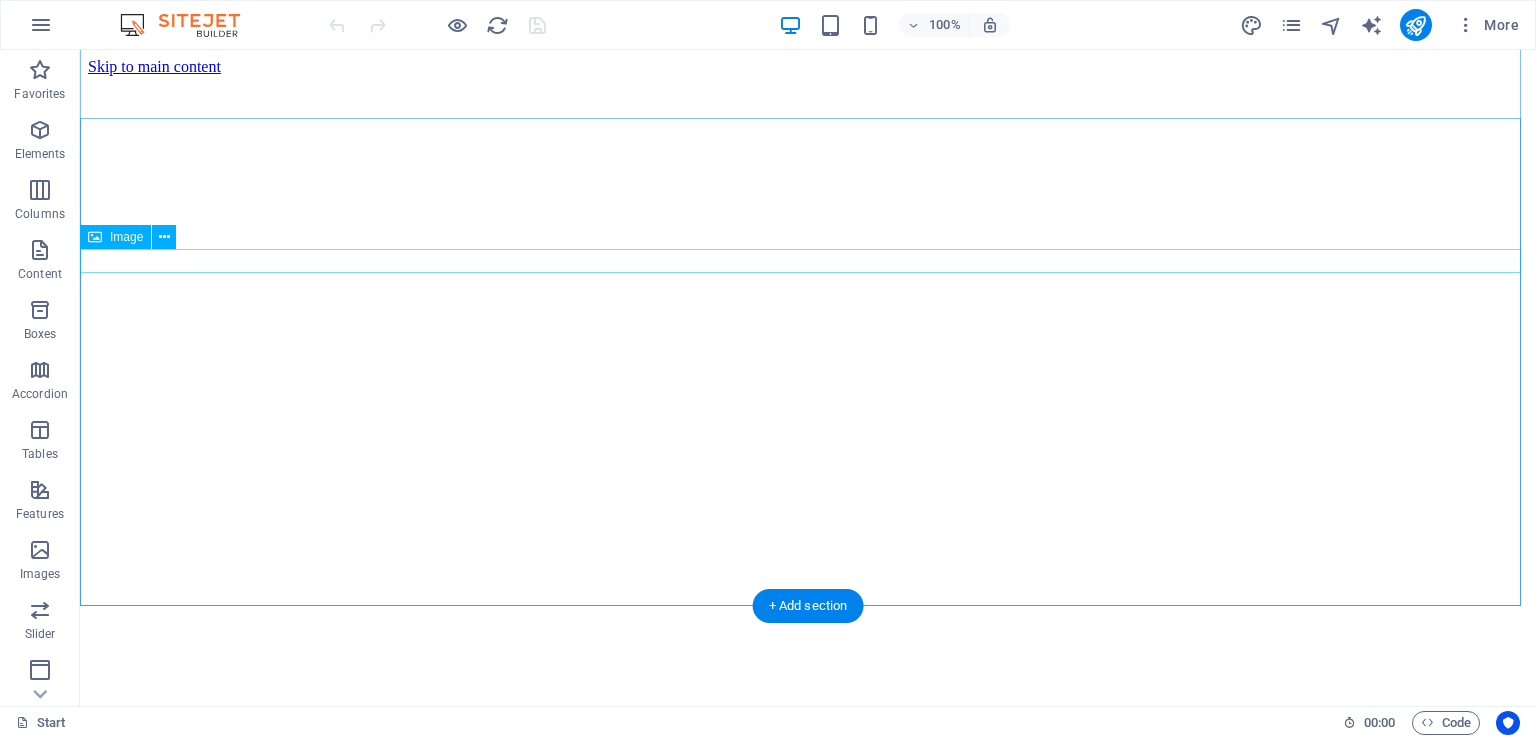 scroll, scrollTop: 0, scrollLeft: 0, axis: both 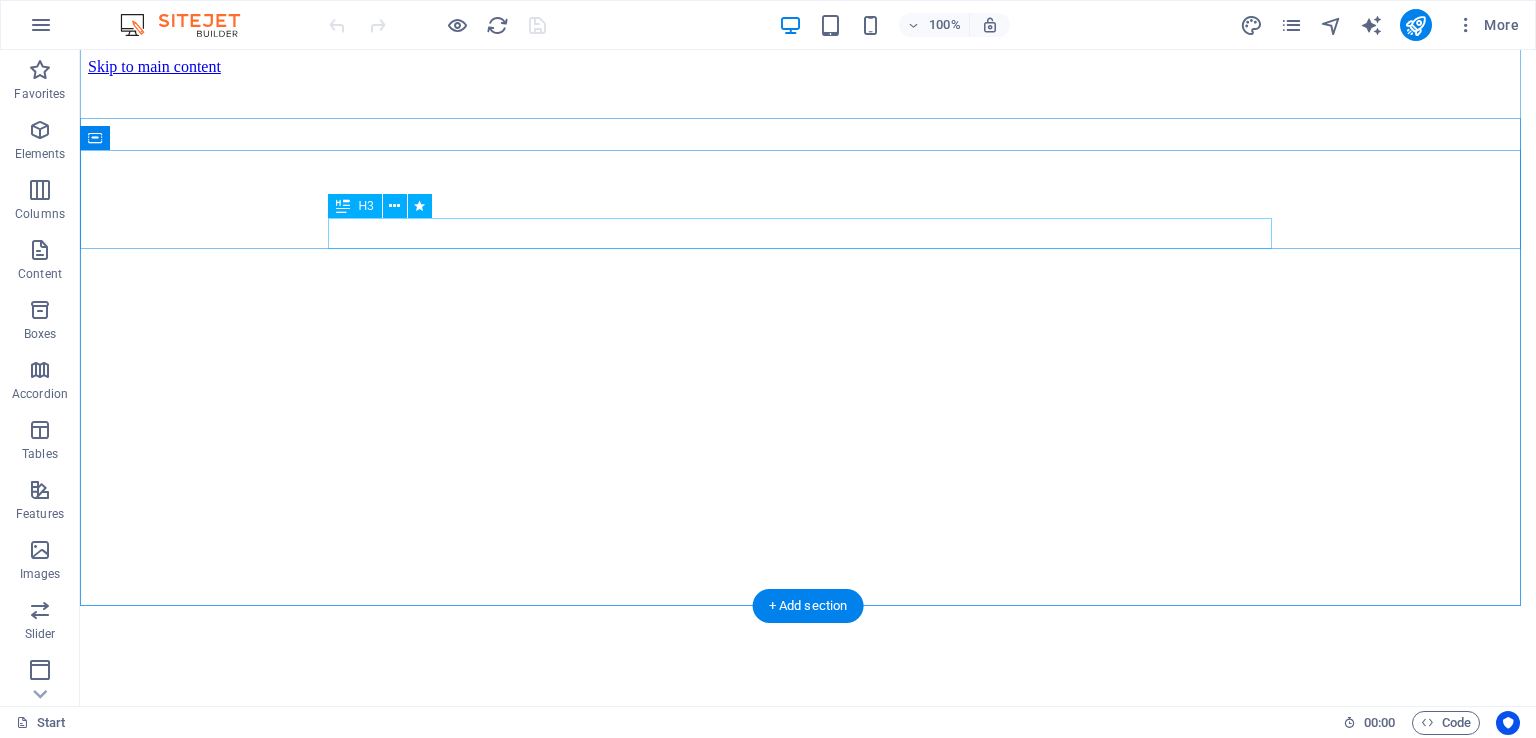 click on "... stay tuned!" at bounding box center (808, 961) 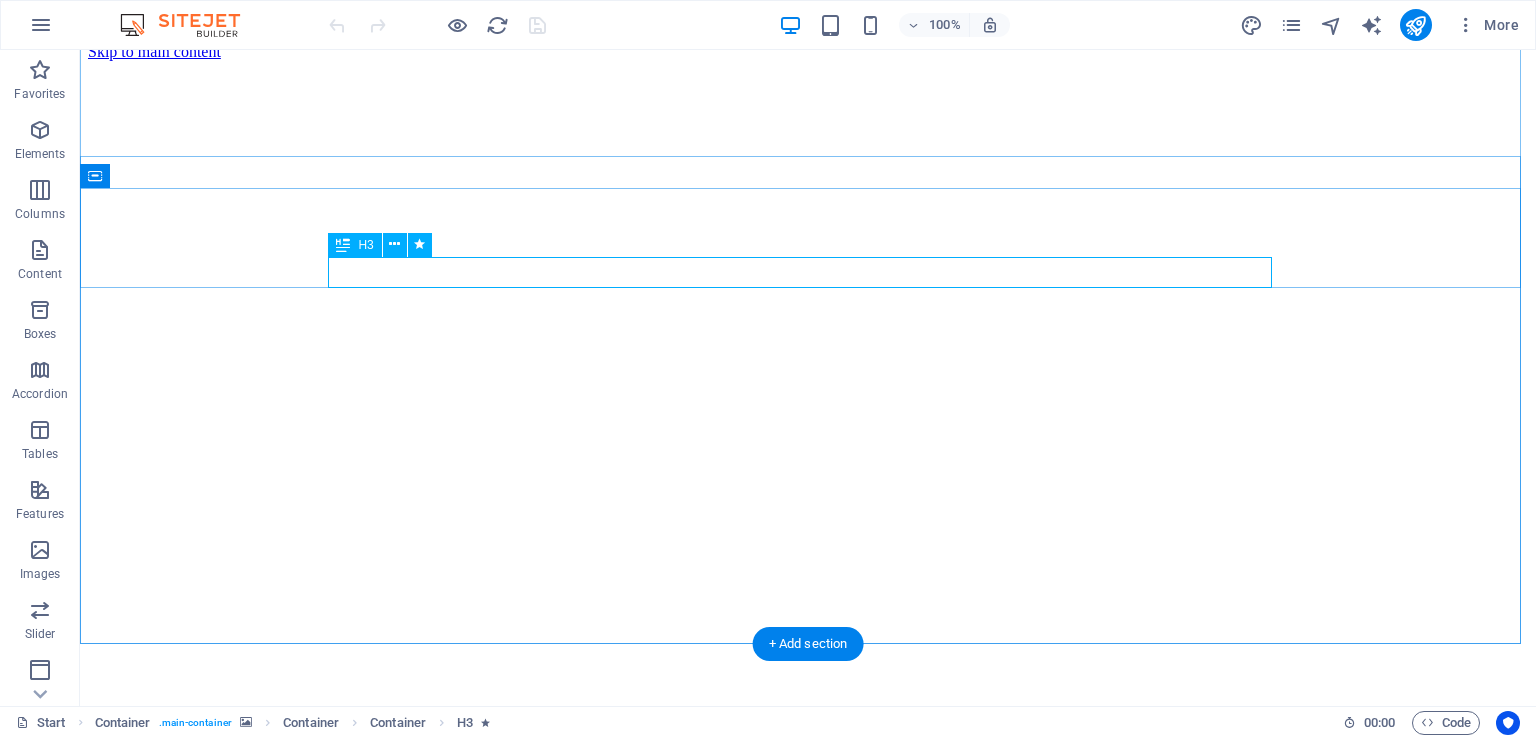 scroll, scrollTop: 0, scrollLeft: 0, axis: both 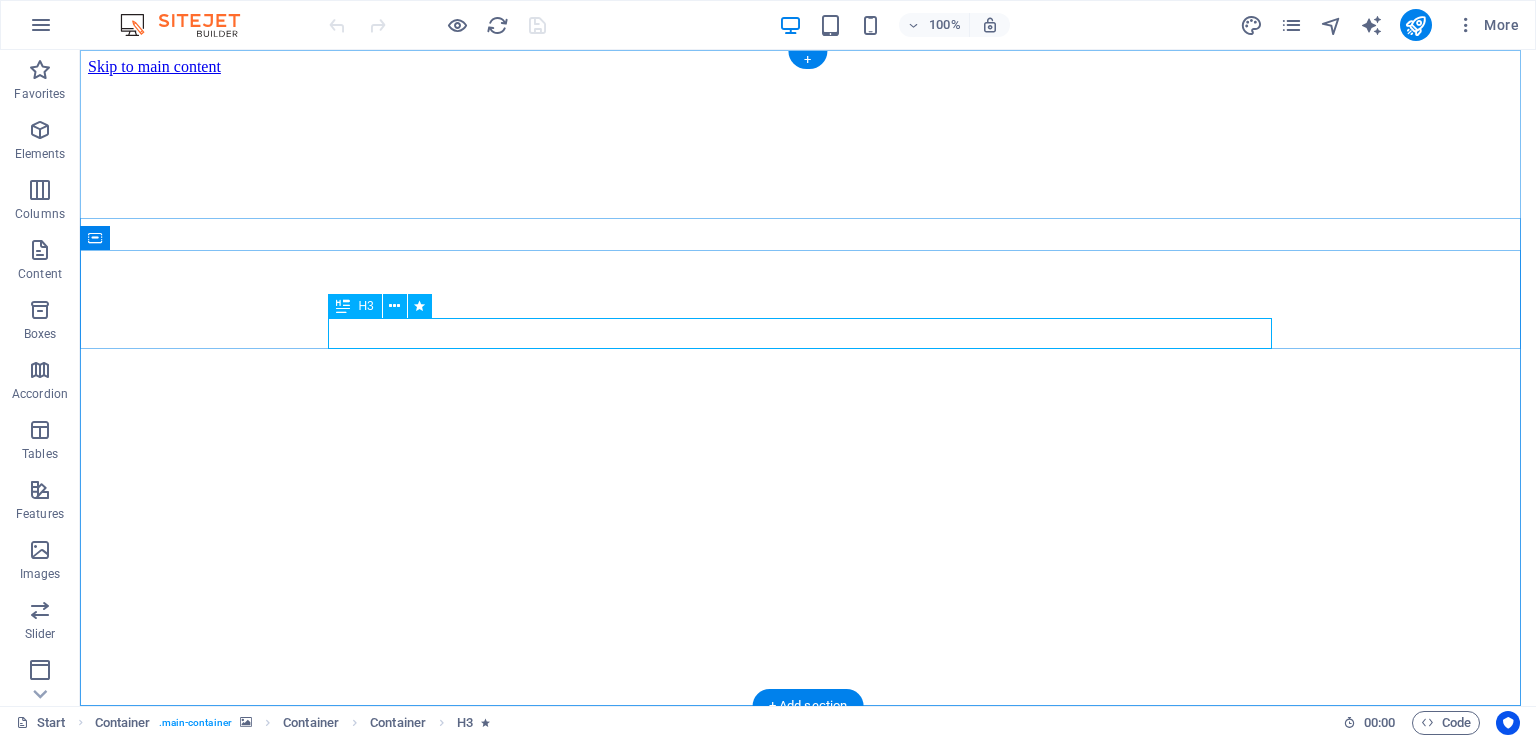 click on "... stay tuned!" at bounding box center (808, 961) 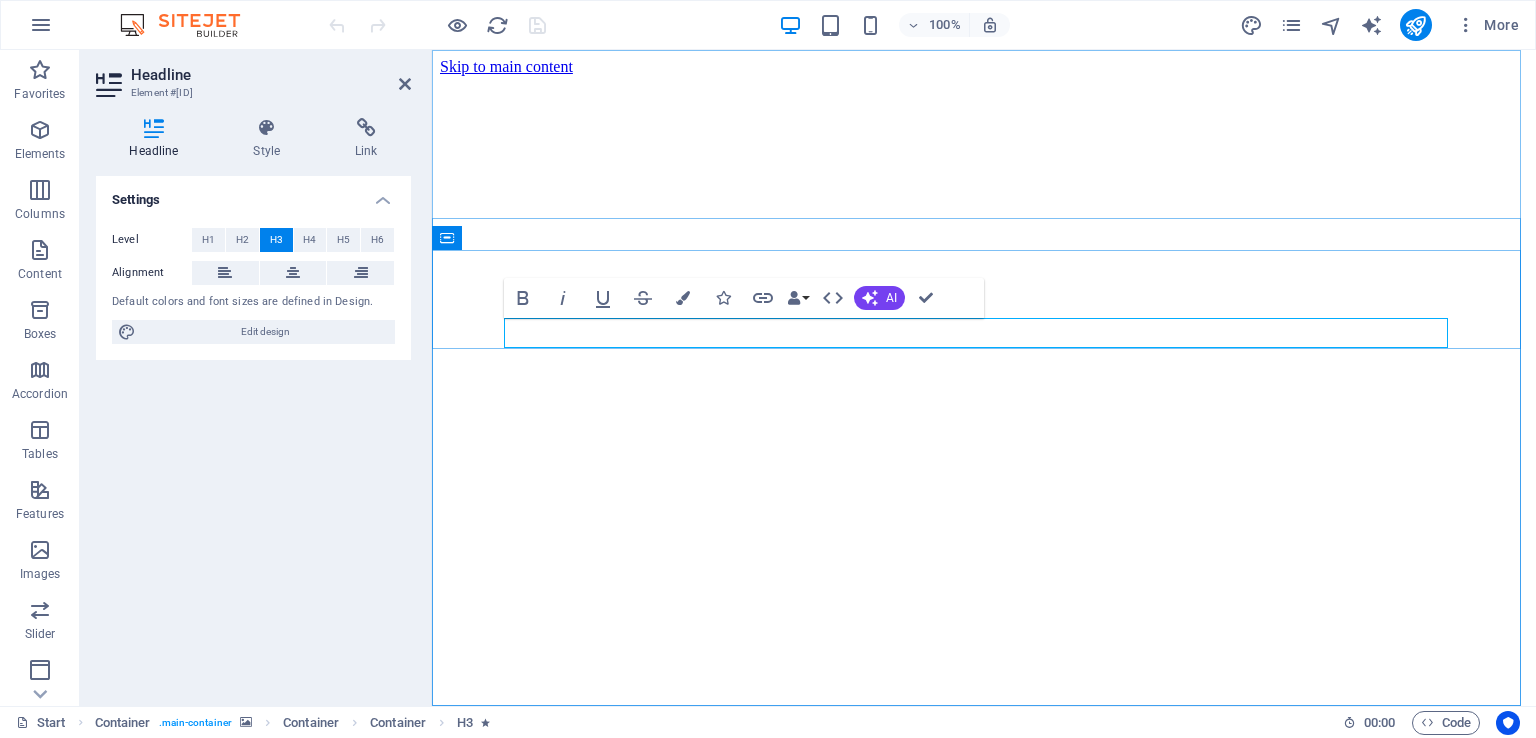 scroll, scrollTop: 0, scrollLeft: 0, axis: both 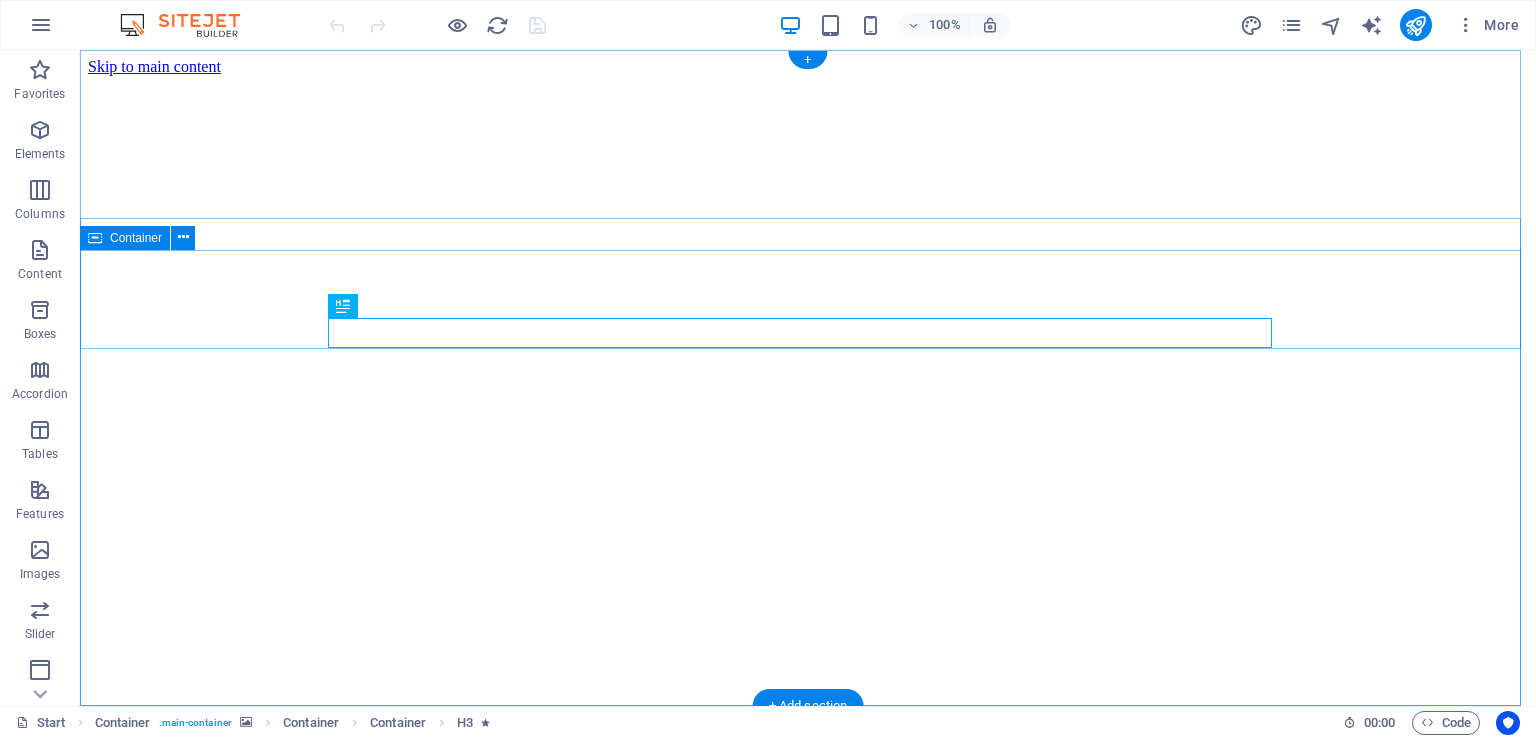 click on "rentershub Website is coming soon ... stay tuned!" at bounding box center [808, 921] 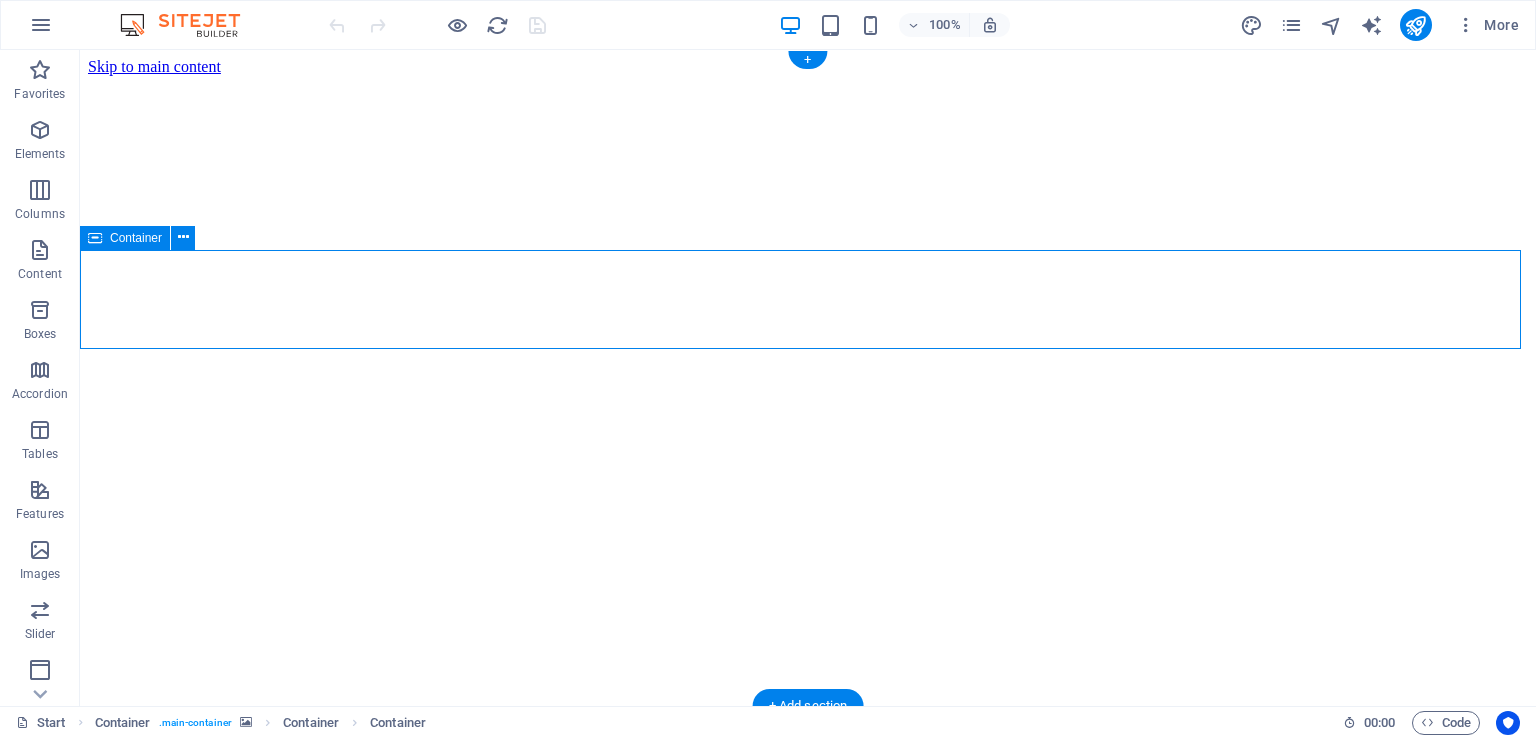 click on "rentershub Website is coming soon ... stay tuned!" at bounding box center (808, 921) 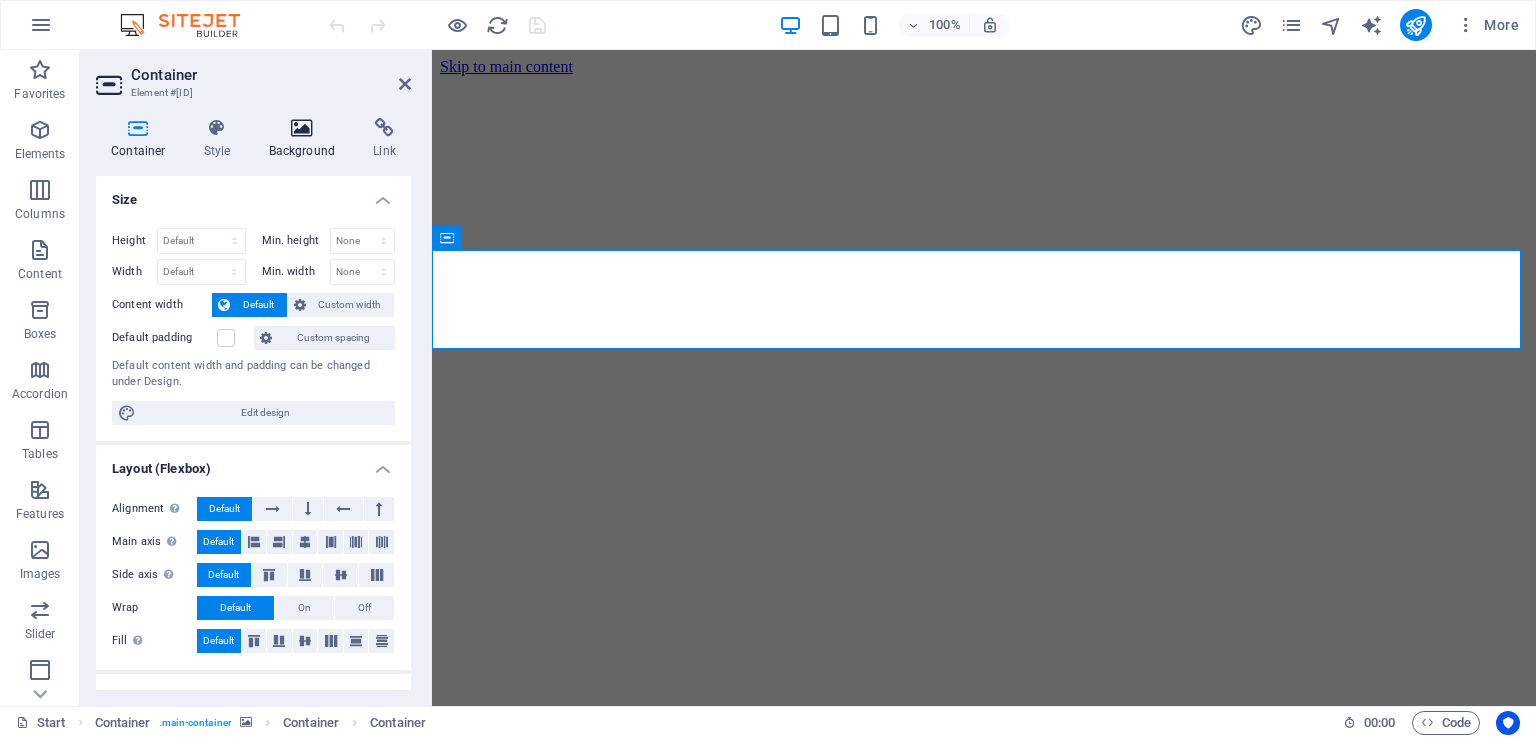 click on "Background" at bounding box center (306, 139) 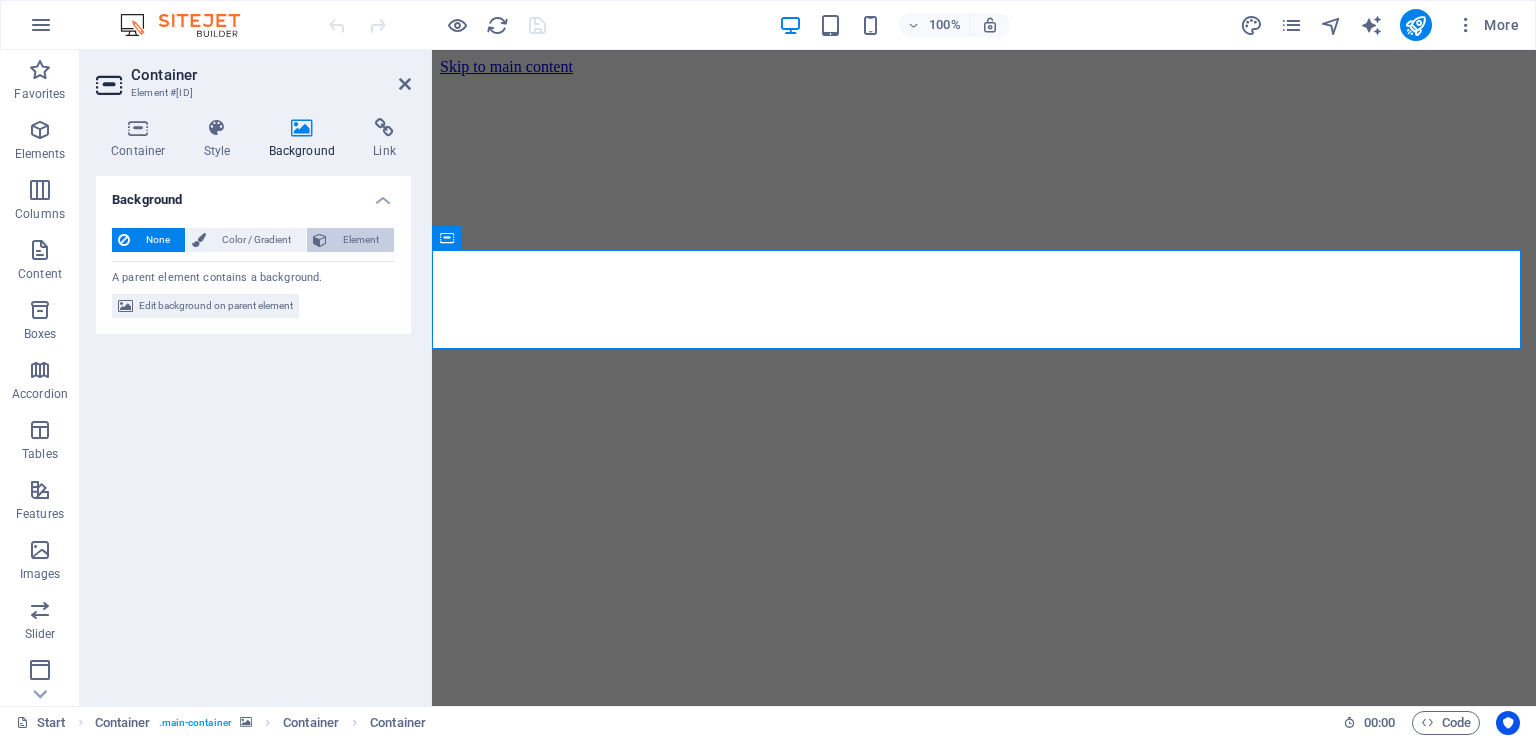 click on "Element" at bounding box center [360, 240] 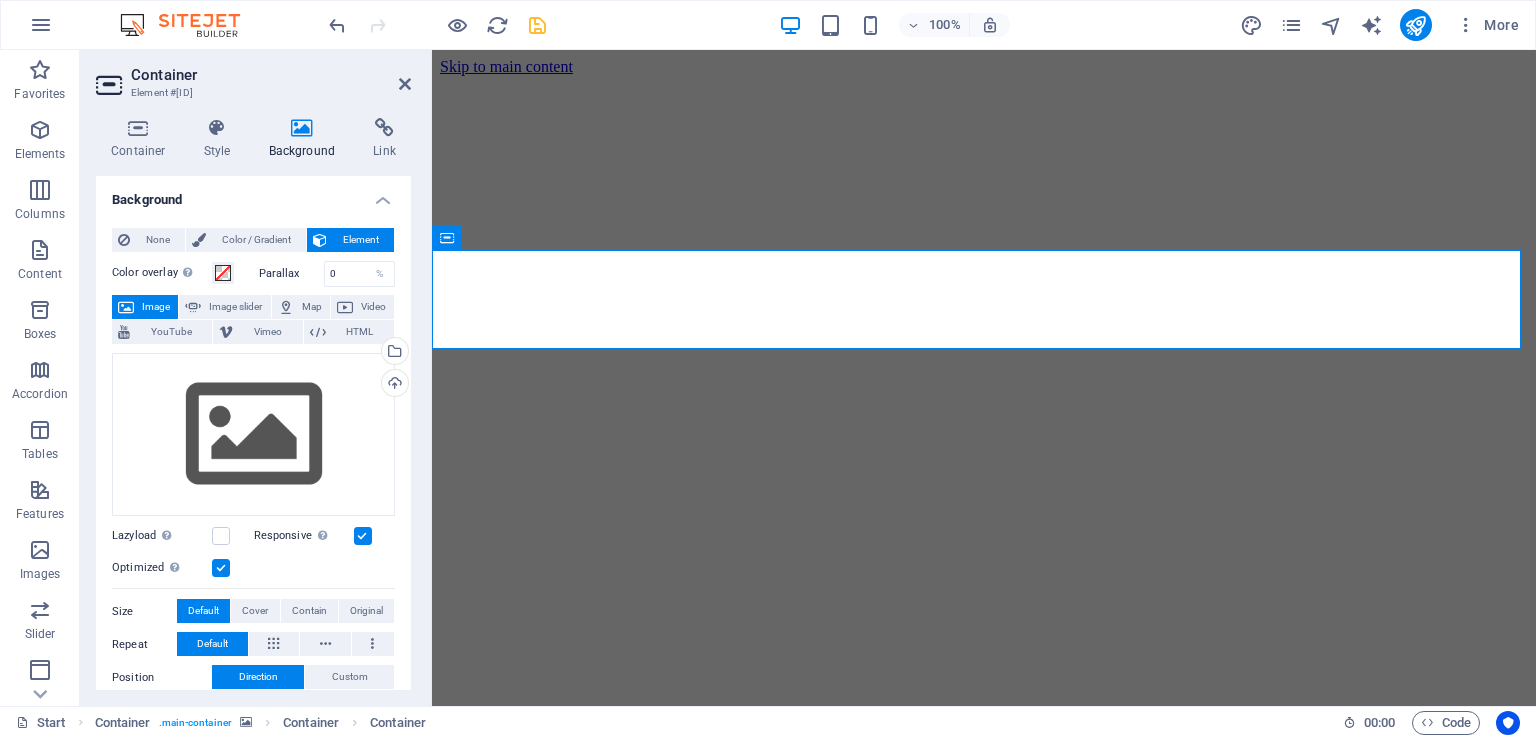 type 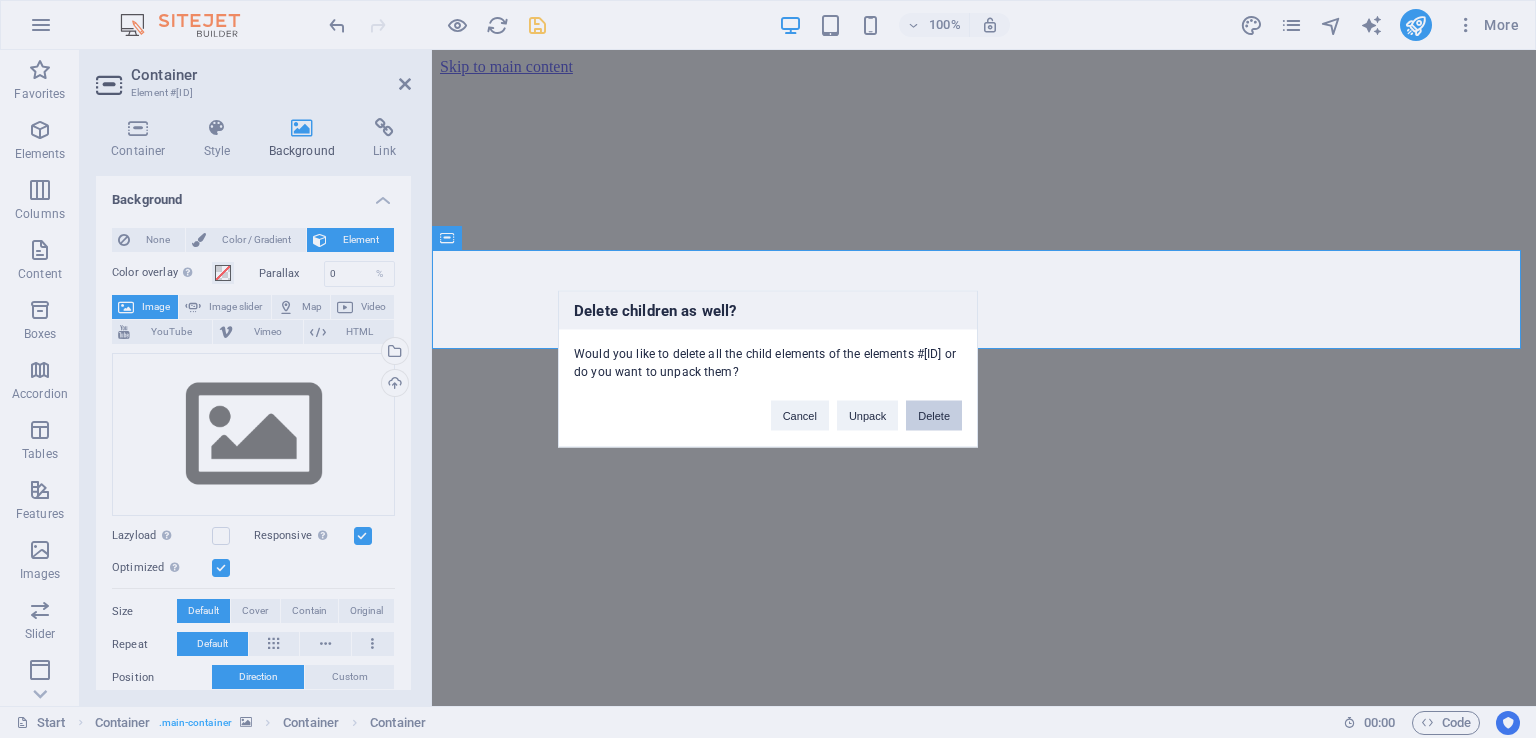 click on "Delete" at bounding box center (934, 416) 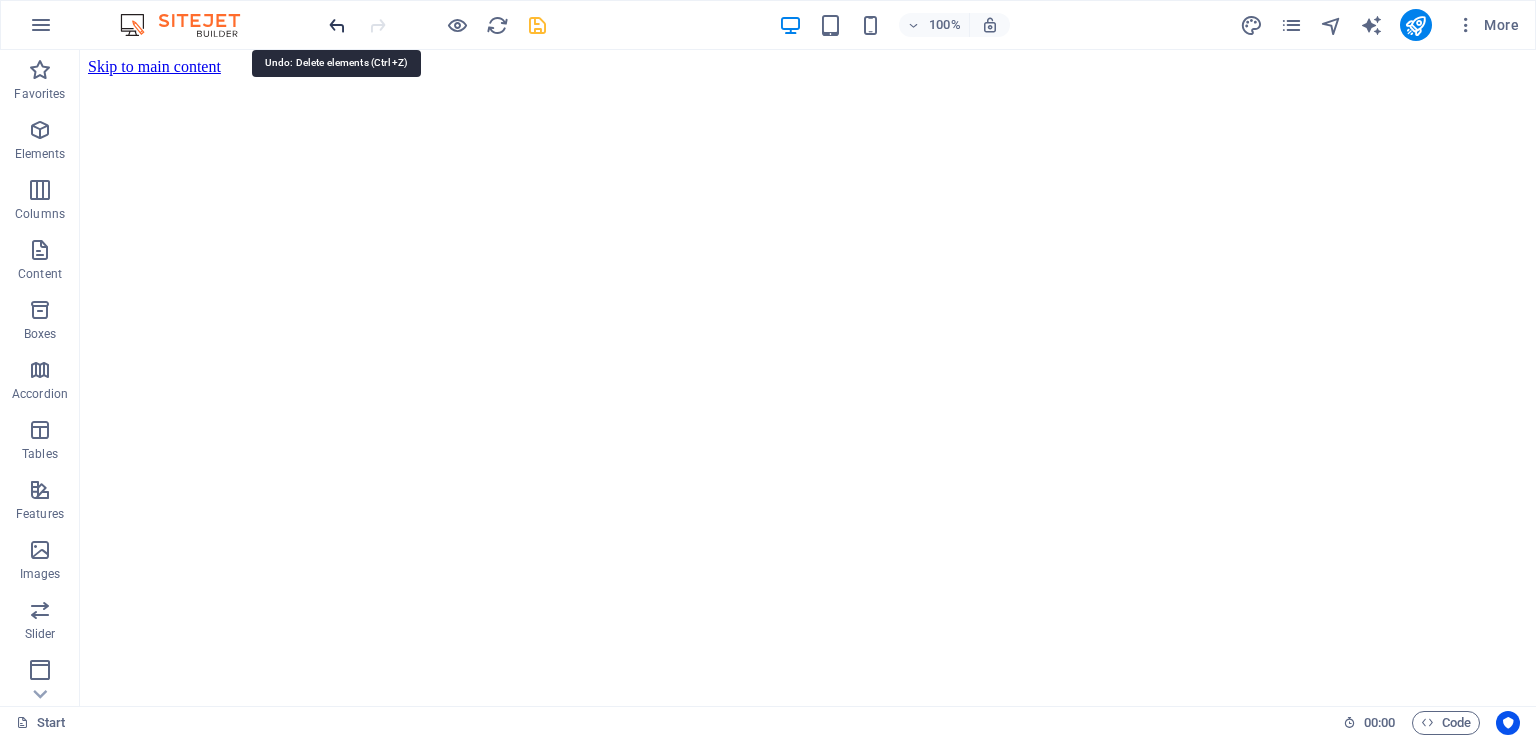click at bounding box center (337, 25) 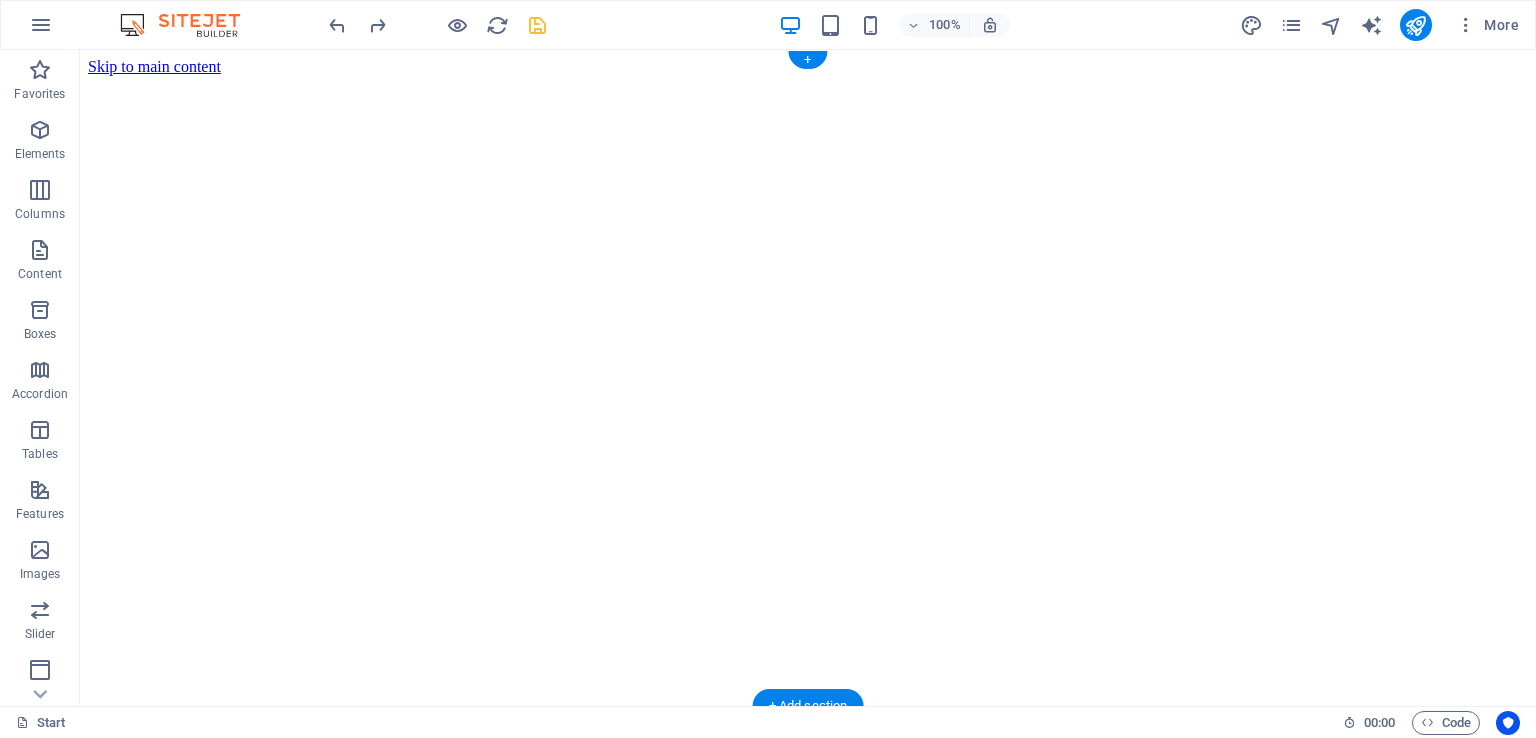 click at bounding box center (808, 76) 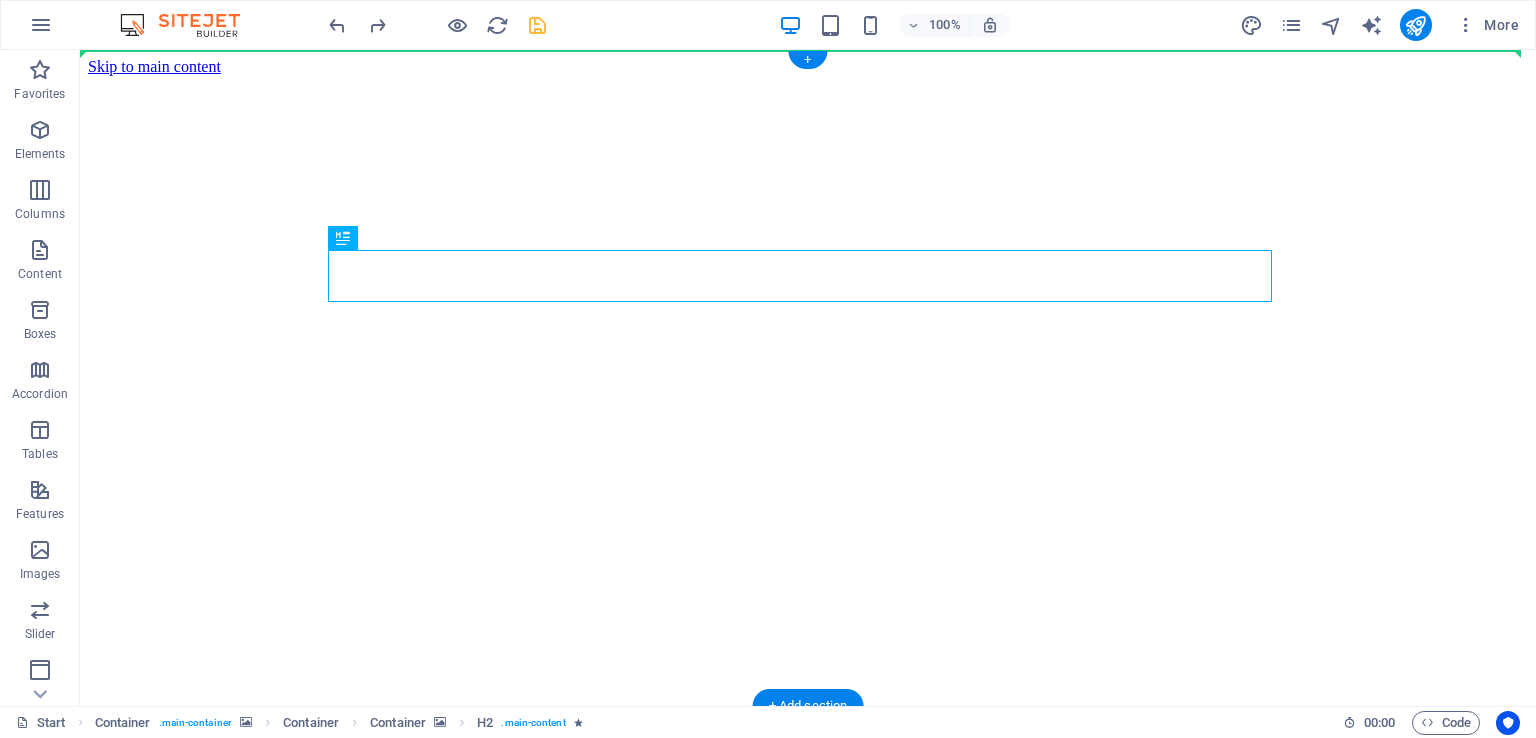 drag, startPoint x: 912, startPoint y: 277, endPoint x: 916, endPoint y: 209, distance: 68.117546 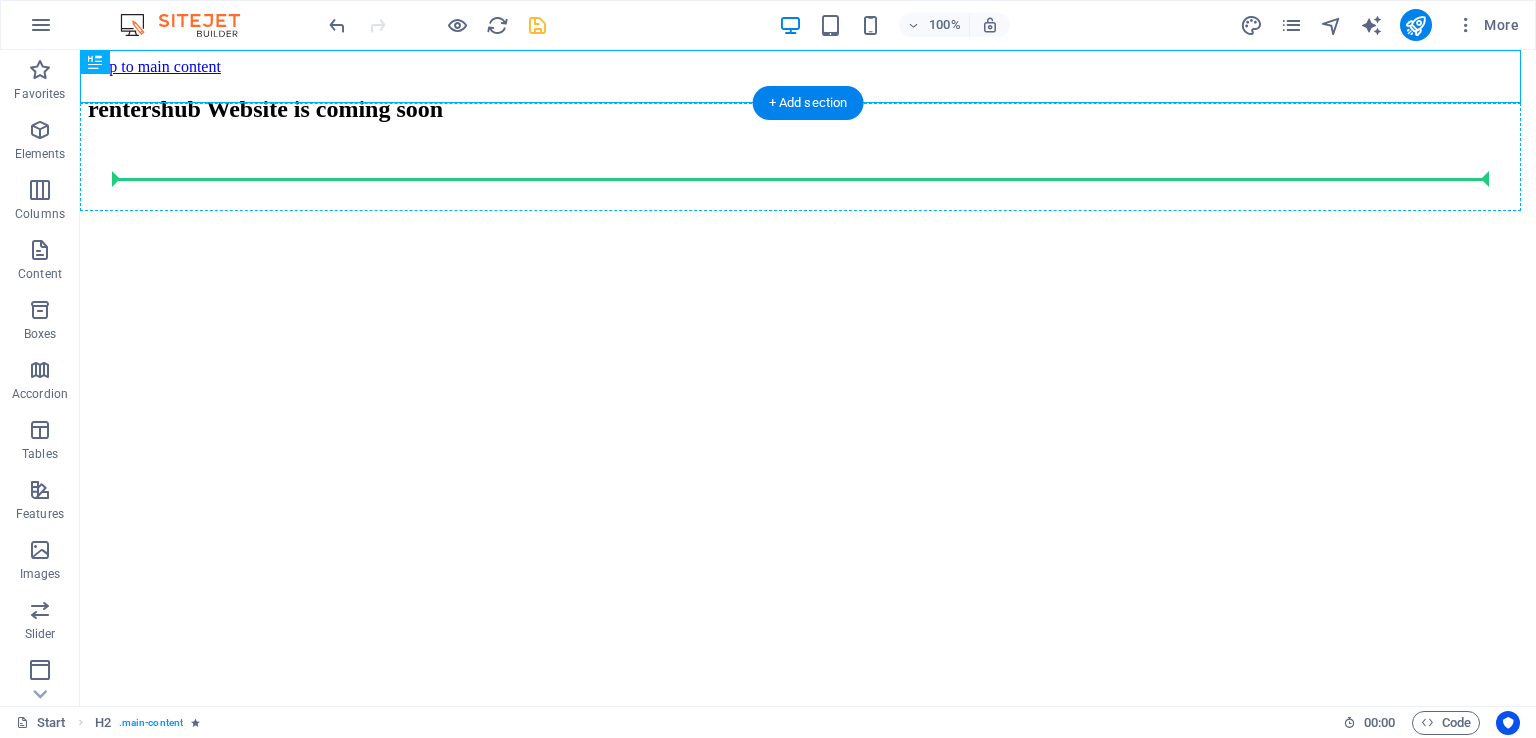 drag, startPoint x: 893, startPoint y: 63, endPoint x: 924, endPoint y: 157, distance: 98.9798 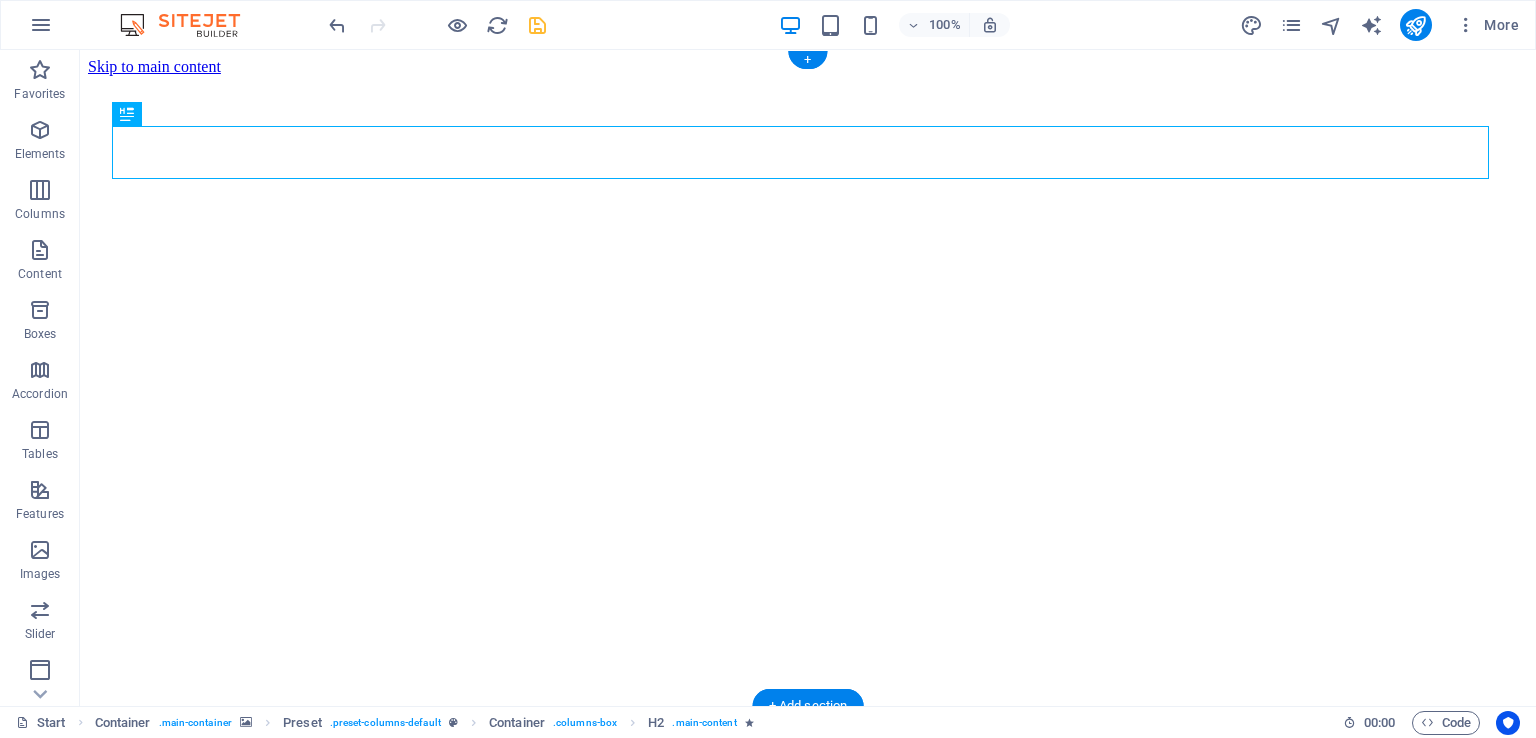 click at bounding box center [808, 76] 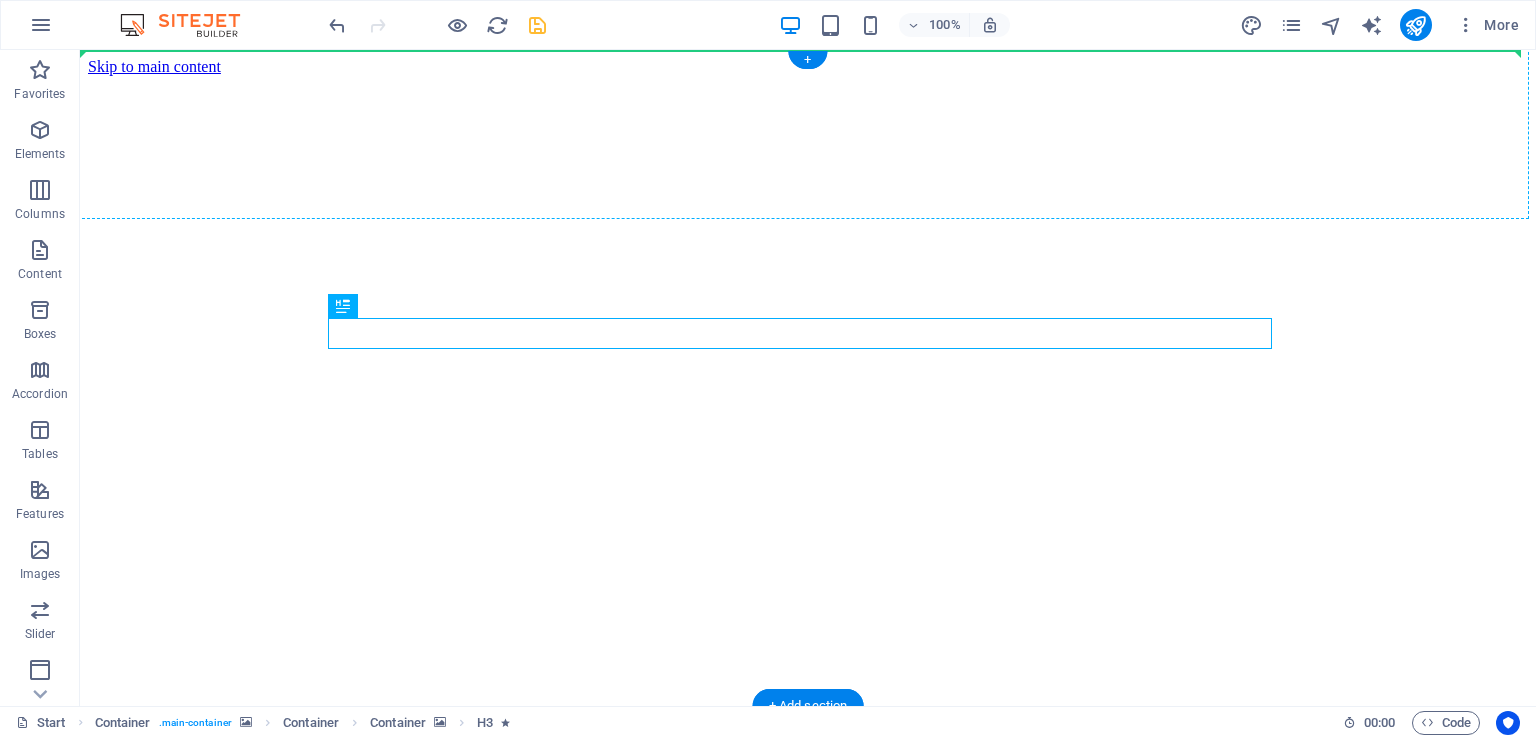 drag, startPoint x: 816, startPoint y: 333, endPoint x: 794, endPoint y: 208, distance: 126.921234 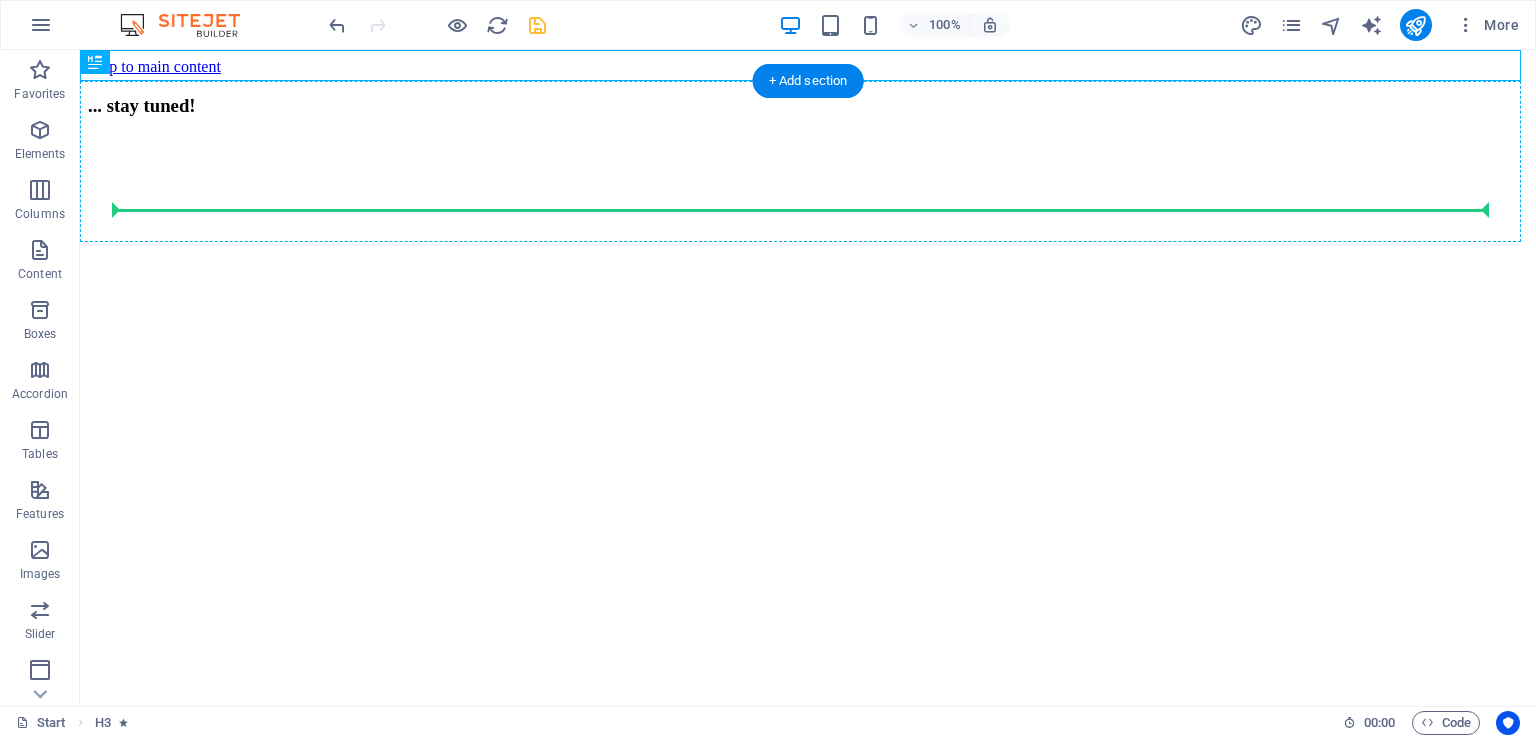 drag, startPoint x: 871, startPoint y: 65, endPoint x: 895, endPoint y: 197, distance: 134.16408 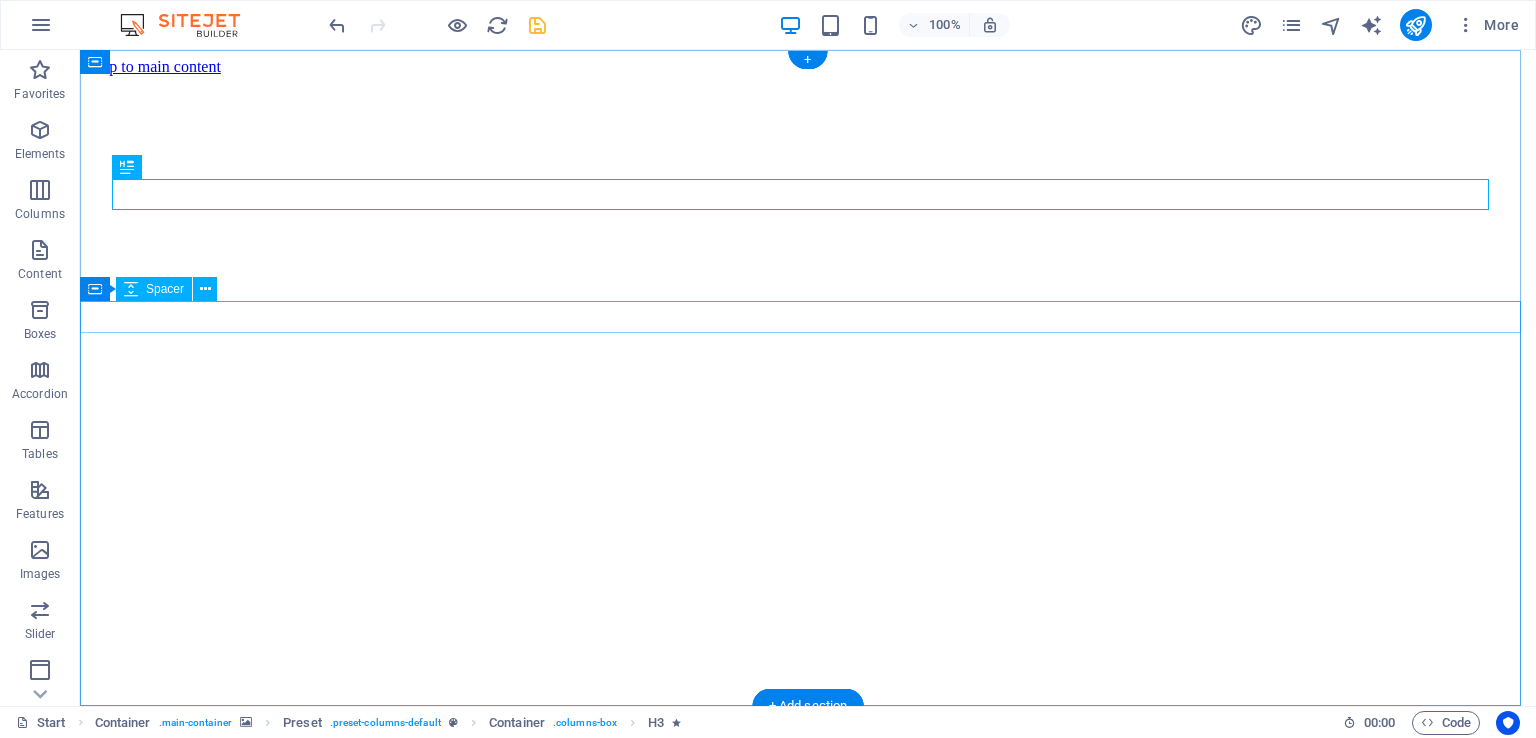 click at bounding box center (808, 921) 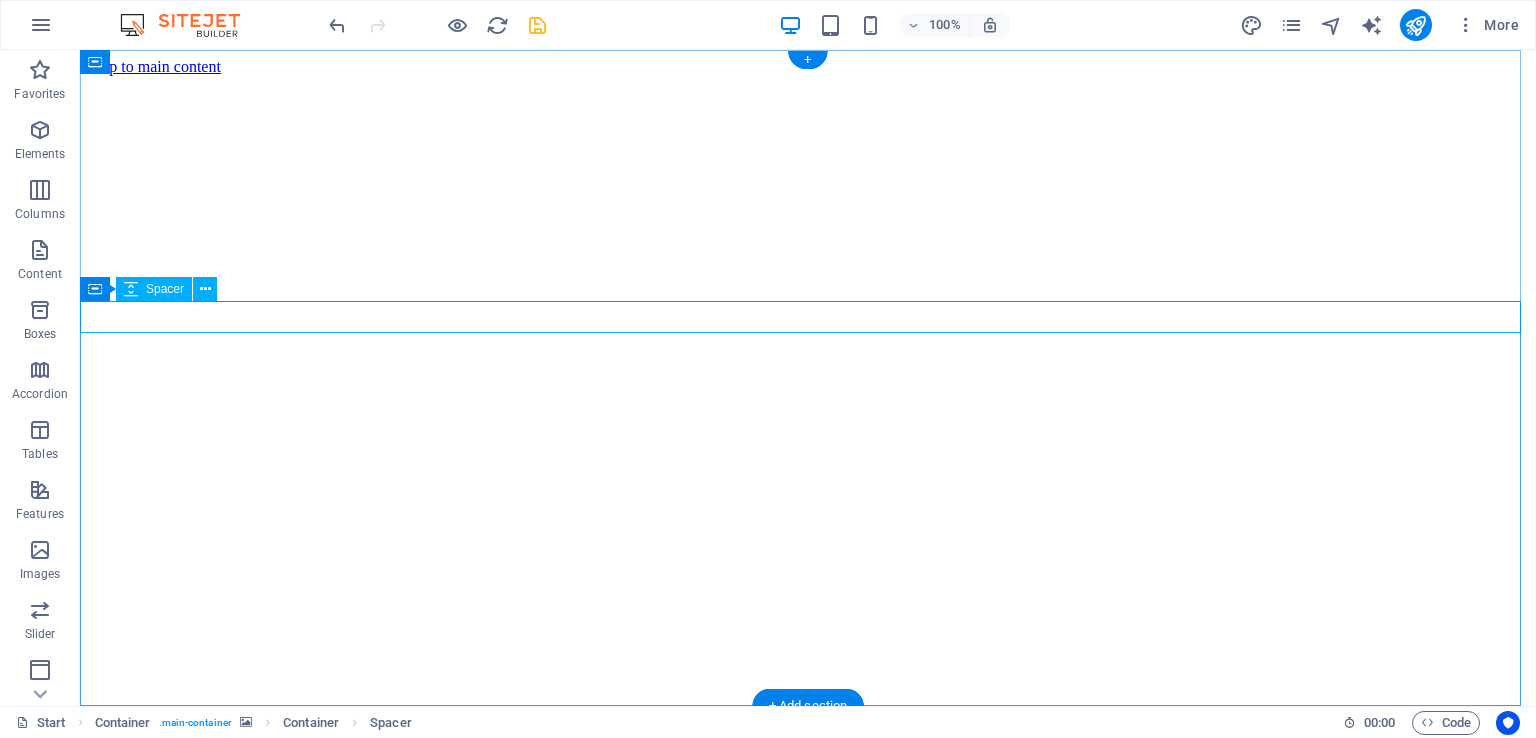 click at bounding box center [808, 921] 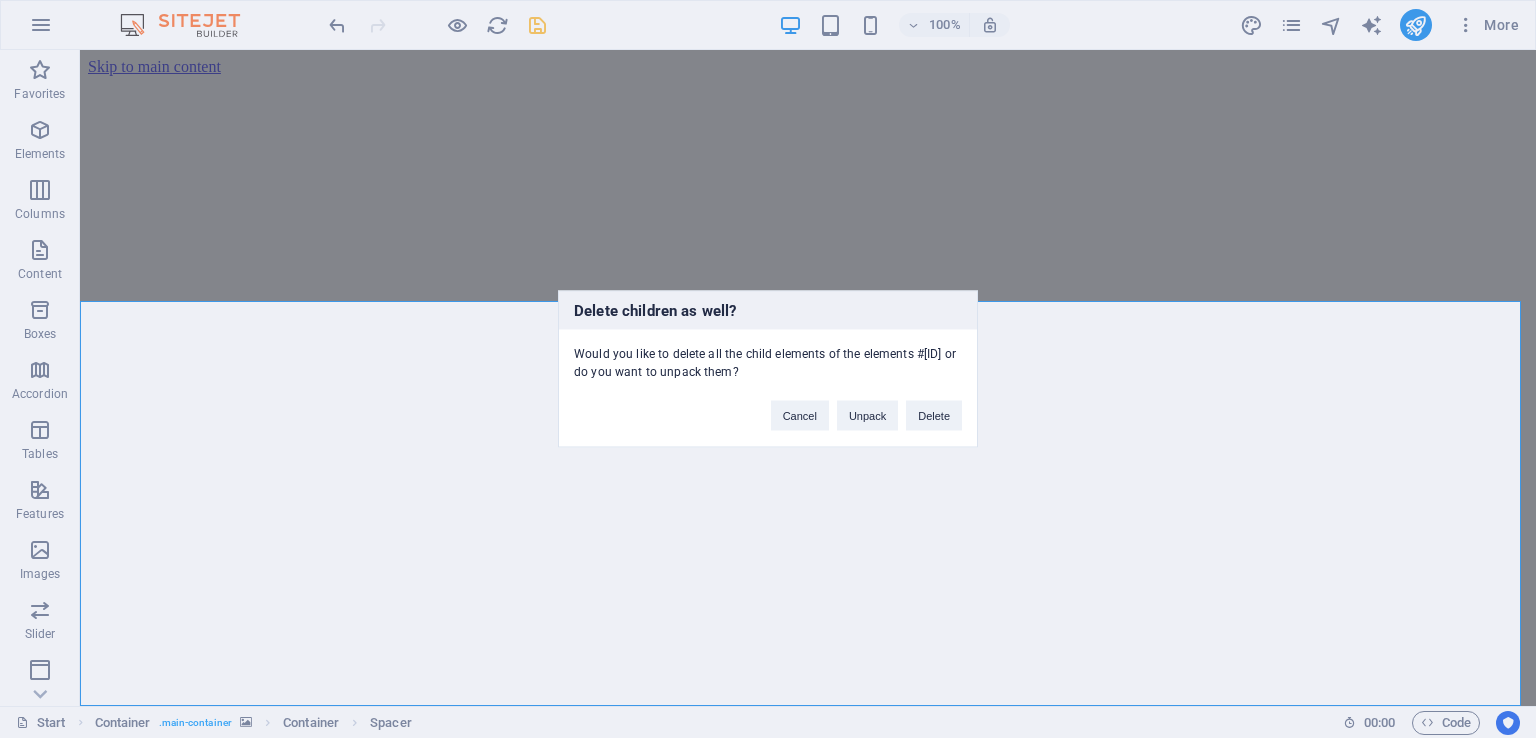 type 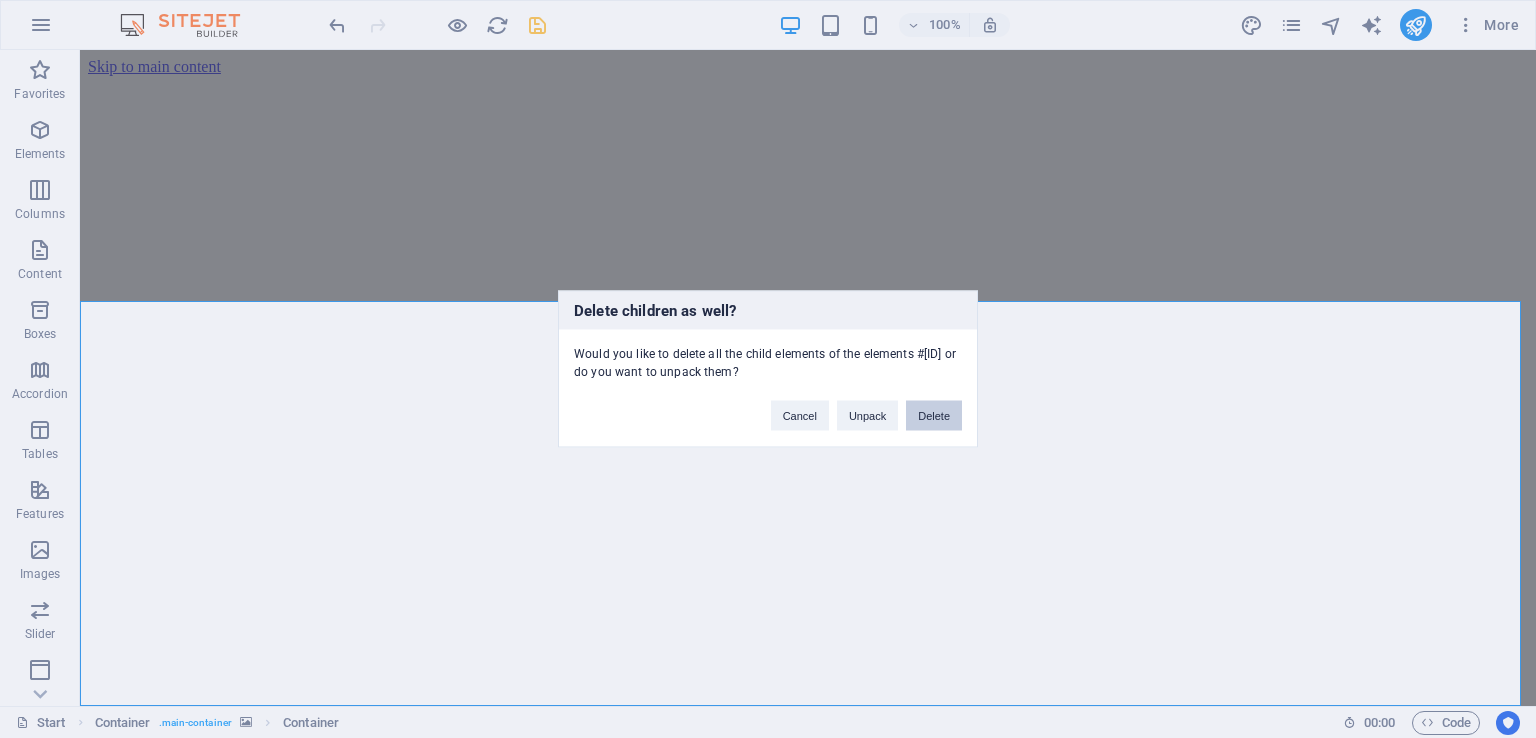 click on "Delete" at bounding box center [934, 416] 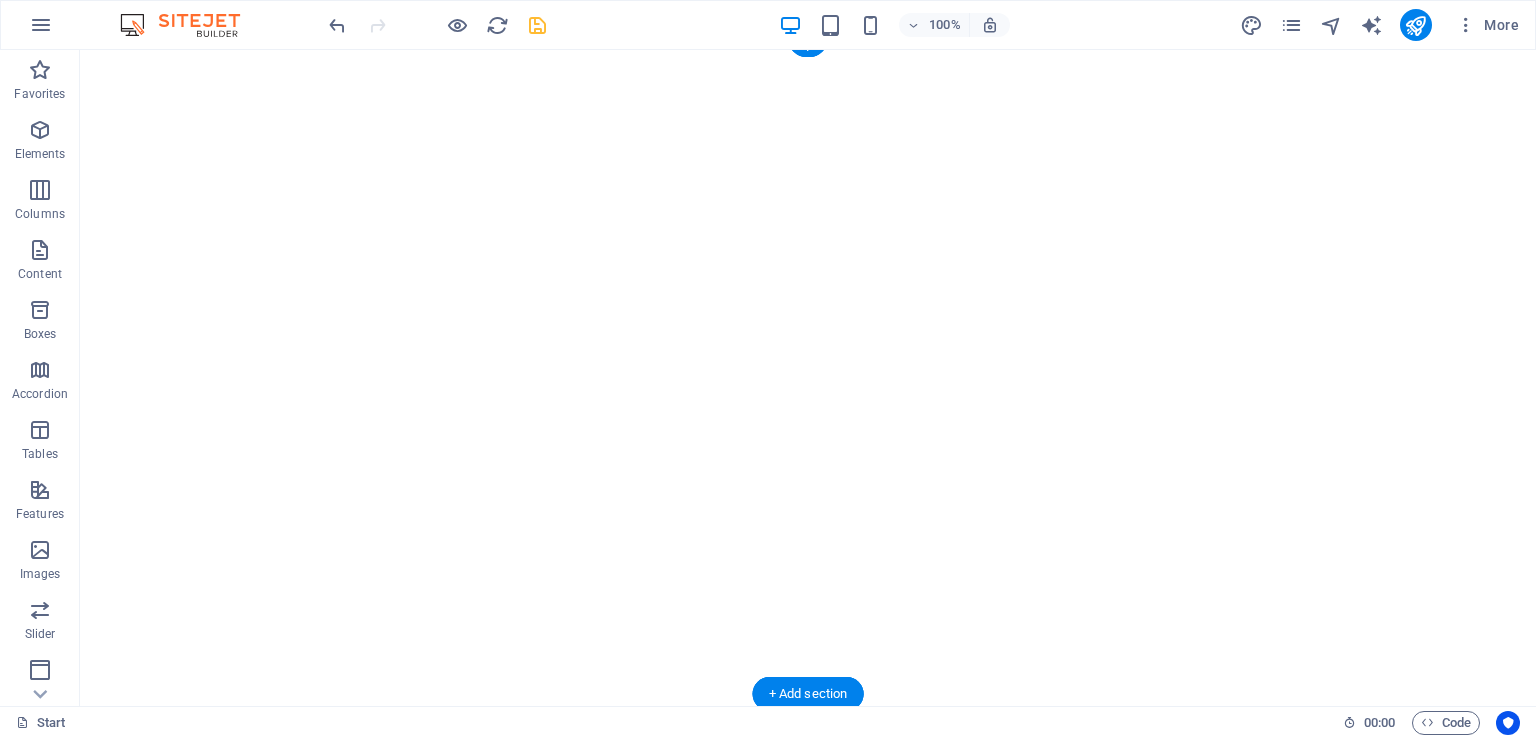 scroll, scrollTop: 0, scrollLeft: 0, axis: both 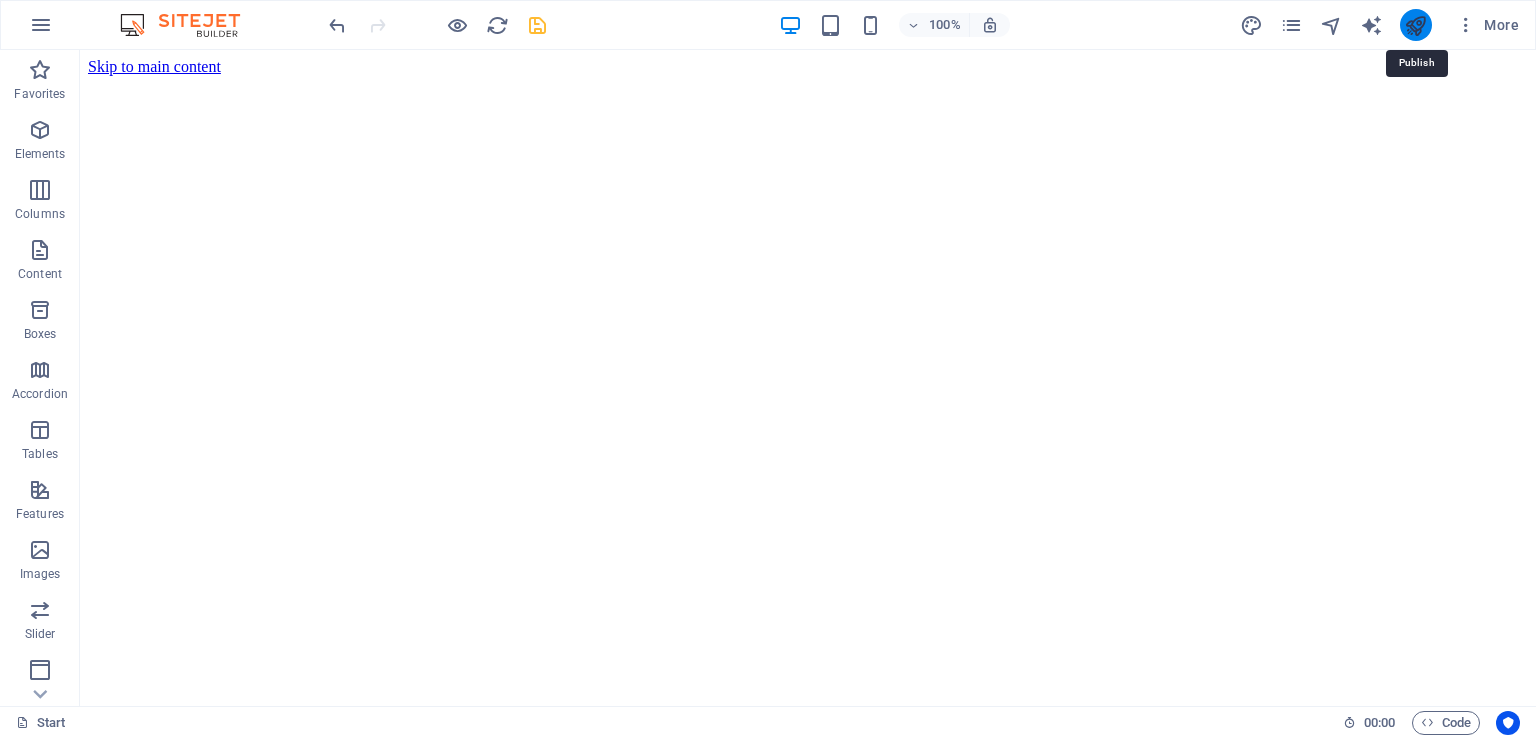 click at bounding box center [1415, 25] 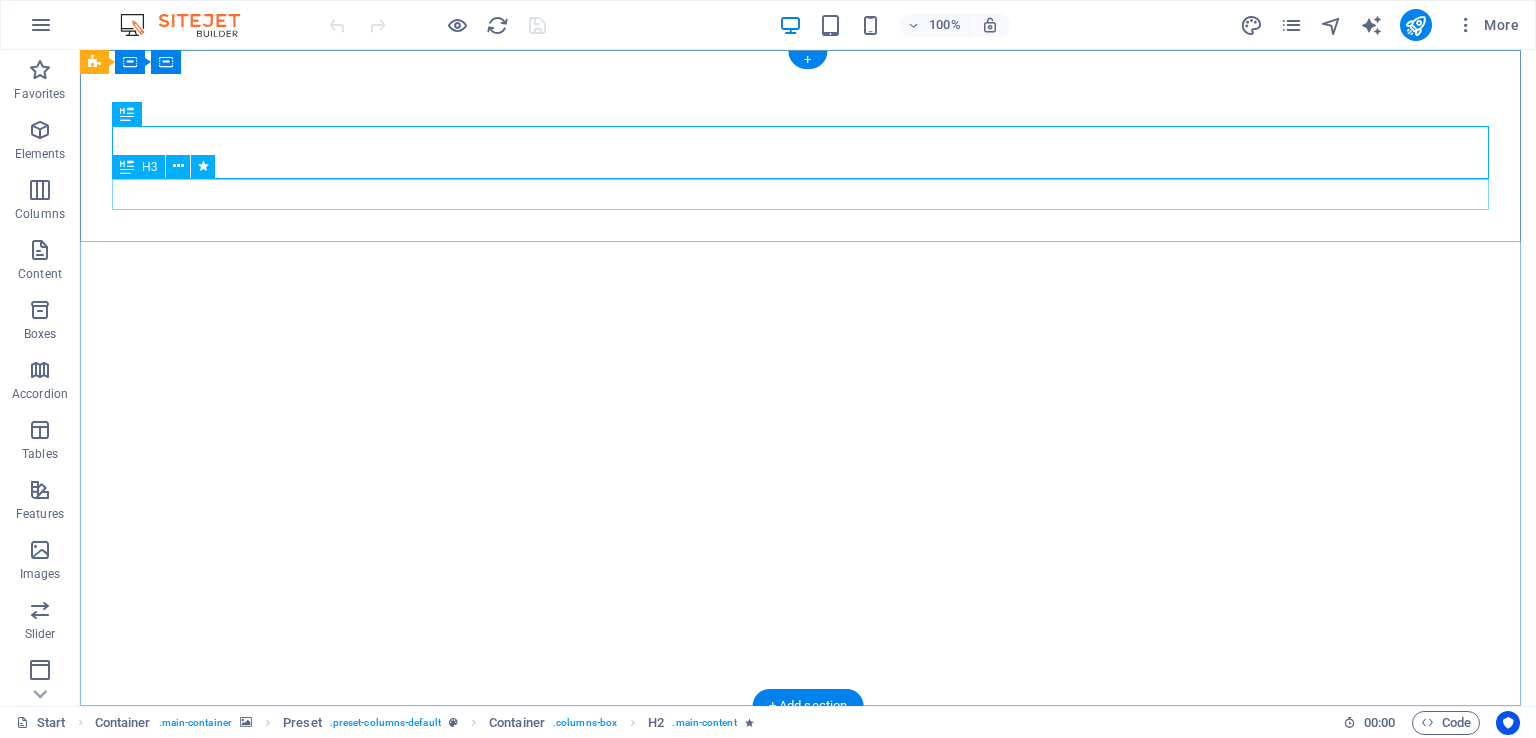 scroll, scrollTop: 0, scrollLeft: 0, axis: both 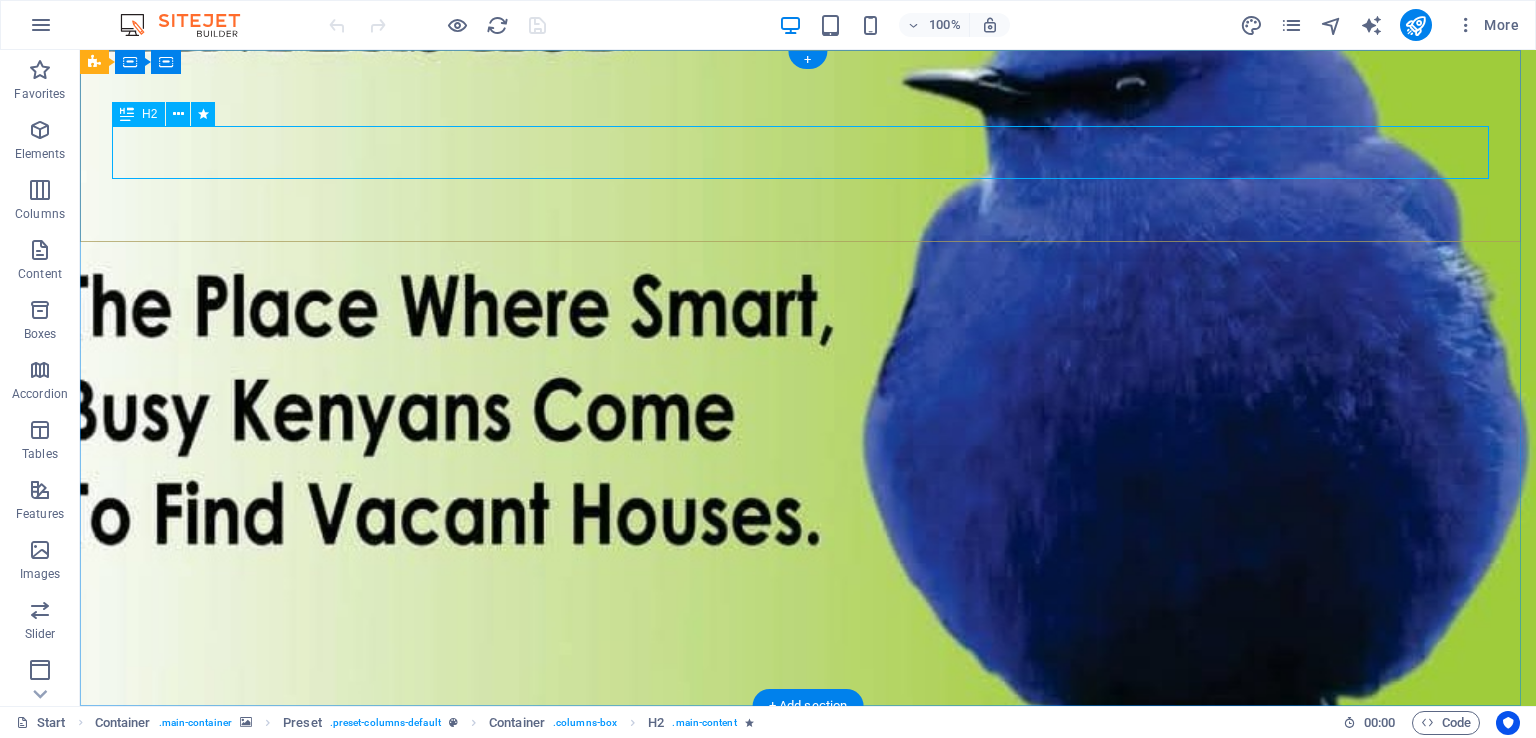 click on "rentershub Website is coming soon" at bounding box center [808, 808] 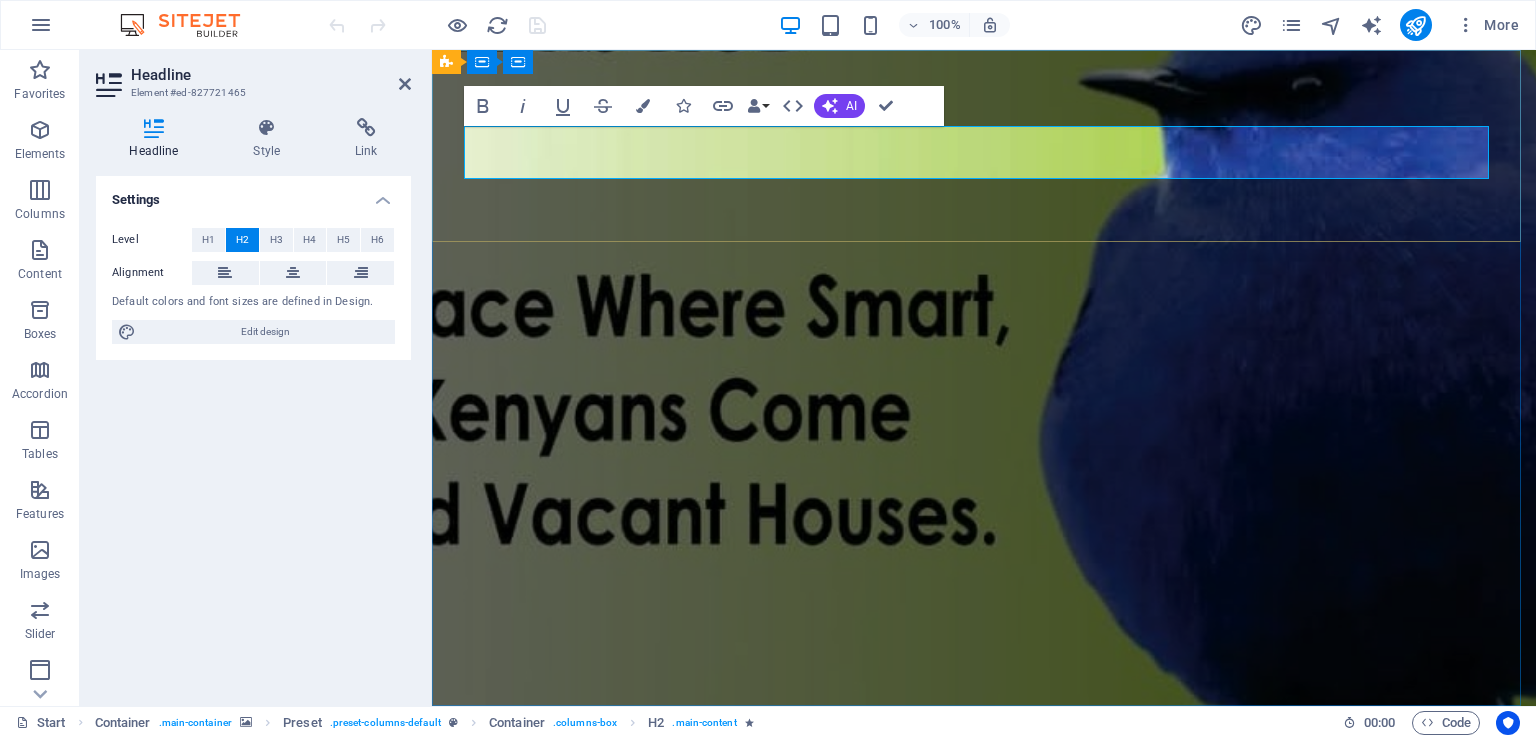 scroll, scrollTop: 888, scrollLeft: 2, axis: both 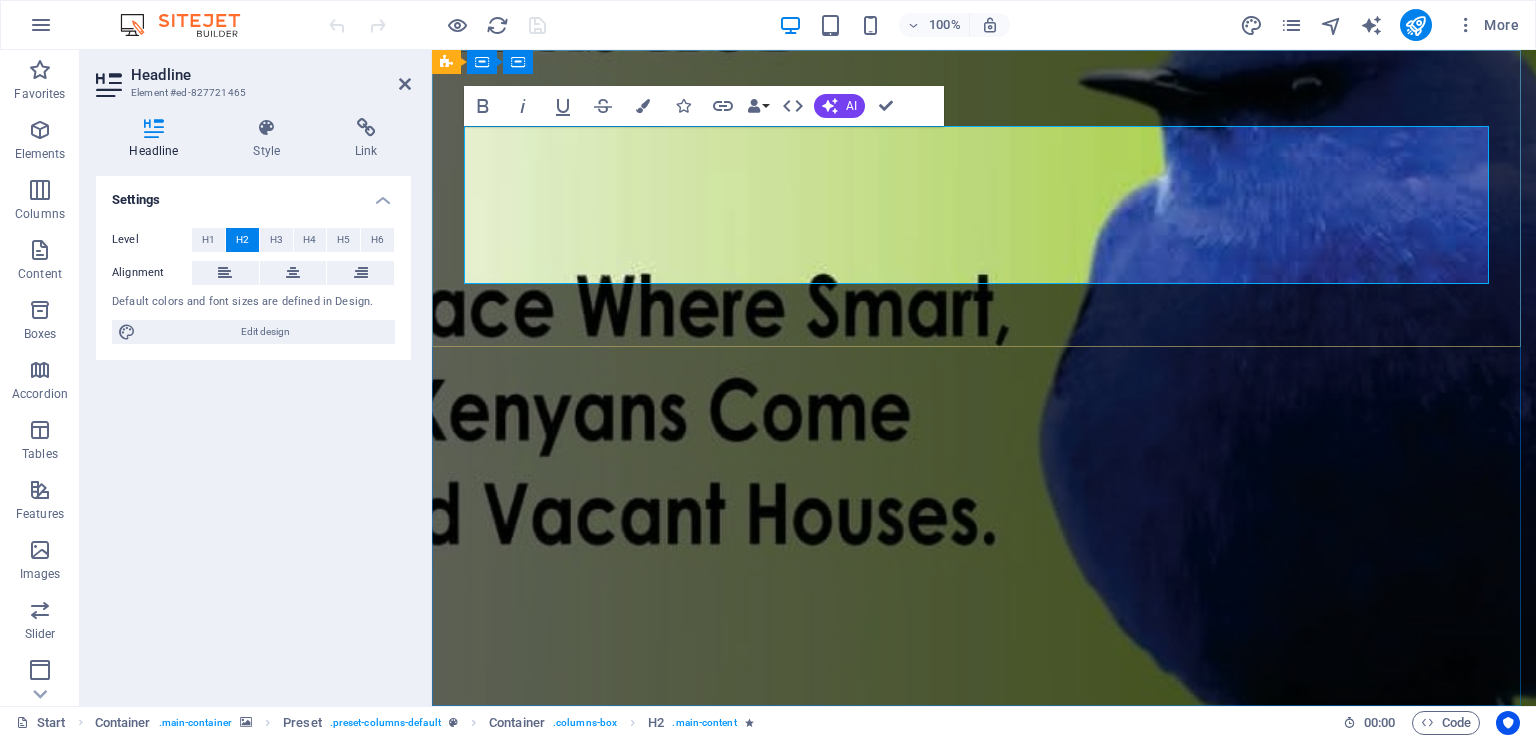 drag, startPoint x: 1217, startPoint y: 257, endPoint x: 749, endPoint y: 272, distance: 468.24033 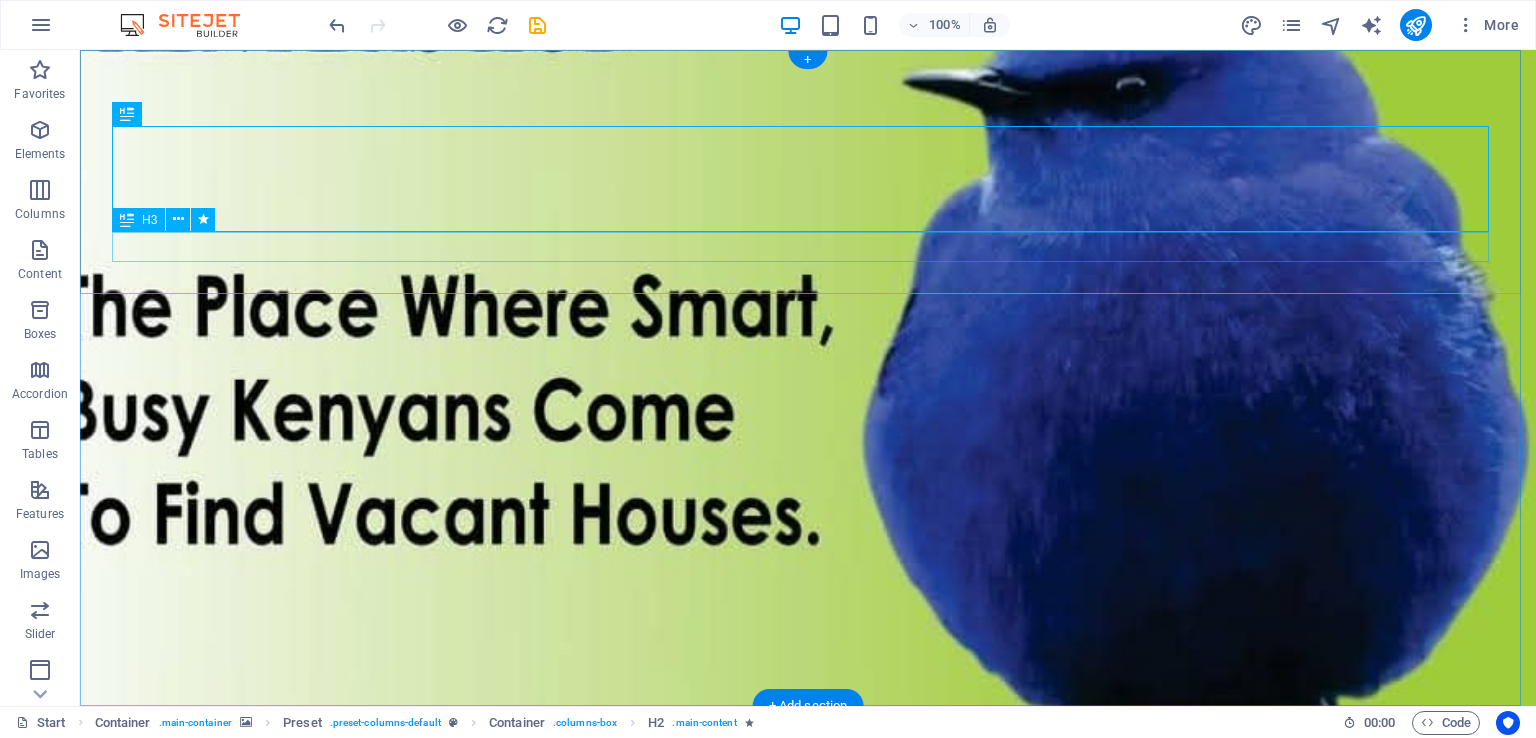 click on "... stay tuned!" at bounding box center [808, 903] 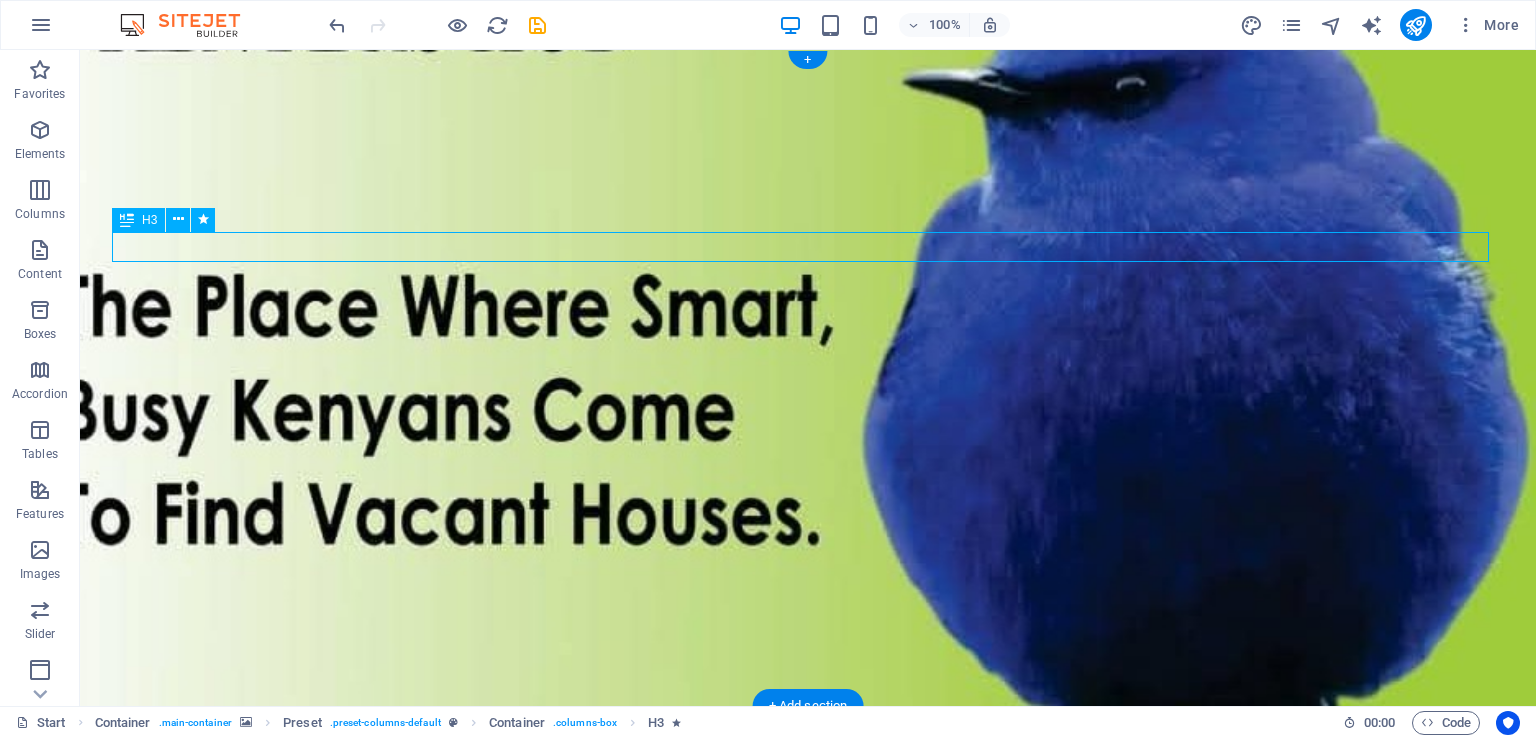 click on "... stay tuned!" at bounding box center [808, 903] 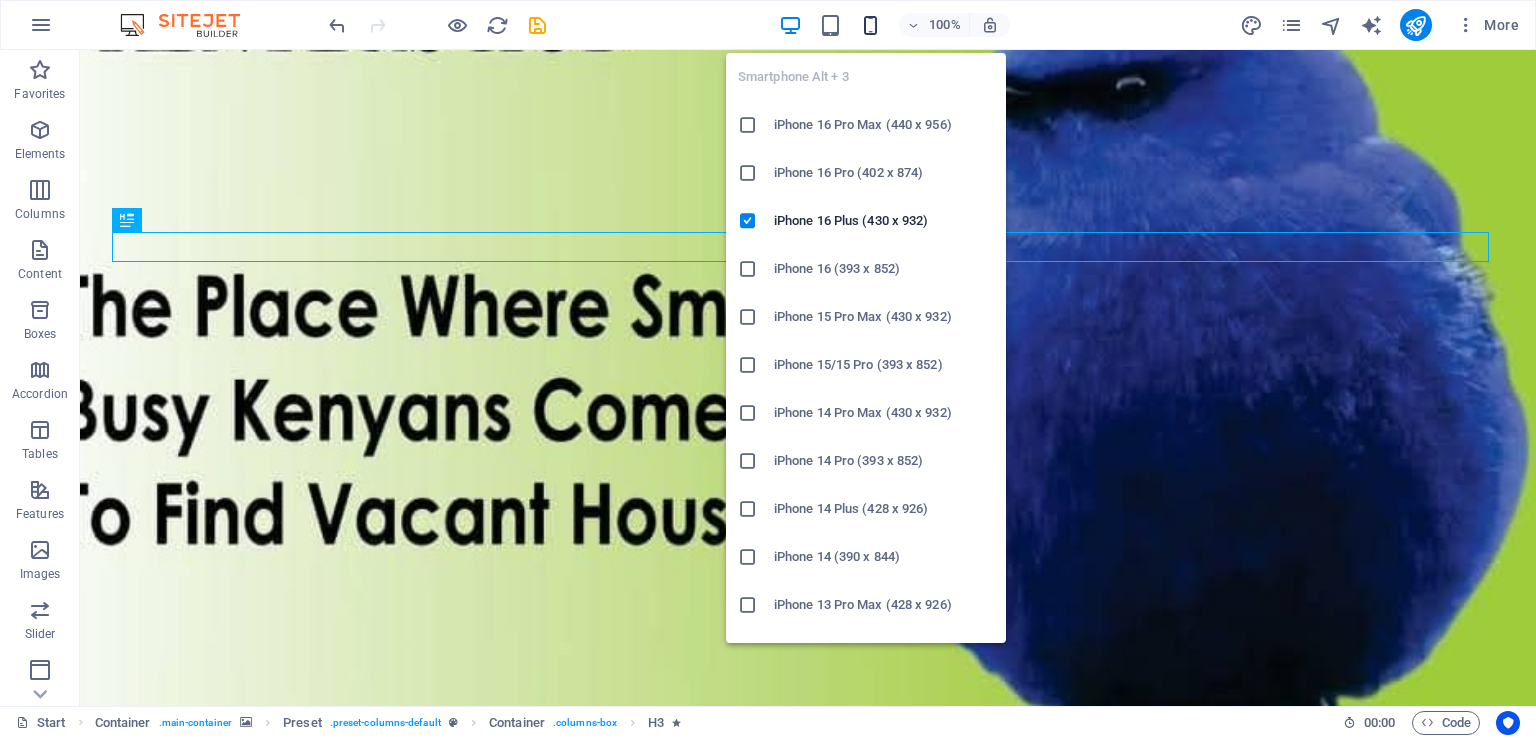 click at bounding box center (870, 25) 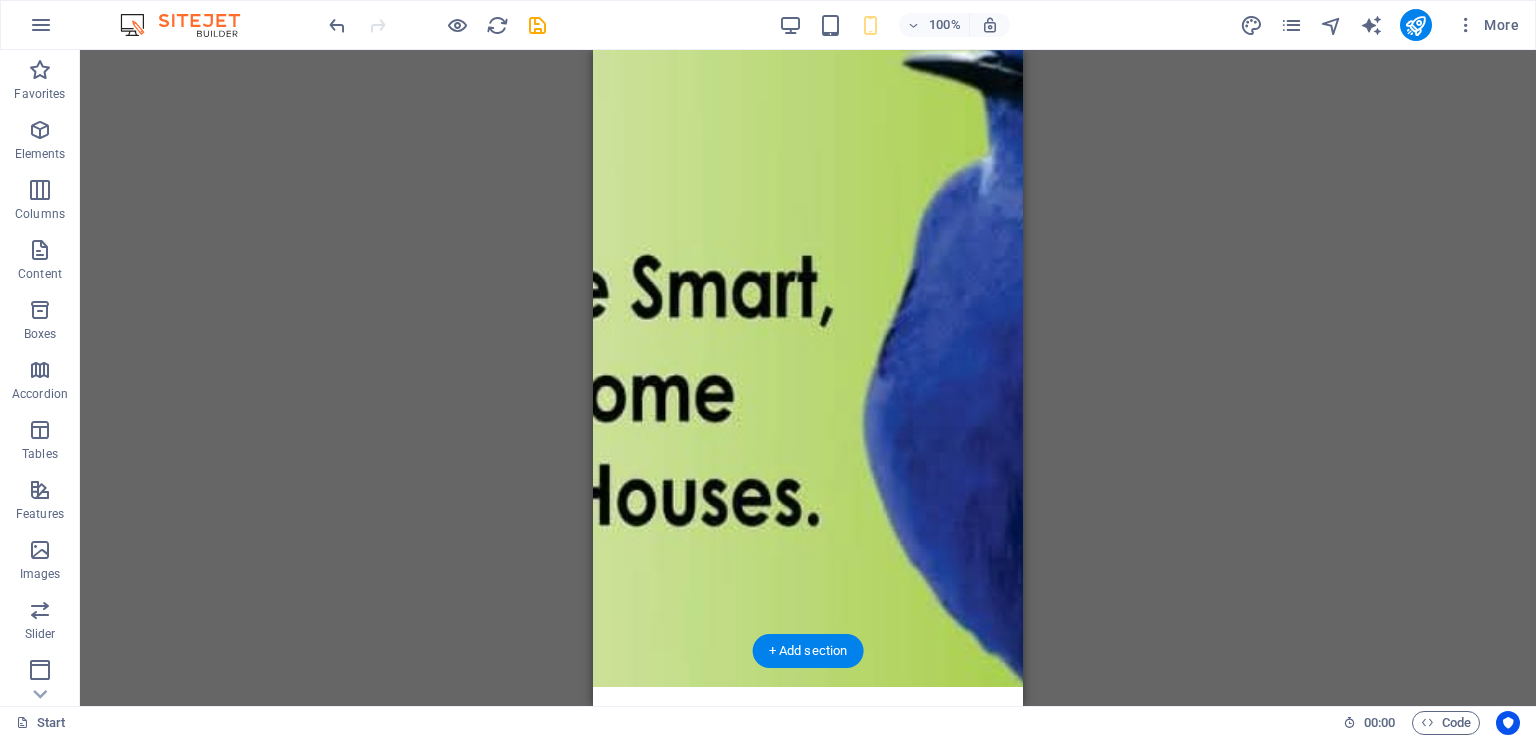 scroll, scrollTop: 0, scrollLeft: 0, axis: both 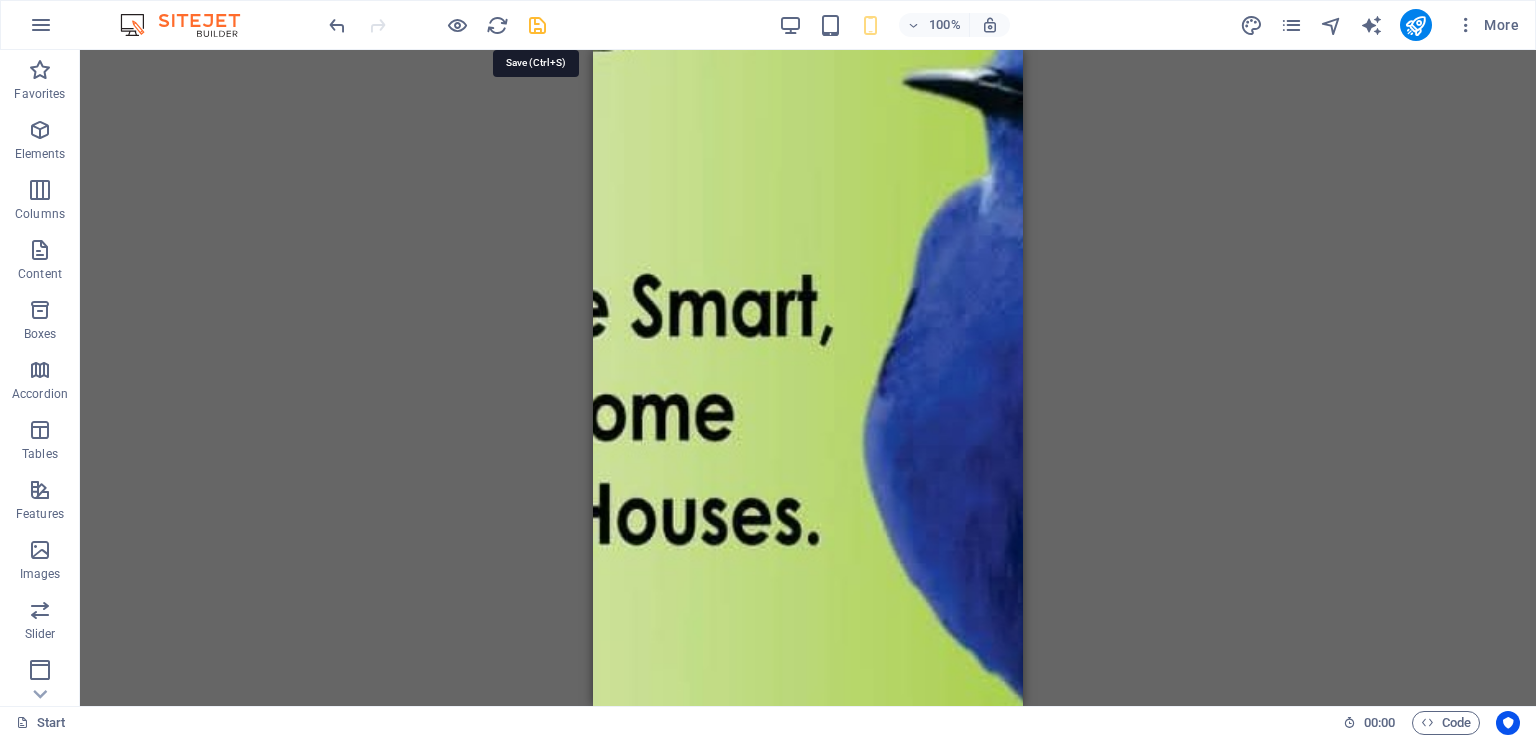 click at bounding box center [537, 25] 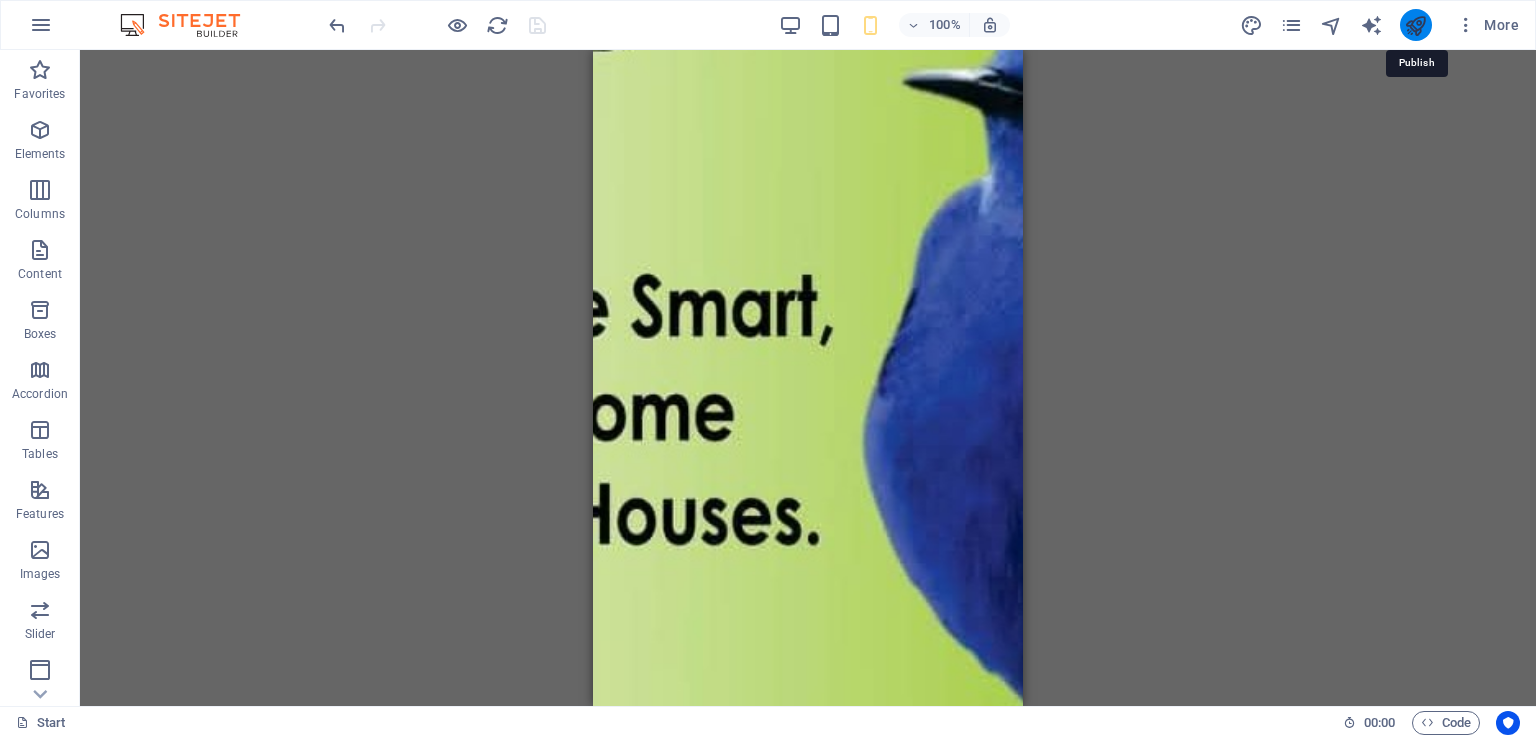 click at bounding box center (1415, 25) 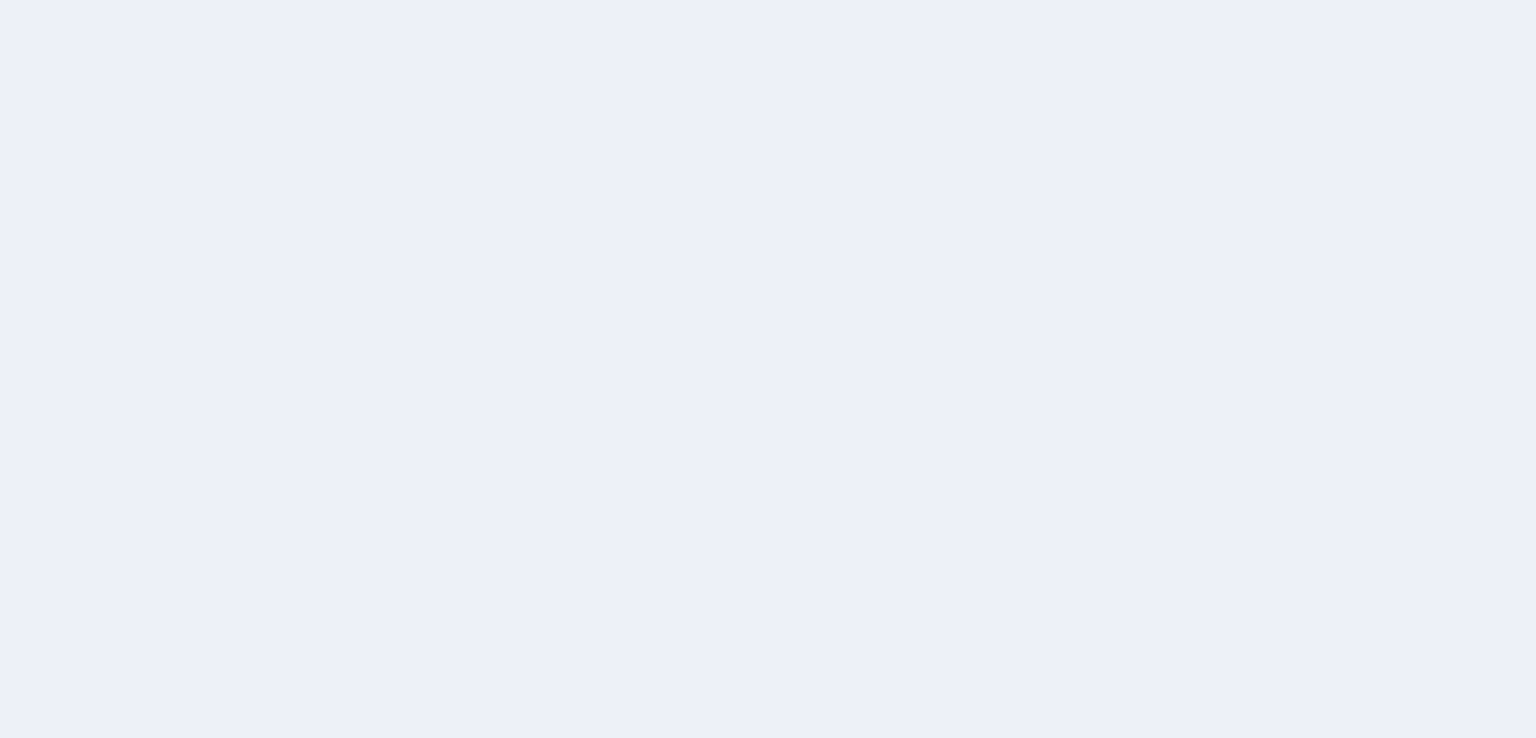 scroll, scrollTop: 0, scrollLeft: 0, axis: both 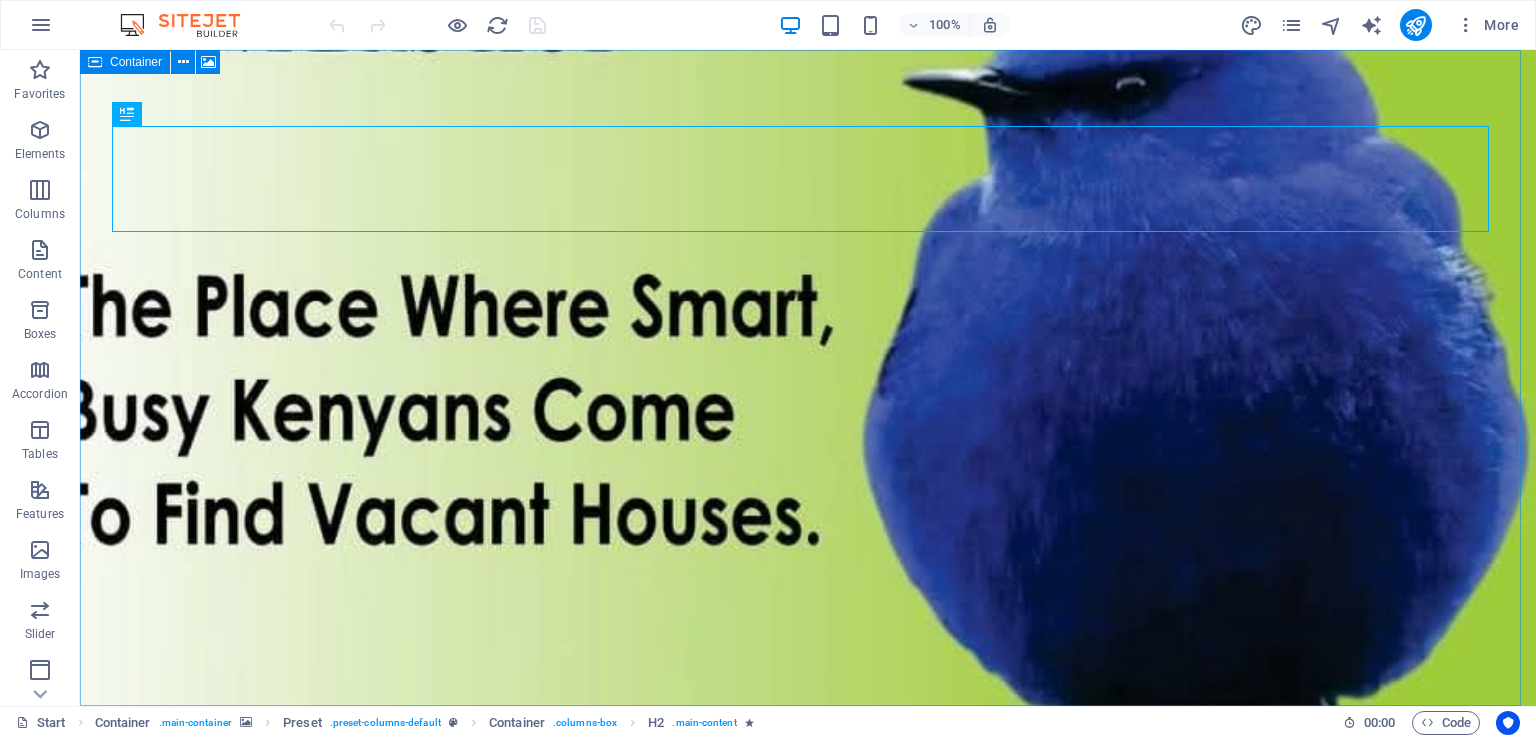 click on "Container" at bounding box center (136, 62) 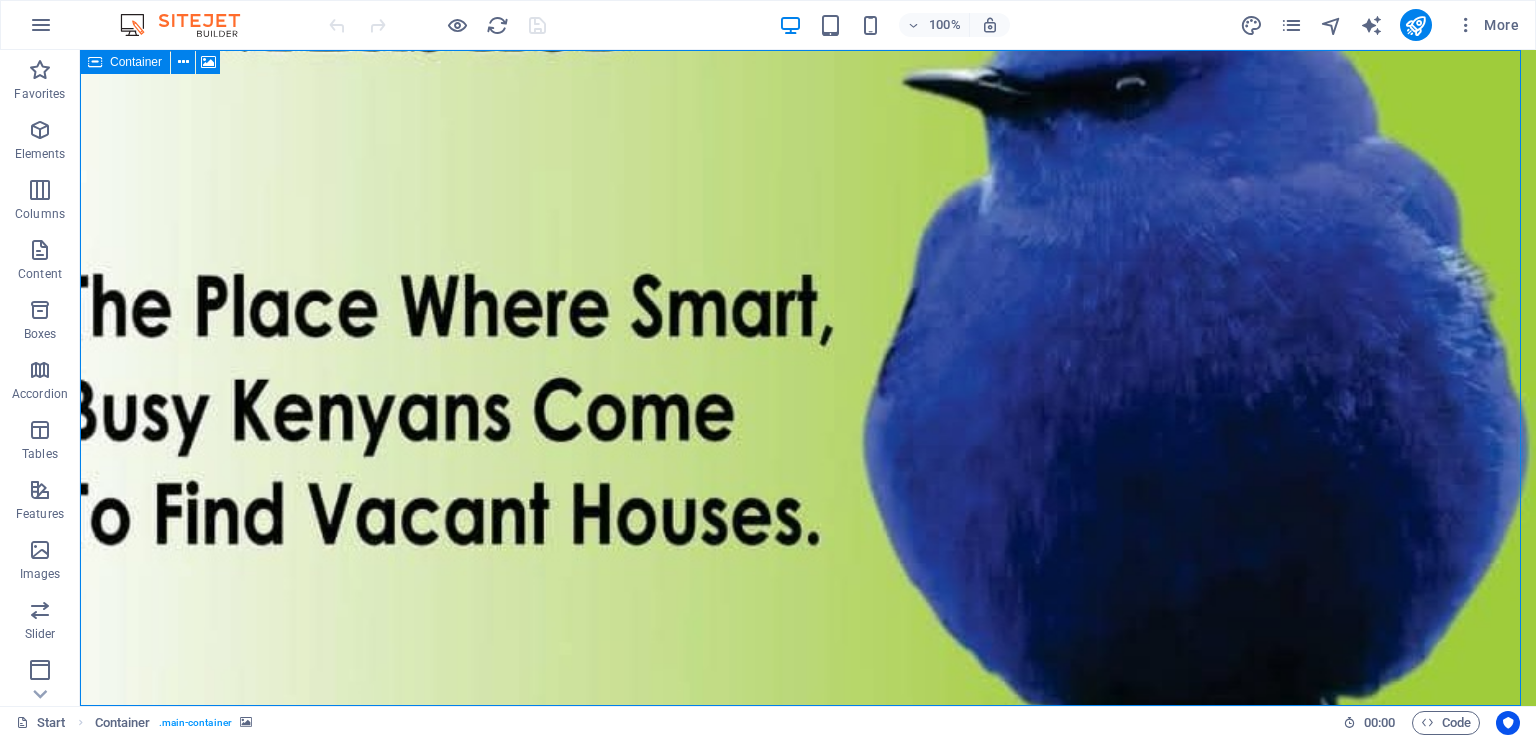click on "Container" at bounding box center (136, 62) 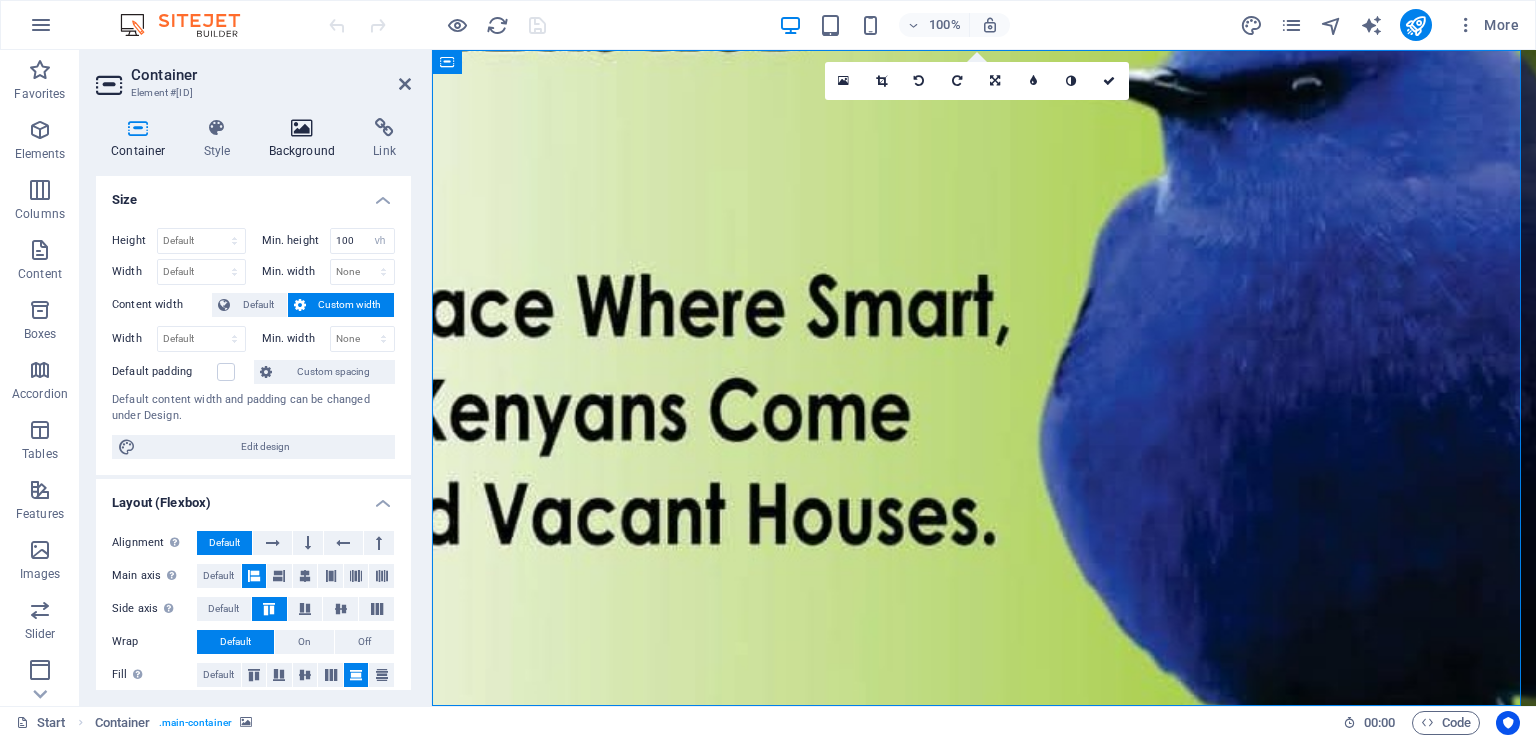 click at bounding box center (302, 128) 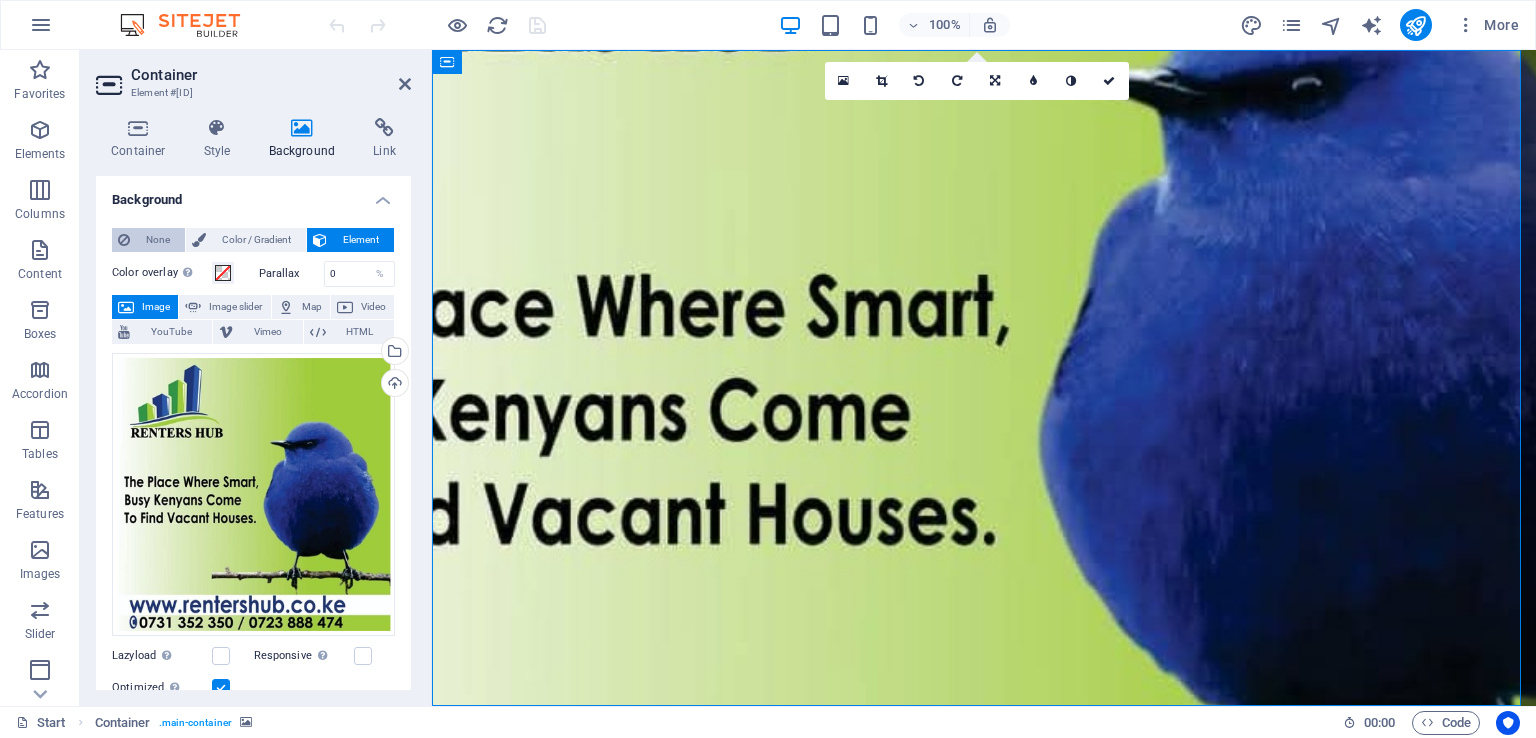 click on "None" at bounding box center (157, 240) 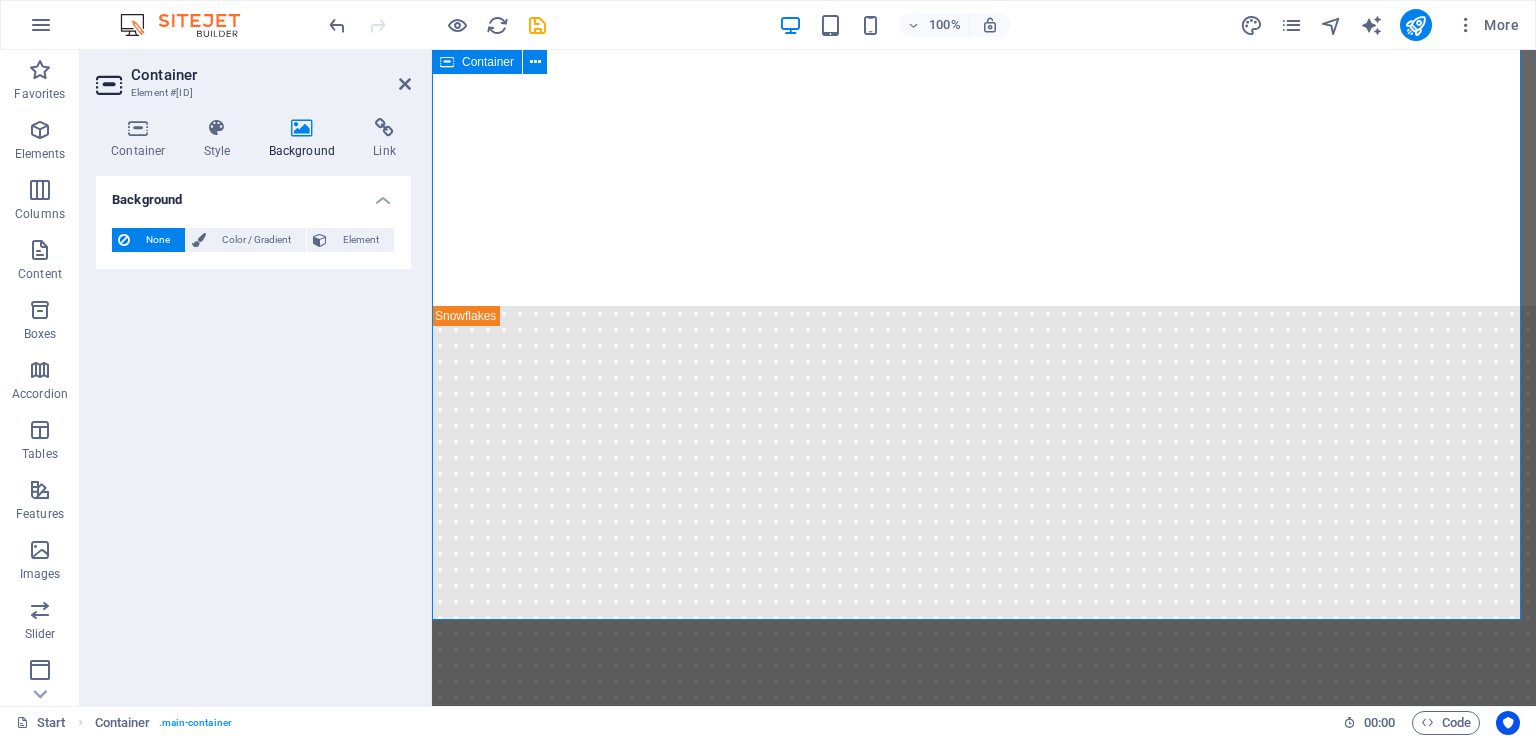 scroll, scrollTop: 0, scrollLeft: 0, axis: both 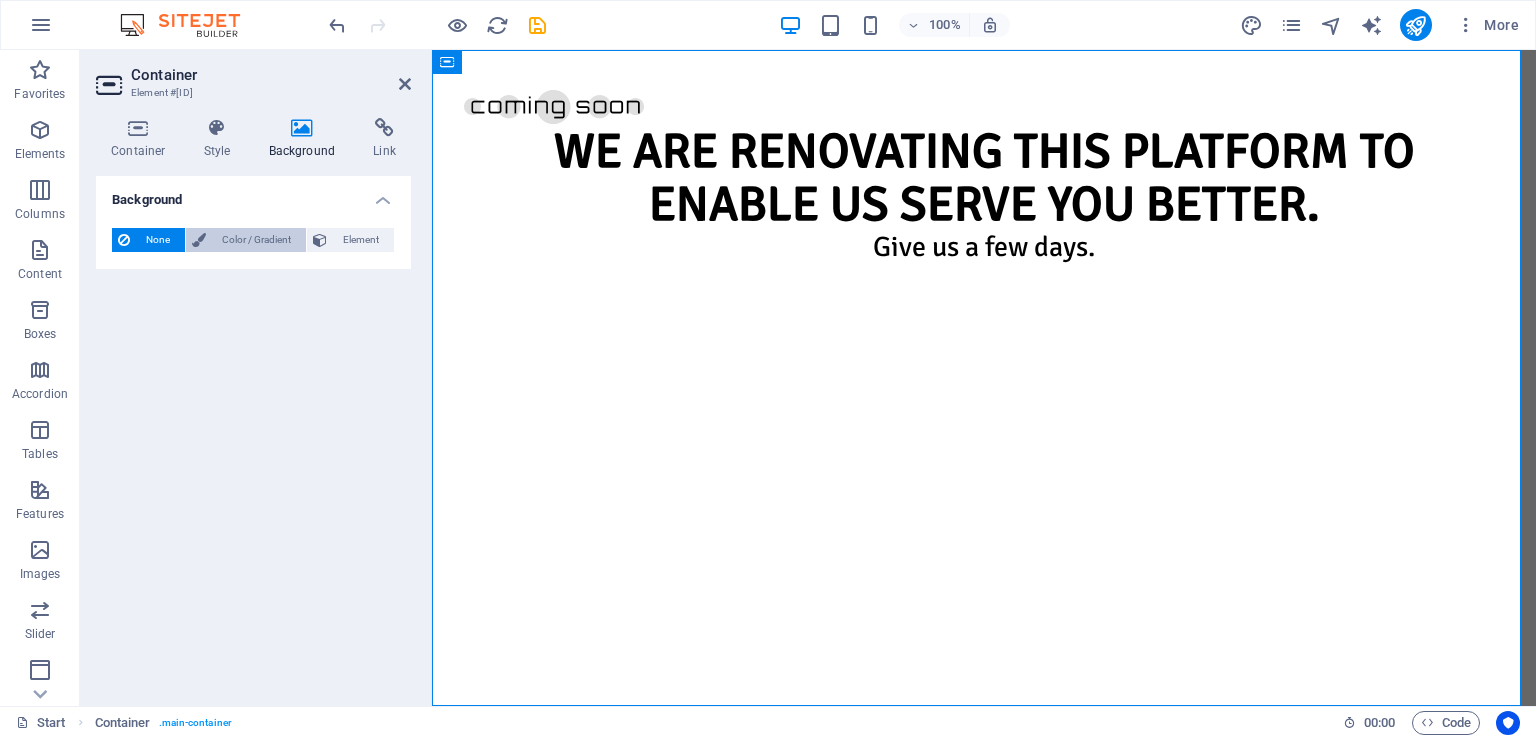 click on "Color / Gradient" at bounding box center (256, 240) 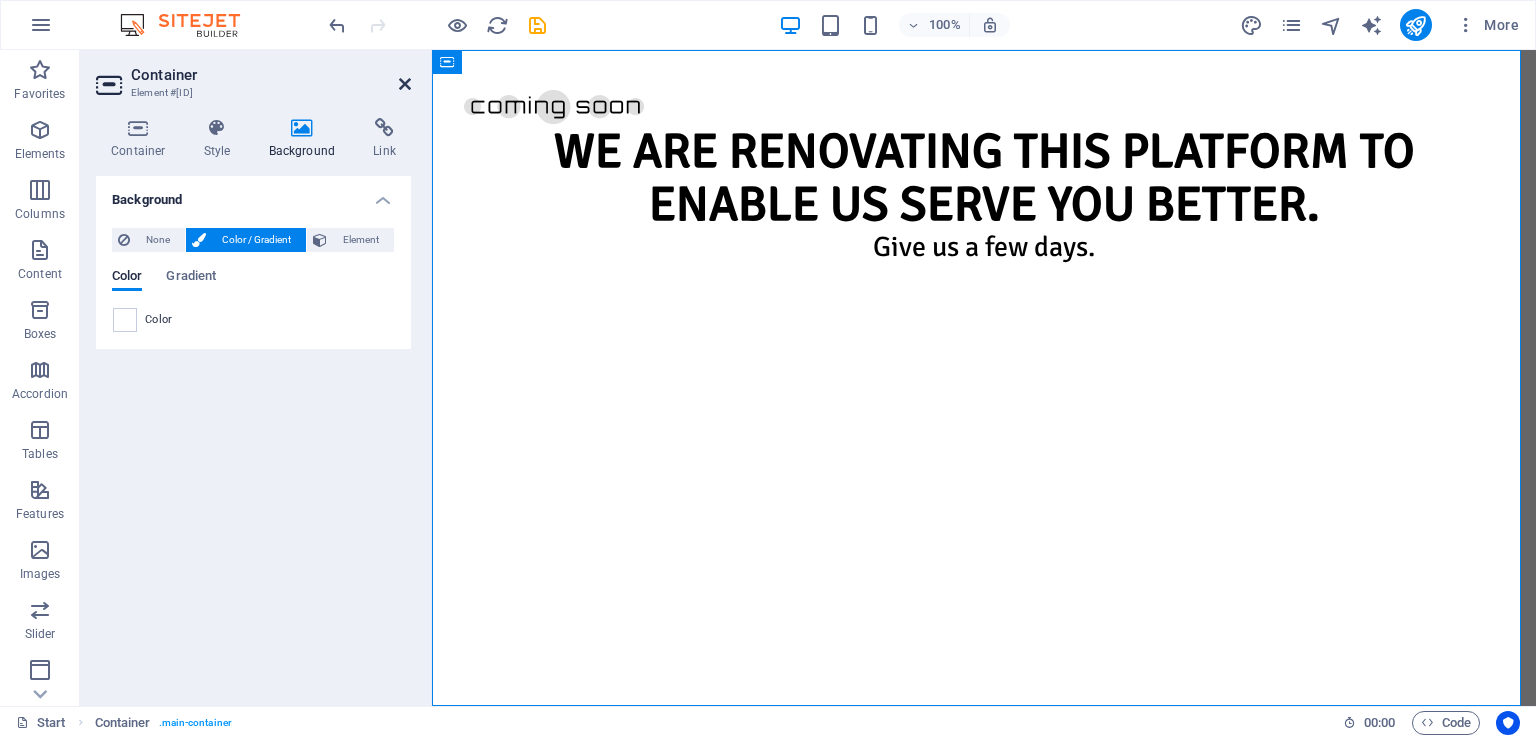 click at bounding box center (405, 84) 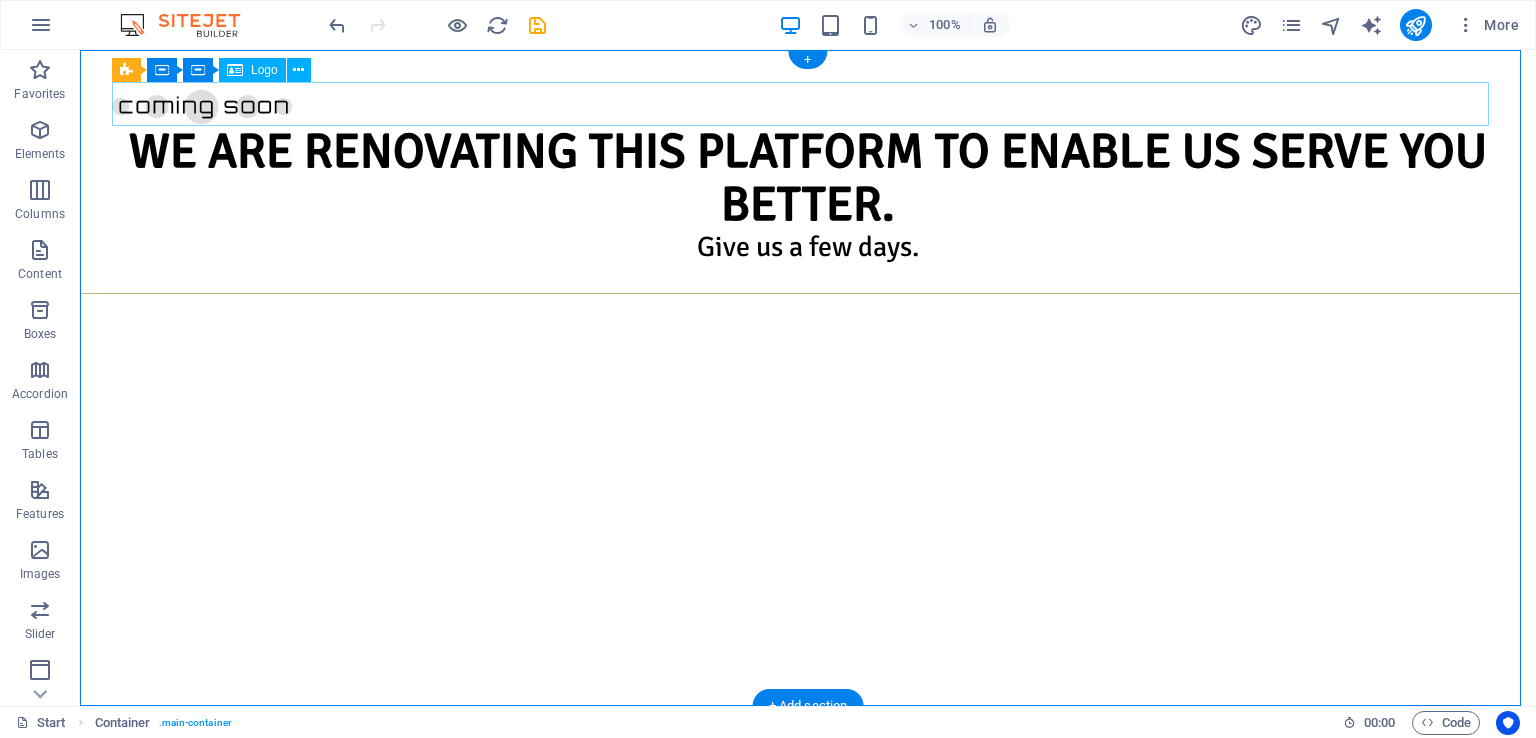 click at bounding box center [808, 104] 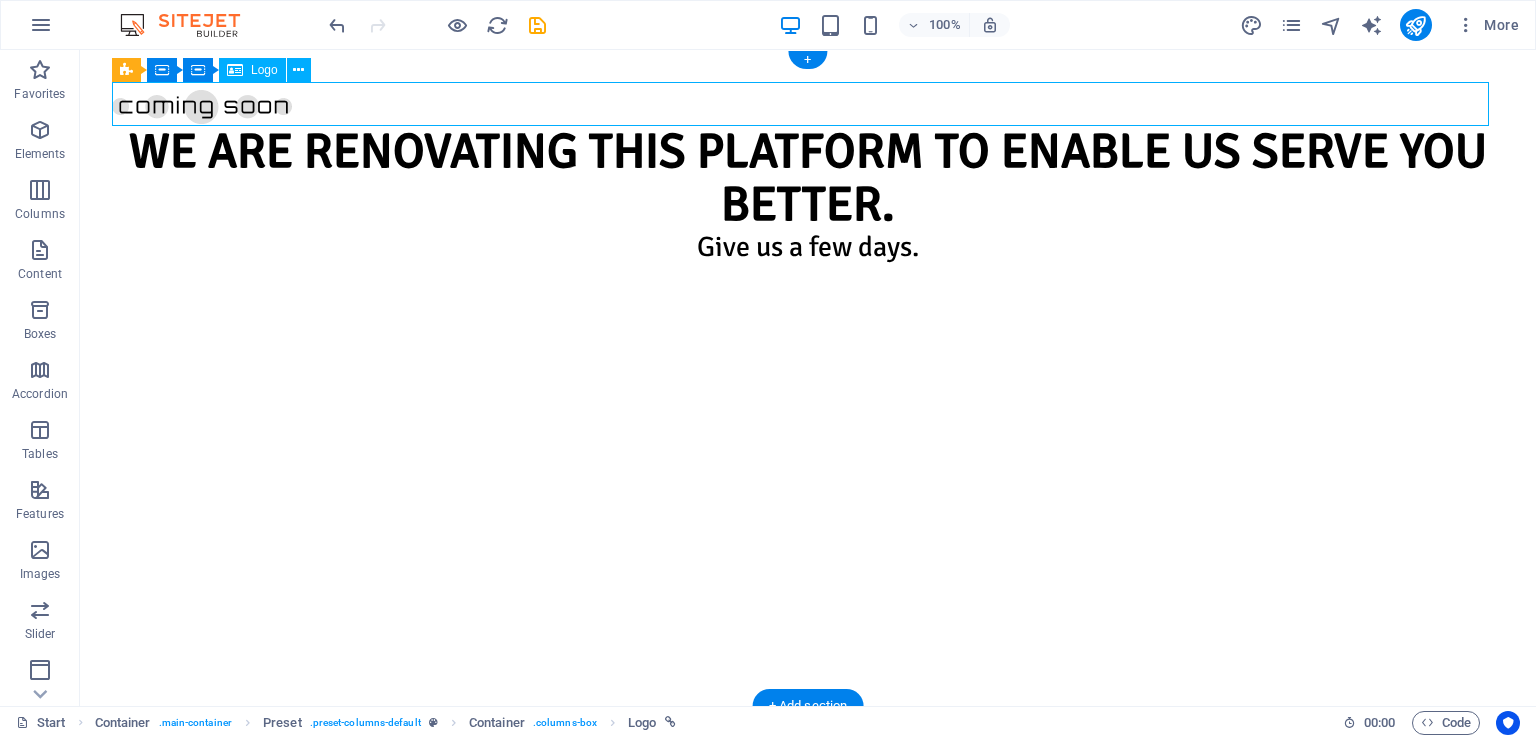 click at bounding box center (808, 104) 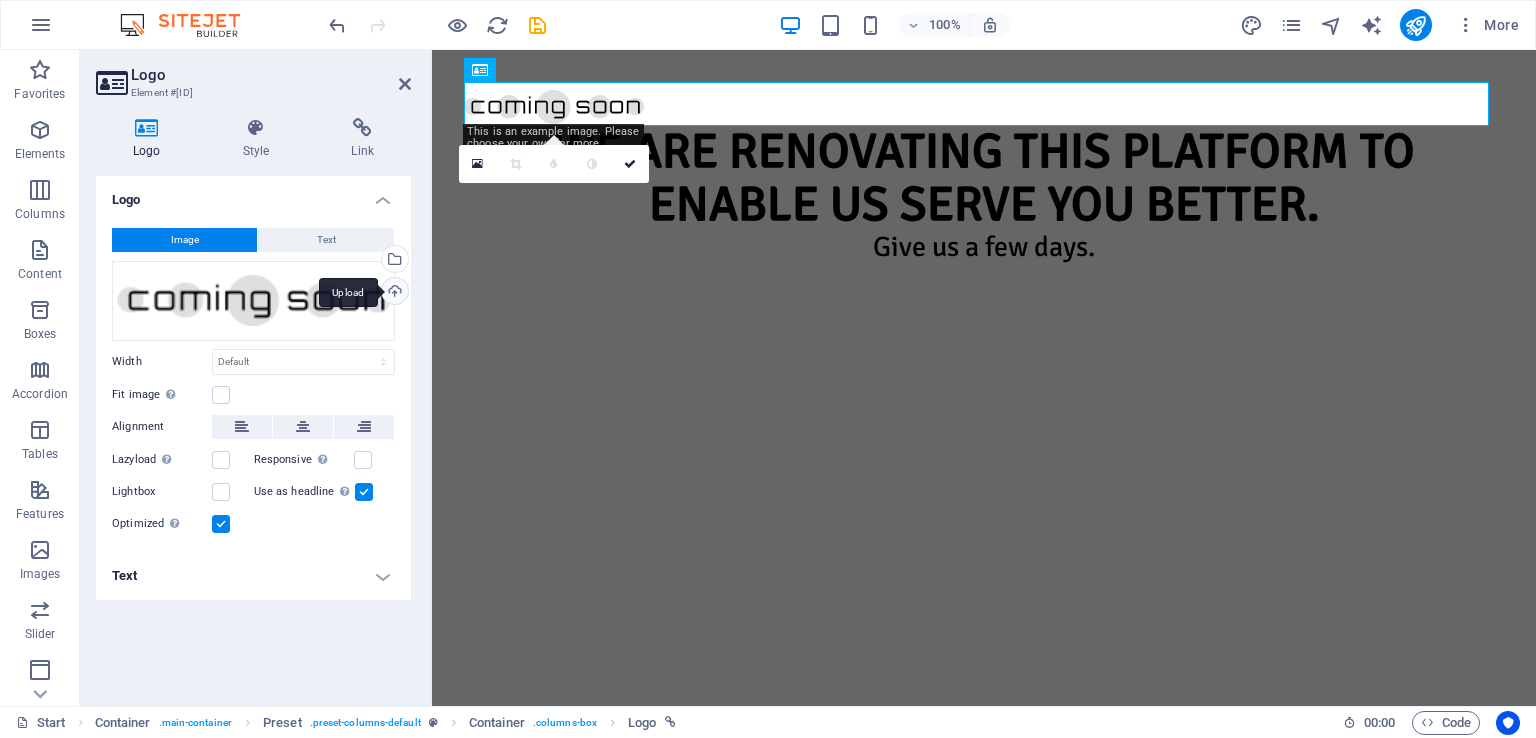 click on "Upload" at bounding box center [393, 293] 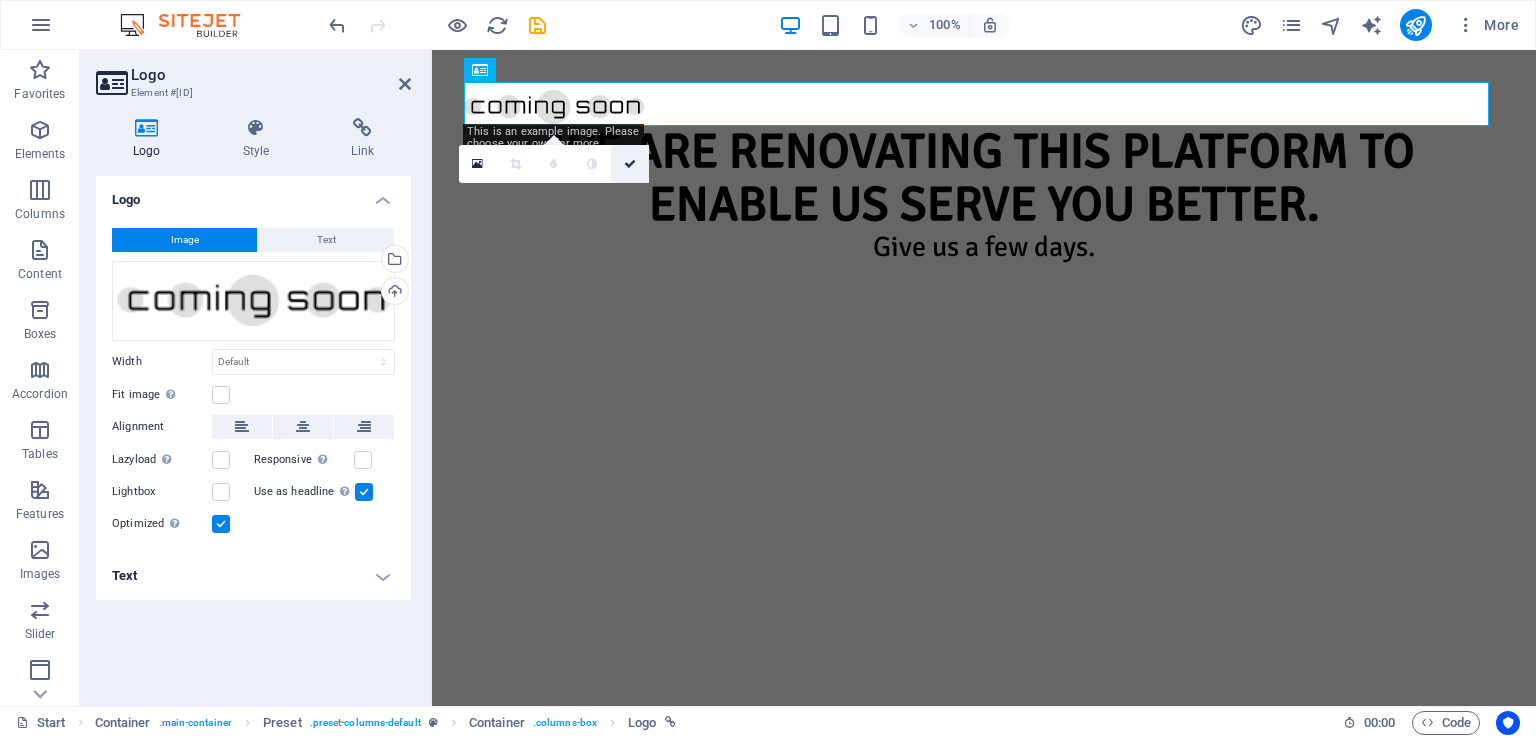 click at bounding box center (630, 164) 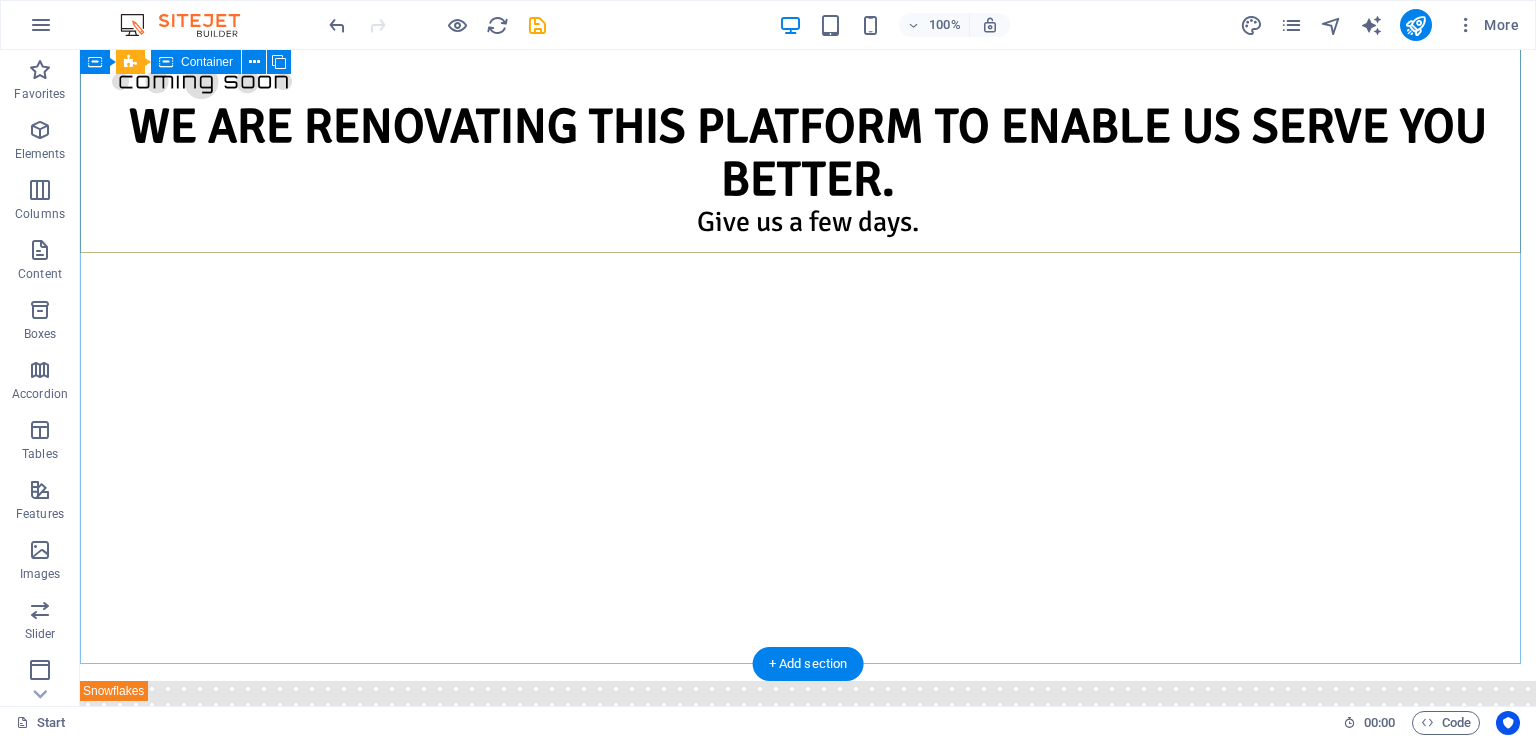 scroll, scrollTop: 0, scrollLeft: 0, axis: both 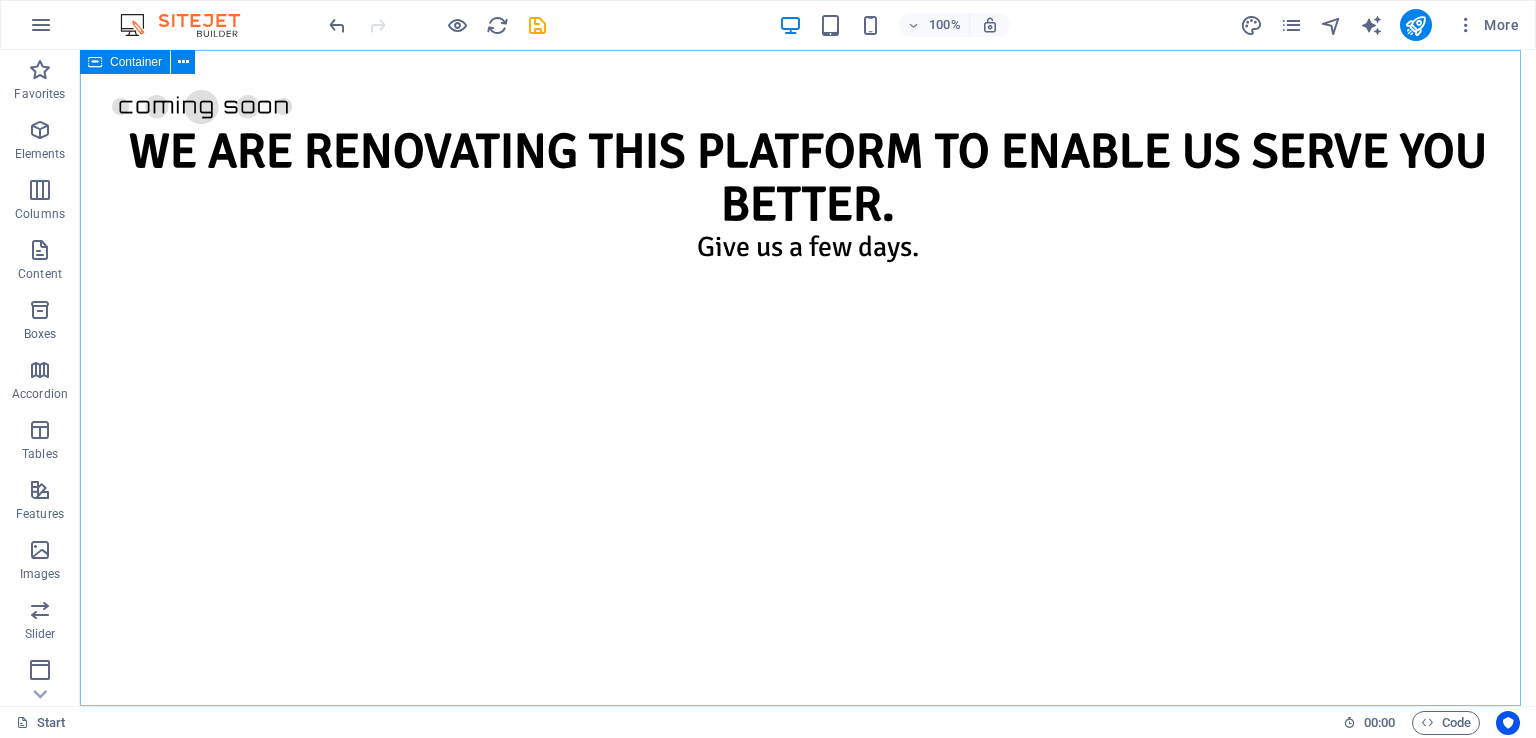 click at bounding box center [95, 62] 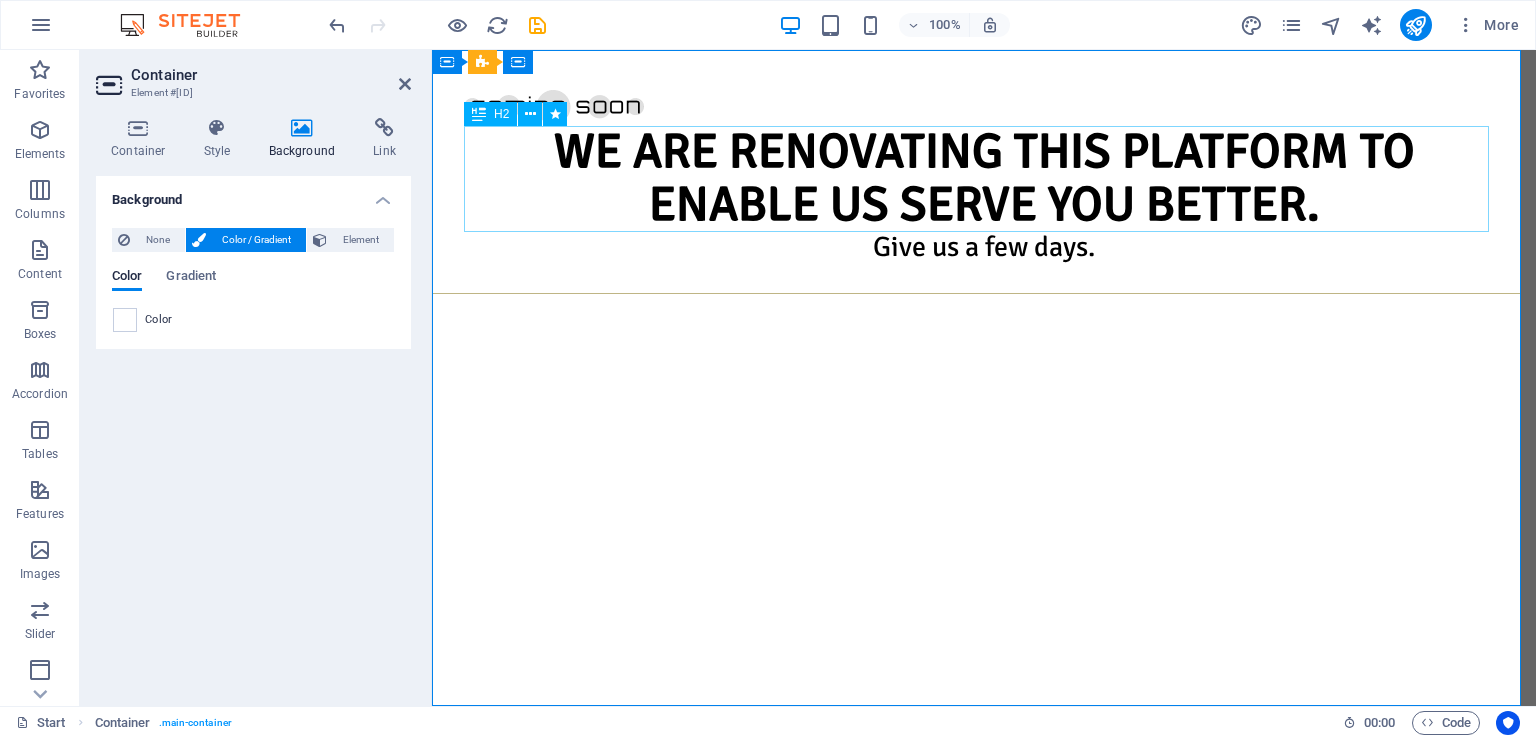 click on "We are renovating this platform to enable us serve you better." at bounding box center (984, 179) 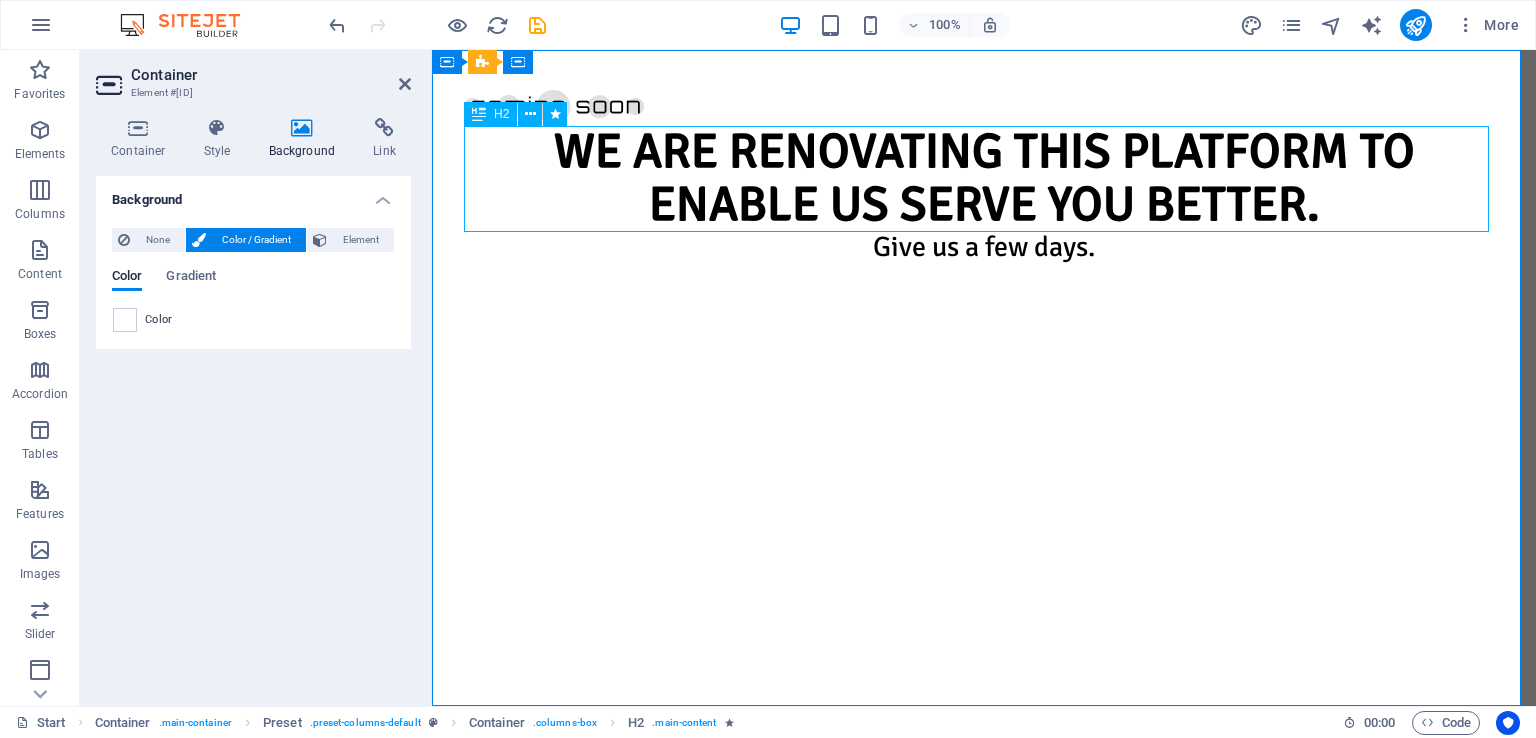 click on "We are renovating this platform to enable us serve you better." at bounding box center [984, 179] 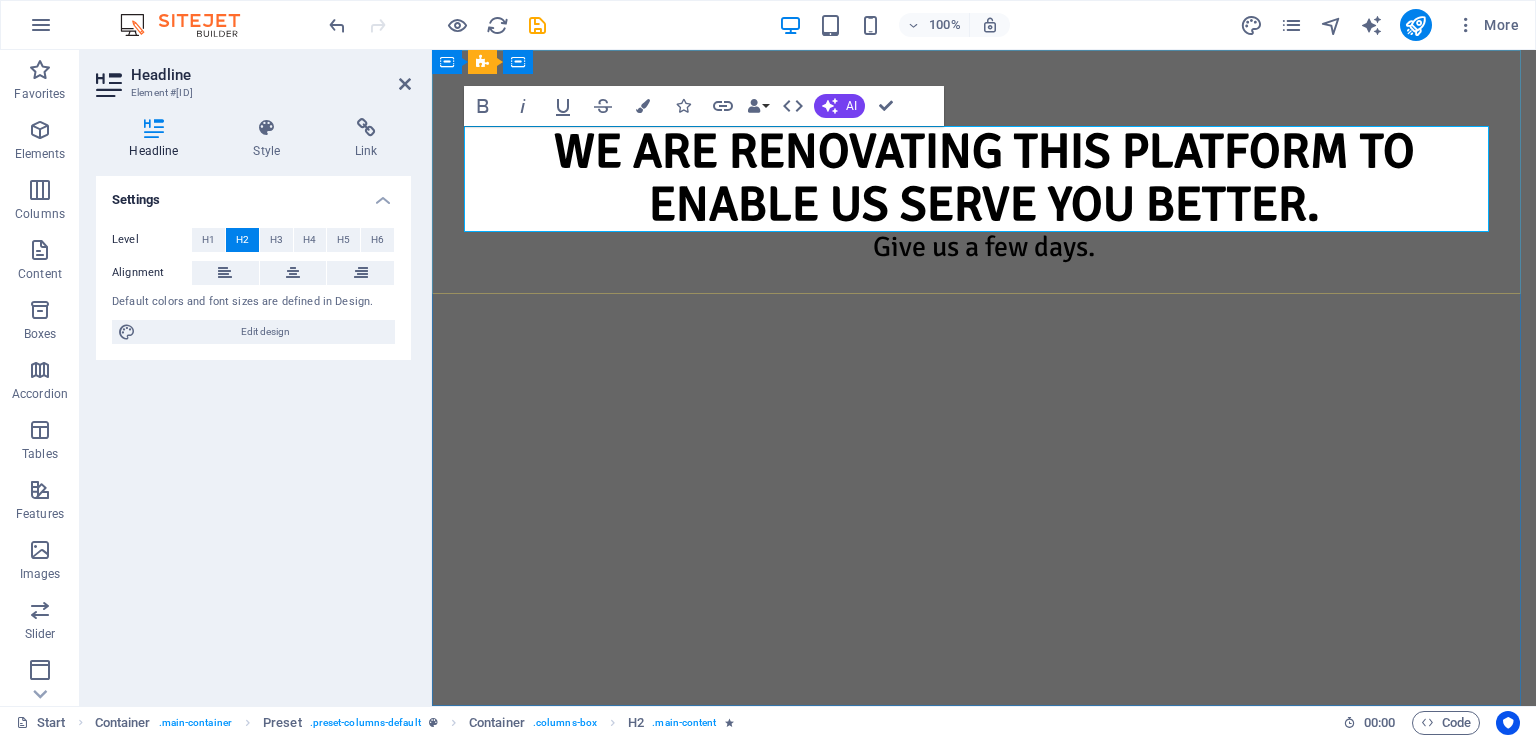 click on "We are renovating this platform to enable us serve you better." at bounding box center (984, 179) 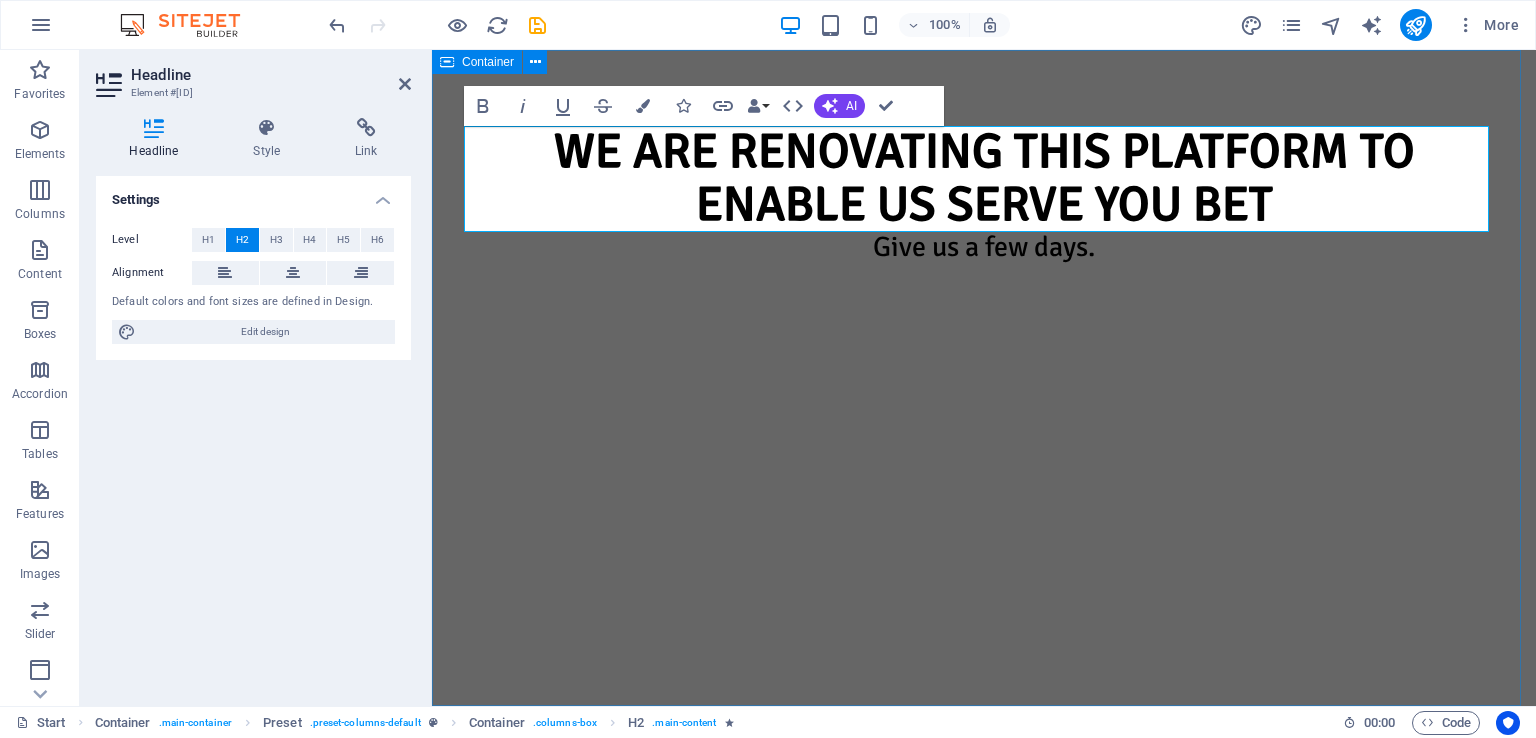 click on "We are renovating this platform to enable us serve you bet Give us a few days." at bounding box center [984, 378] 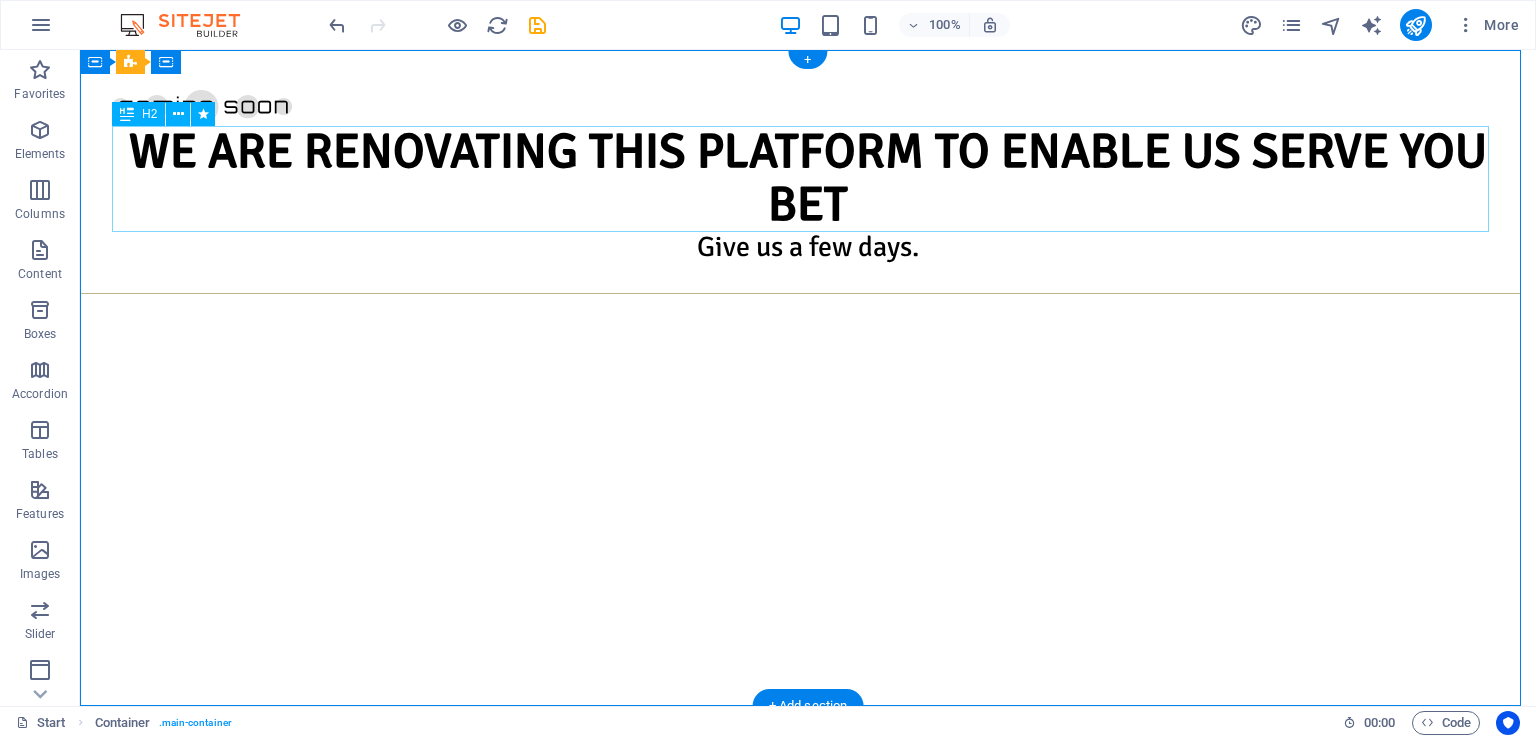 click on "We are renovating this platform to enable us serve you bet" at bounding box center (808, 179) 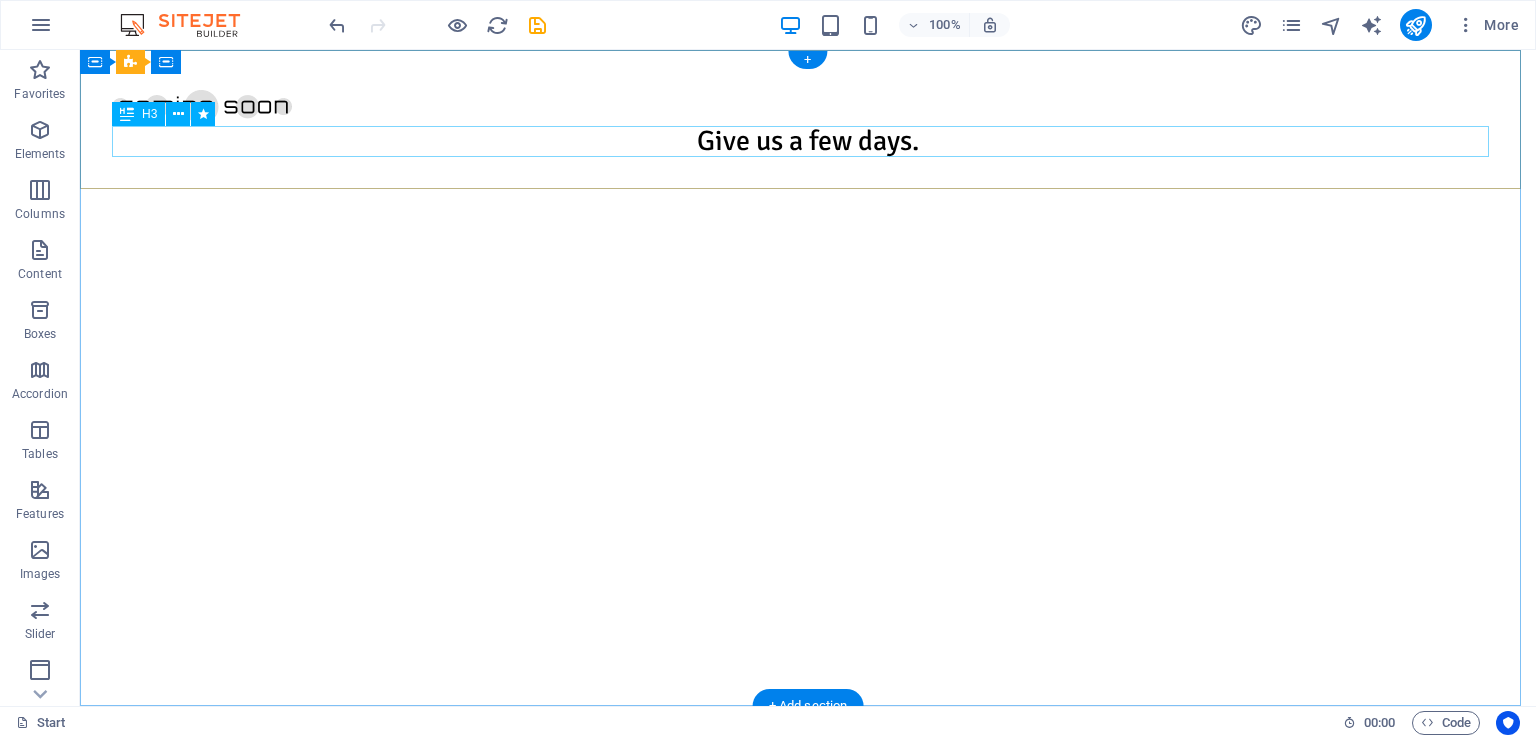 click on "Give us a few days." at bounding box center (808, 141) 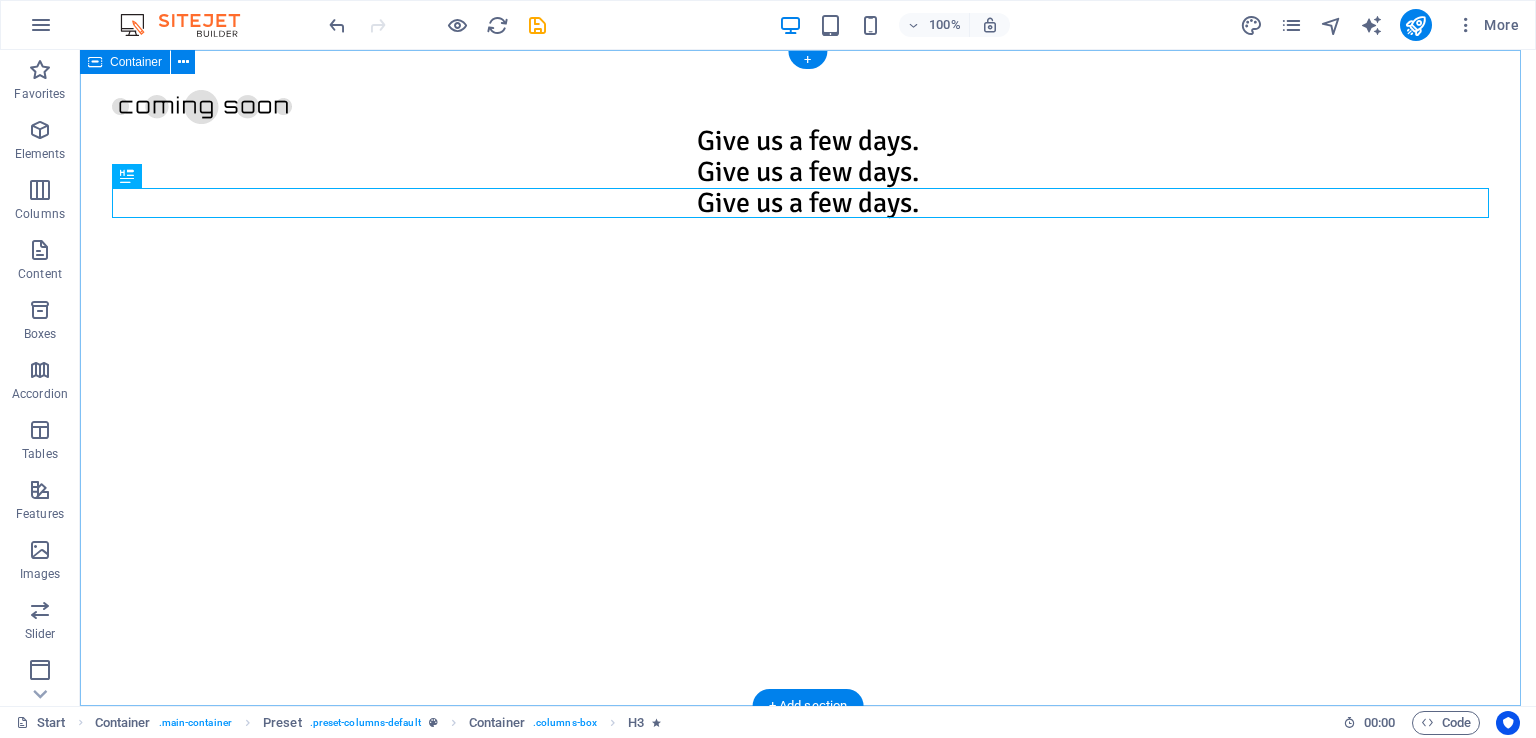 click on "Give us a few days. Give us a few days. Give us a few days." at bounding box center (808, 378) 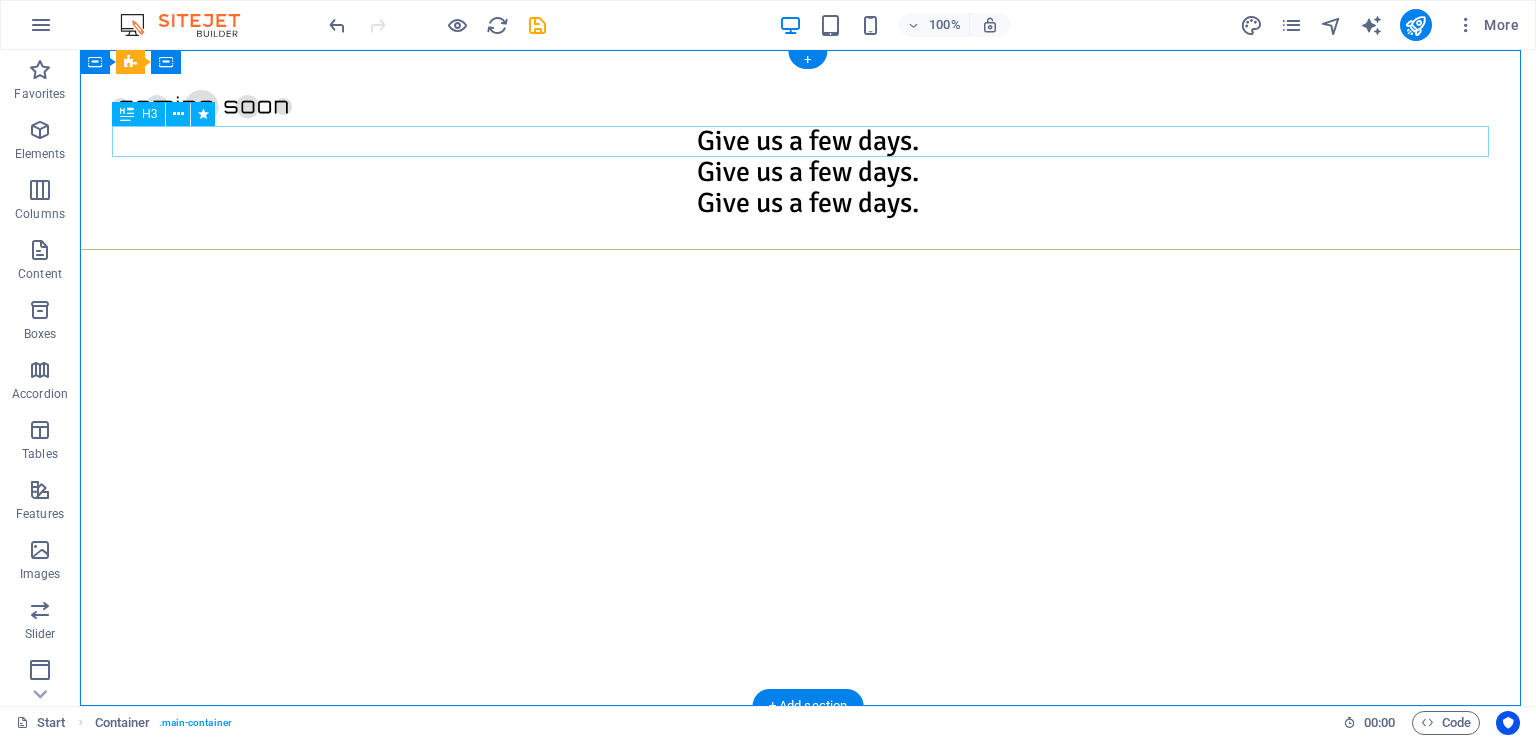 click on "Give us a few days." at bounding box center [808, 141] 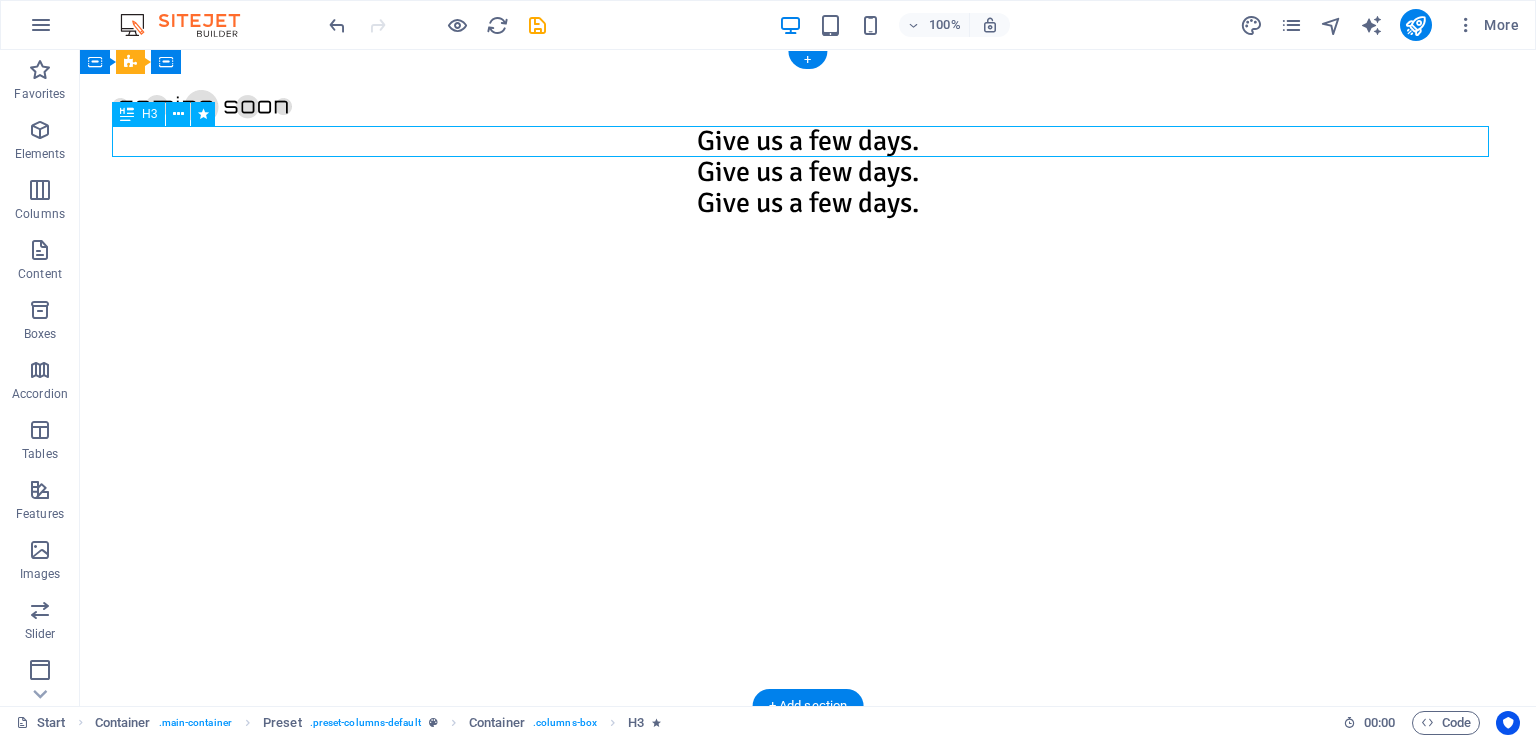 click on "Give us a few days." at bounding box center (808, 141) 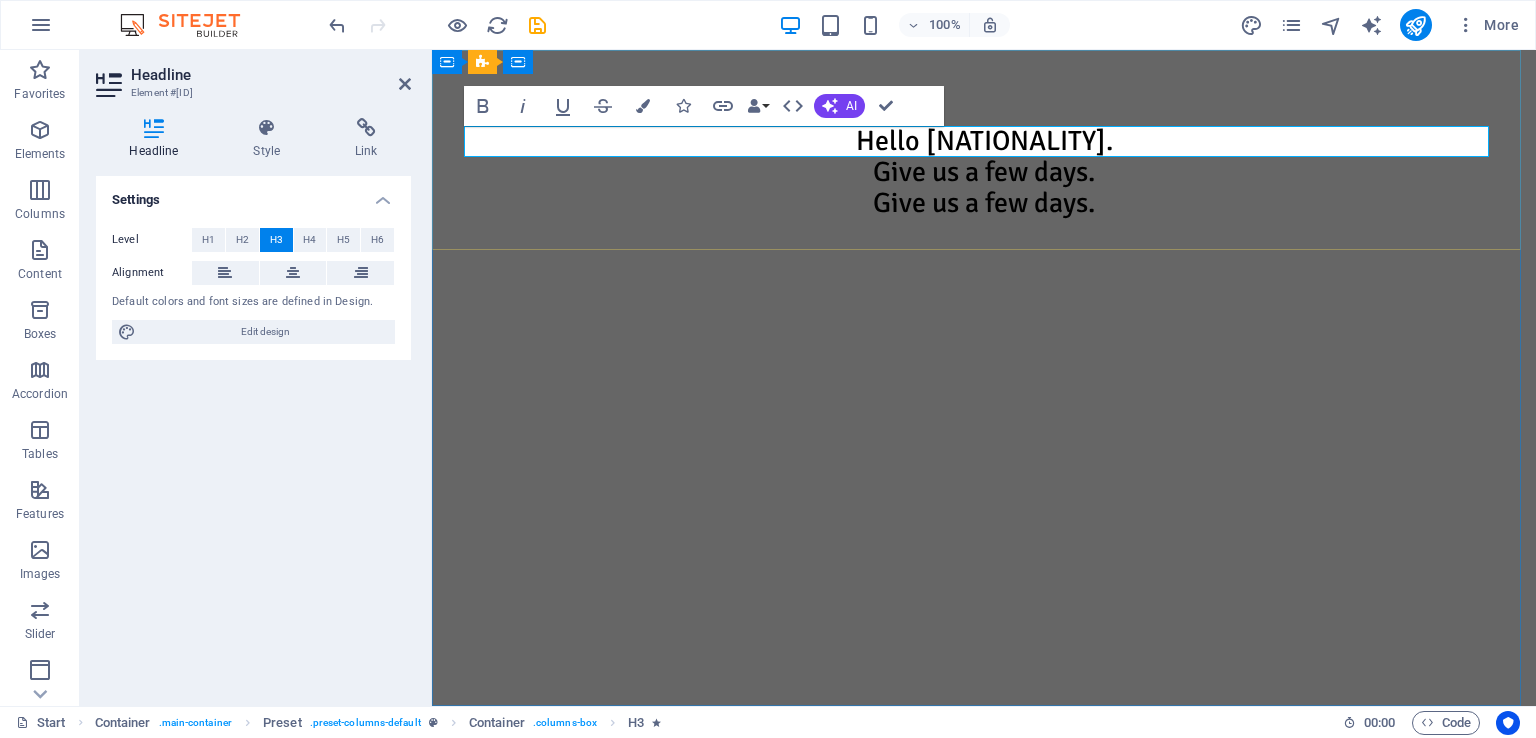 scroll, scrollTop: 0, scrollLeft: 2, axis: horizontal 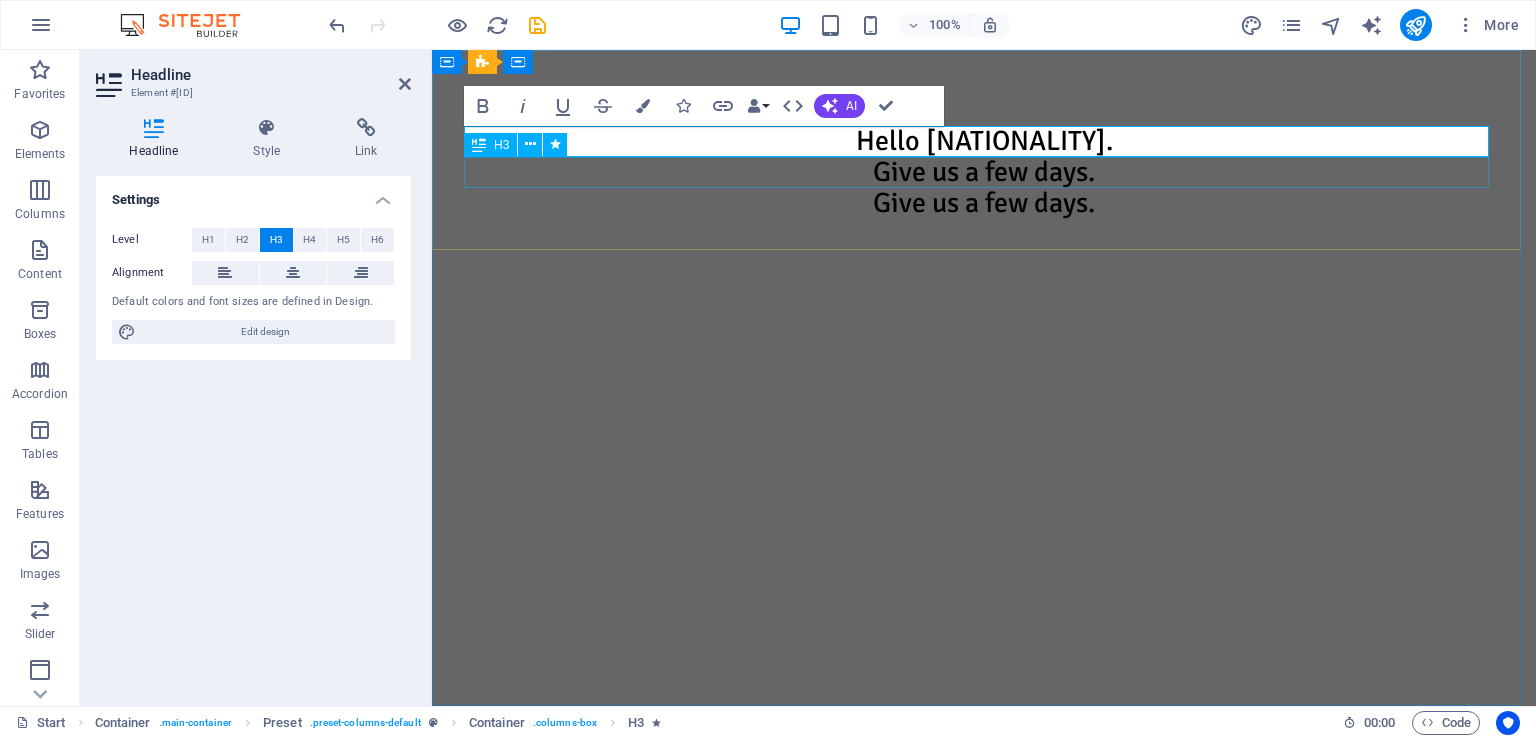 click on "Give us a few days." at bounding box center [984, 172] 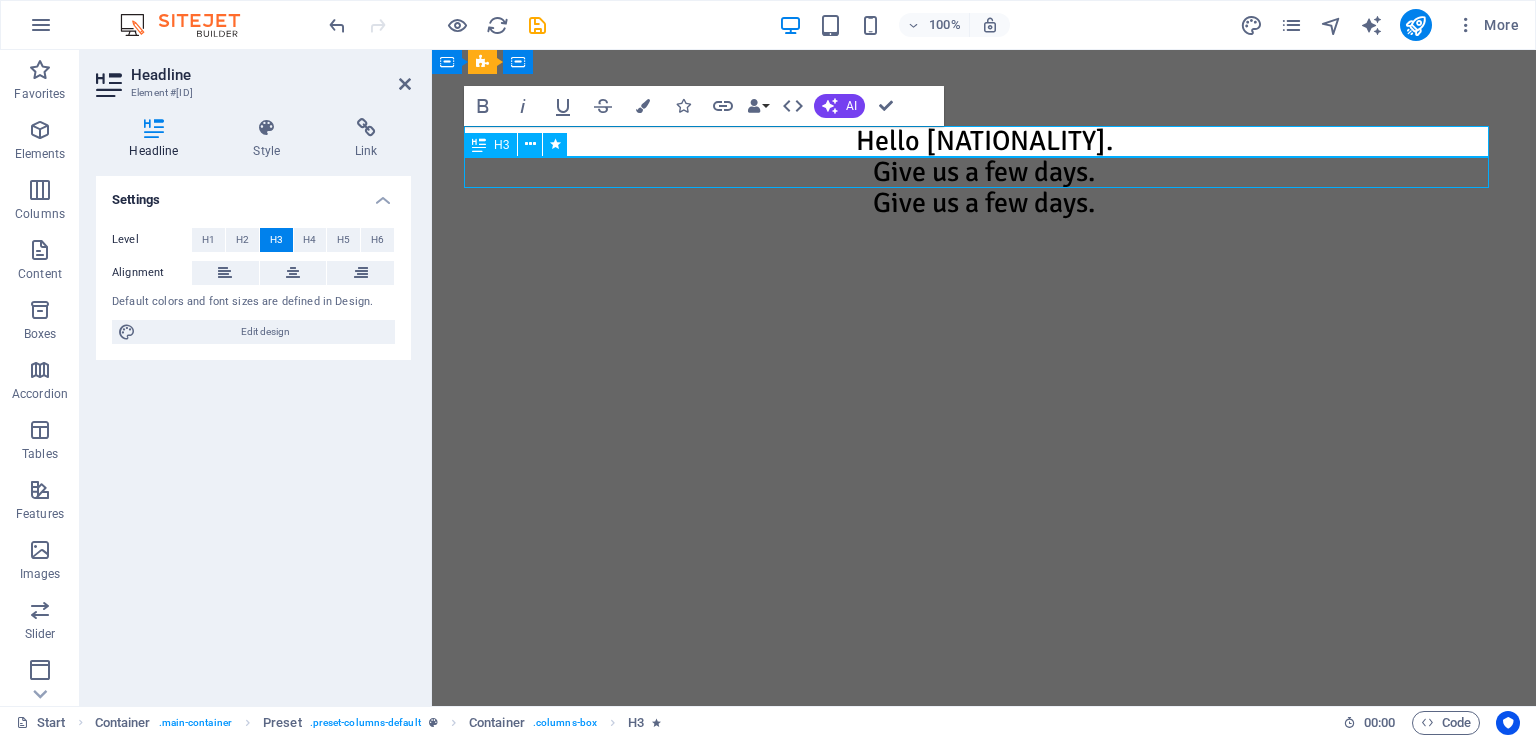 click on "Give us a few days." at bounding box center [984, 172] 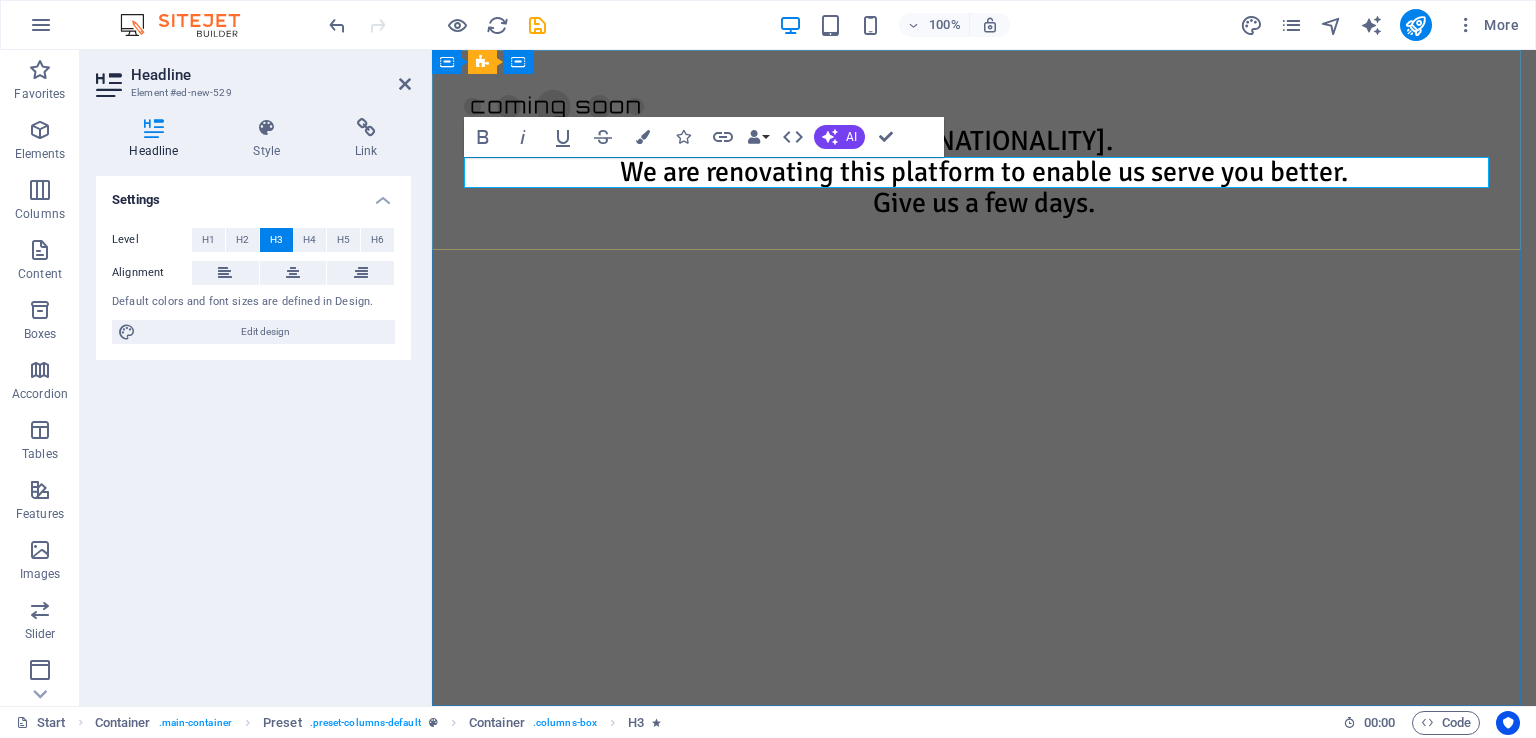 scroll, scrollTop: 552, scrollLeft: 0, axis: vertical 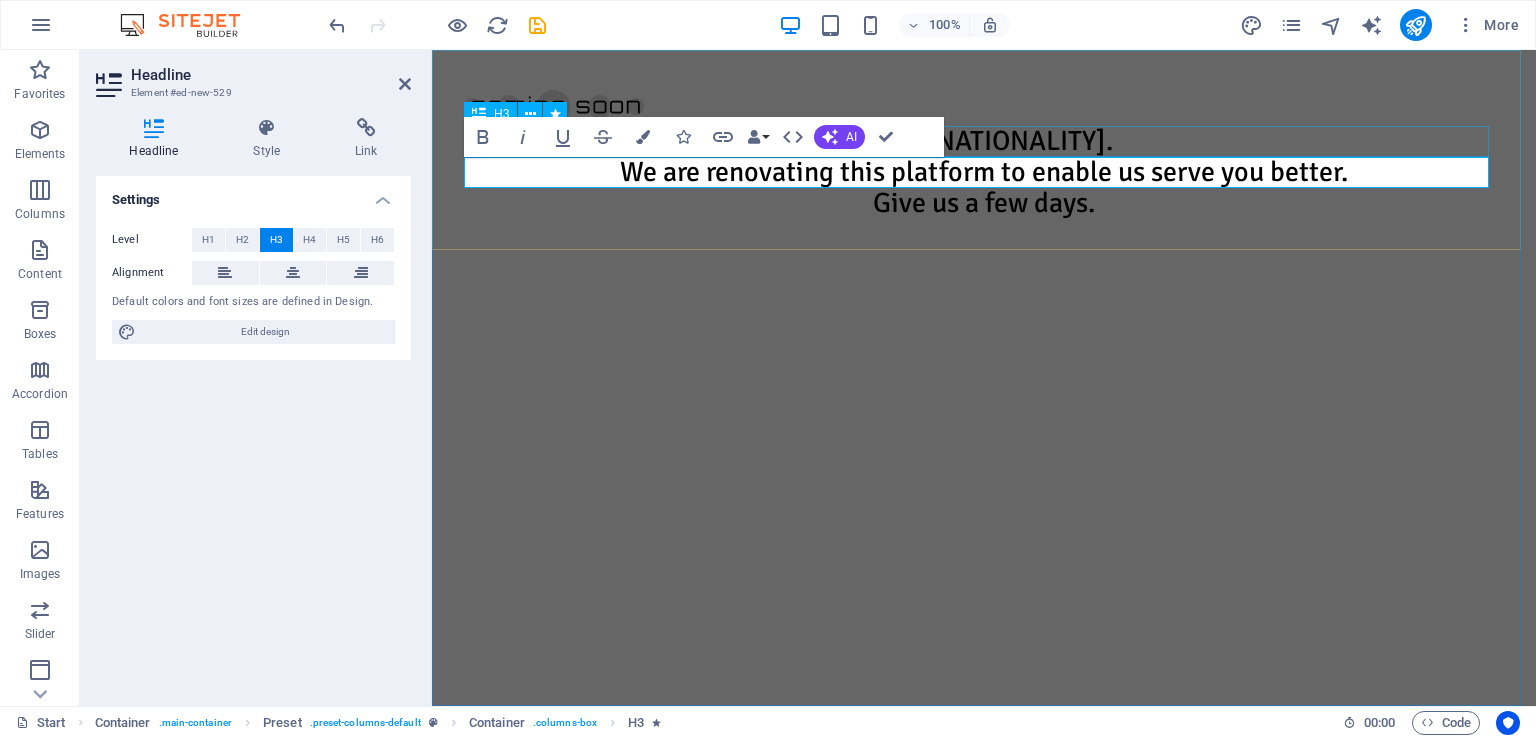 click on "Hello [COUNTRY]." at bounding box center [984, 141] 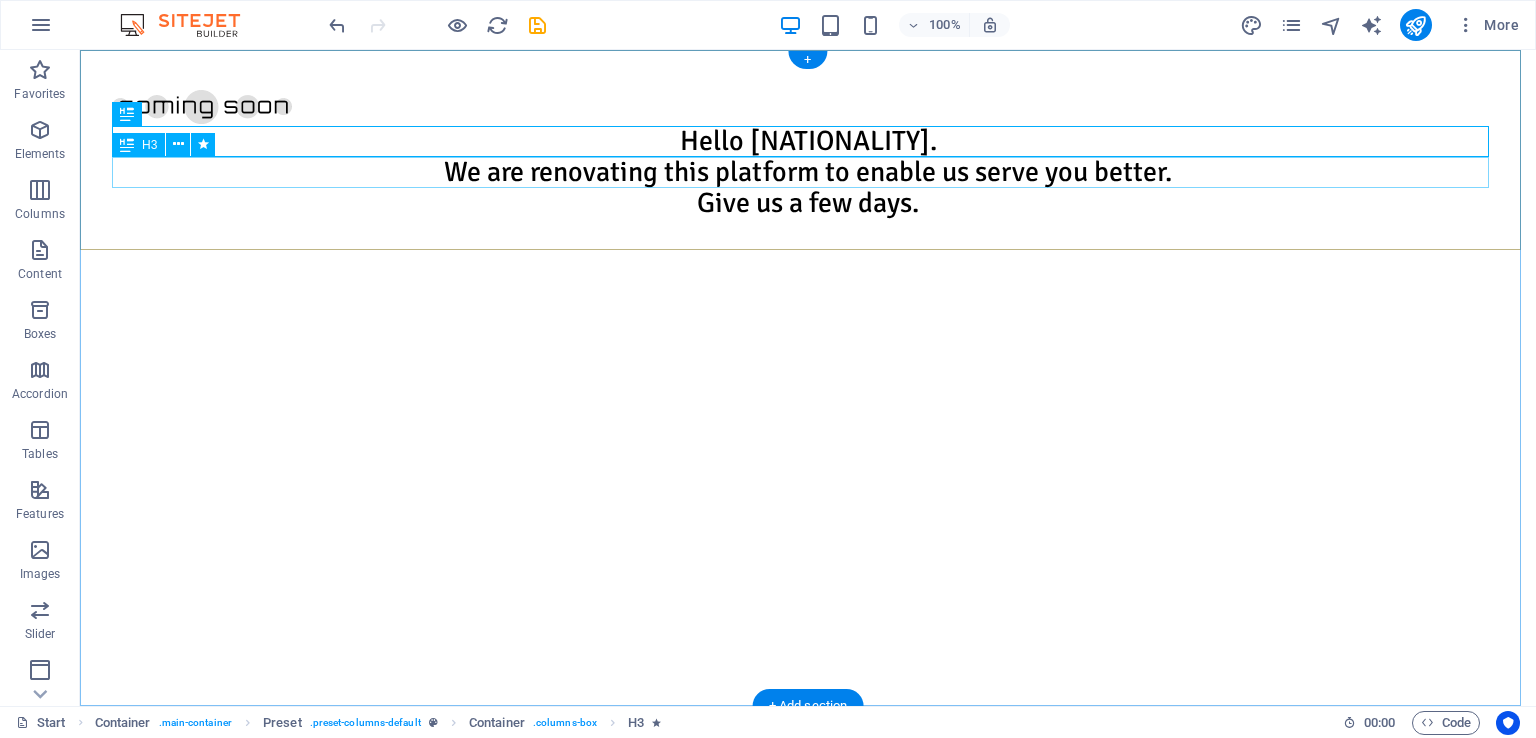 click on "We are renovating this platform to enable us serve you better." at bounding box center [808, 172] 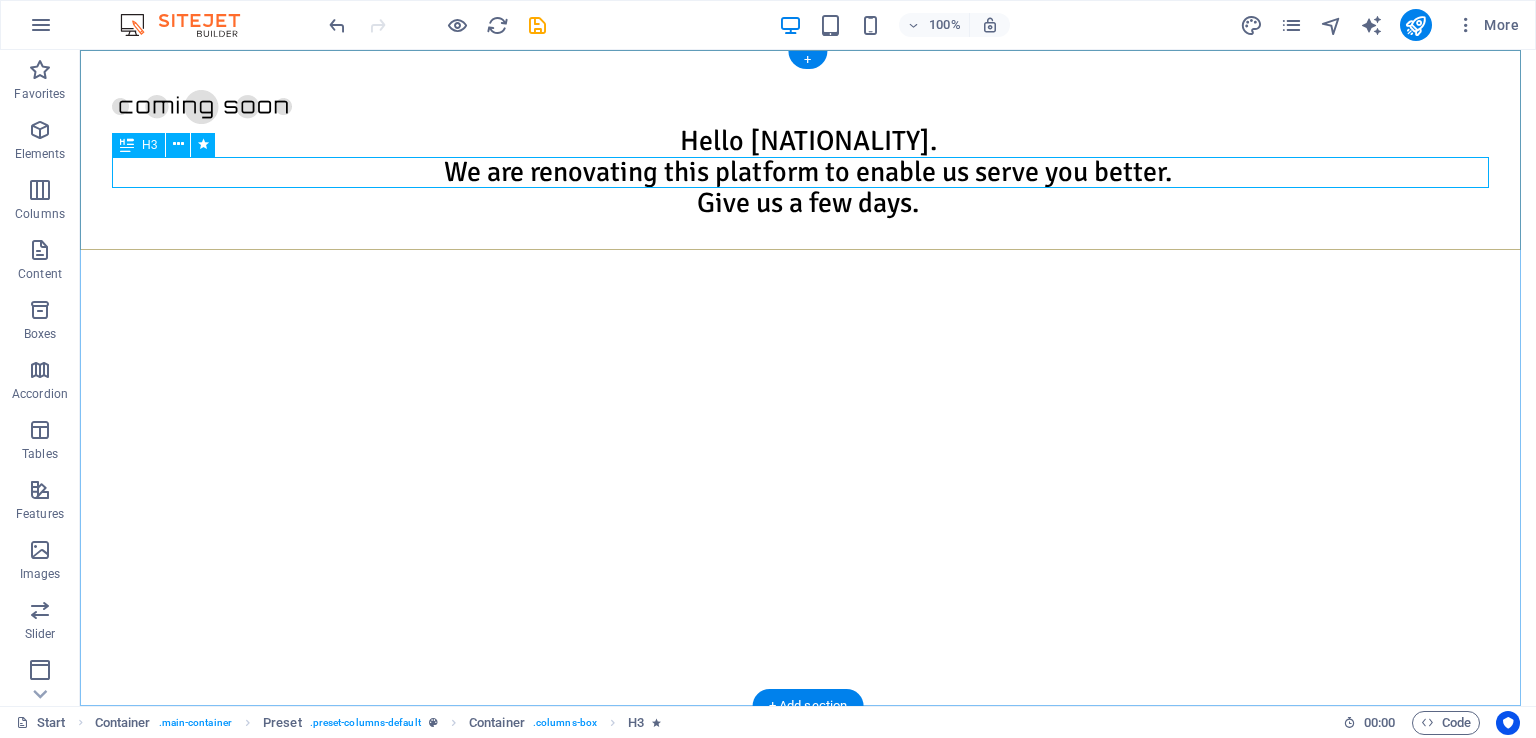 click on "We are renovating this platform to enable us serve you better." at bounding box center (808, 172) 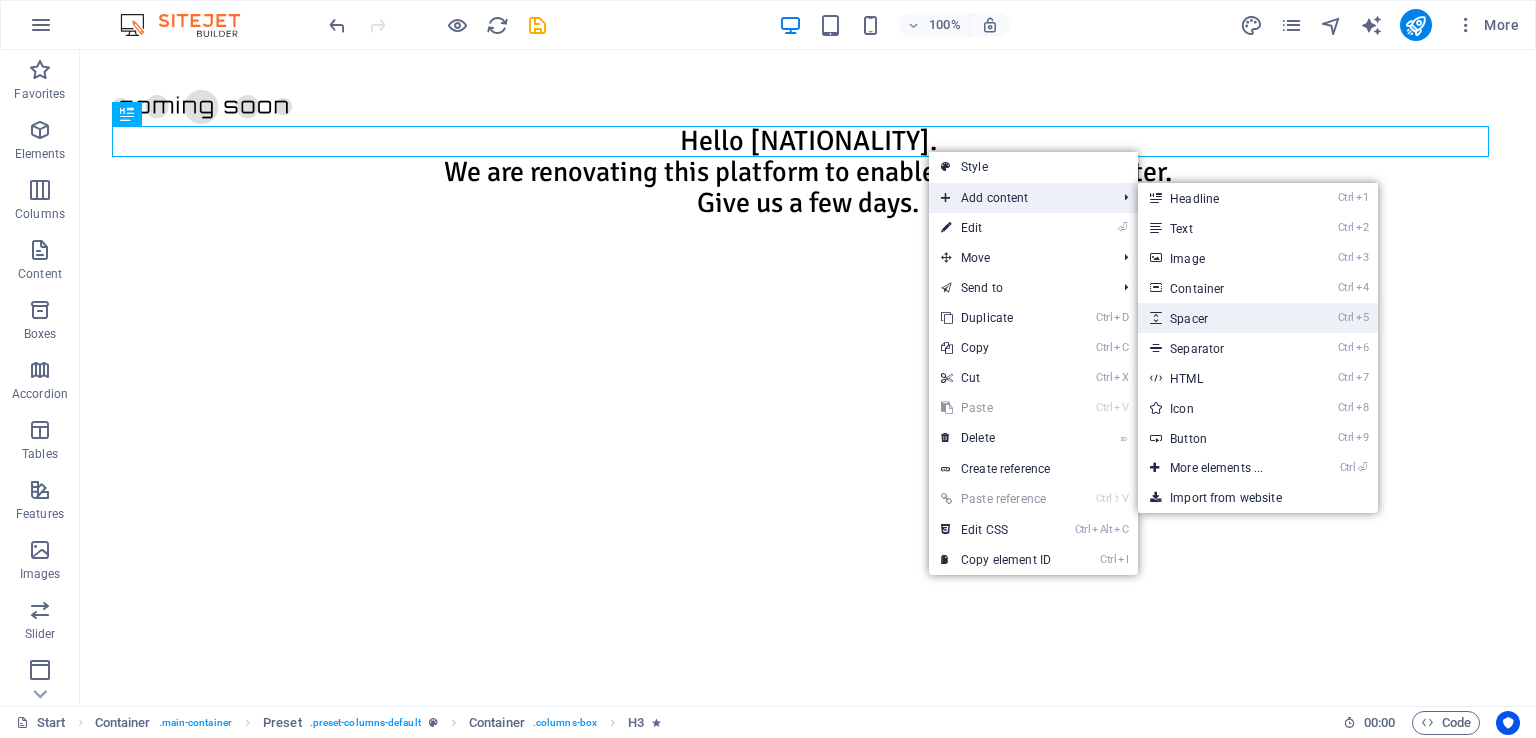 drag, startPoint x: 763, startPoint y: 276, endPoint x: 1195, endPoint y: 326, distance: 434.88388 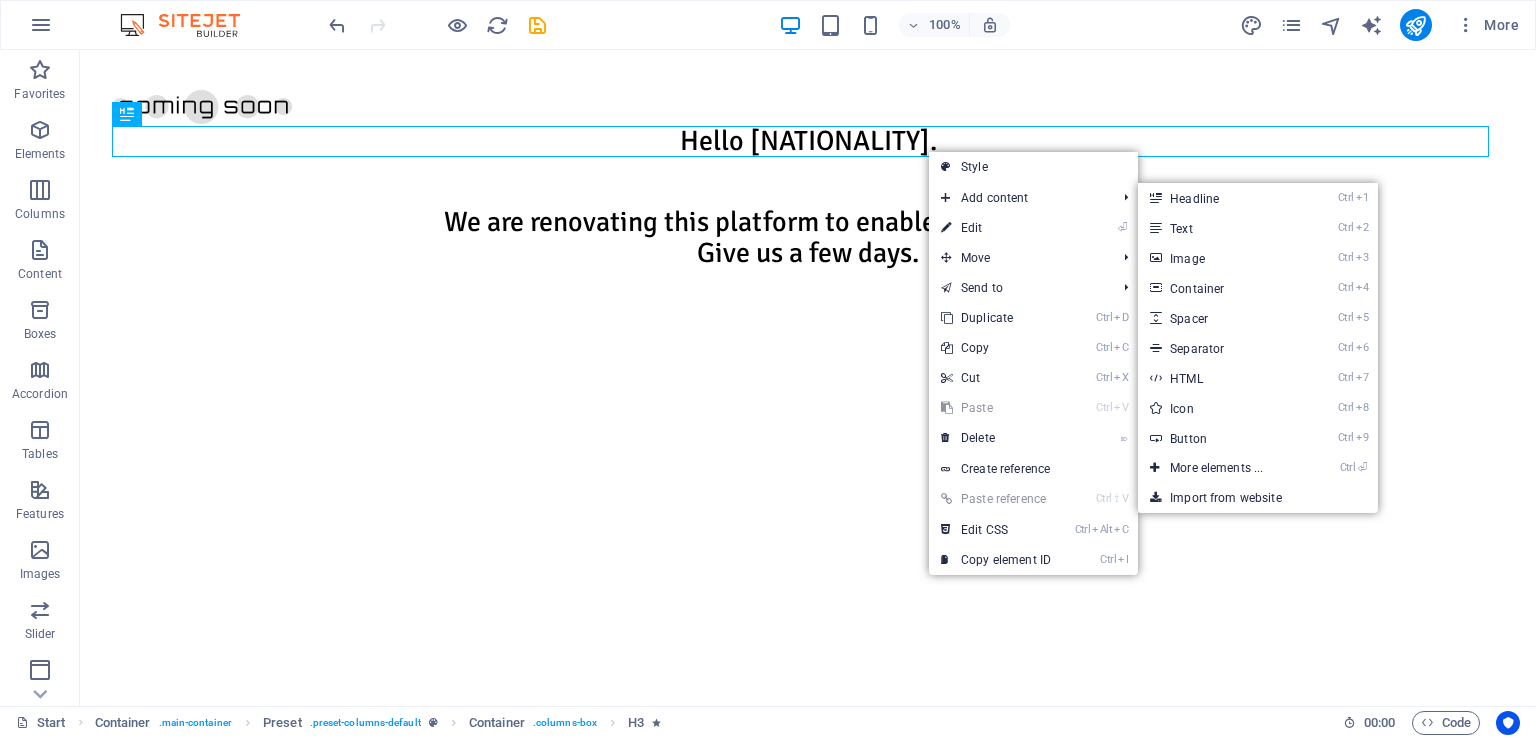 select on "px" 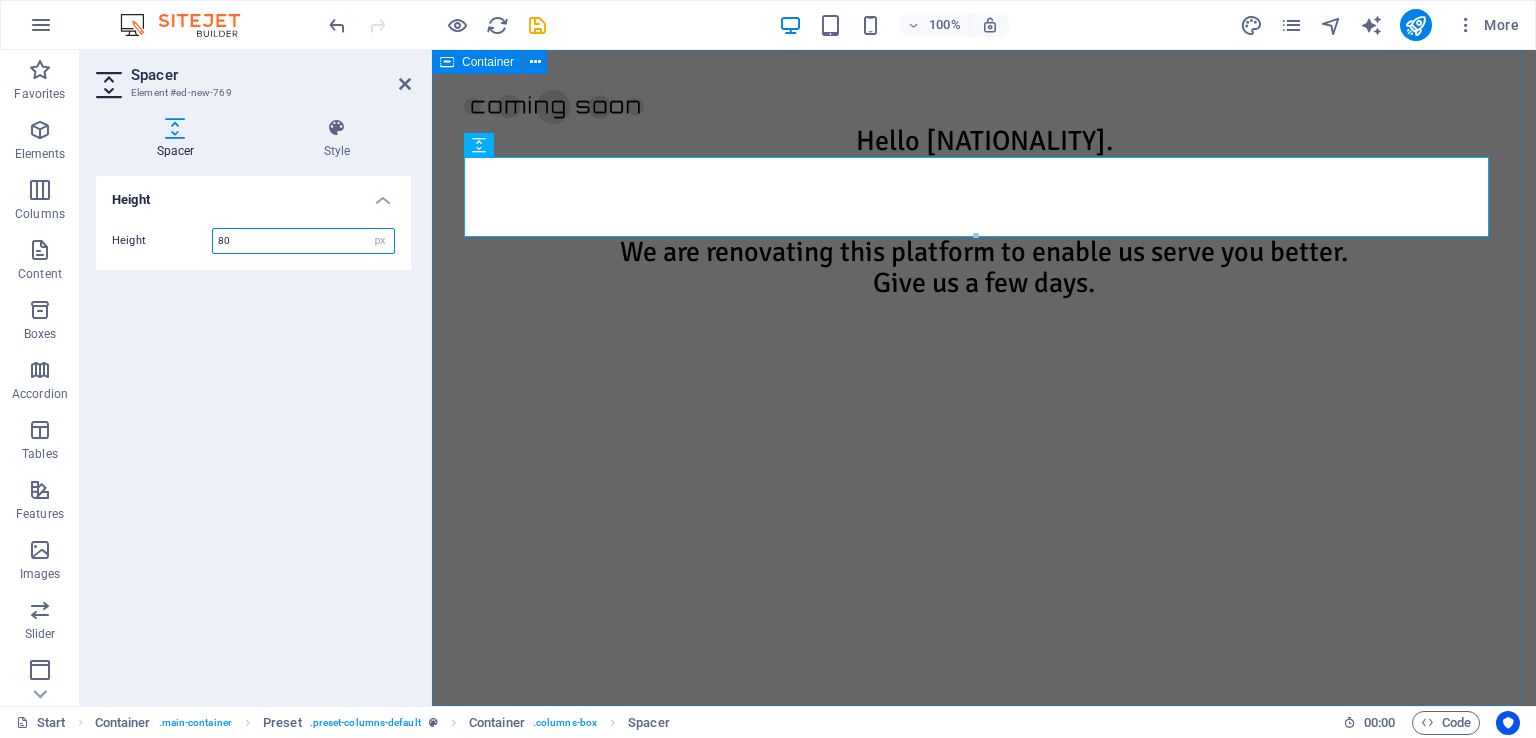 type on "80" 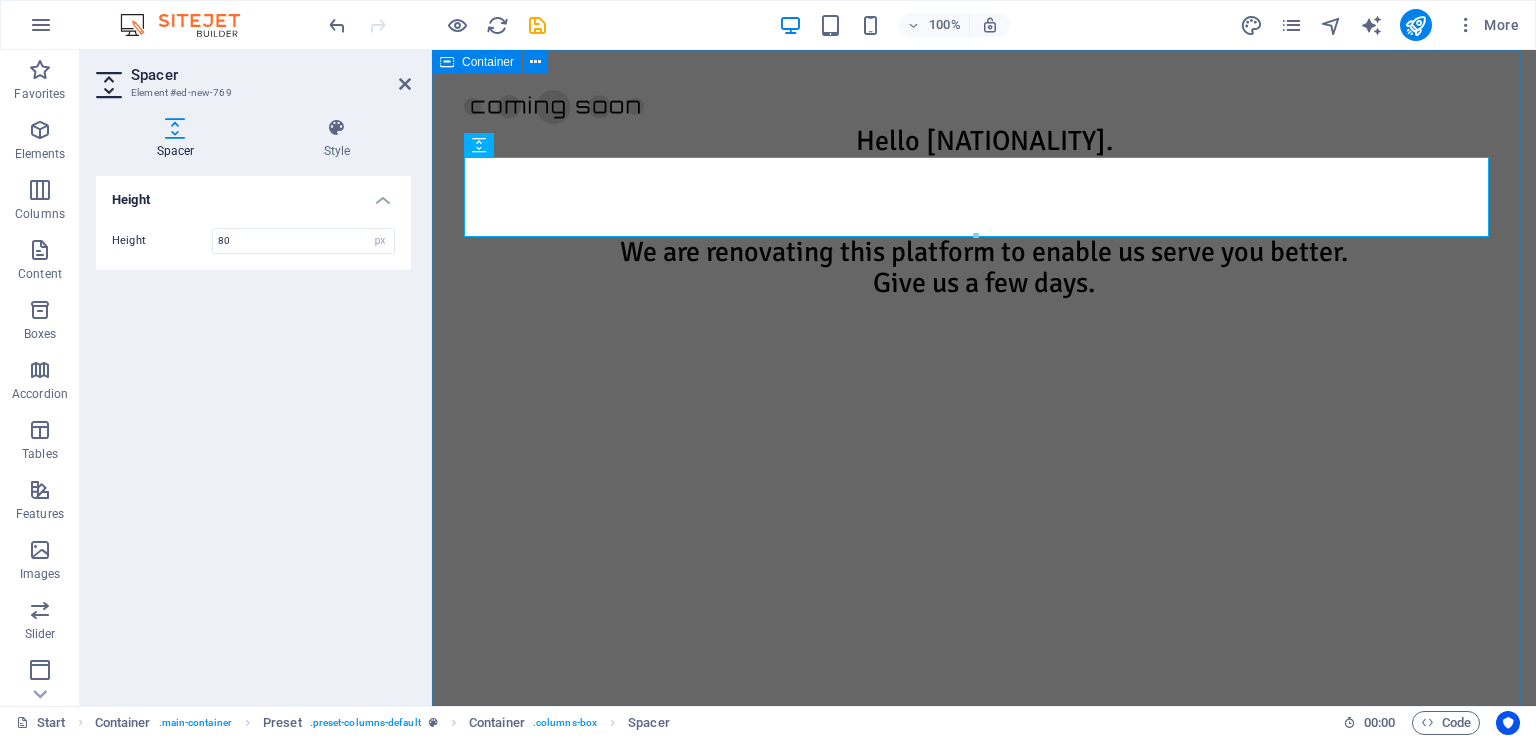click on "Hello Kenyans.  We are renovating this platform to enable us serve you better.  Give us a few days." at bounding box center [984, 378] 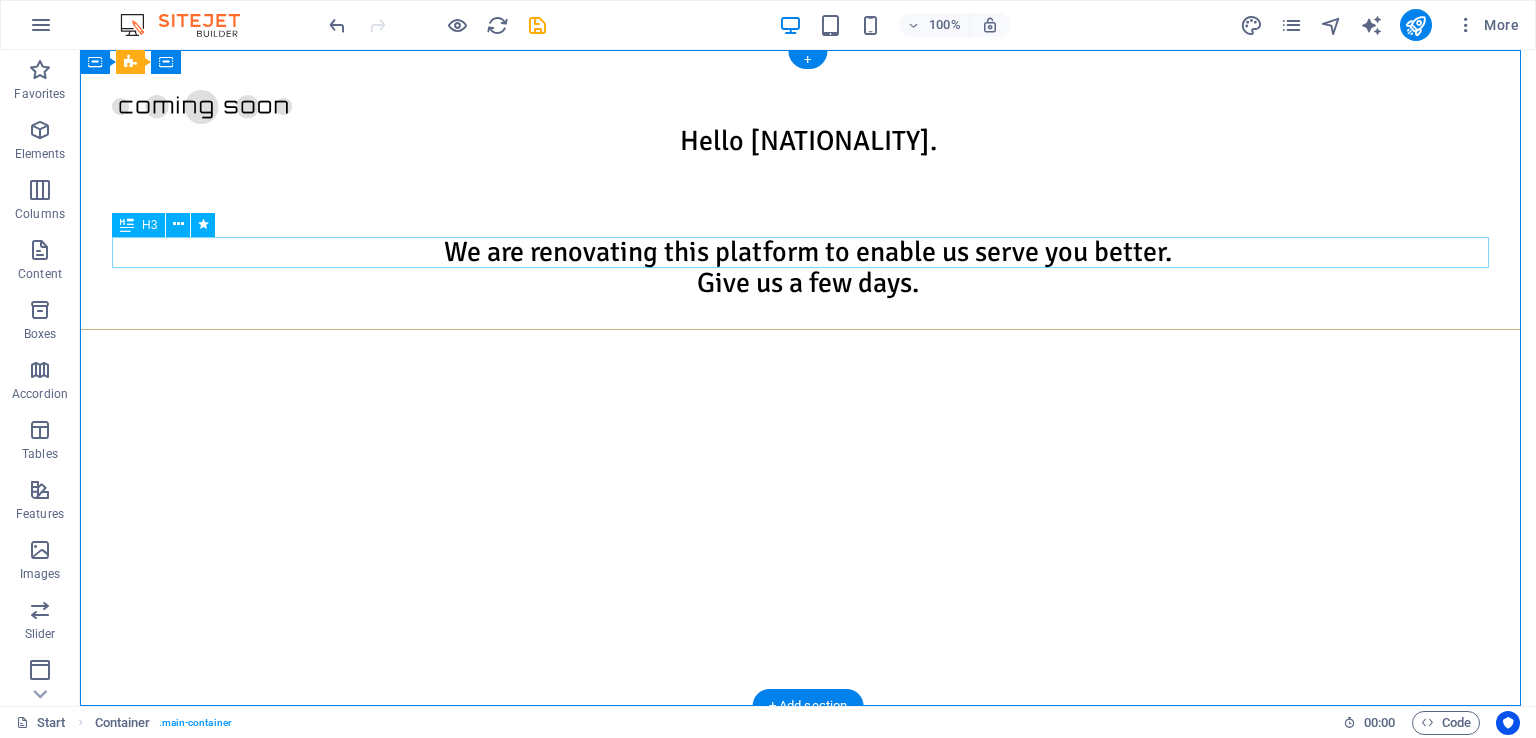 click on "We are renovating this platform to enable us serve you better." at bounding box center (808, 252) 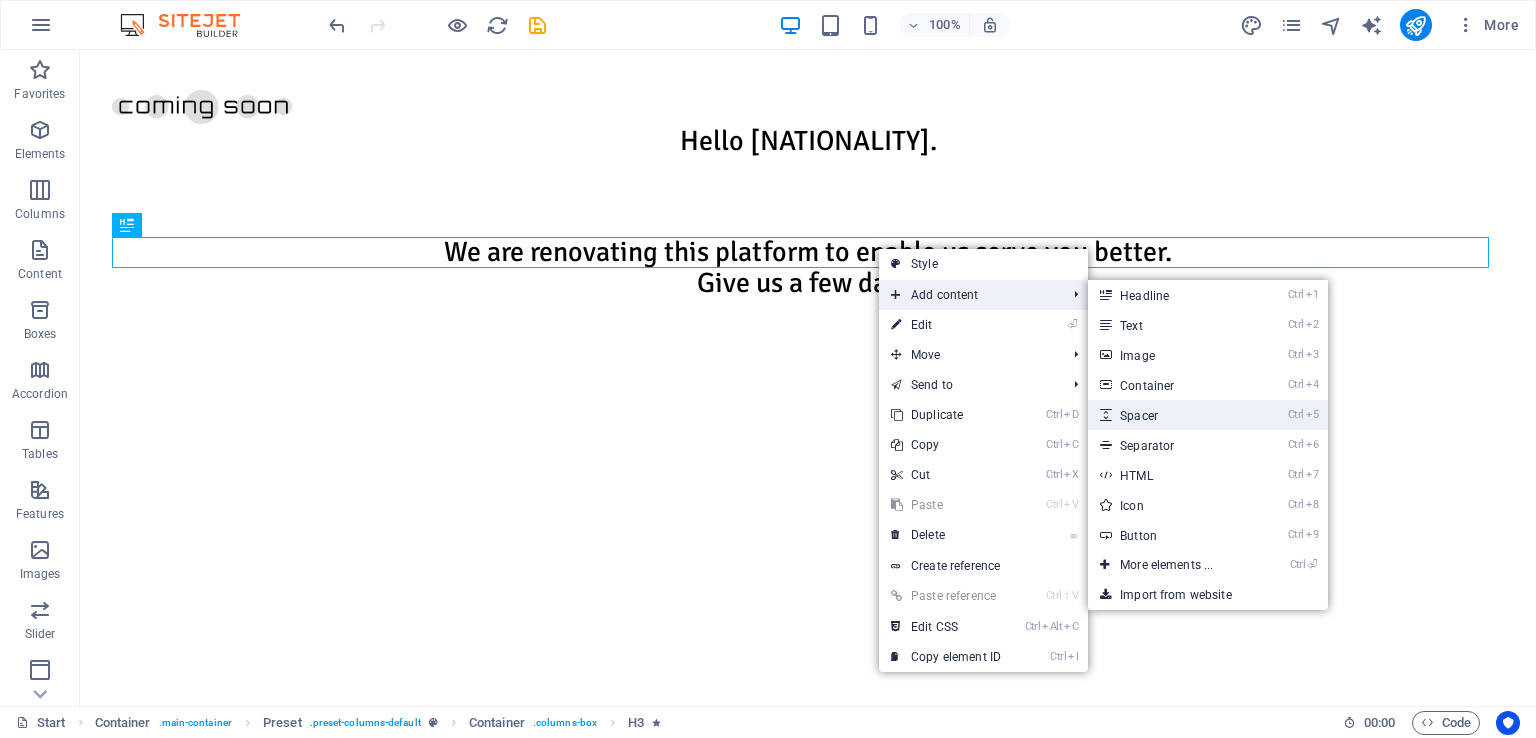 click on "Ctrl 5  Spacer" at bounding box center [1170, 415] 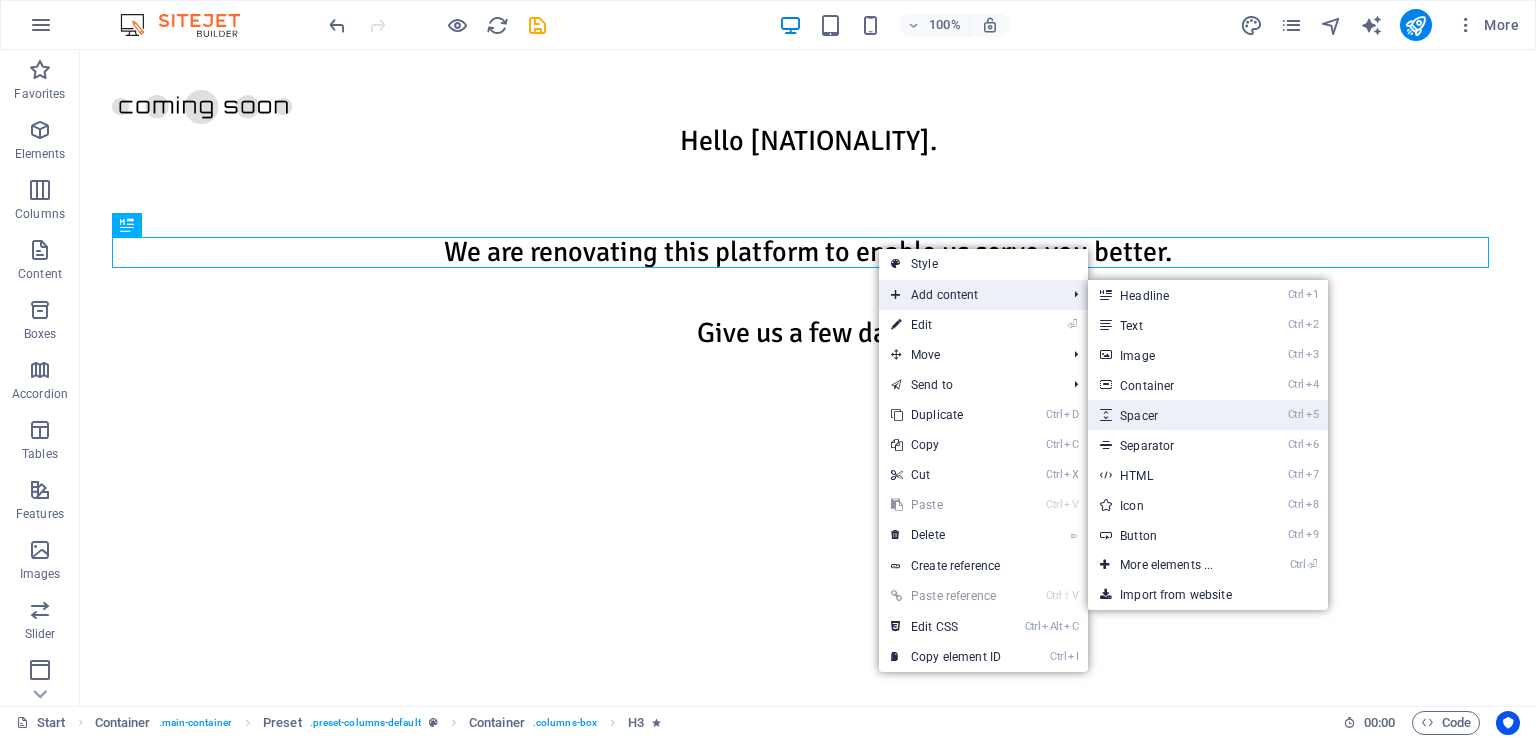 select on "px" 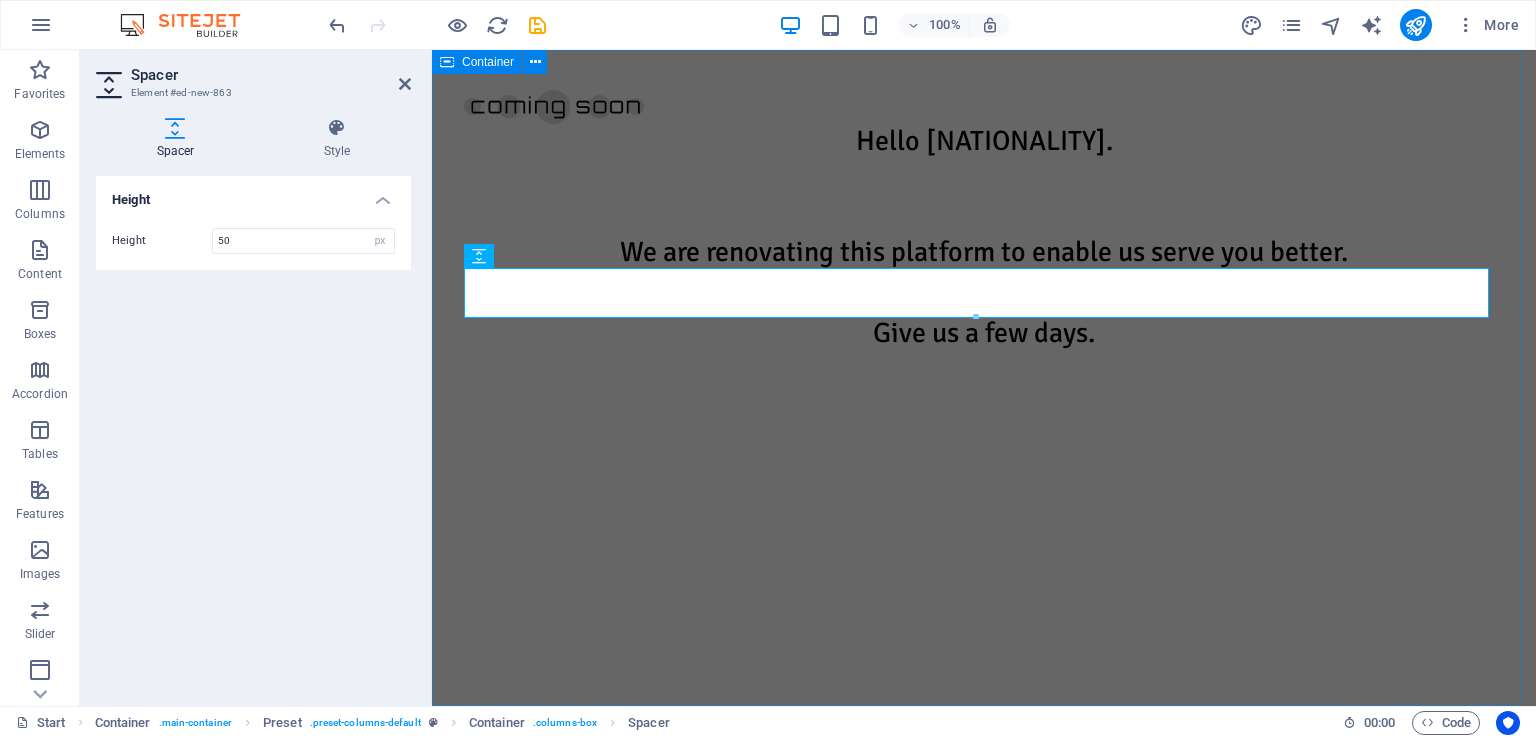 click on "Hello Kenyans.  We are renovating this platform to enable us serve you better.  Give us a few days." at bounding box center (984, 378) 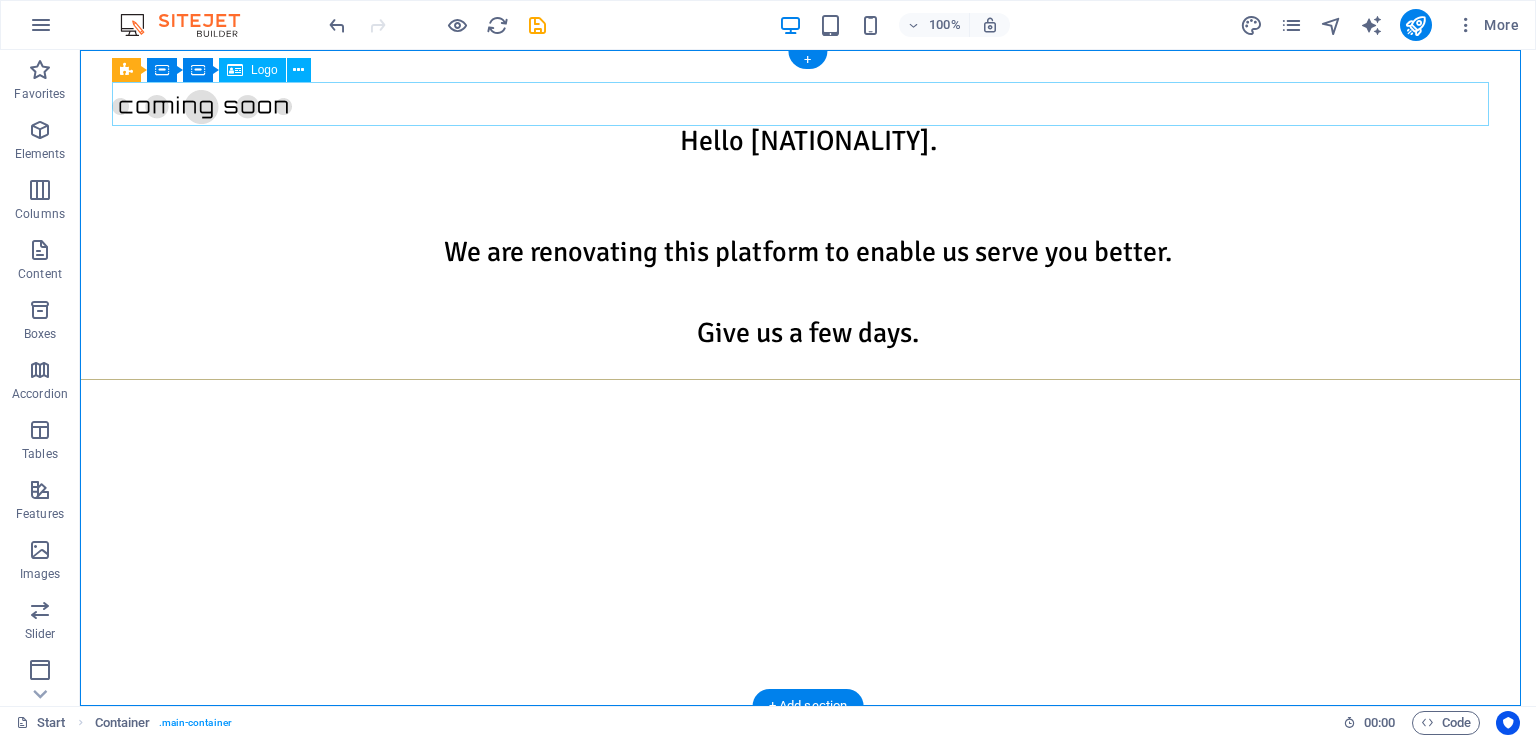 click at bounding box center (808, 104) 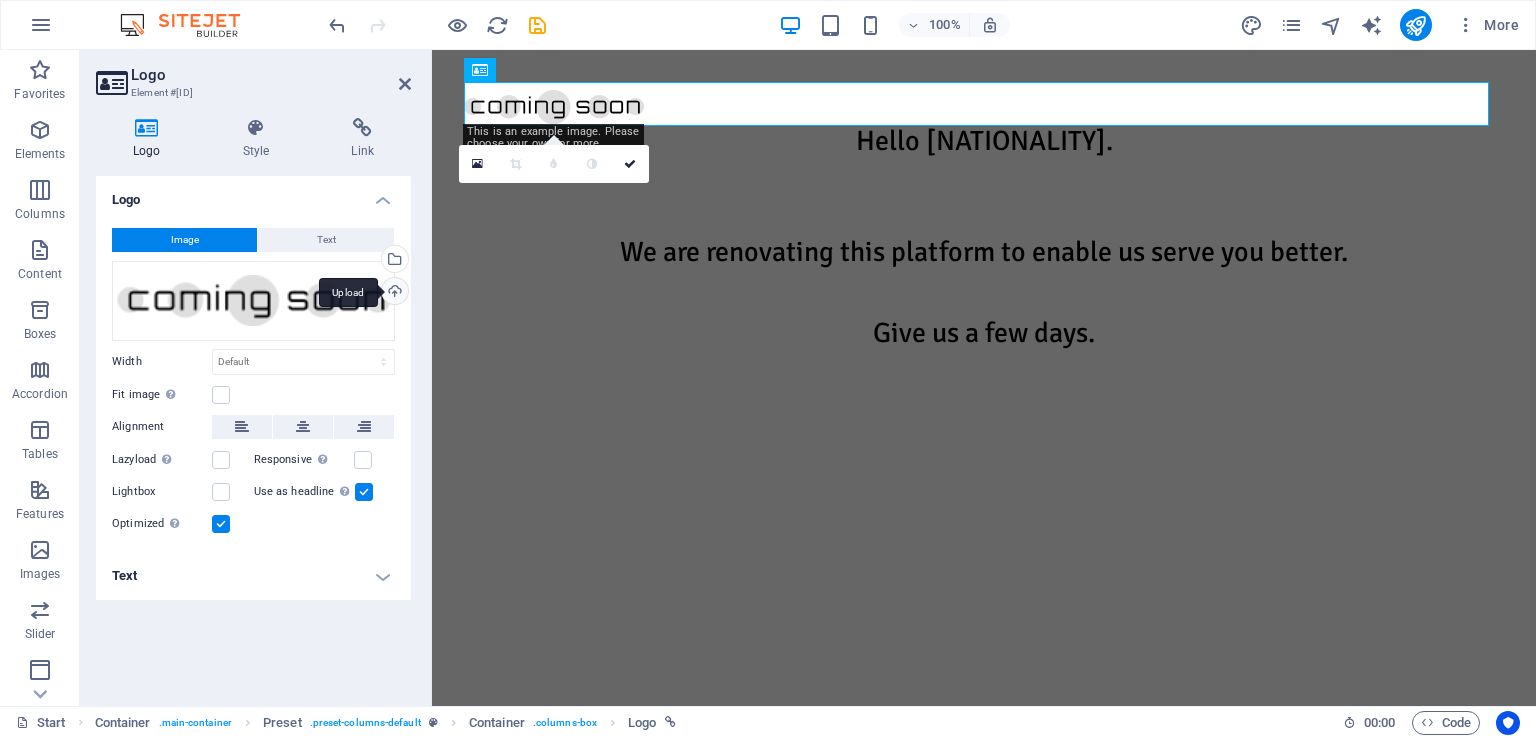 click on "Upload" at bounding box center (393, 293) 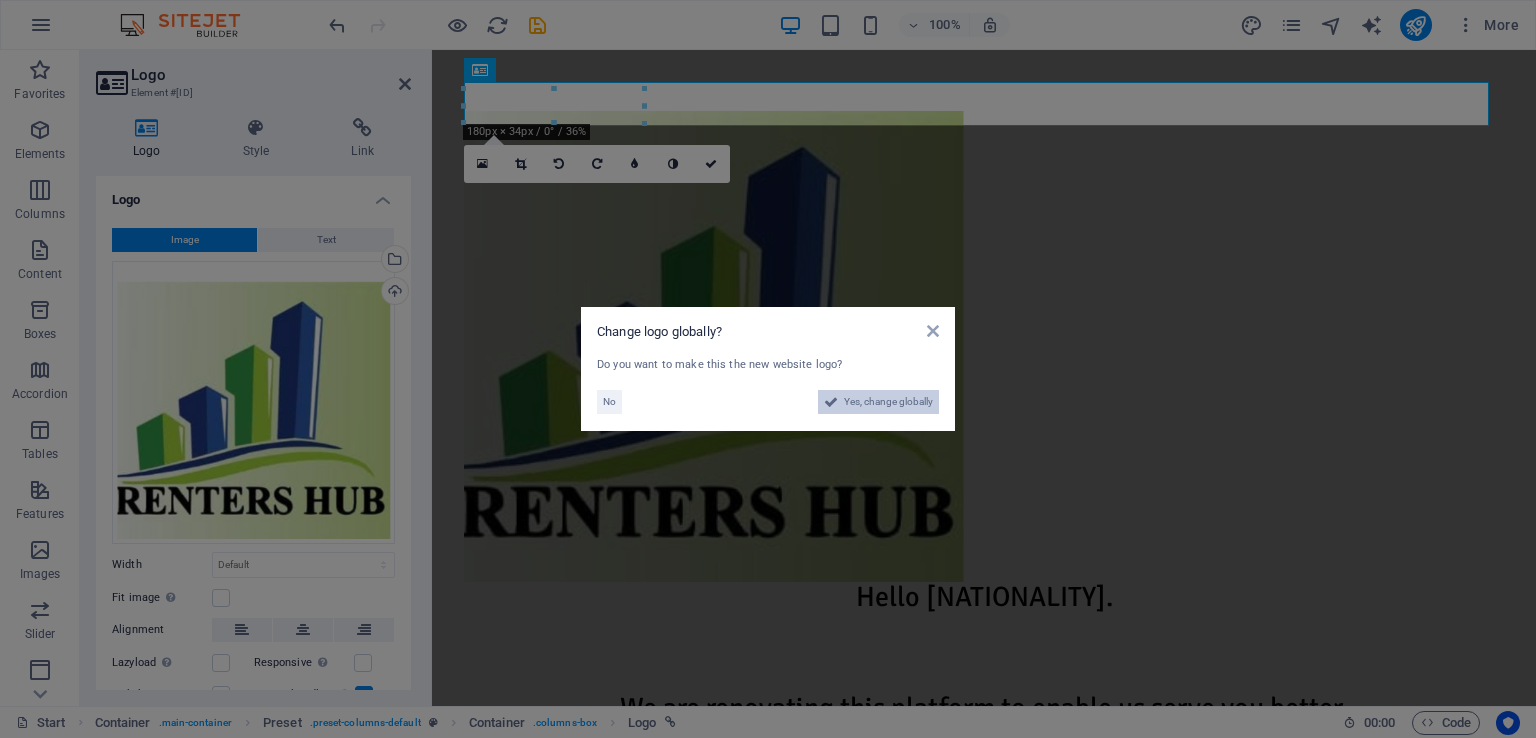 click on "Yes, change globally" at bounding box center (888, 402) 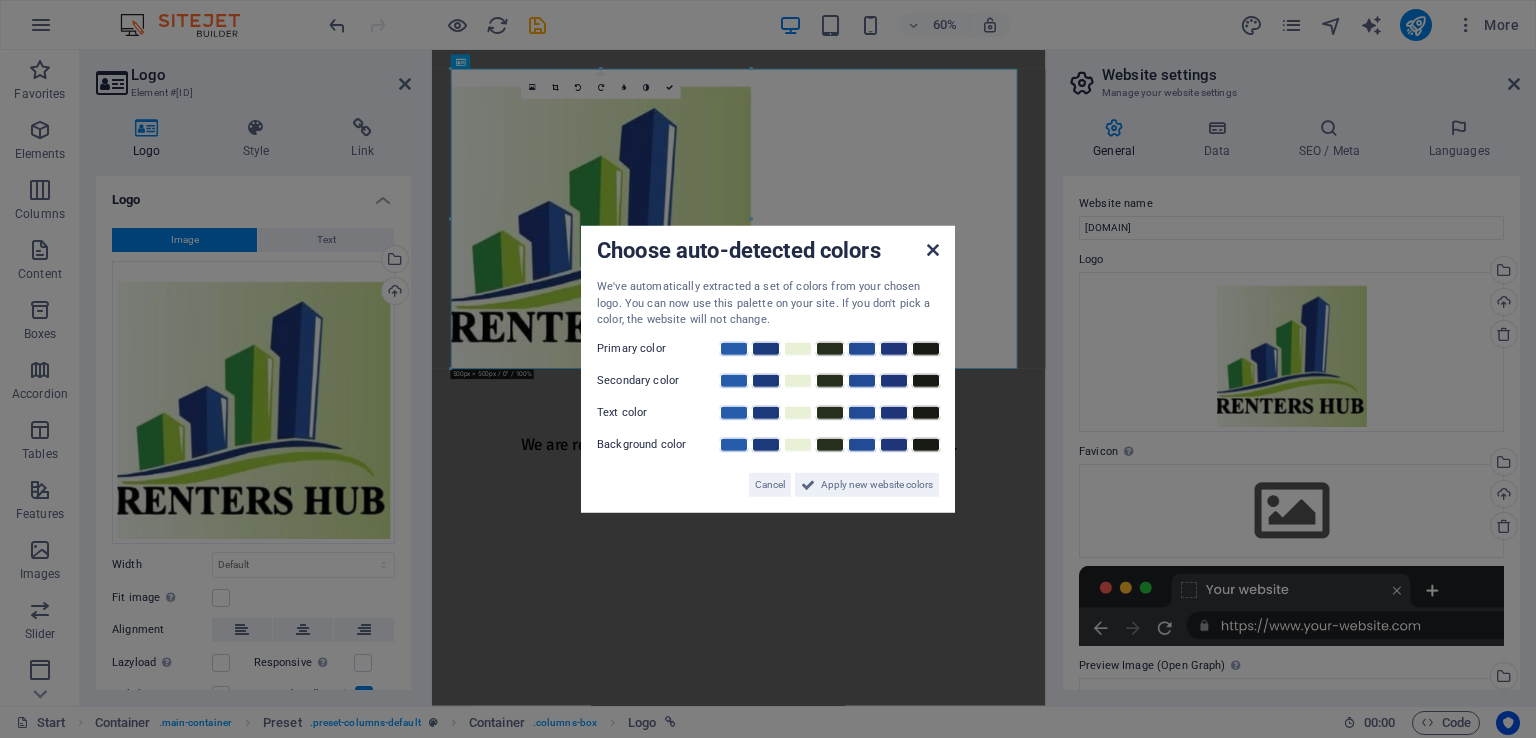 click at bounding box center (933, 250) 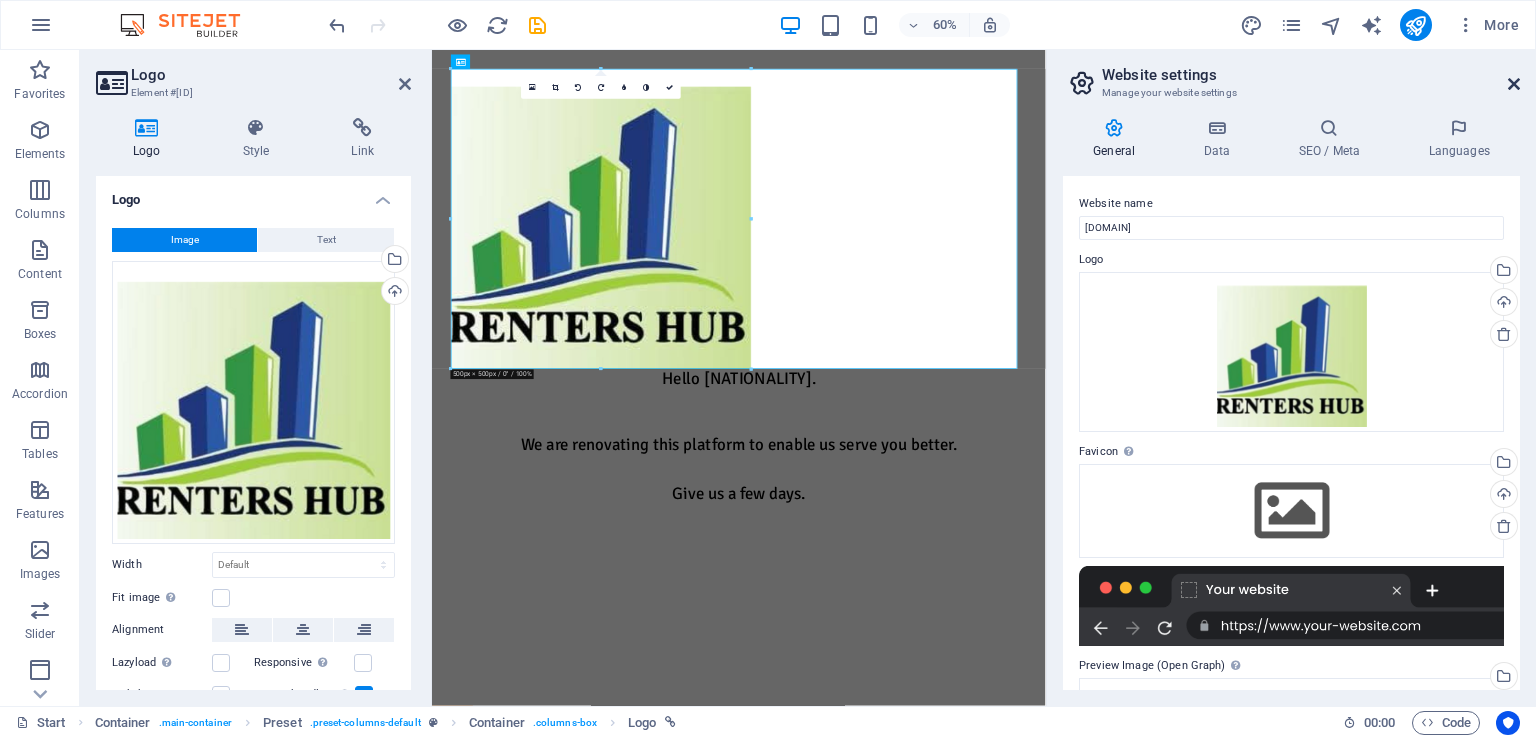 click at bounding box center [1514, 84] 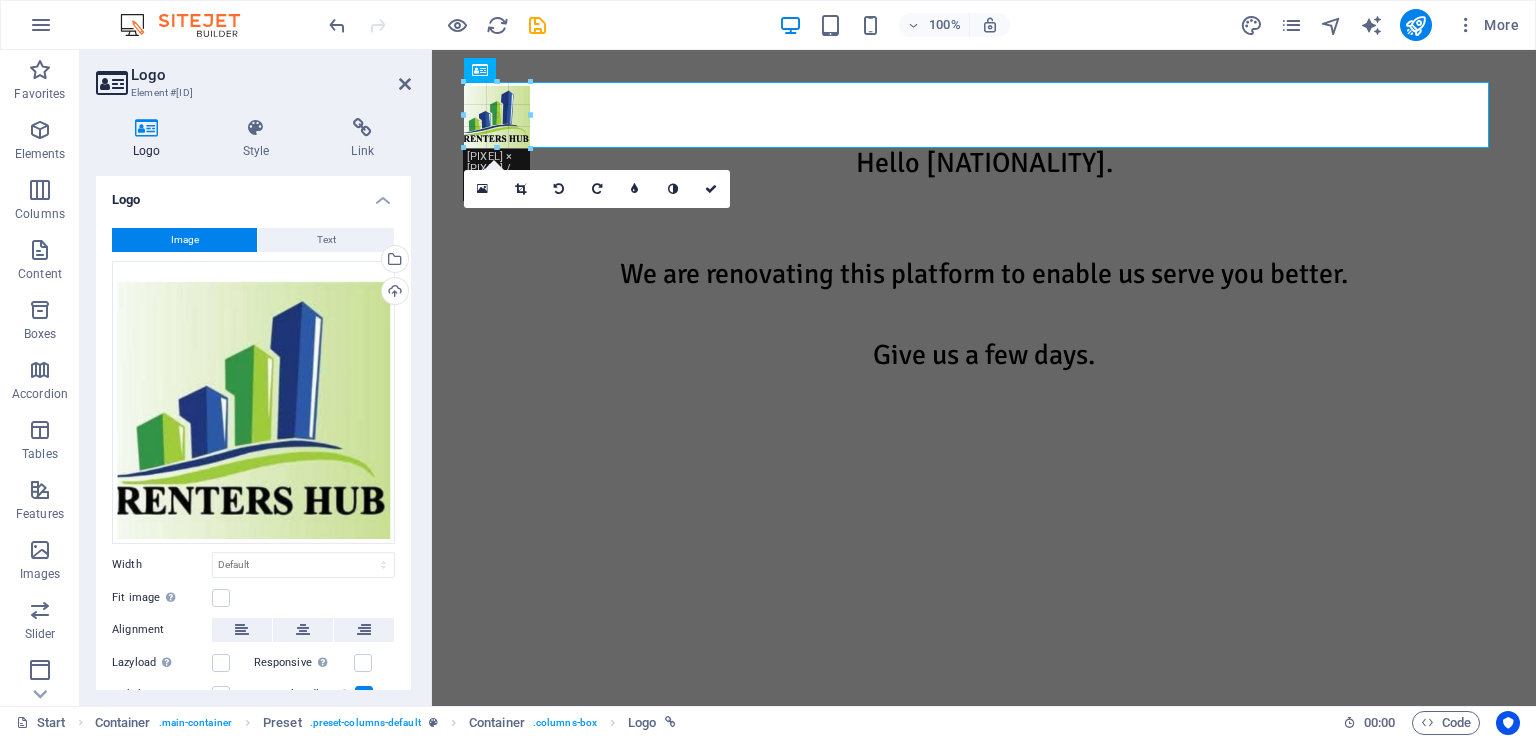 drag, startPoint x: 969, startPoint y: 585, endPoint x: 103, endPoint y: 41, distance: 1022.6886 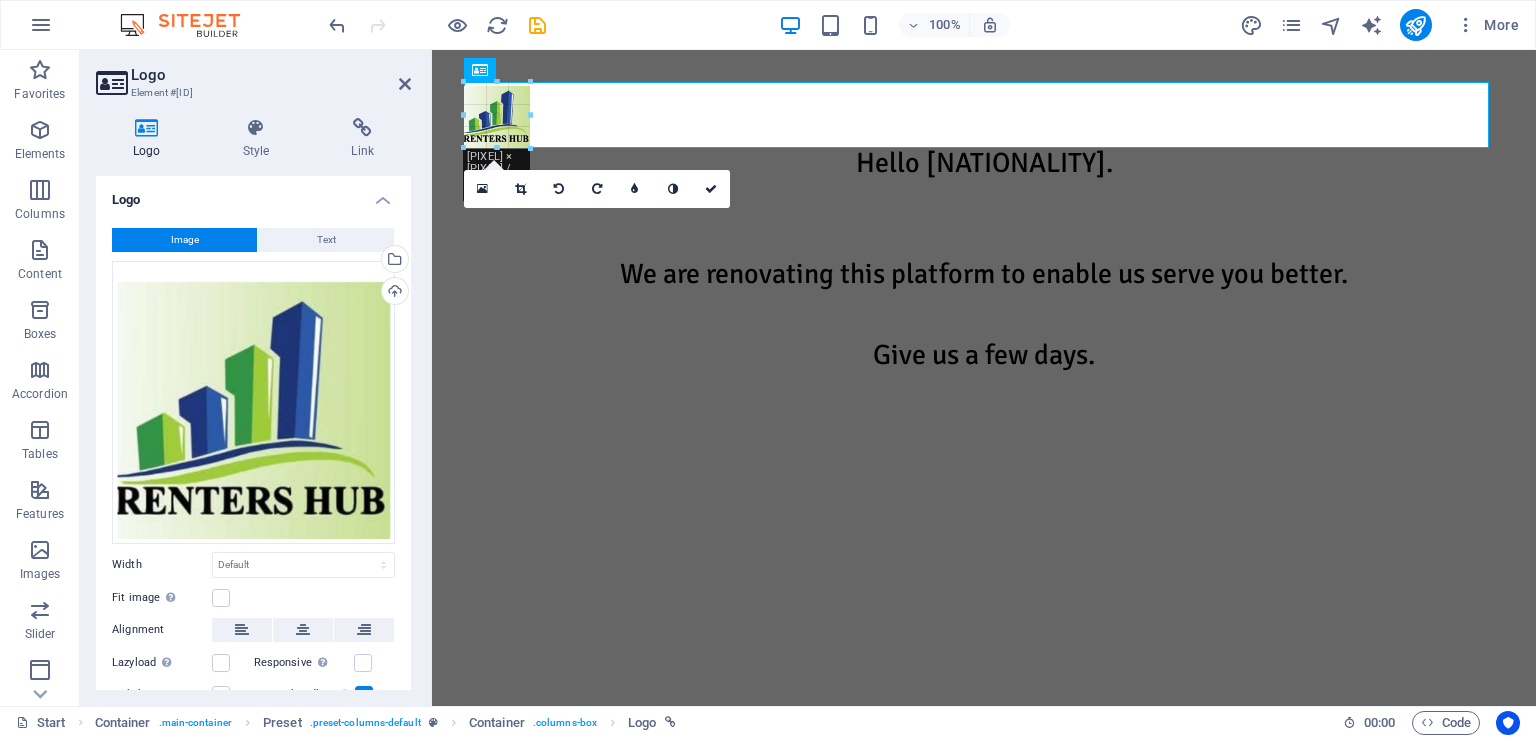 type on "66" 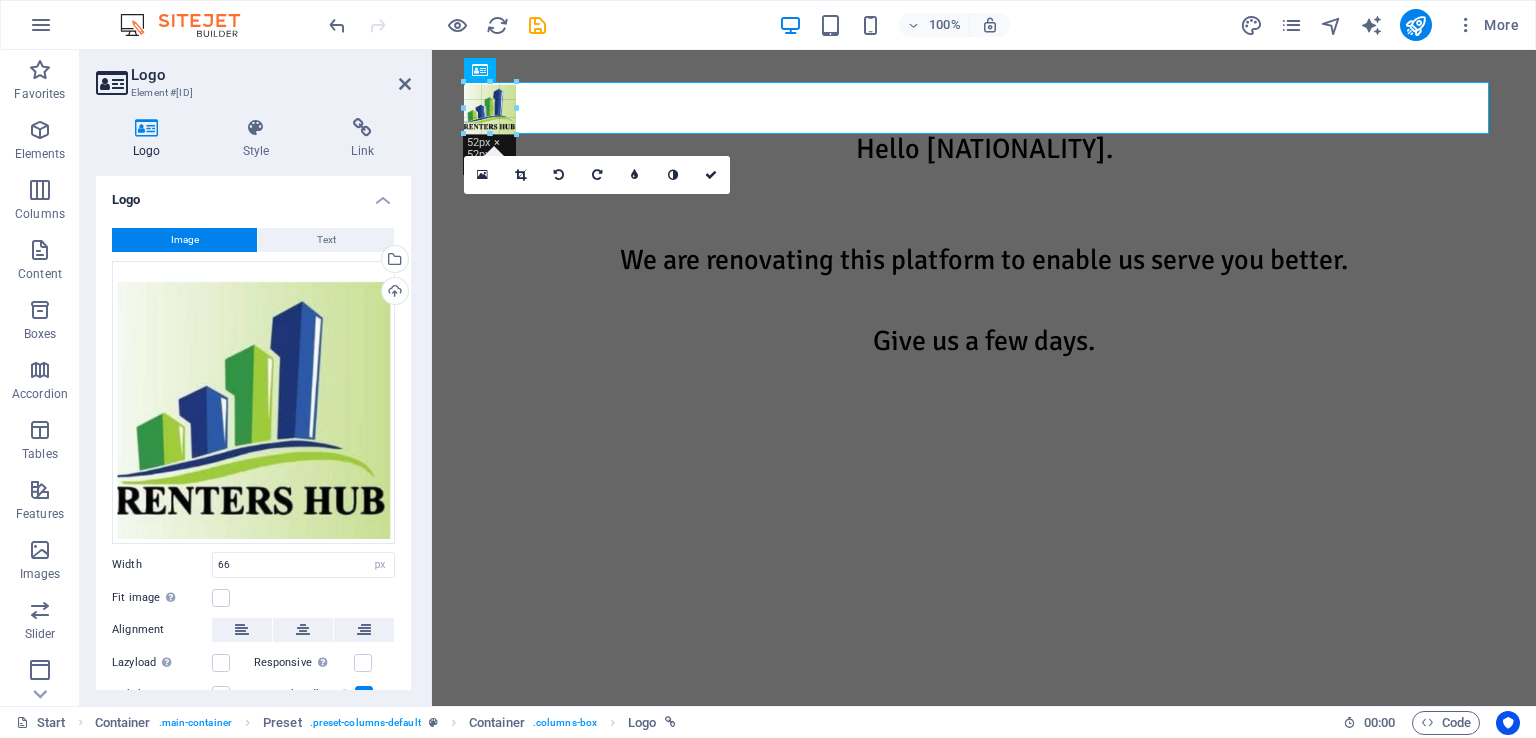 drag, startPoint x: 528, startPoint y: 142, endPoint x: 518, endPoint y: 134, distance: 12.806249 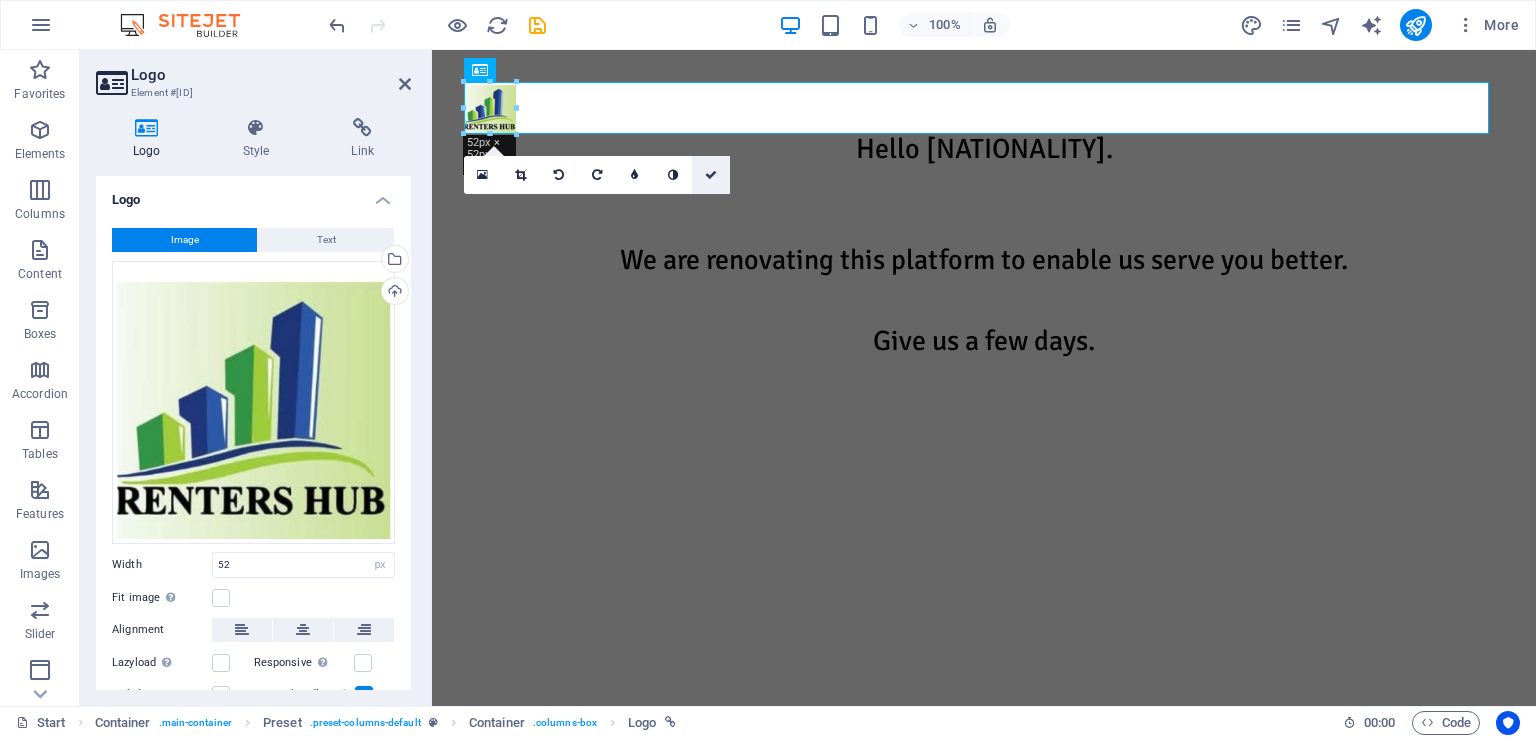 click at bounding box center [711, 175] 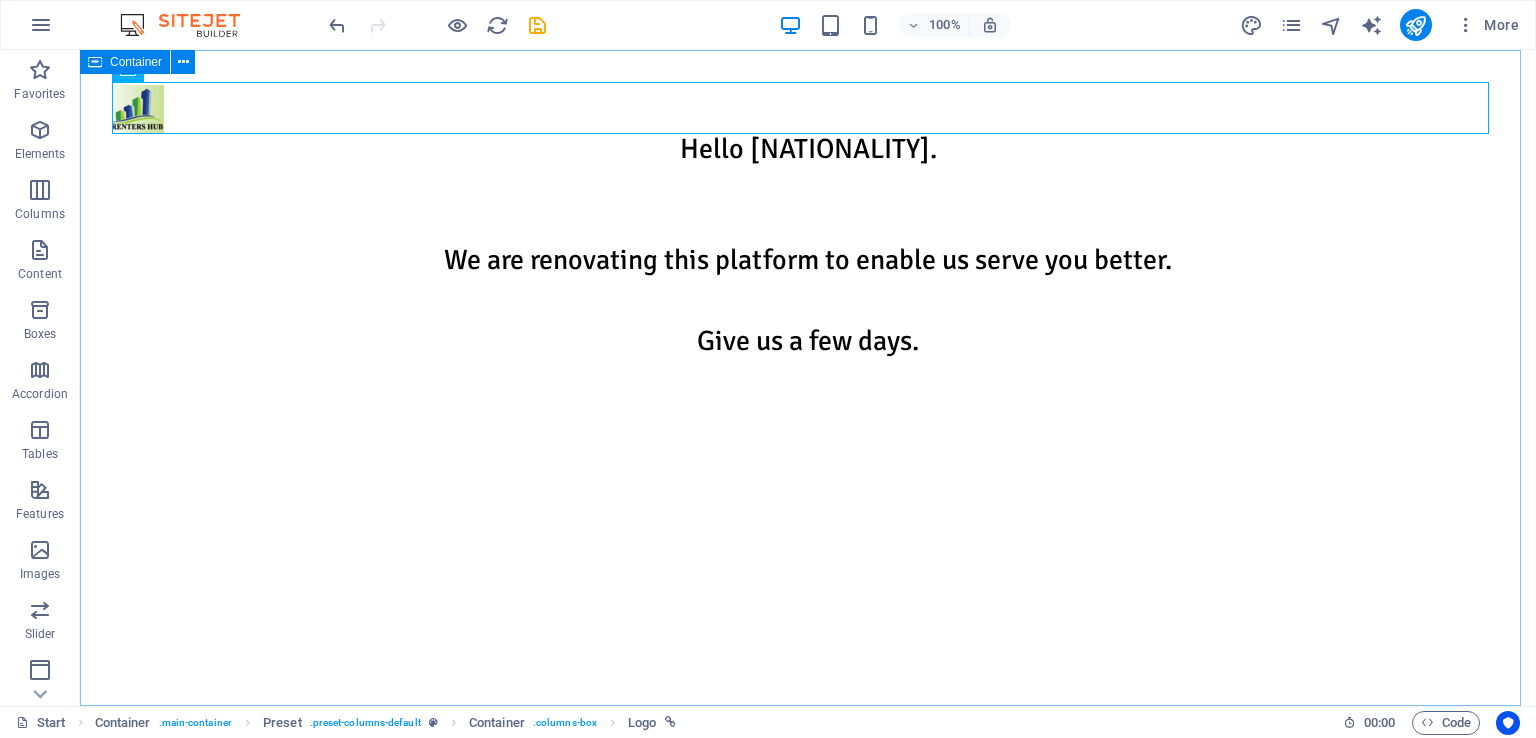 click at bounding box center [95, 62] 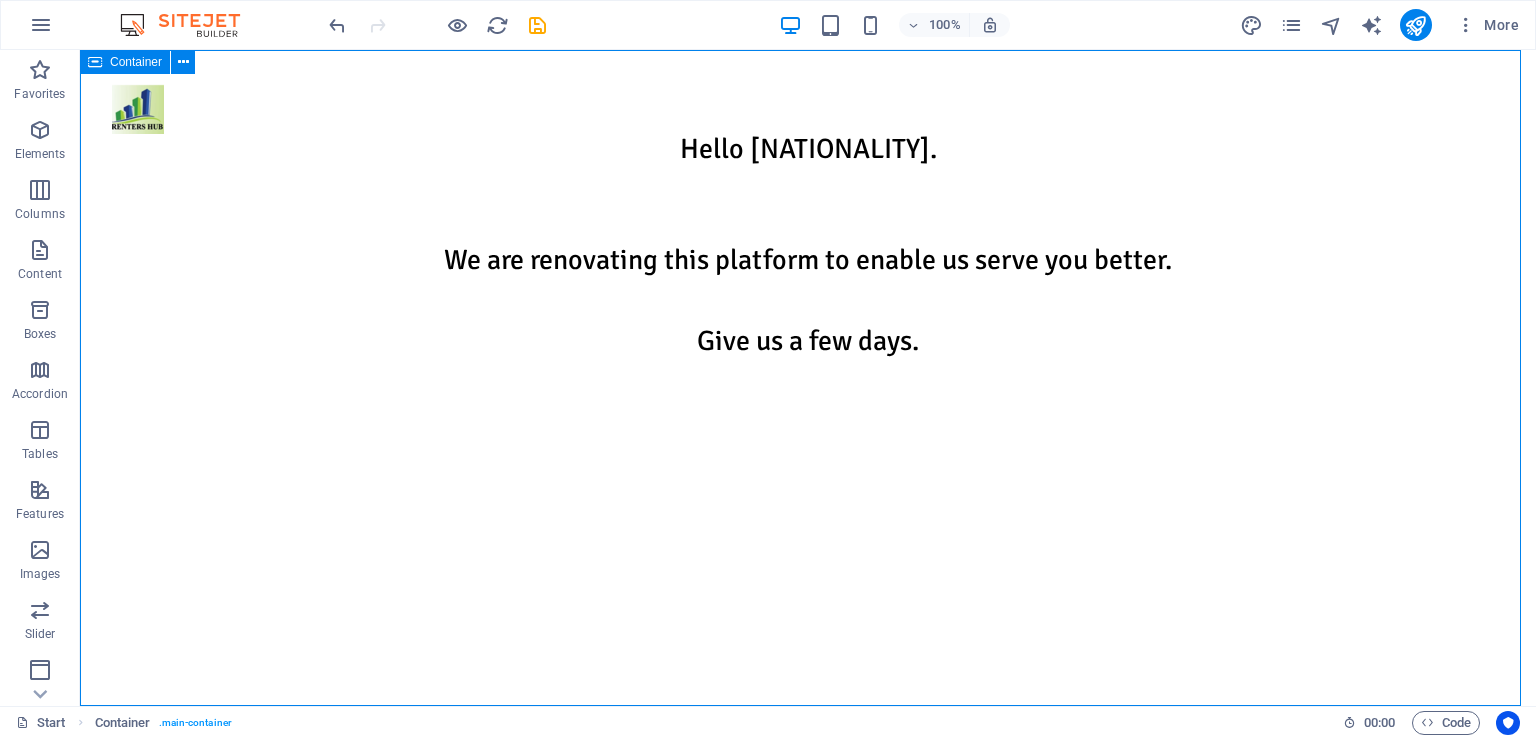 click at bounding box center [95, 62] 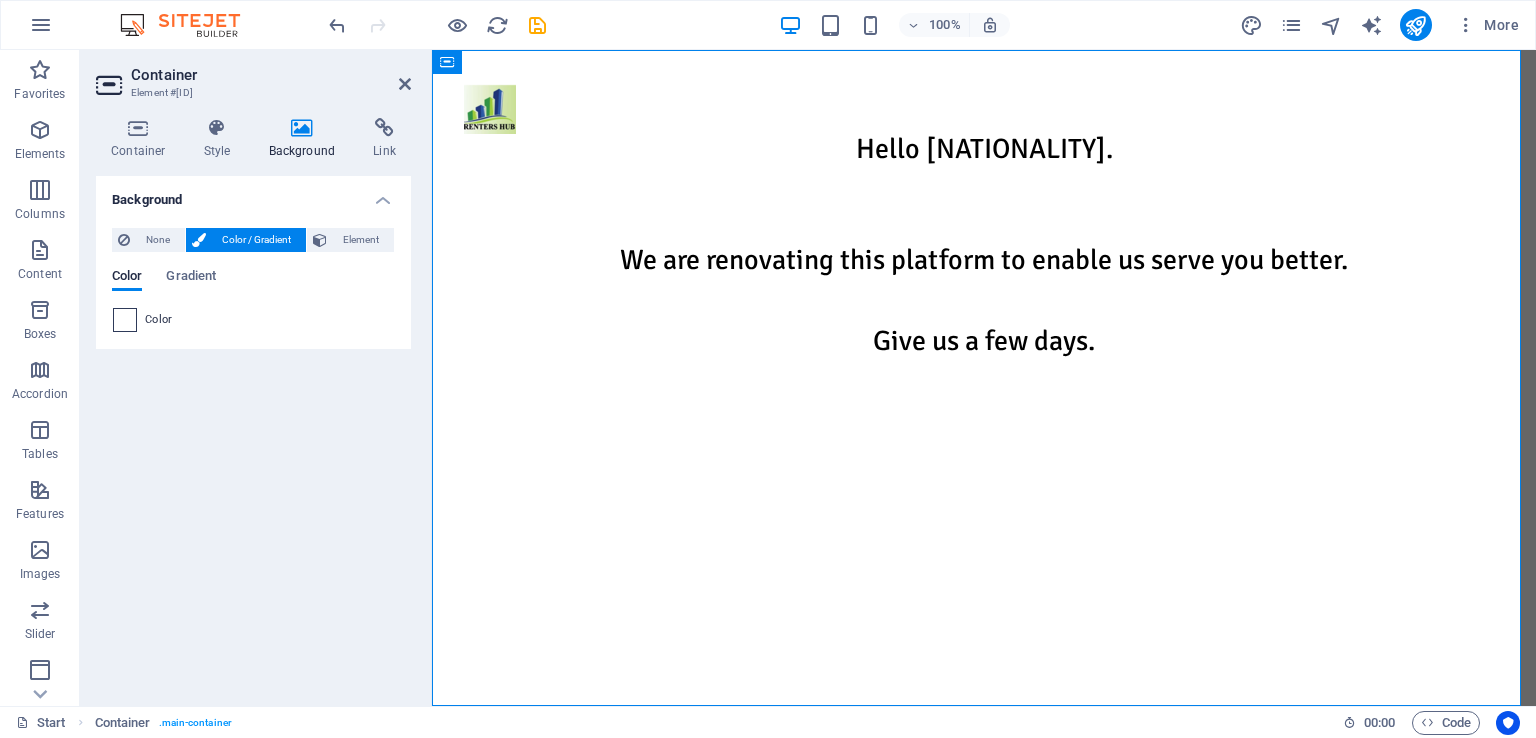 click at bounding box center [125, 320] 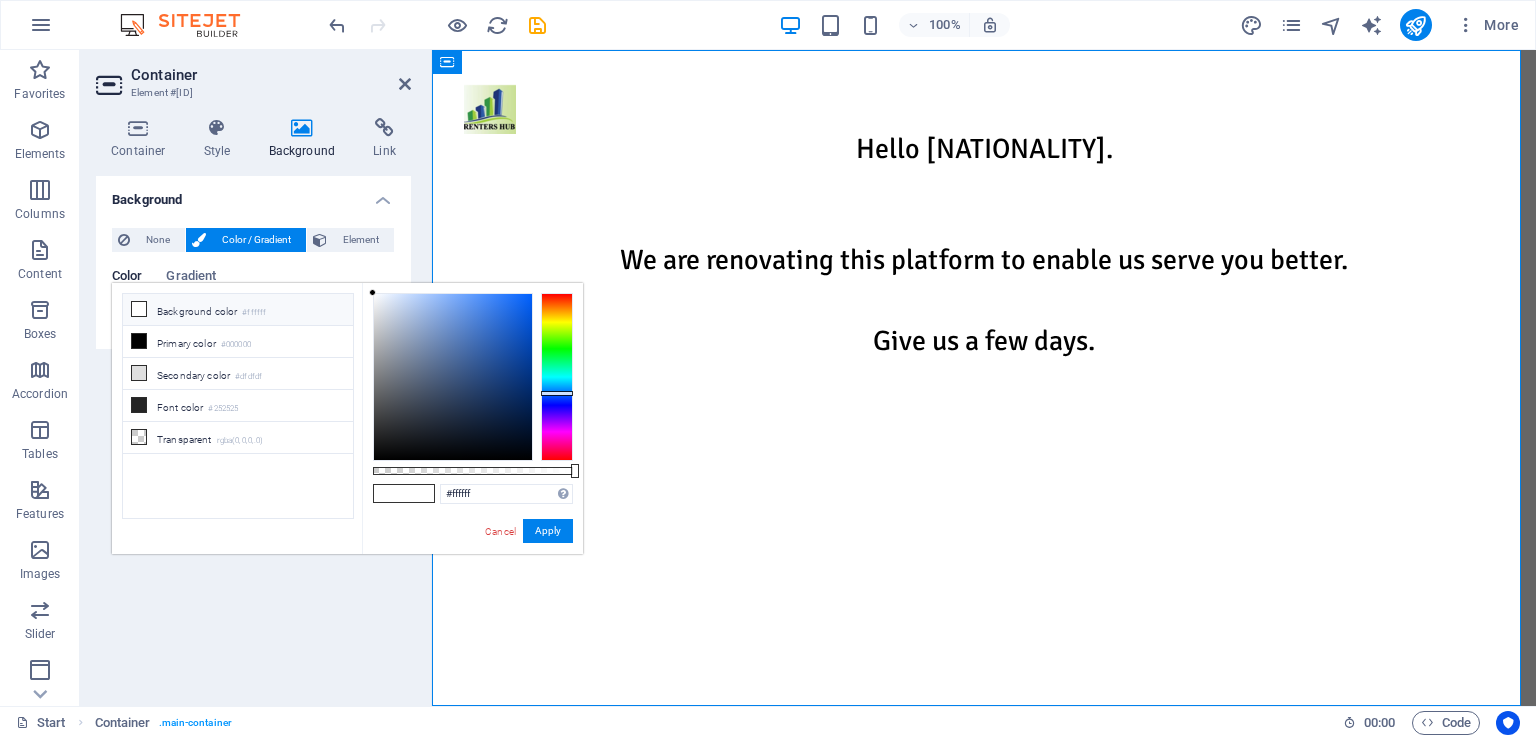 click at bounding box center (557, 377) 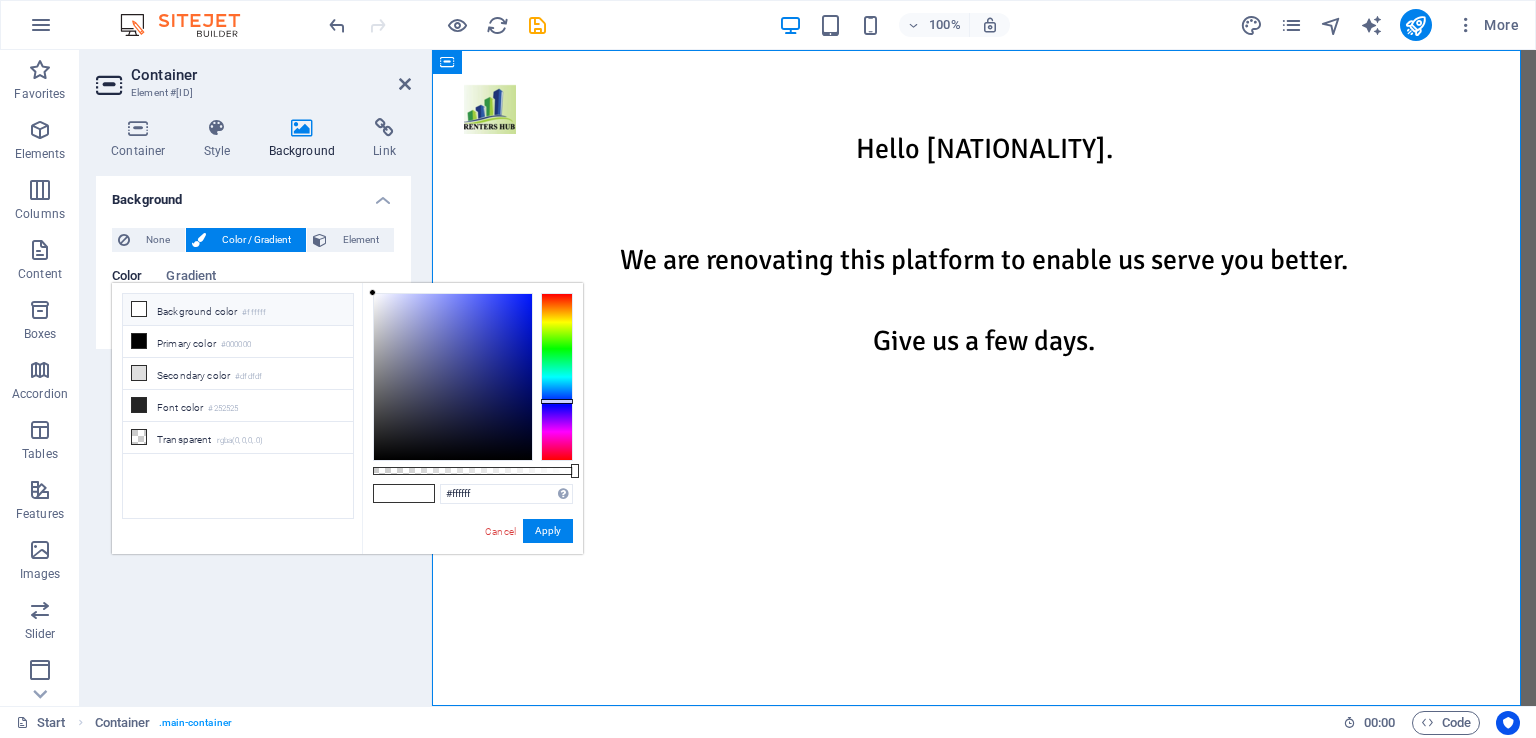 click at bounding box center [557, 377] 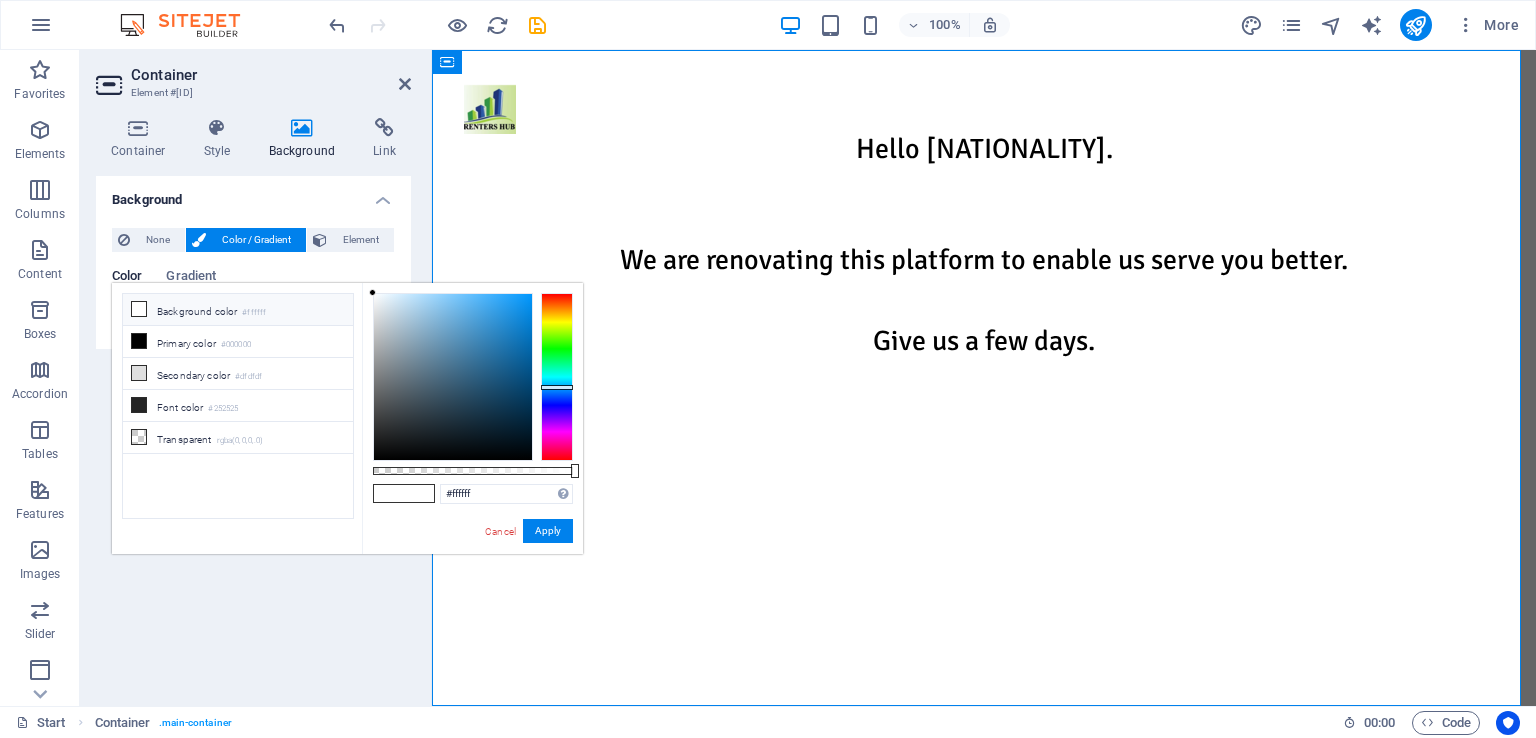 drag, startPoint x: 561, startPoint y: 397, endPoint x: 564, endPoint y: 387, distance: 10.440307 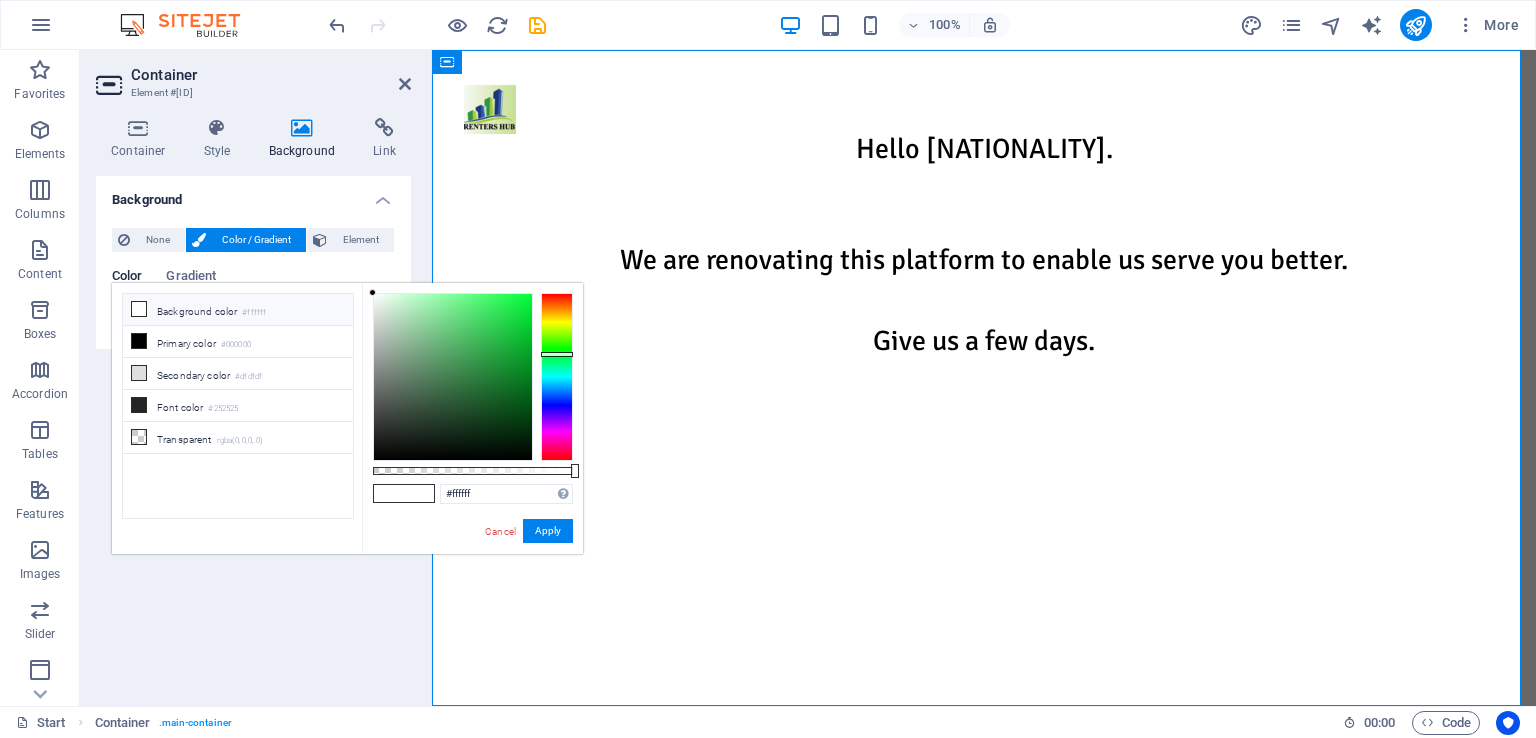 drag, startPoint x: 569, startPoint y: 385, endPoint x: 562, endPoint y: 354, distance: 31.780497 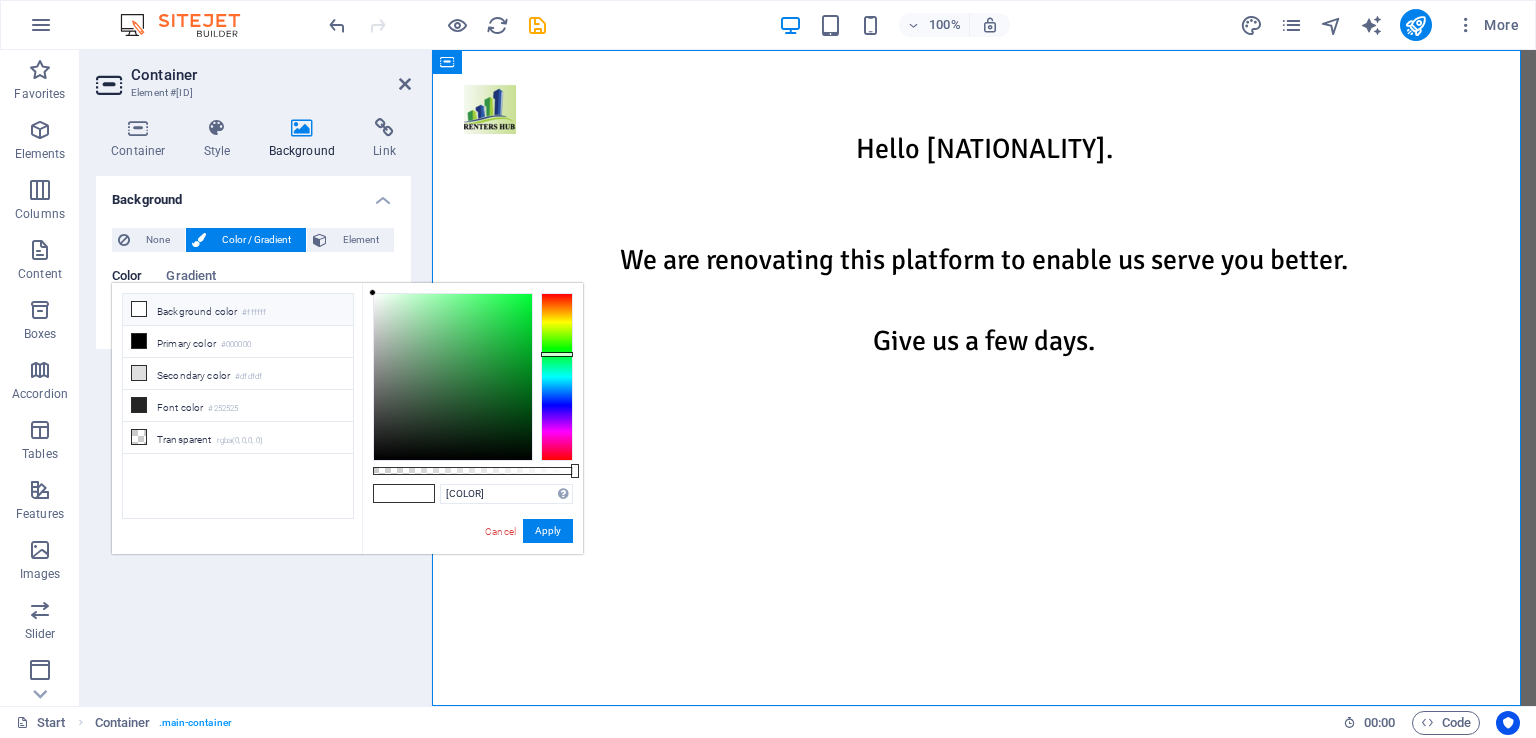 click at bounding box center [453, 377] 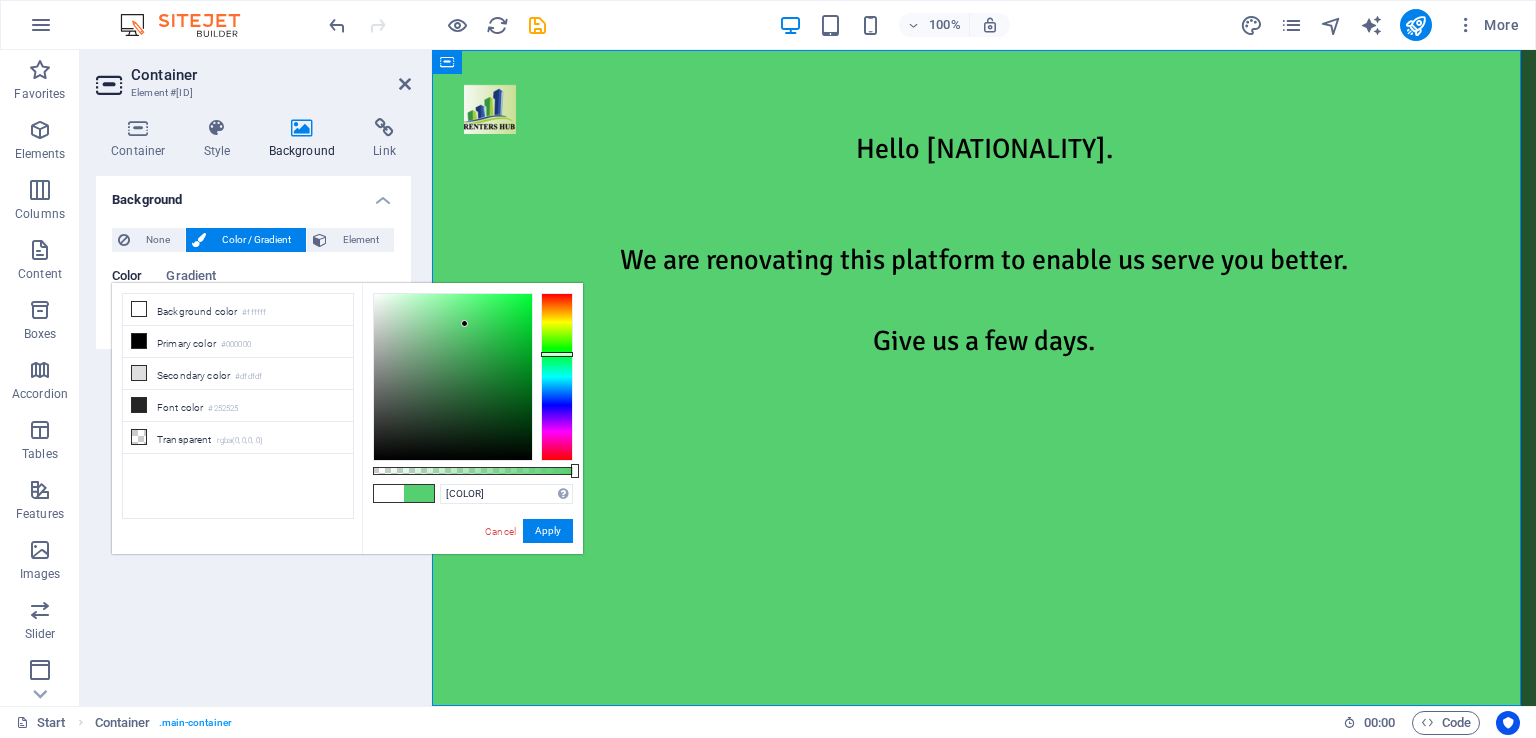 click at bounding box center (453, 377) 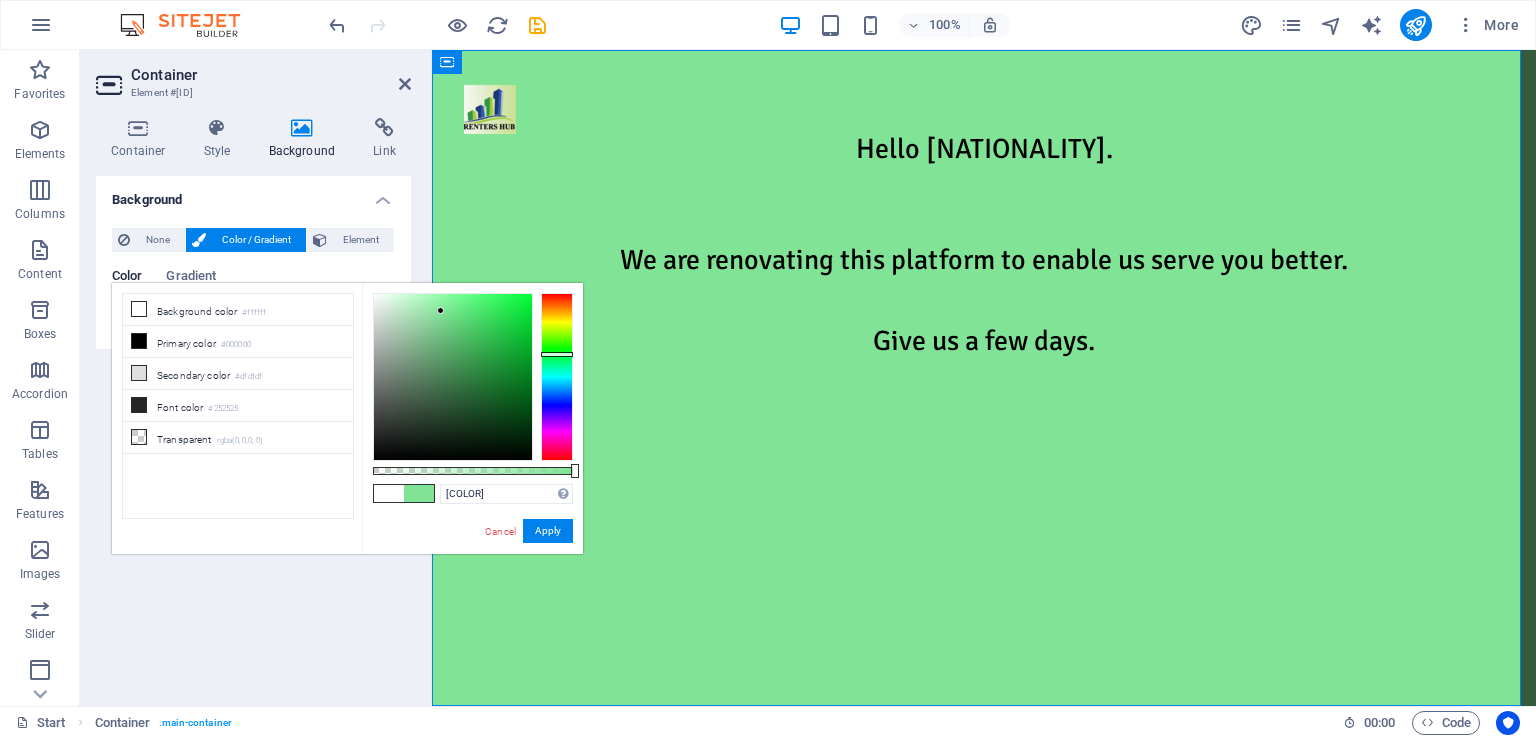 click at bounding box center [453, 377] 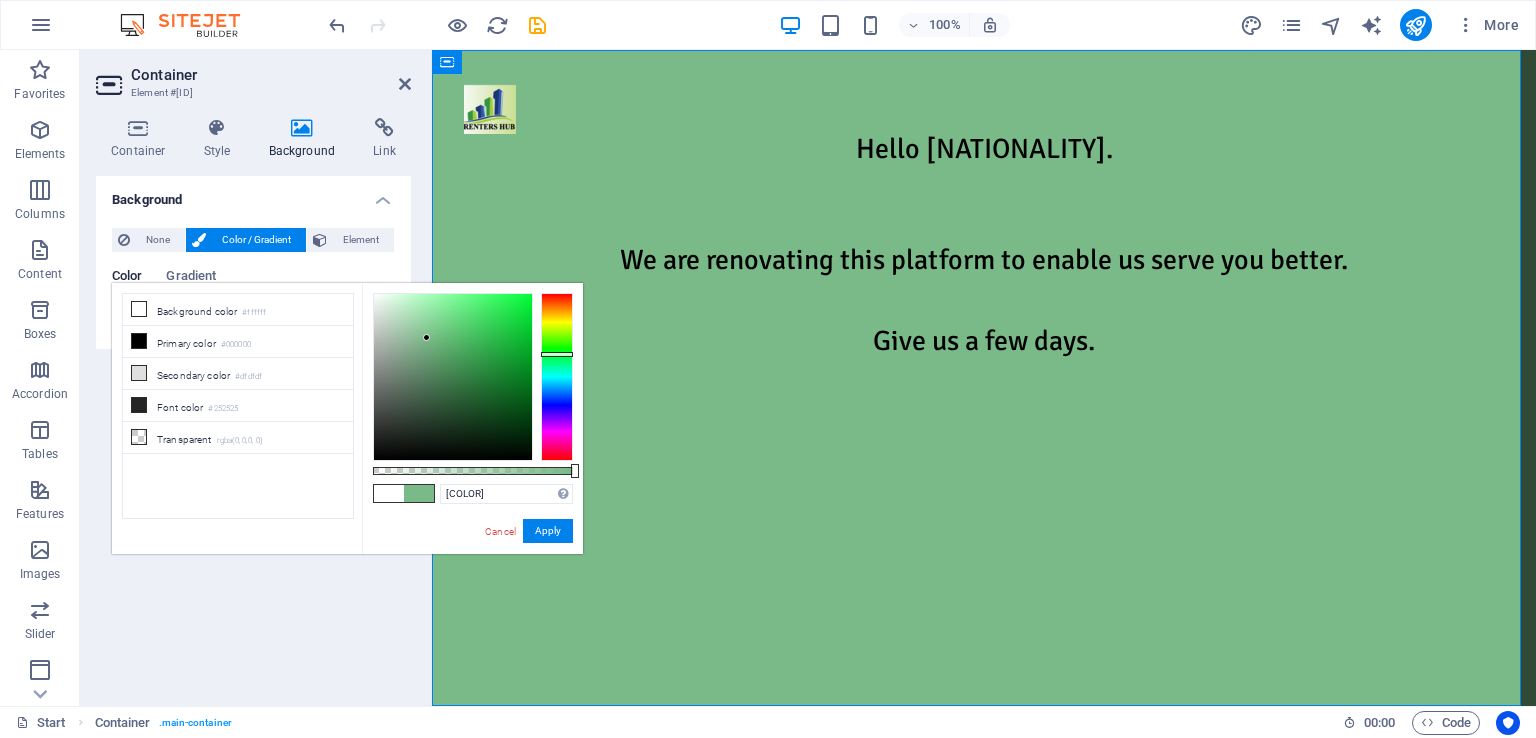click at bounding box center [453, 377] 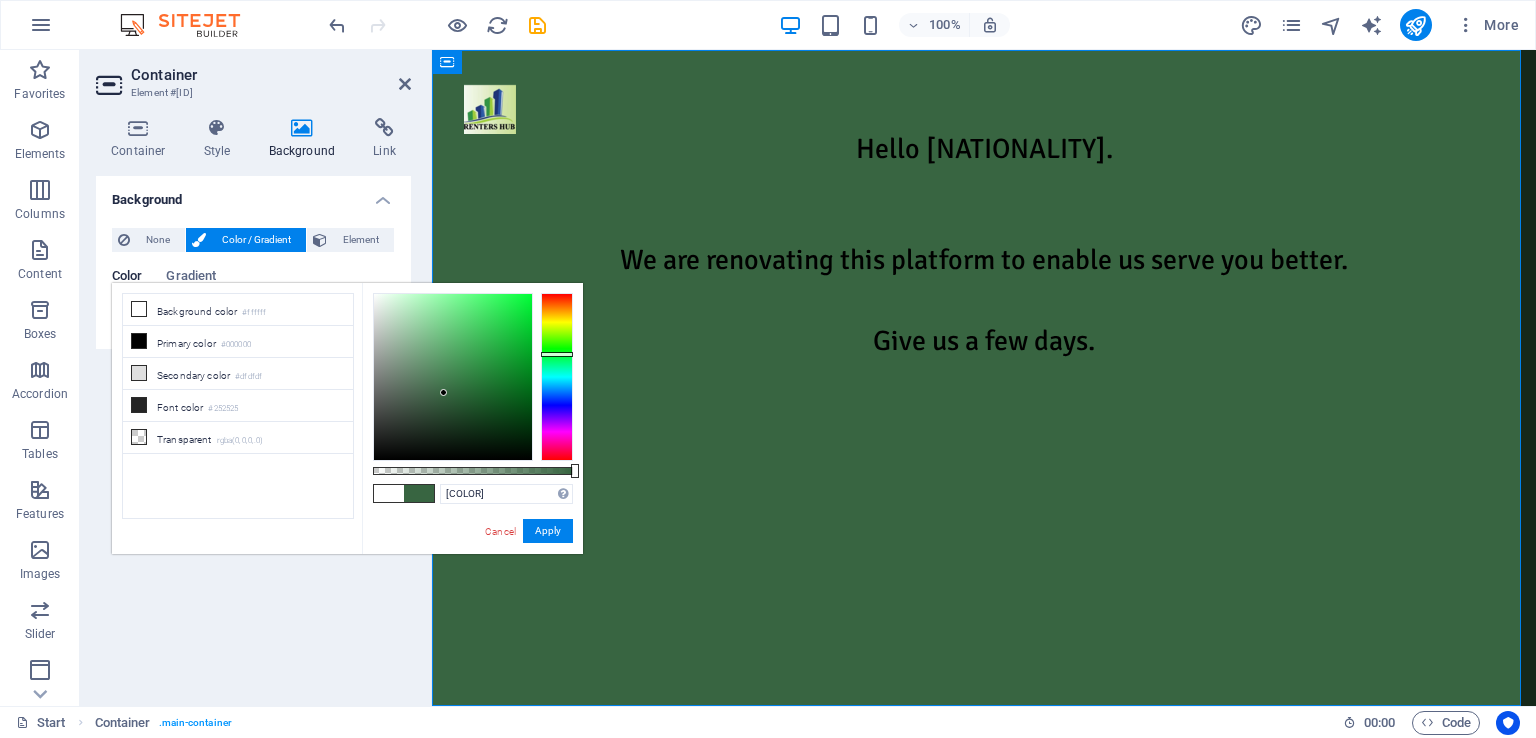 click at bounding box center [453, 377] 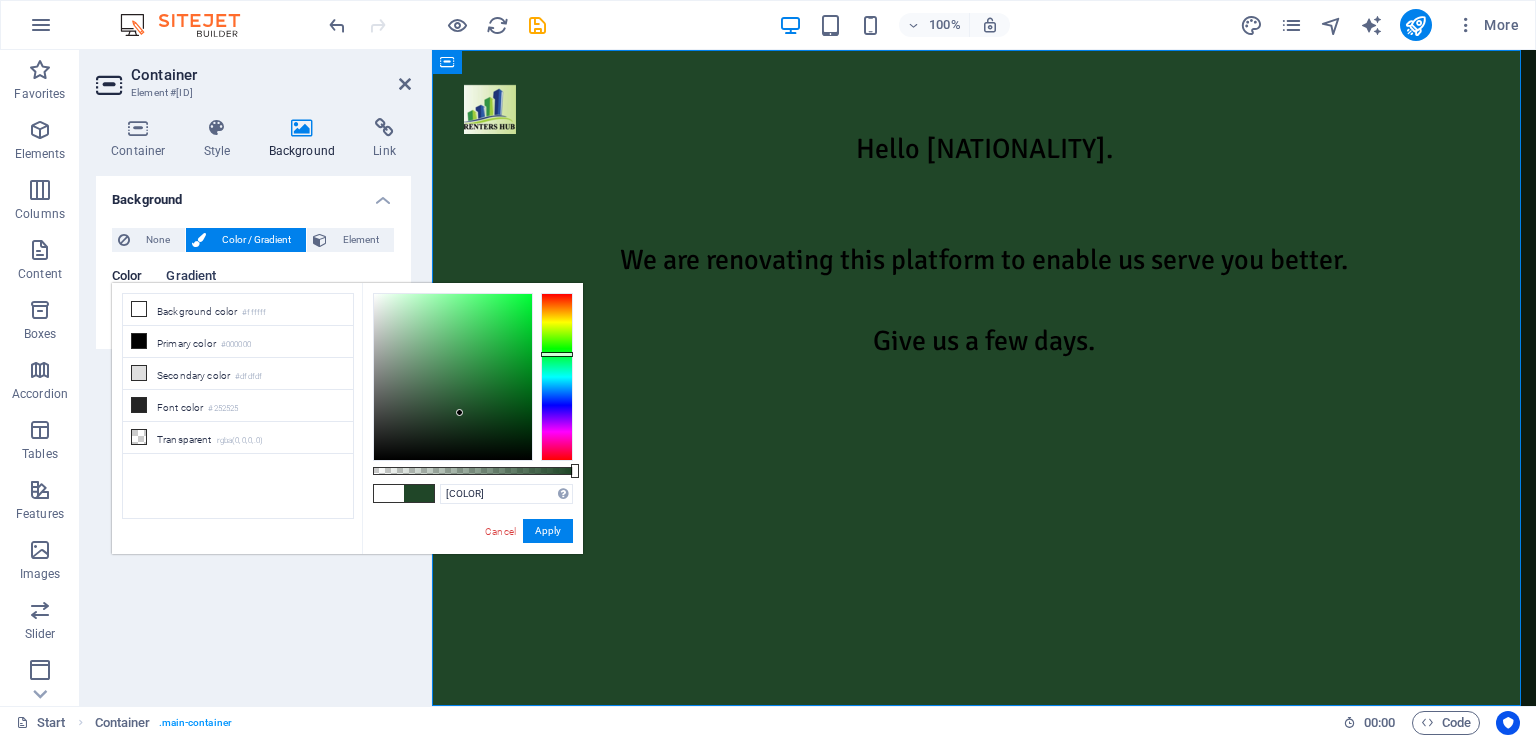 click on "Gradient" at bounding box center [191, 278] 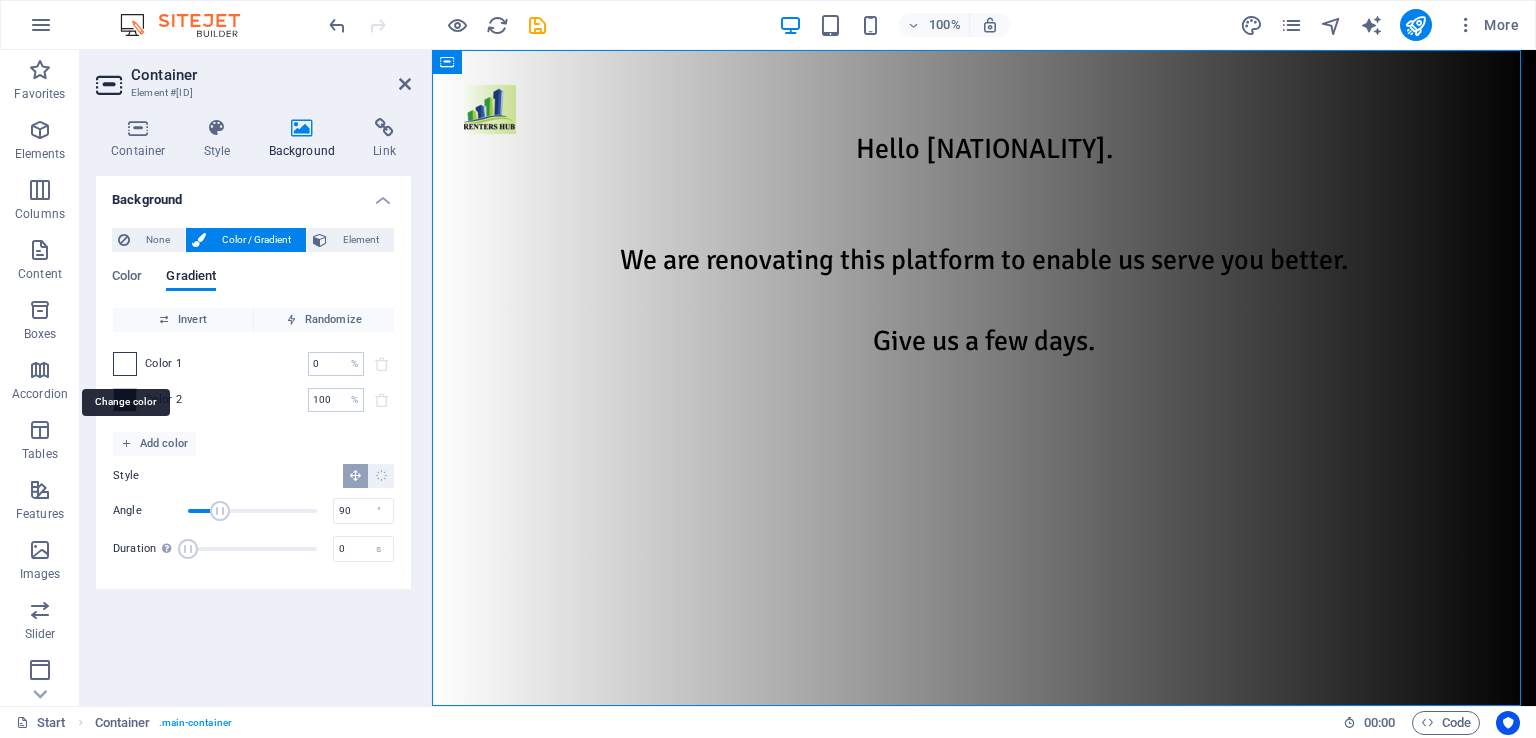 click at bounding box center (125, 364) 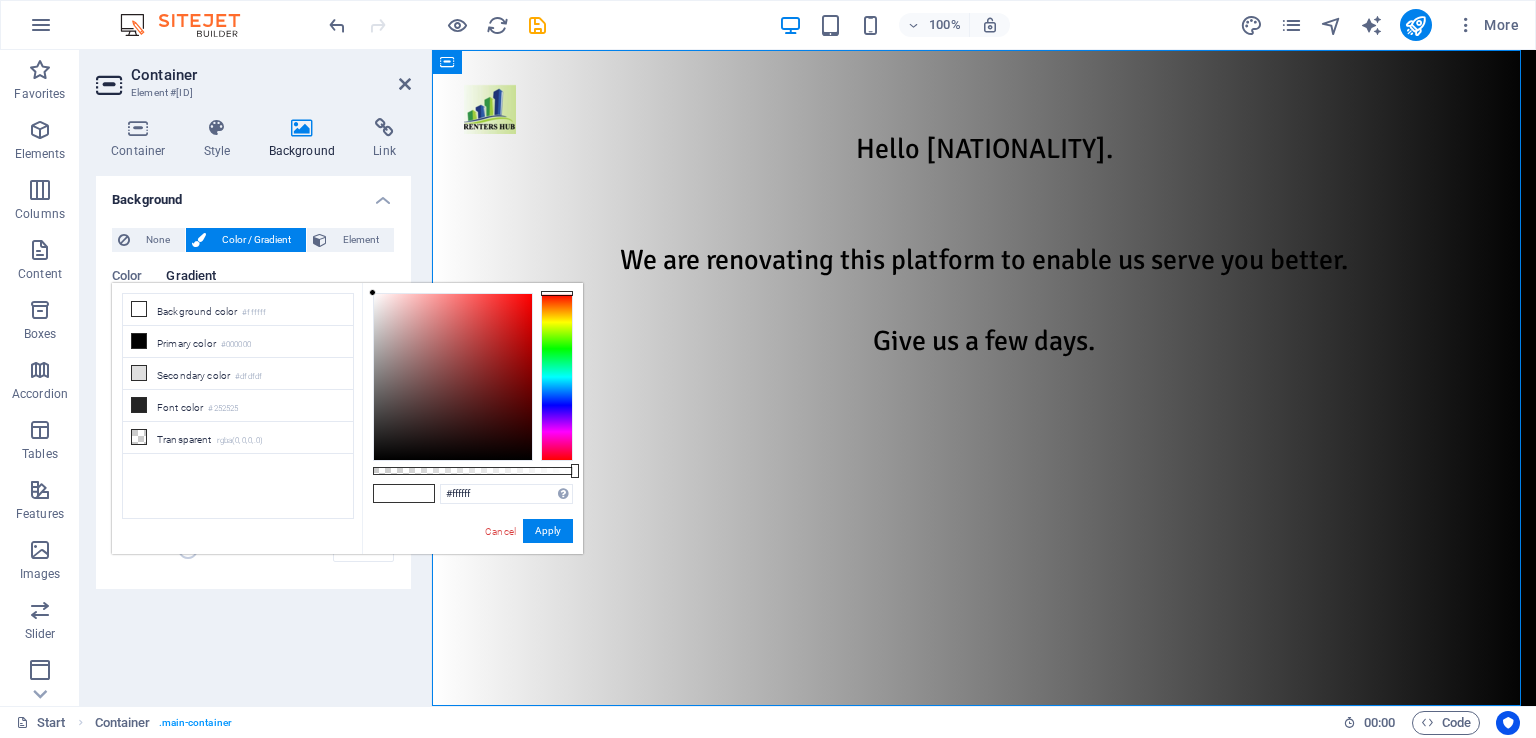 click at bounding box center [557, 377] 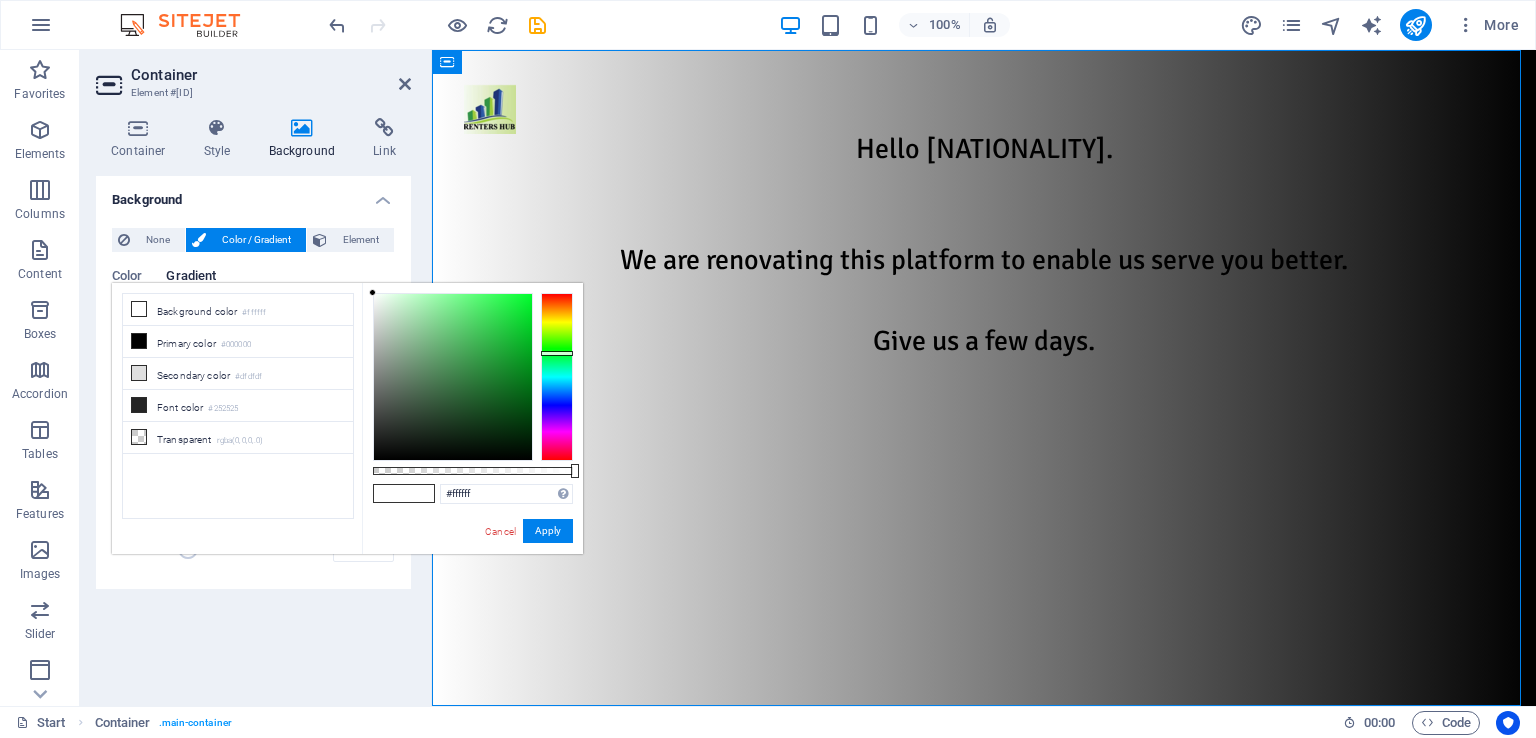 click at bounding box center [557, 377] 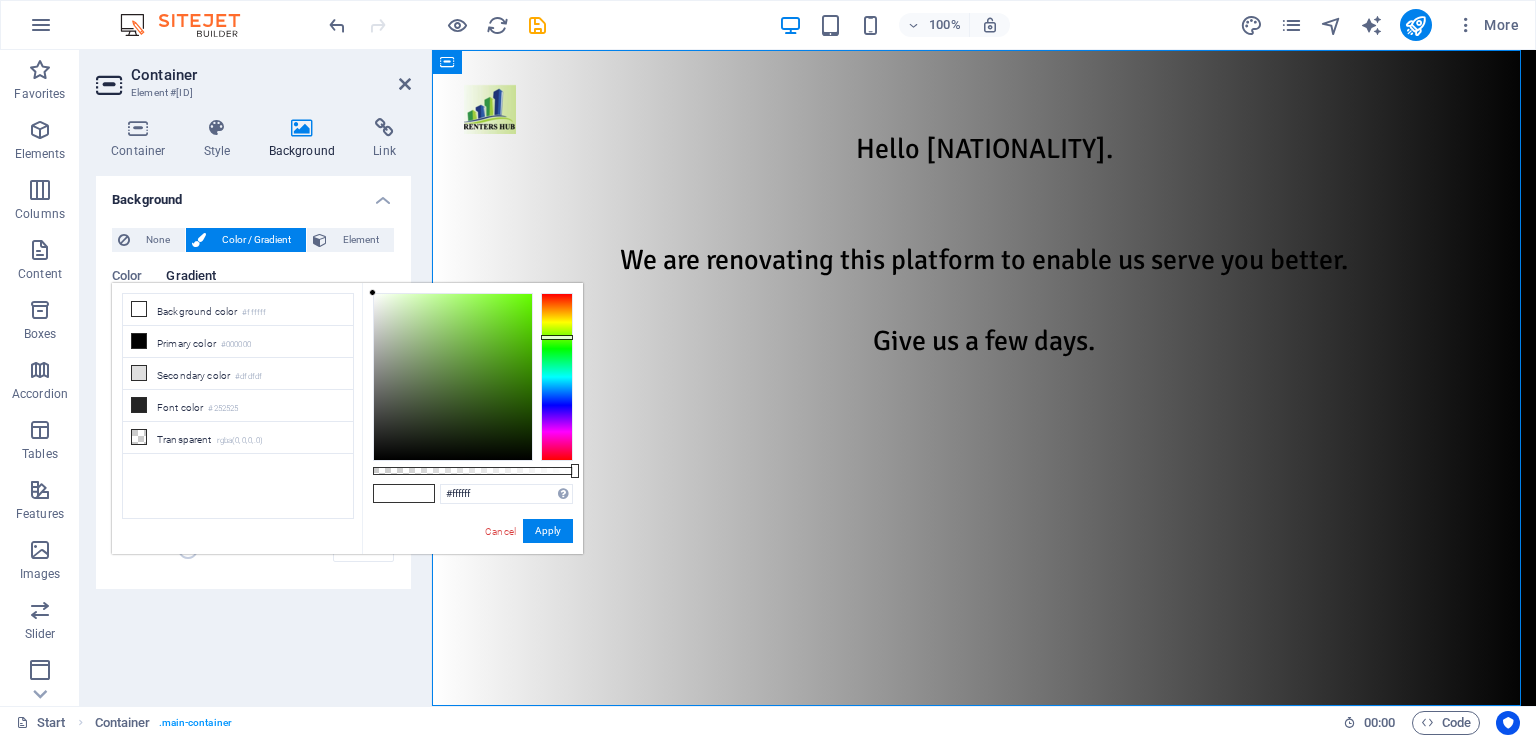 click at bounding box center [557, 377] 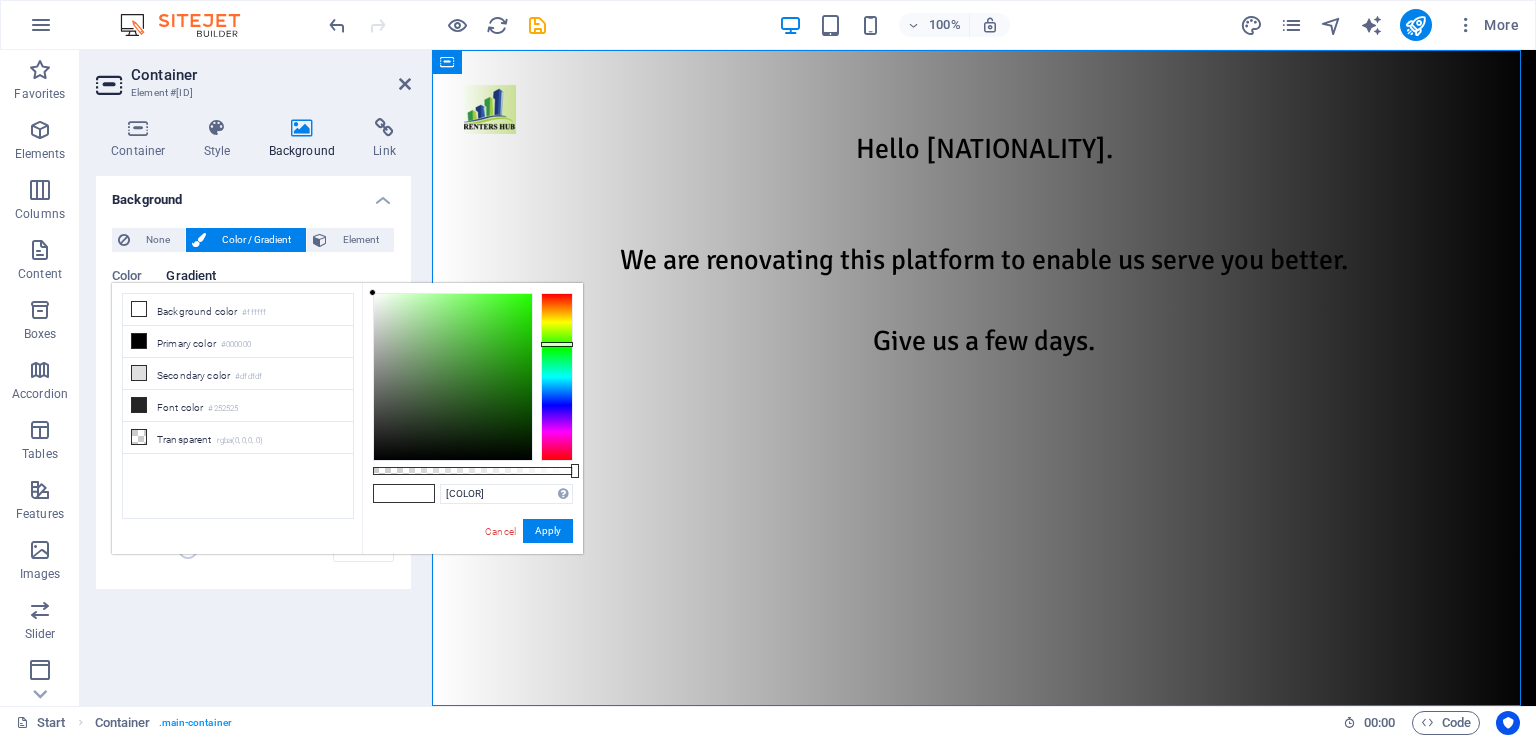 click at bounding box center (453, 377) 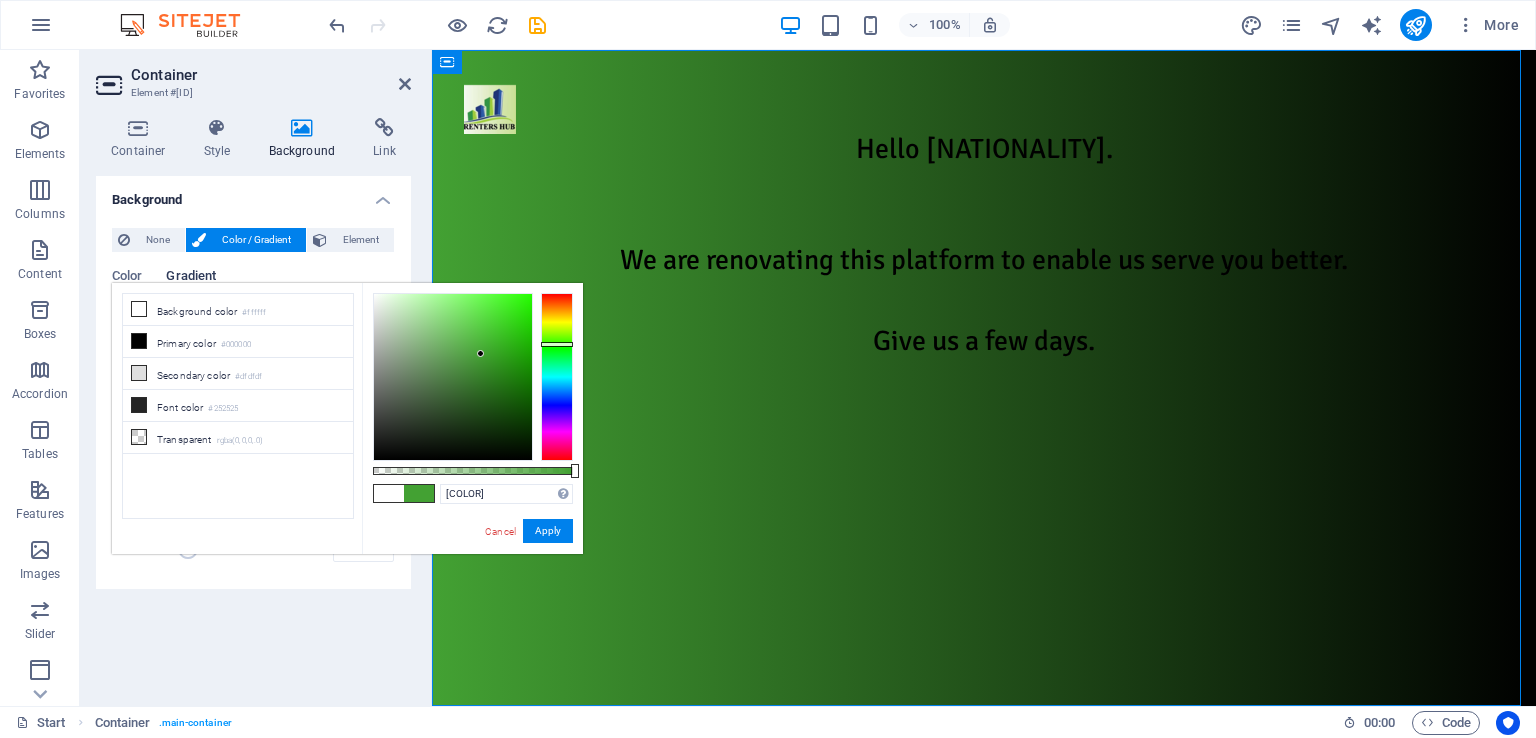 click on "Gradient" at bounding box center (191, 278) 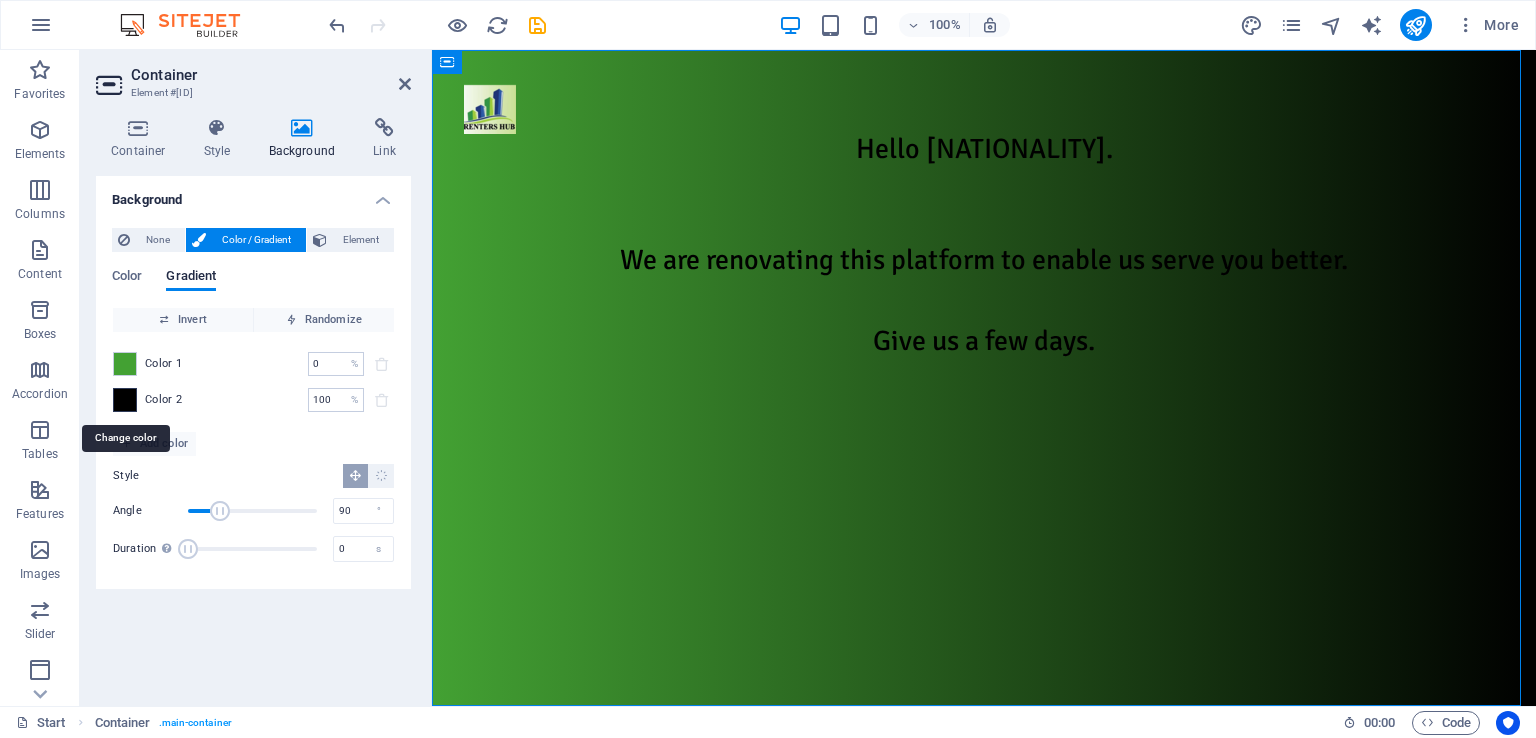 click at bounding box center (125, 400) 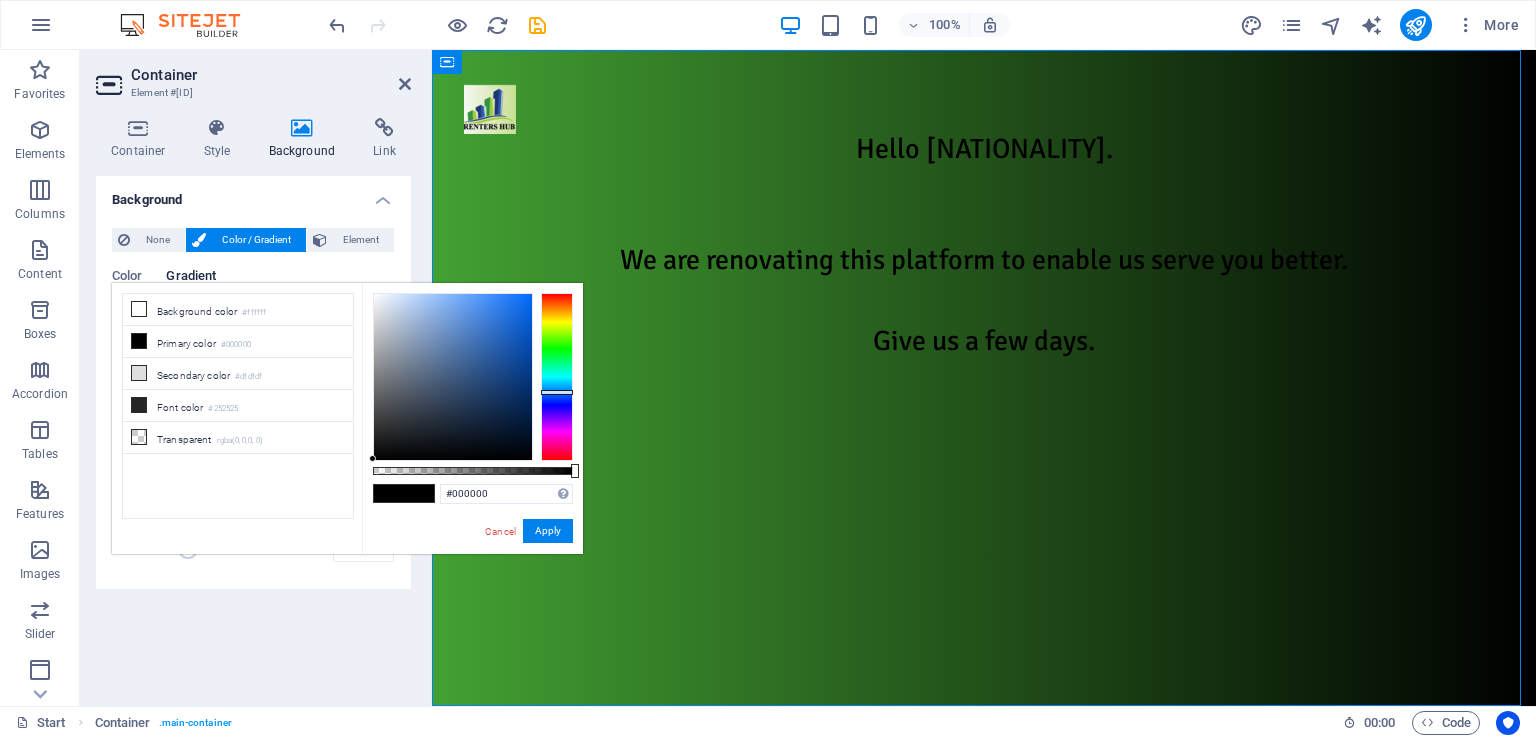 click at bounding box center (557, 377) 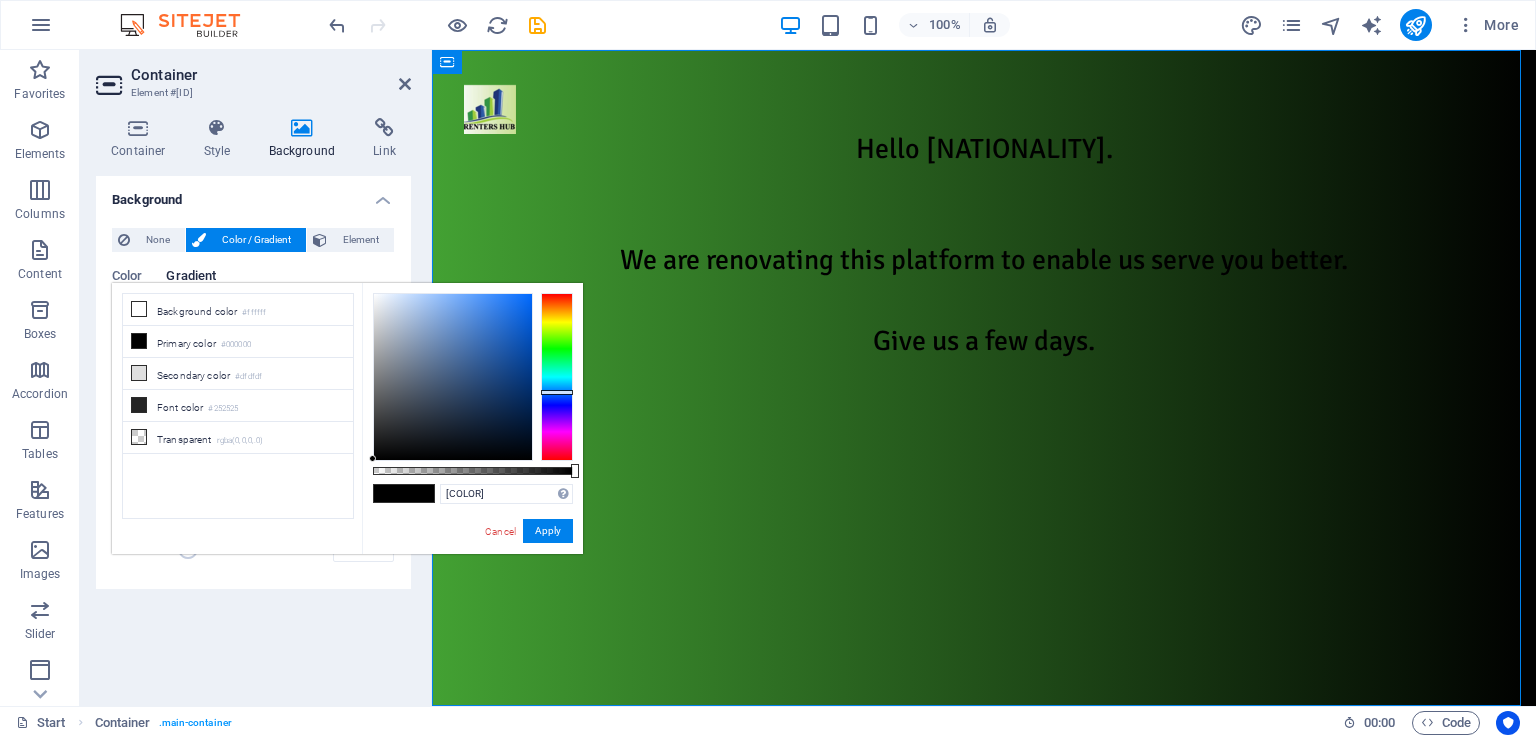 click at bounding box center (453, 377) 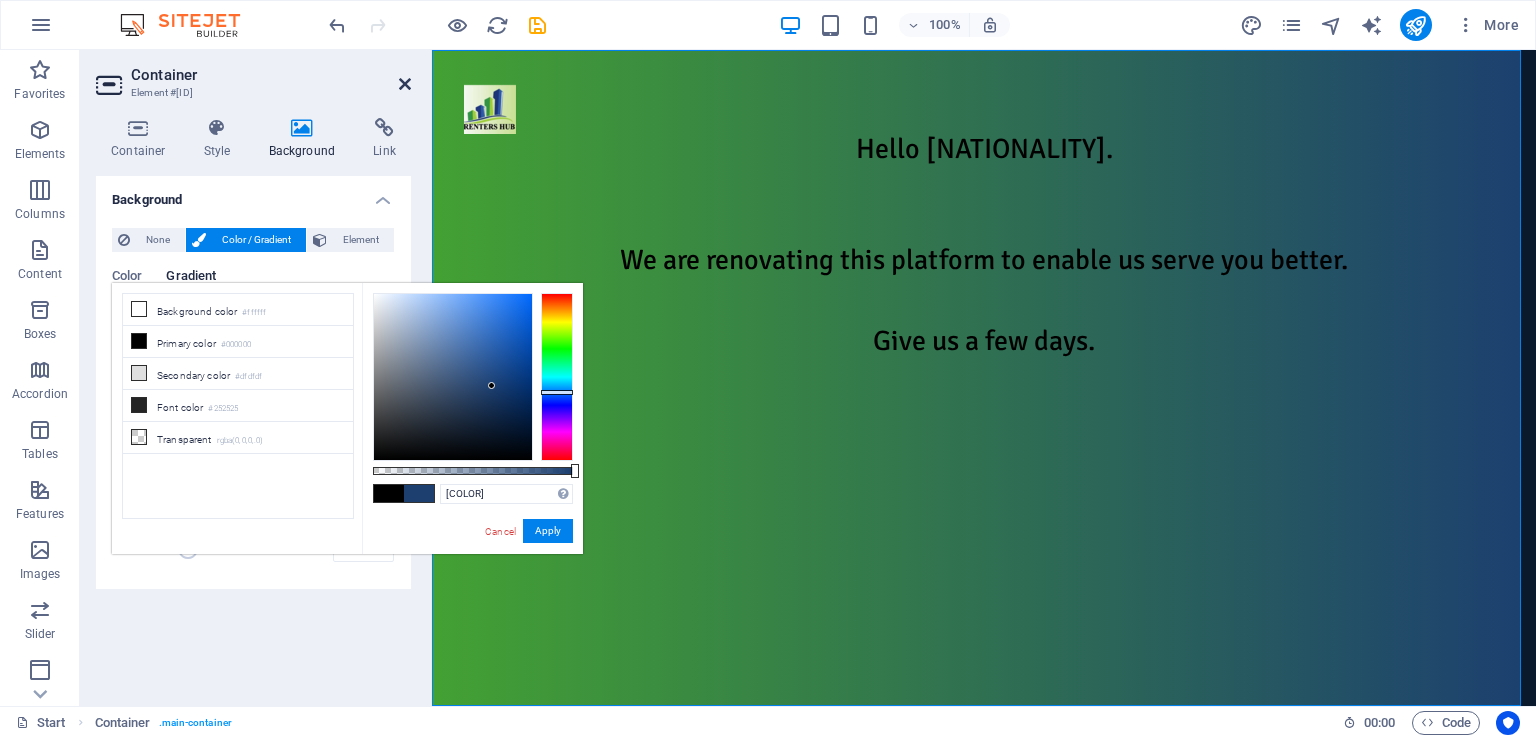 click at bounding box center [405, 84] 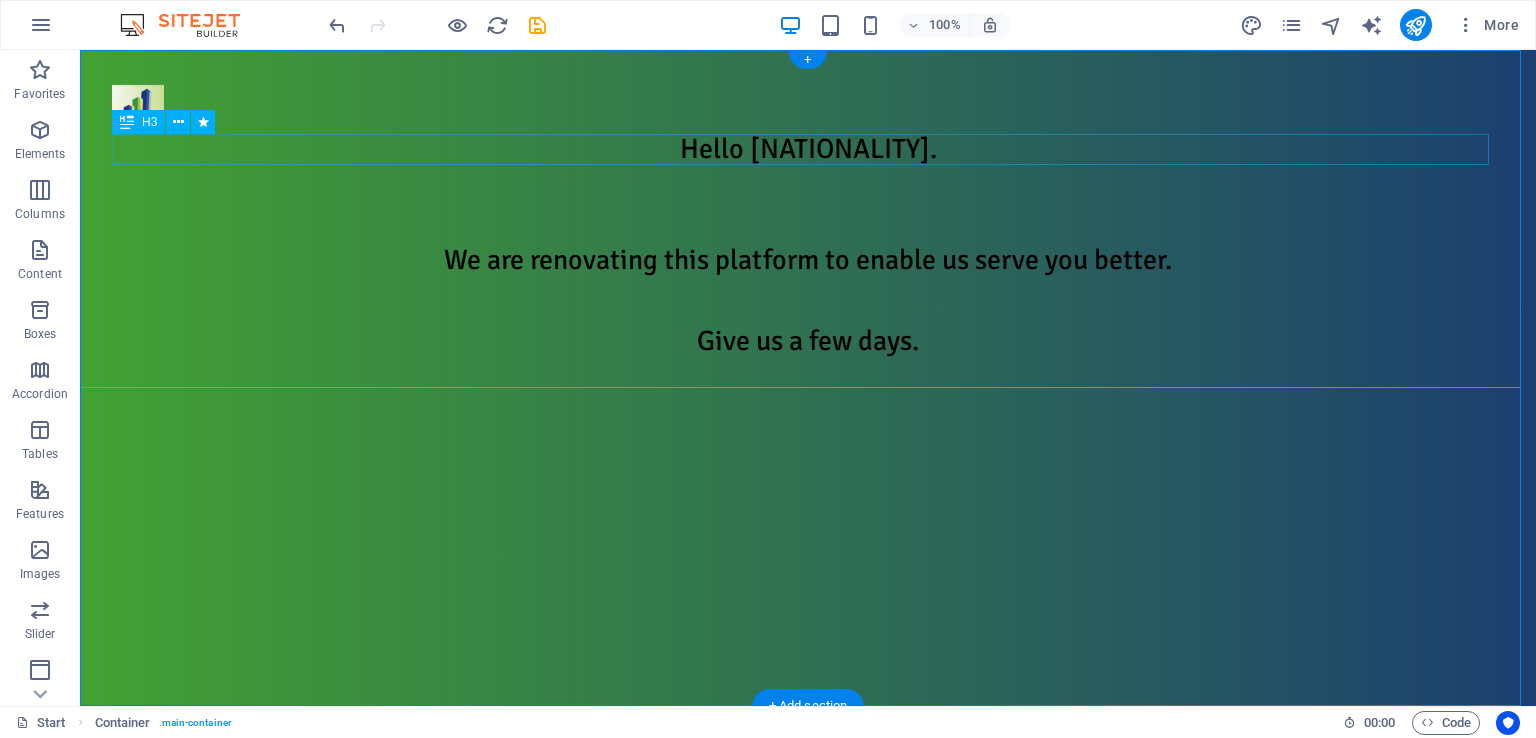 click on "Hello [COUNTRY]." at bounding box center [808, 149] 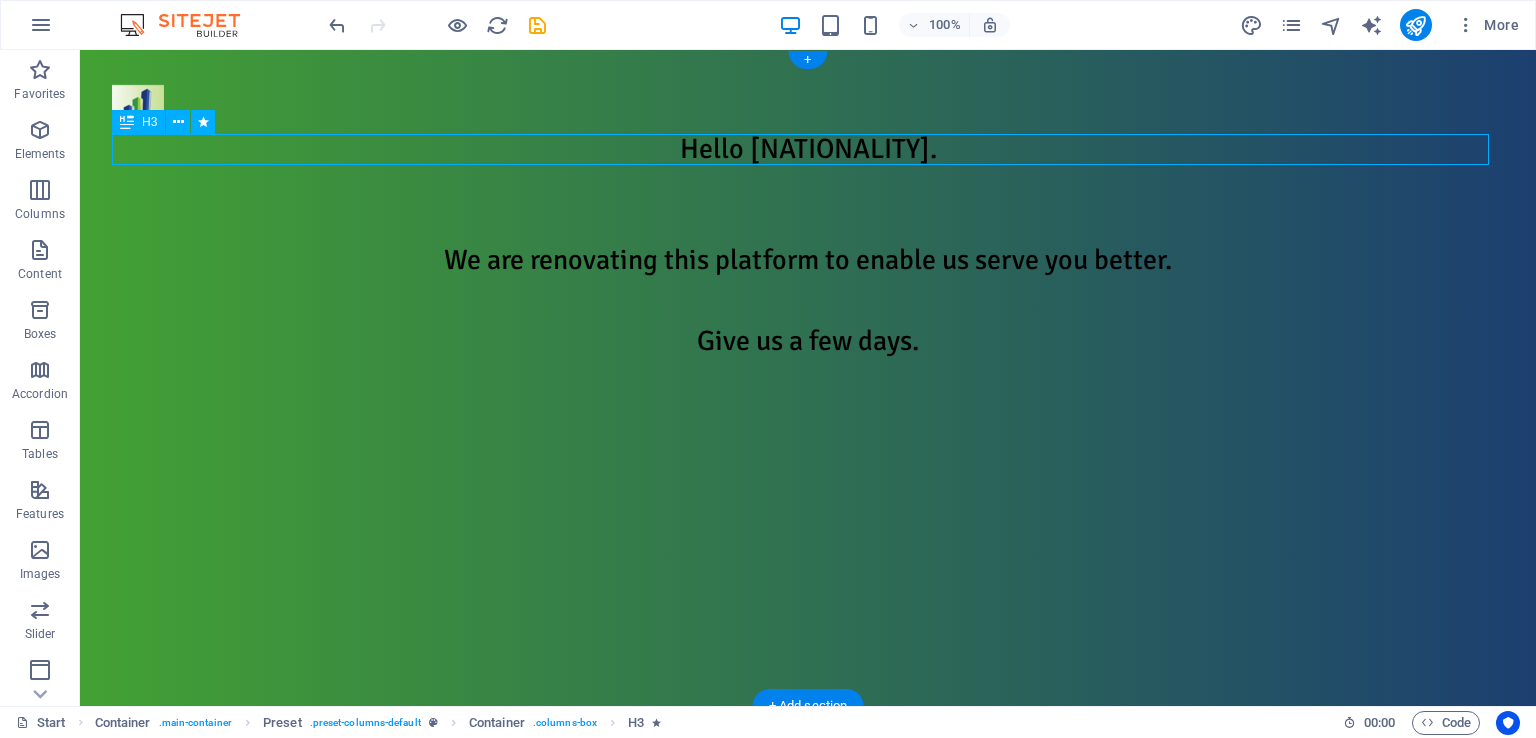 click on "Hello [COUNTRY]." at bounding box center (808, 149) 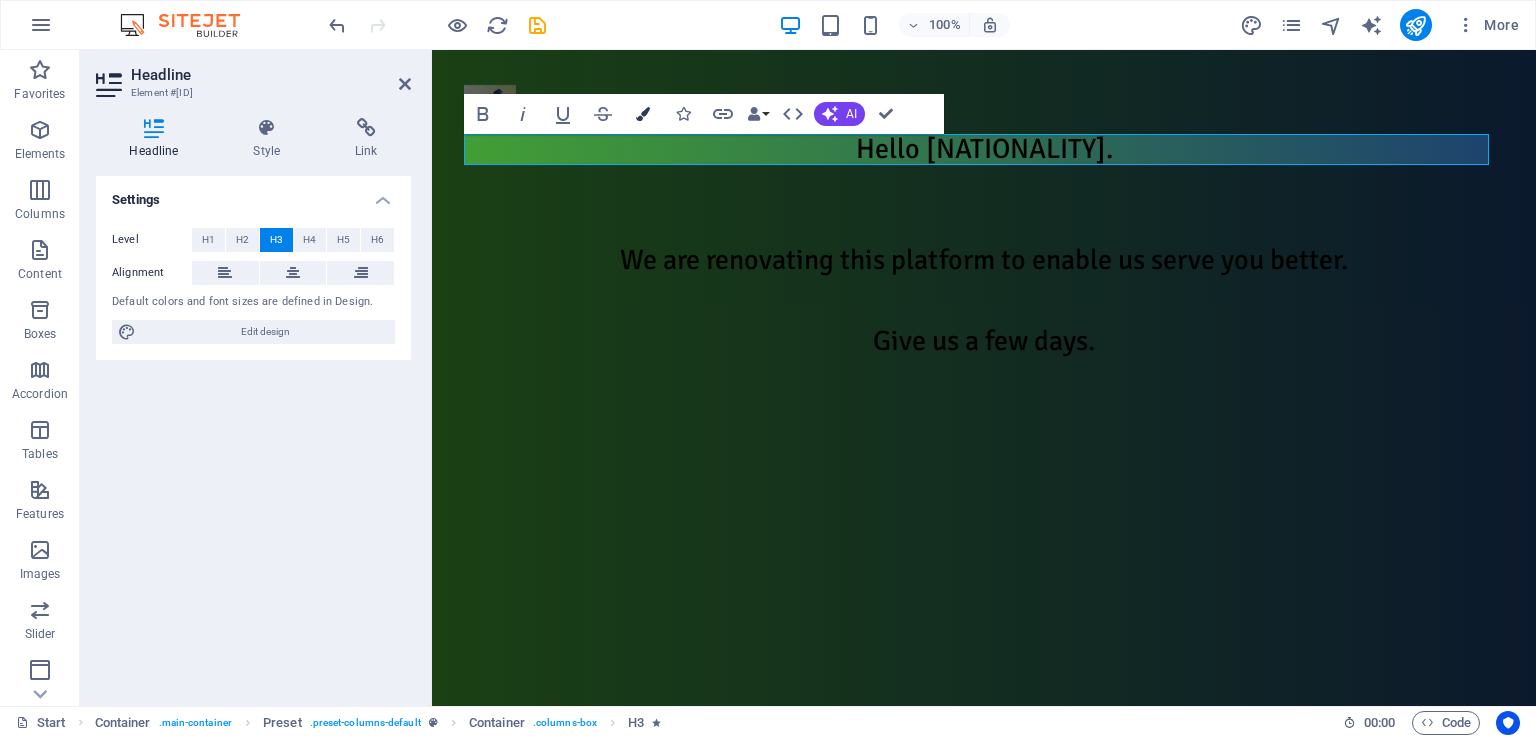 click at bounding box center [643, 114] 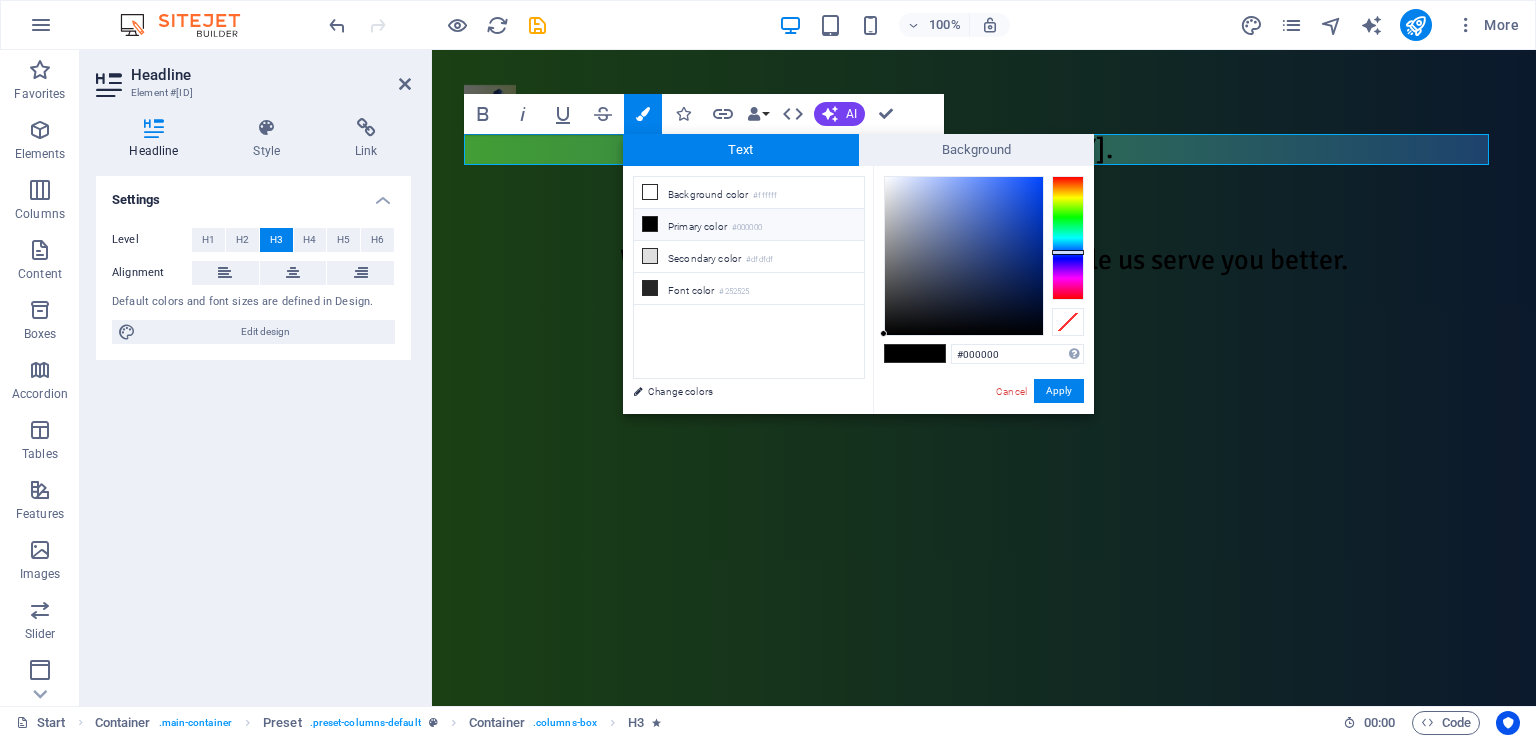 click at bounding box center (1068, 238) 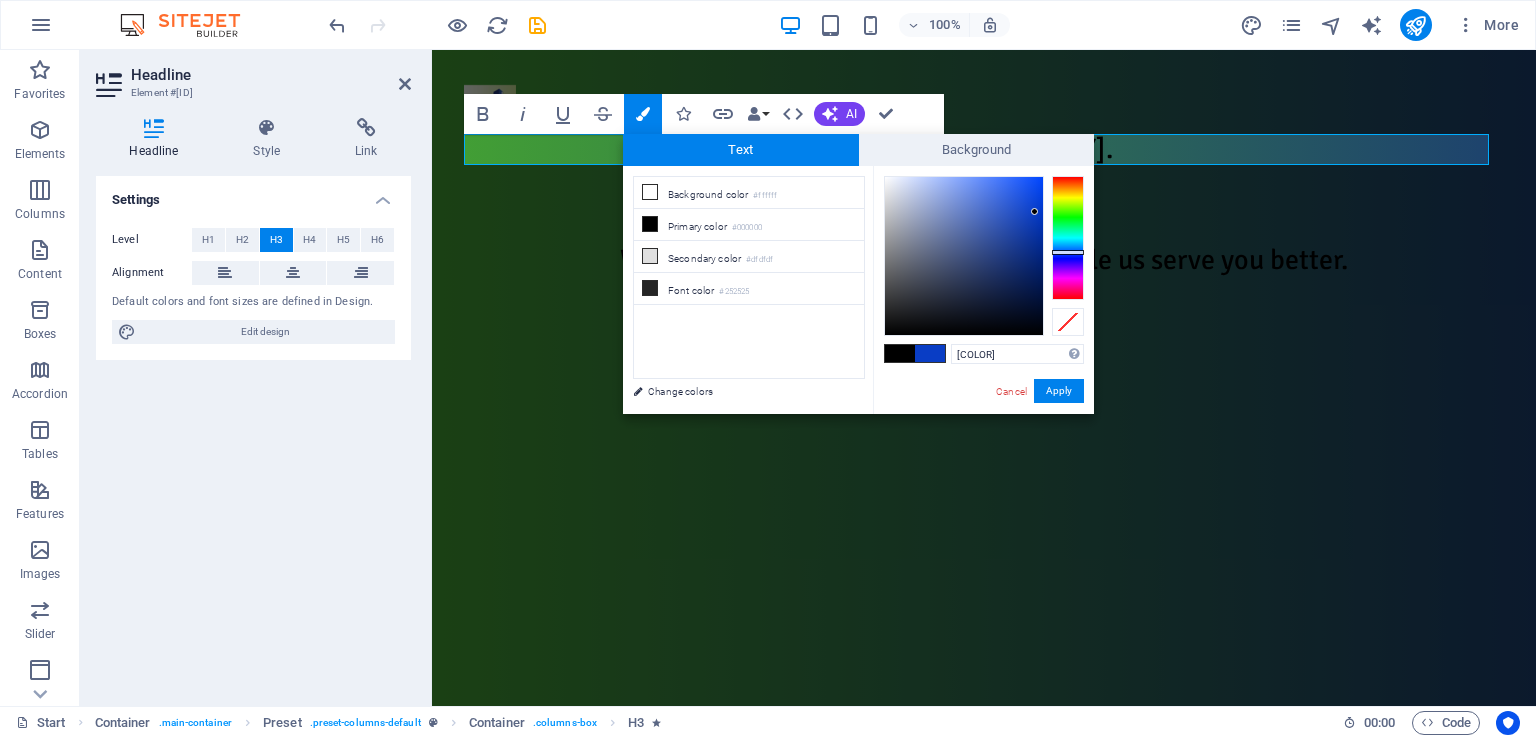 click at bounding box center (964, 256) 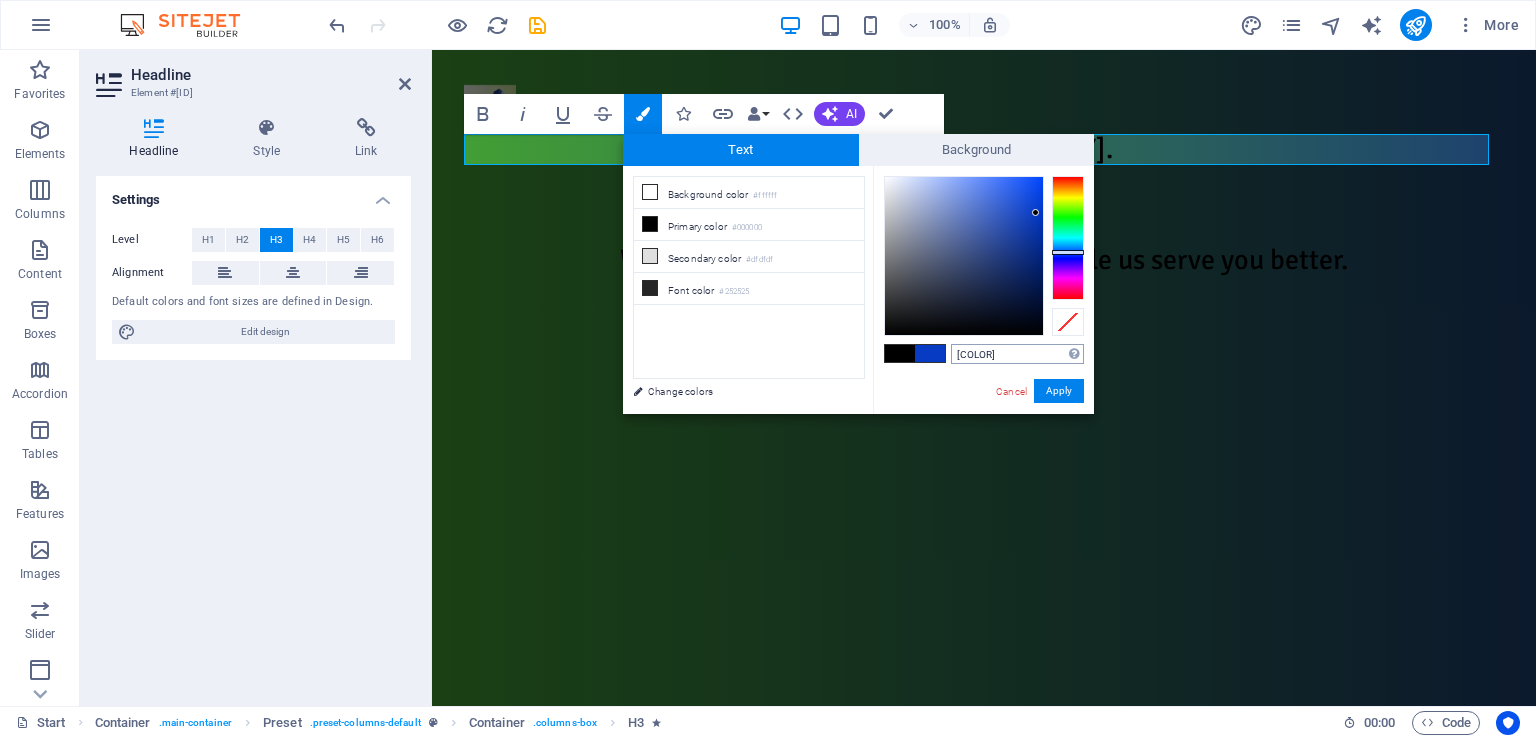 click on "#083bc3" at bounding box center (1017, 354) 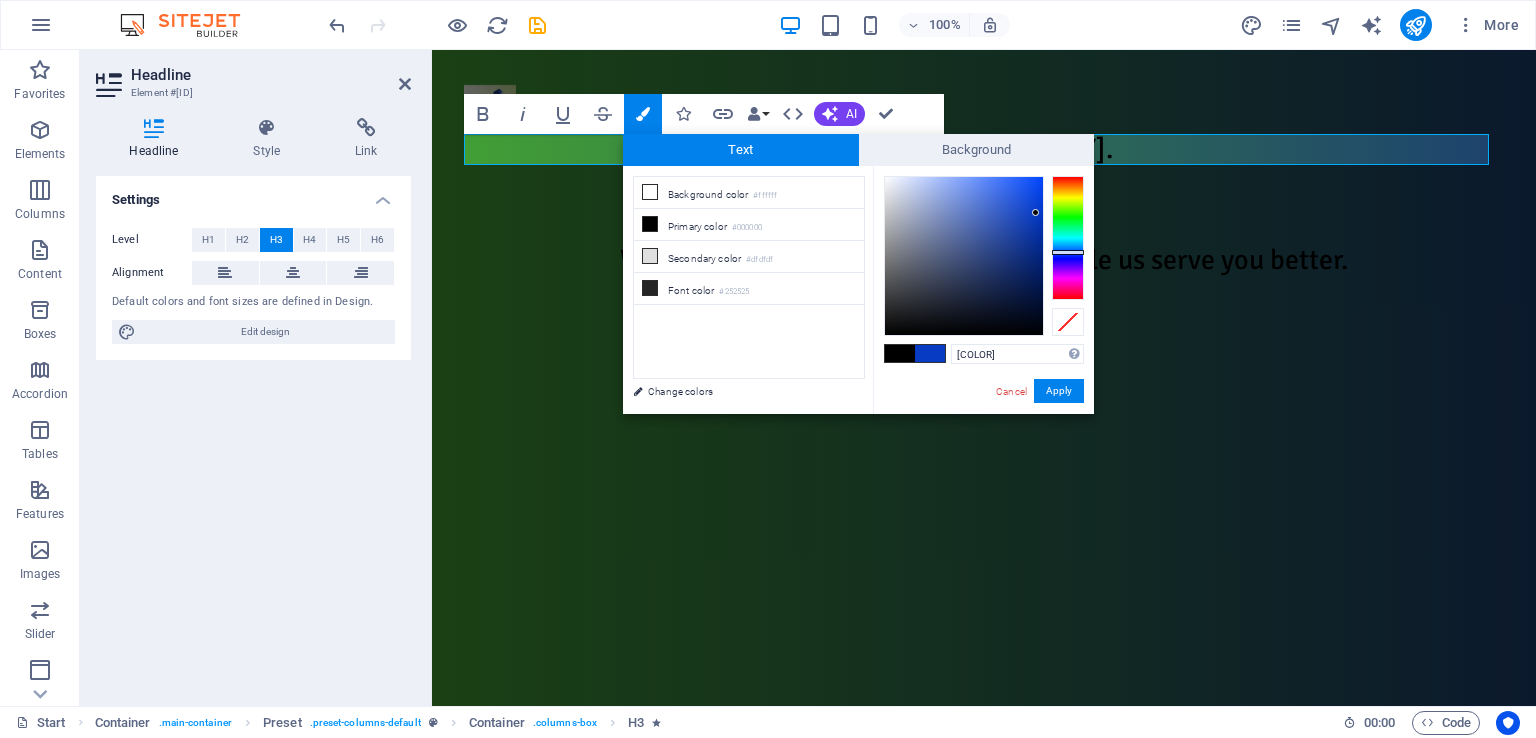 drag, startPoint x: 1012, startPoint y: 359, endPoint x: 949, endPoint y: 365, distance: 63.28507 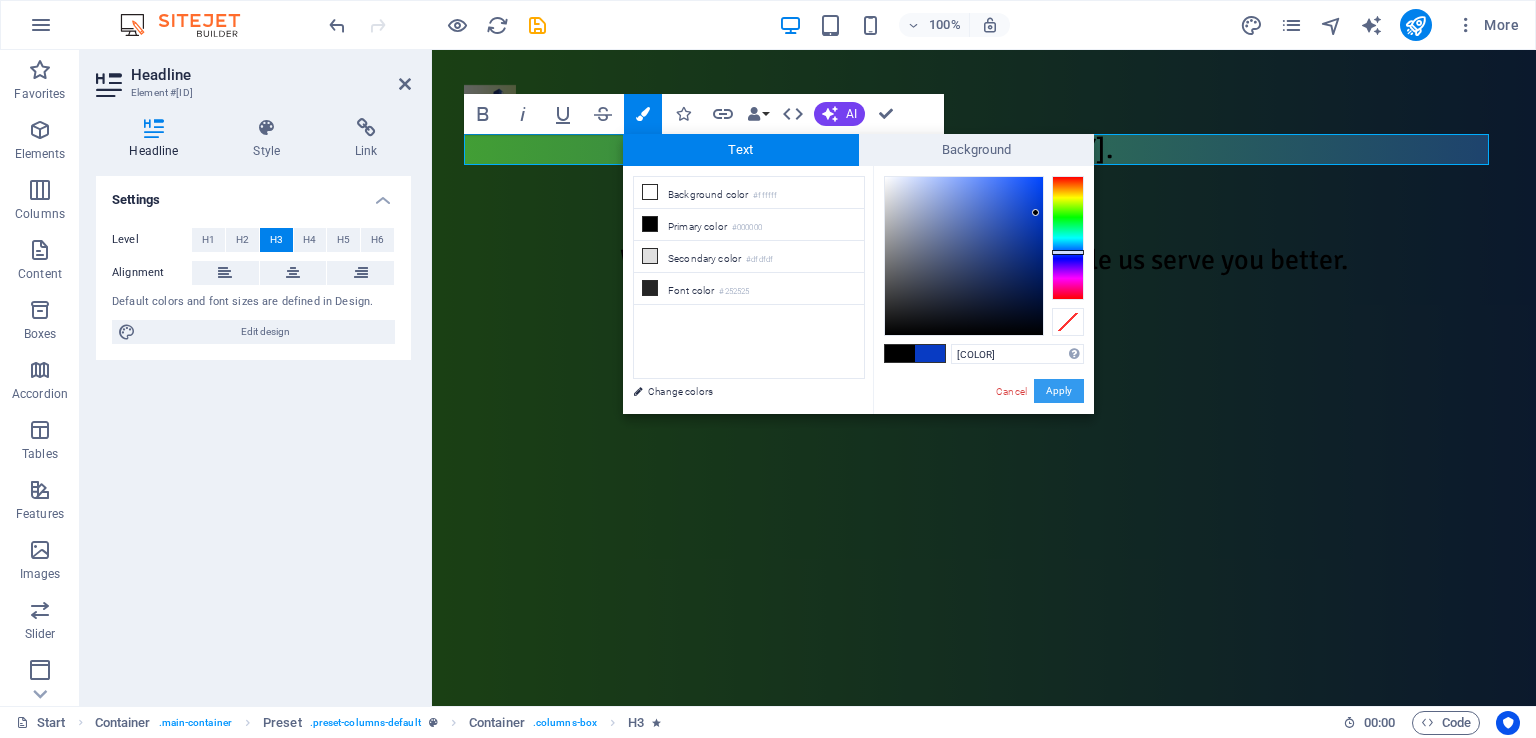 click on "Apply" at bounding box center [1059, 391] 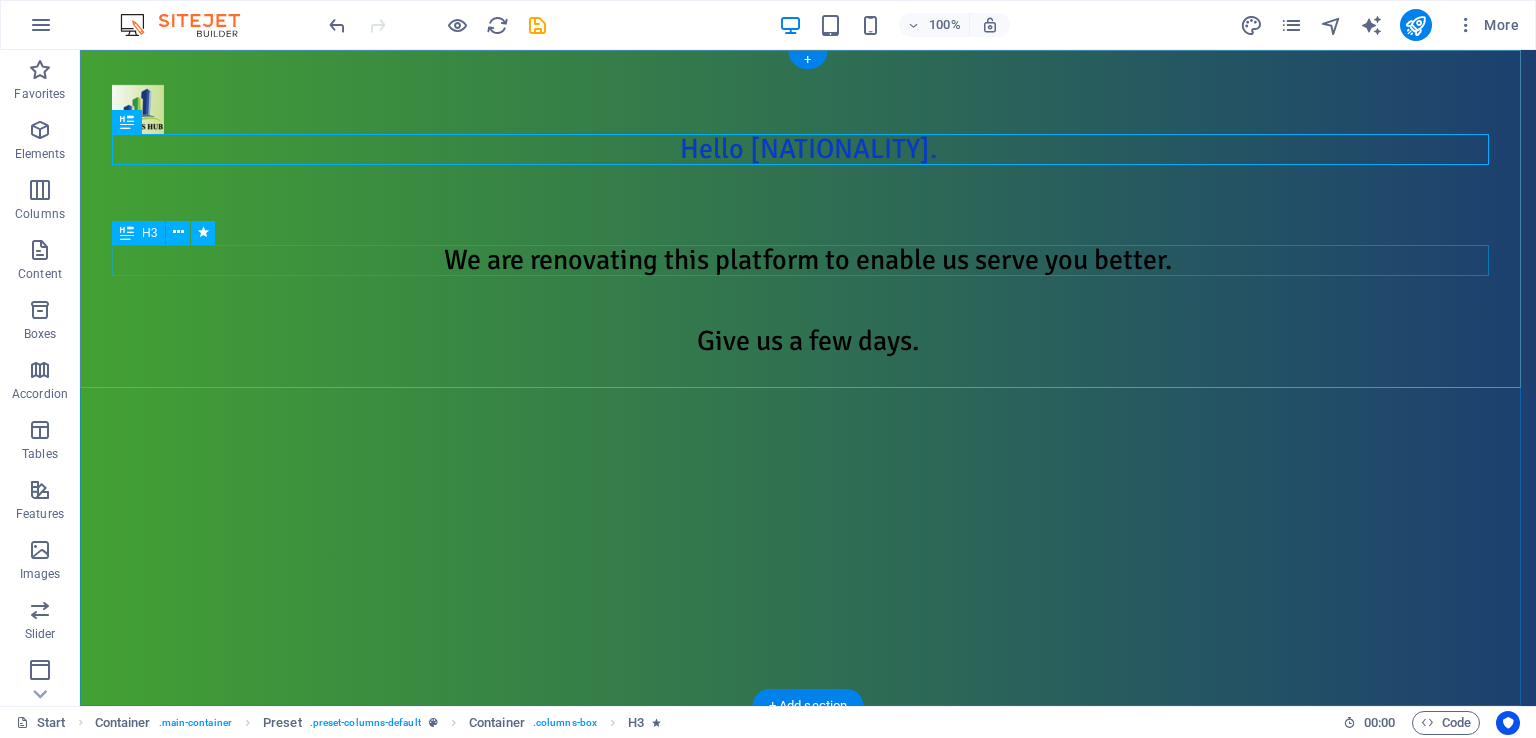 click on "We are renovating this platform to enable us serve you better." at bounding box center [808, 260] 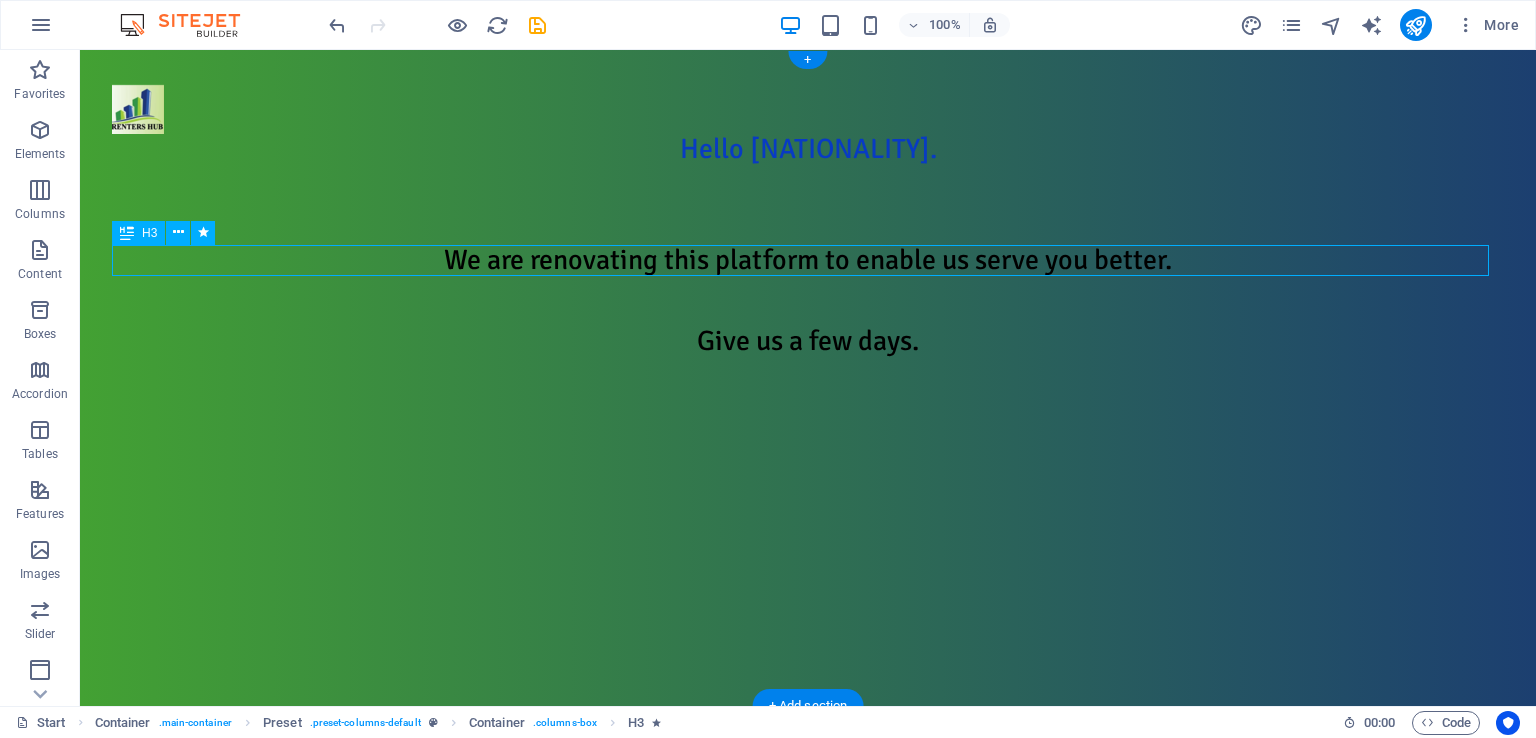 click on "We are renovating this platform to enable us serve you better." at bounding box center (808, 260) 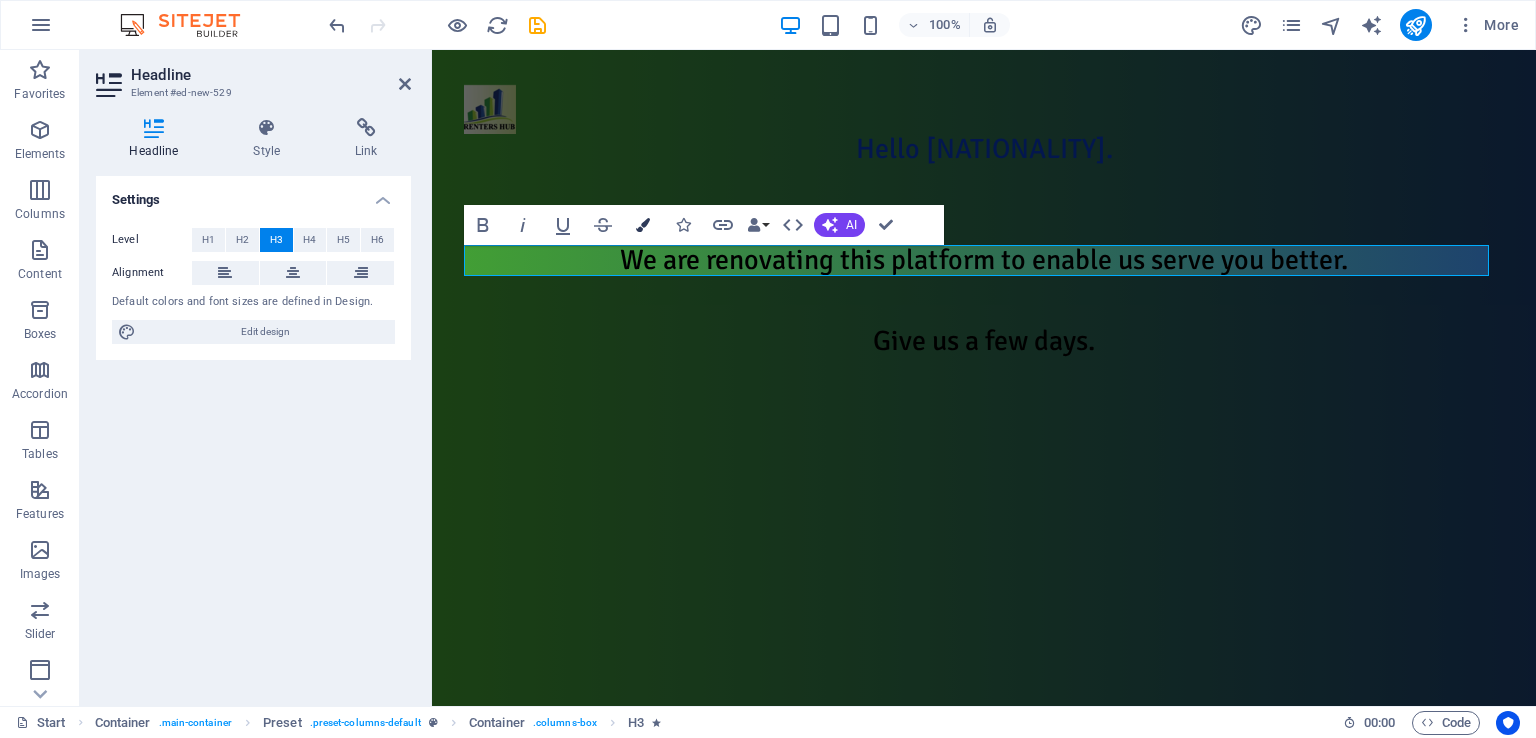 click on "Colors" at bounding box center [643, 225] 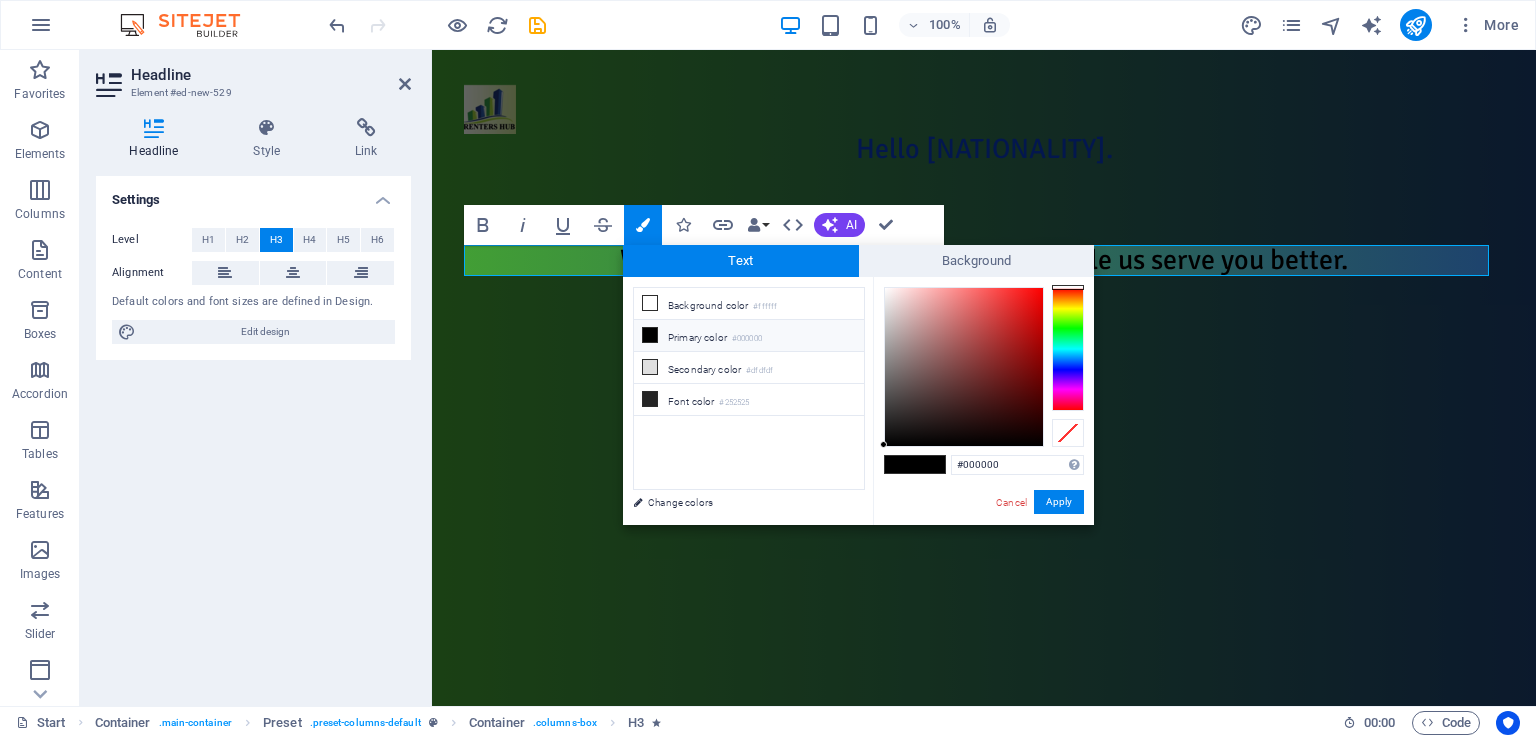 drag, startPoint x: 1001, startPoint y: 465, endPoint x: 900, endPoint y: 473, distance: 101.31634 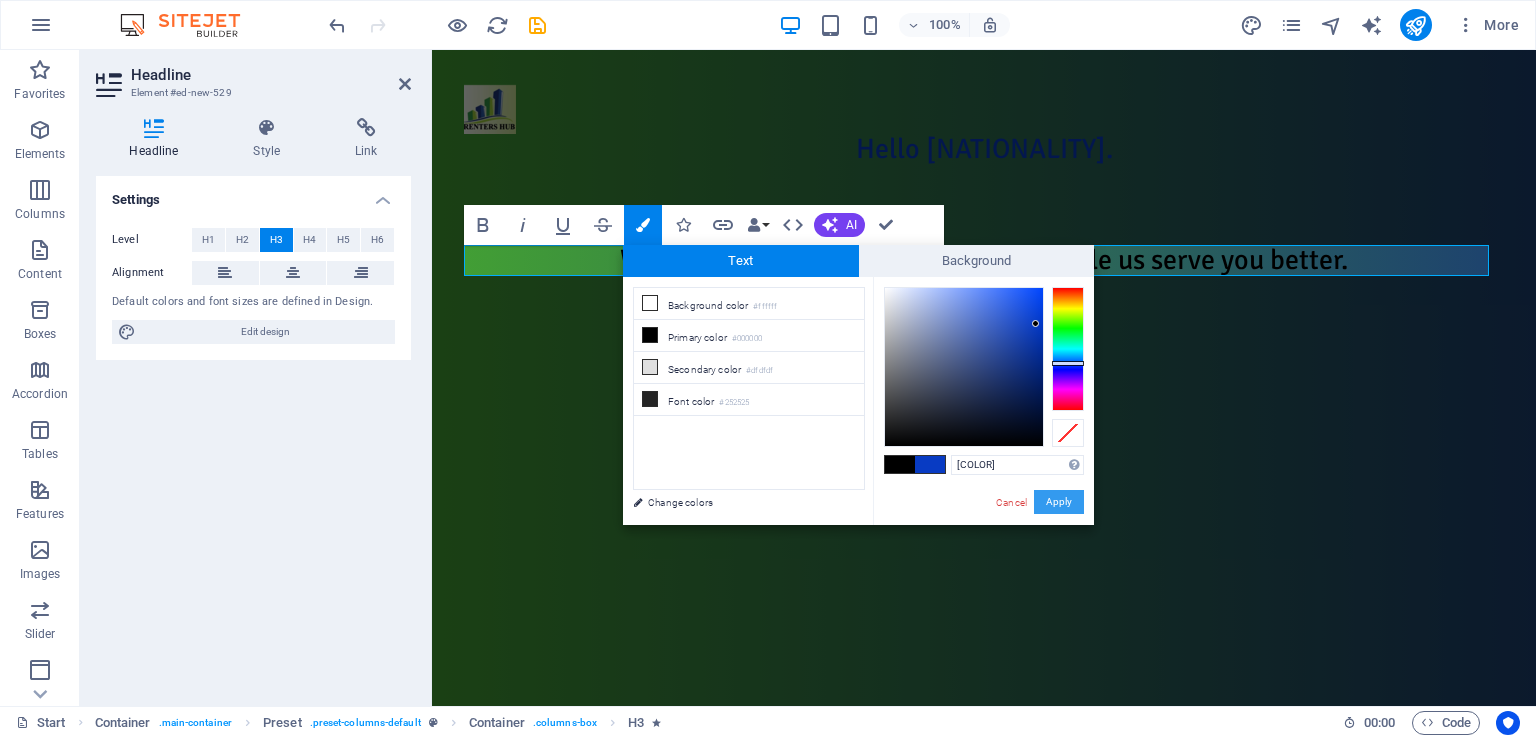 click on "Apply" at bounding box center [1059, 502] 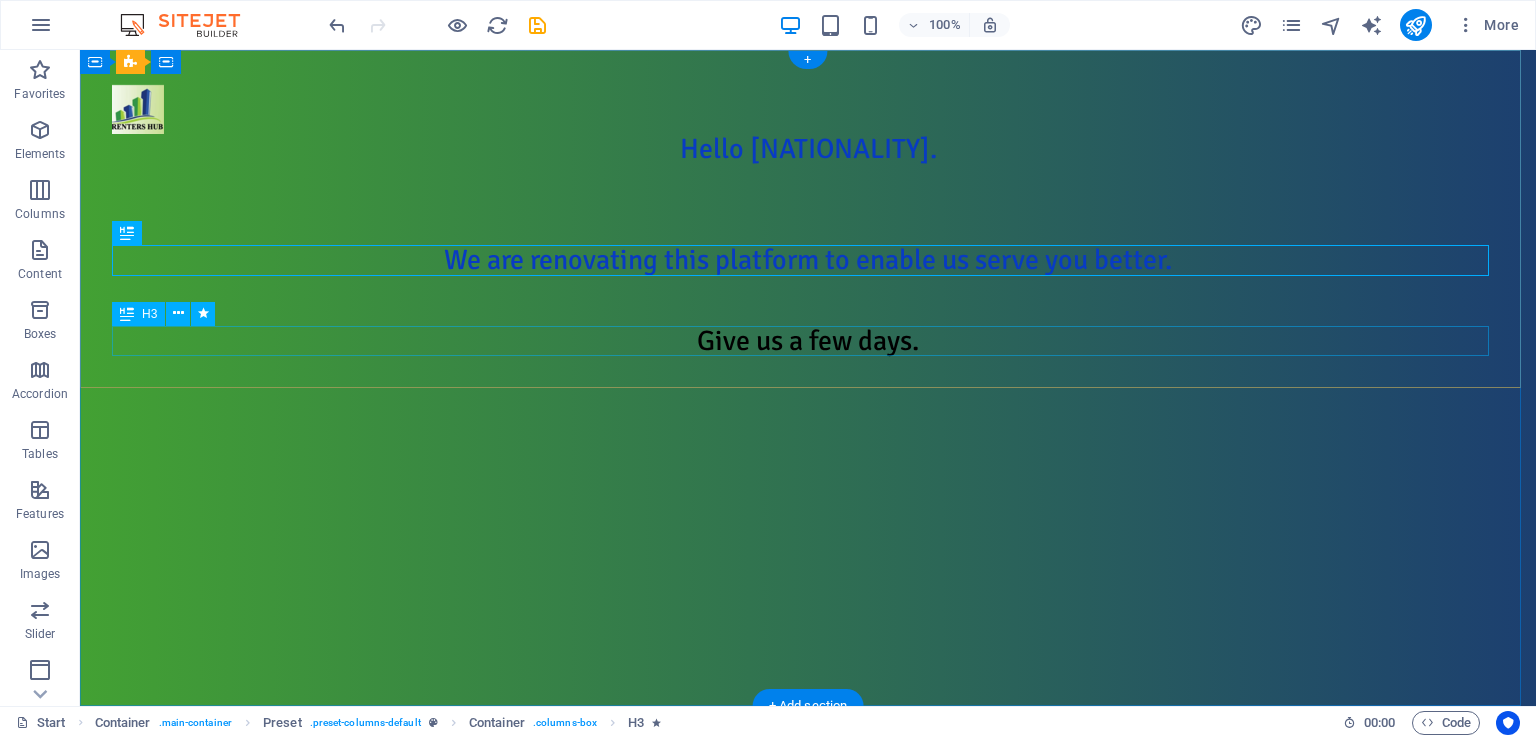 click on "Give us a few days." at bounding box center [808, 341] 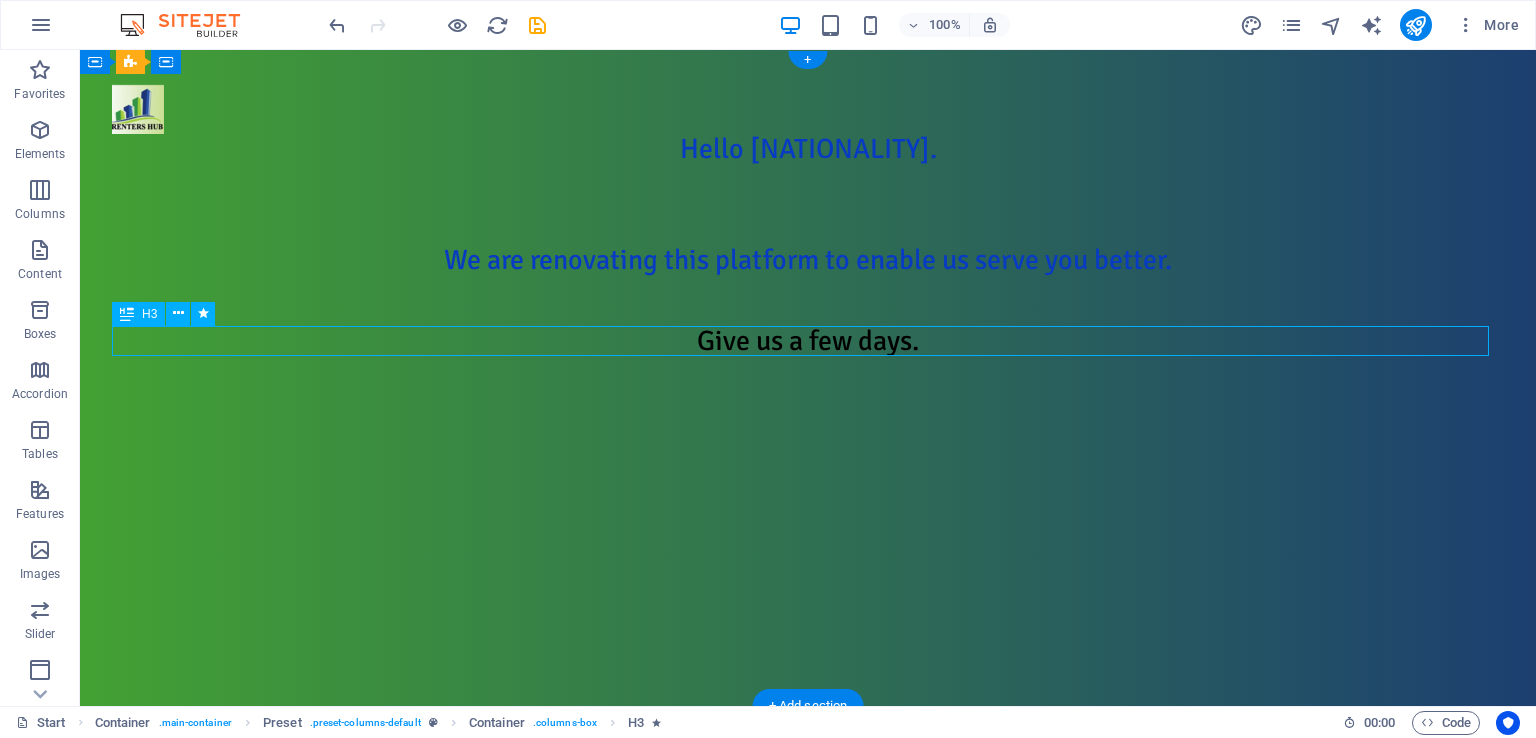 click on "Give us a few days." at bounding box center (808, 341) 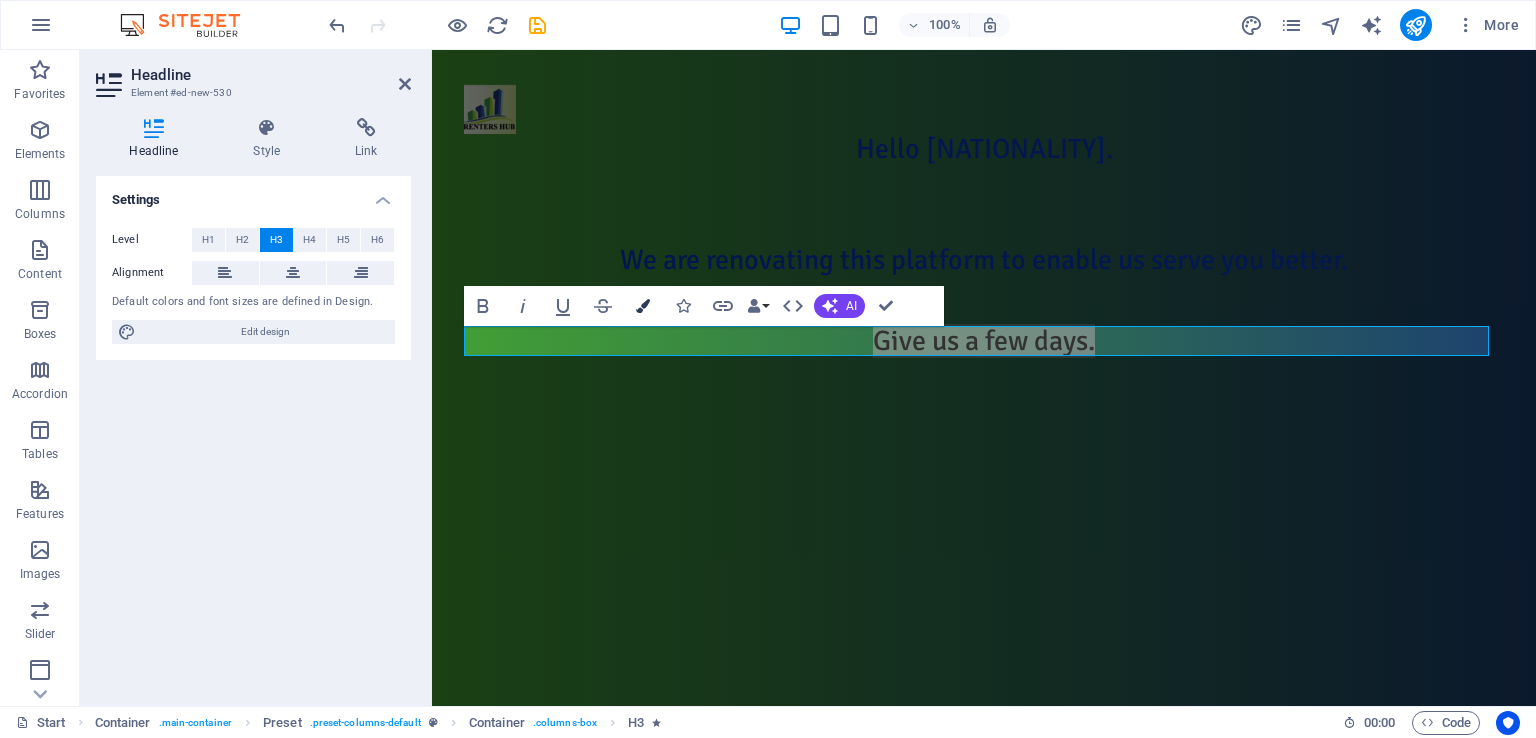 click on "Colors" at bounding box center [643, 306] 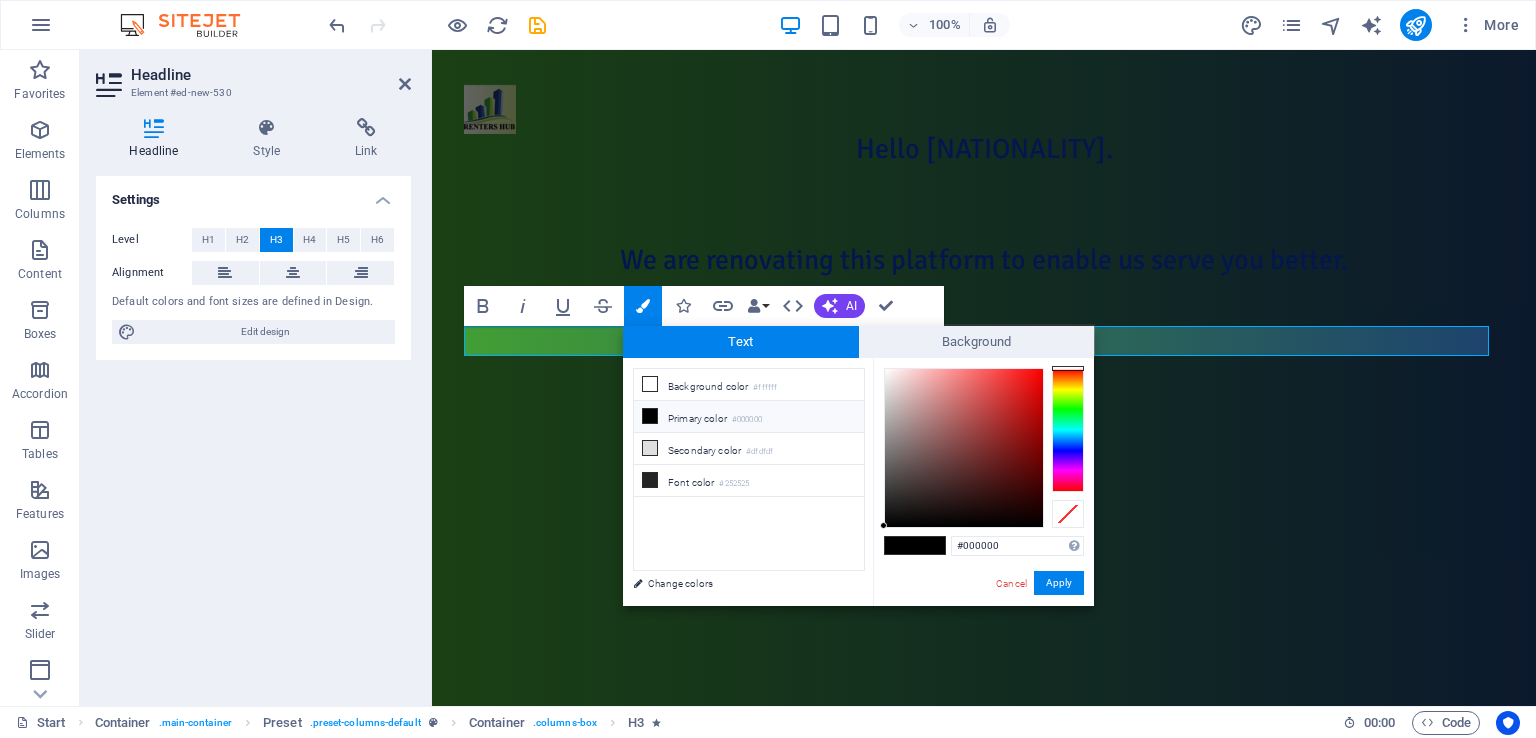 drag, startPoint x: 988, startPoint y: 544, endPoint x: 926, endPoint y: 552, distance: 62.514 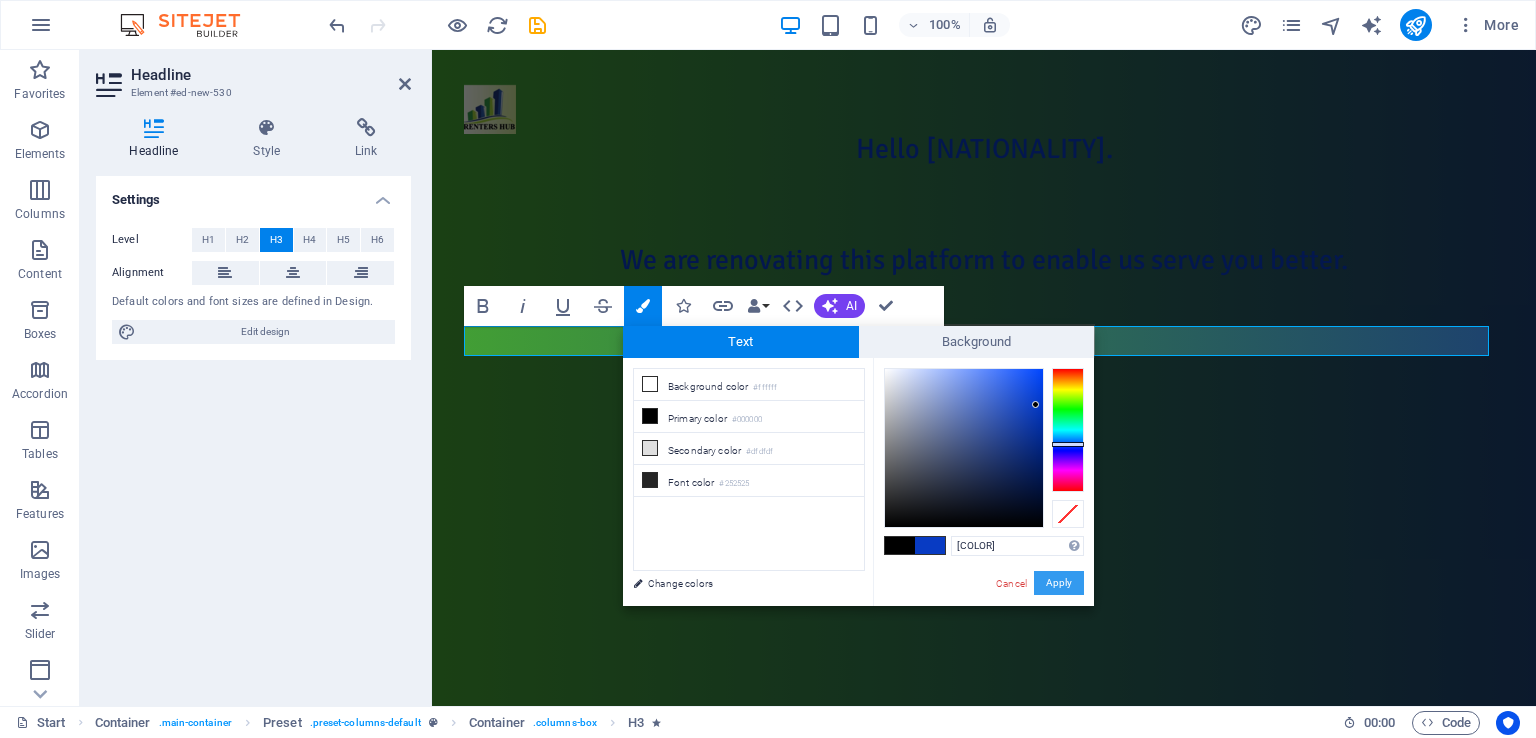 click on "Apply" at bounding box center (1059, 583) 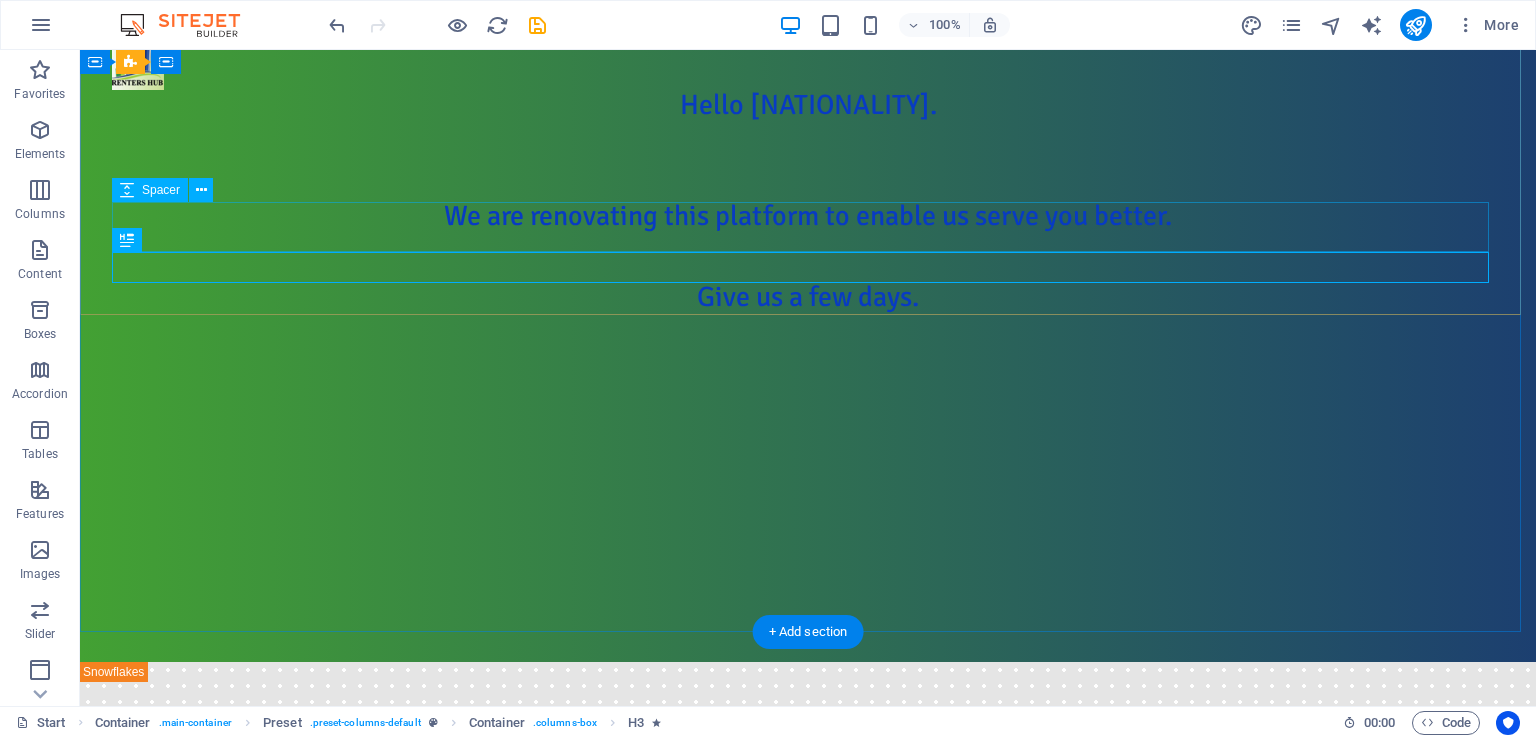 scroll, scrollTop: 0, scrollLeft: 0, axis: both 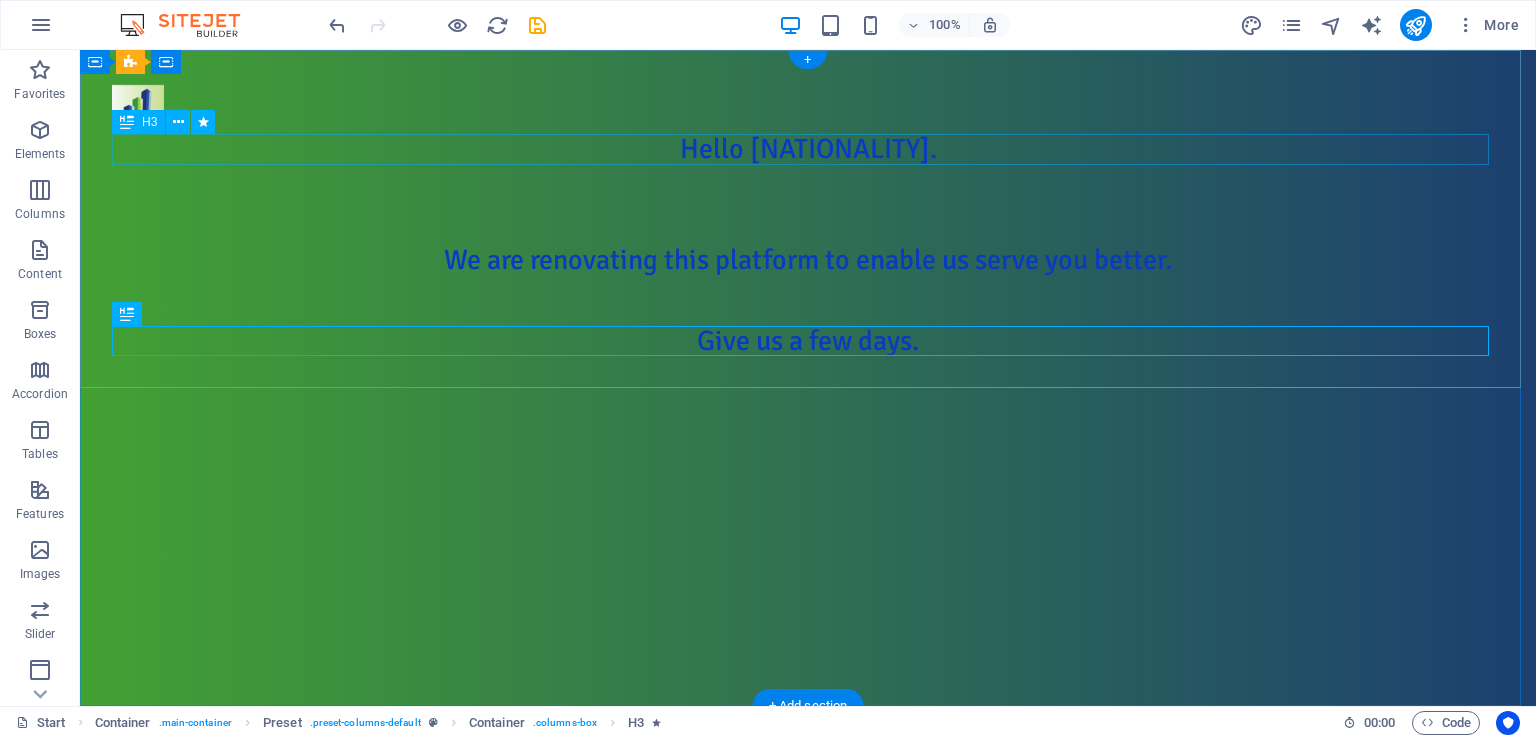 click on "Hello [COUNTRY]." at bounding box center (808, 149) 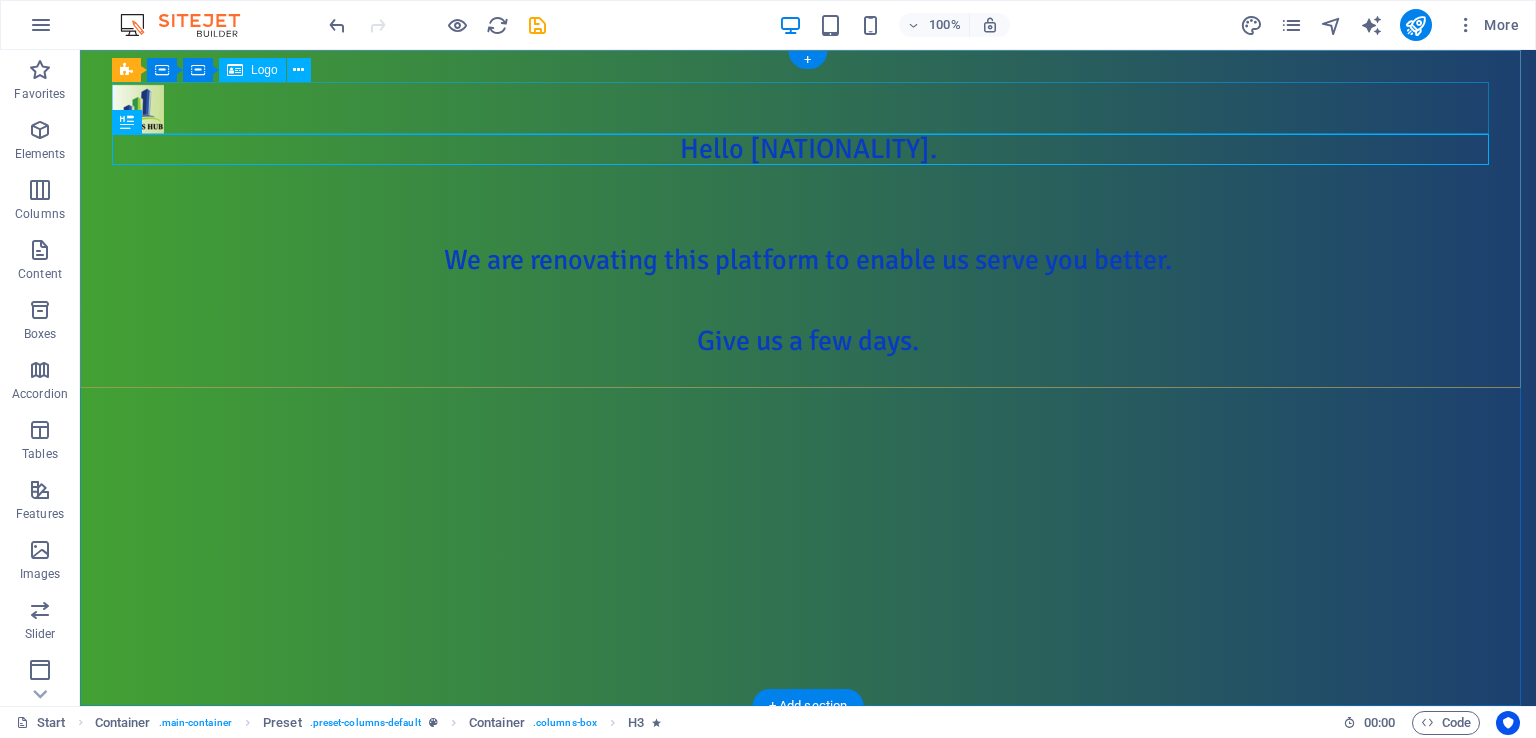 click at bounding box center (808, 108) 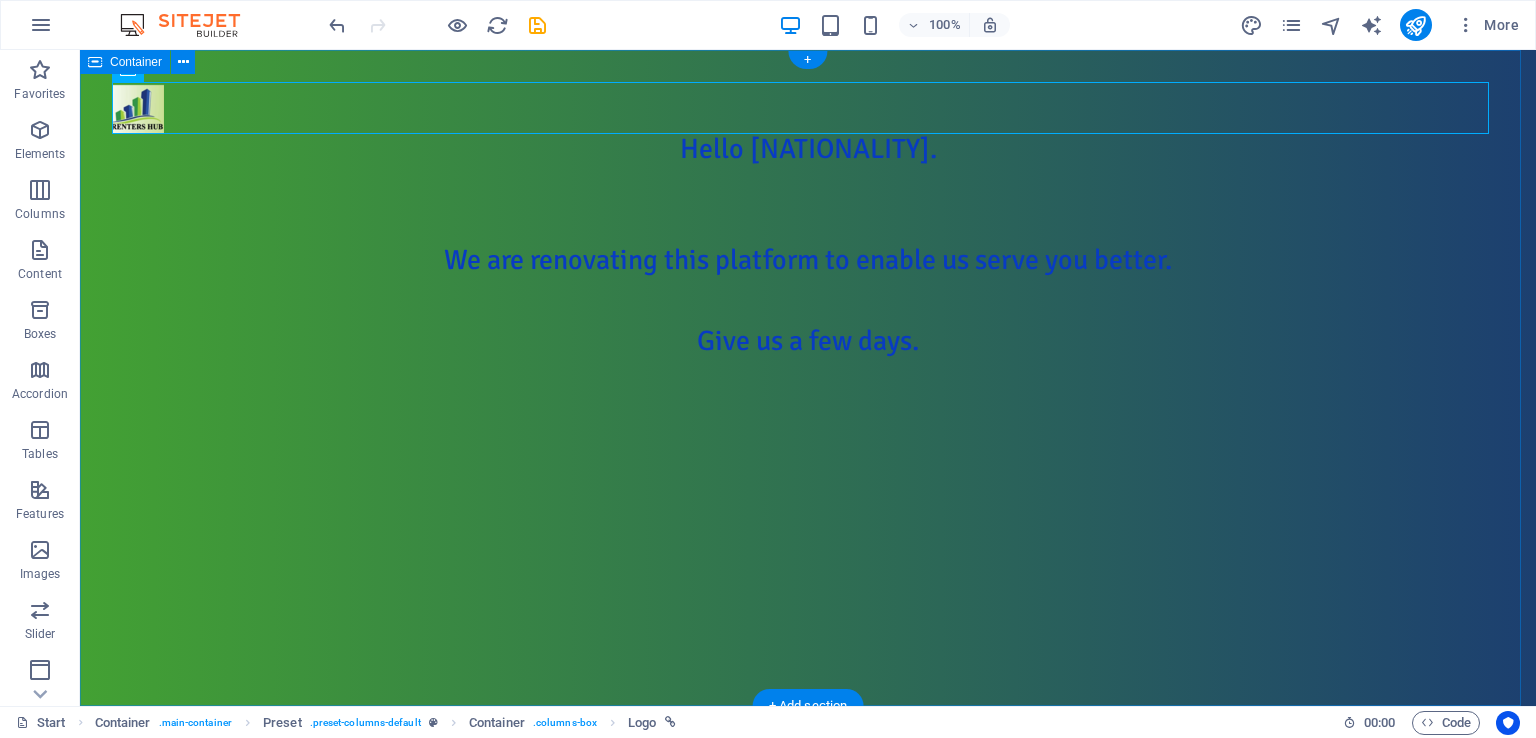 click on "Hello Kenyans.  We are renovating this platform to enable us serve you better.  Give us a few days." at bounding box center (808, 378) 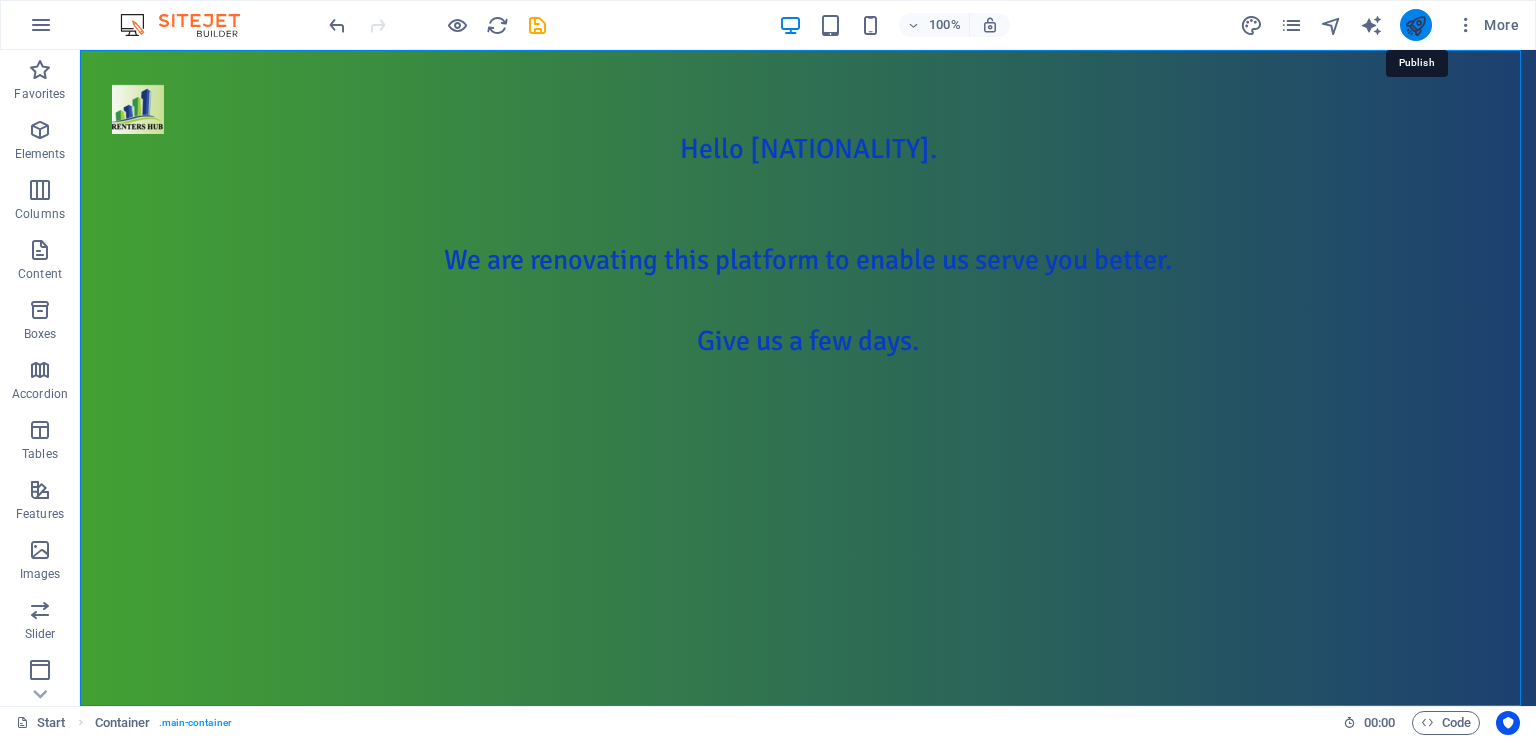 click at bounding box center [1415, 25] 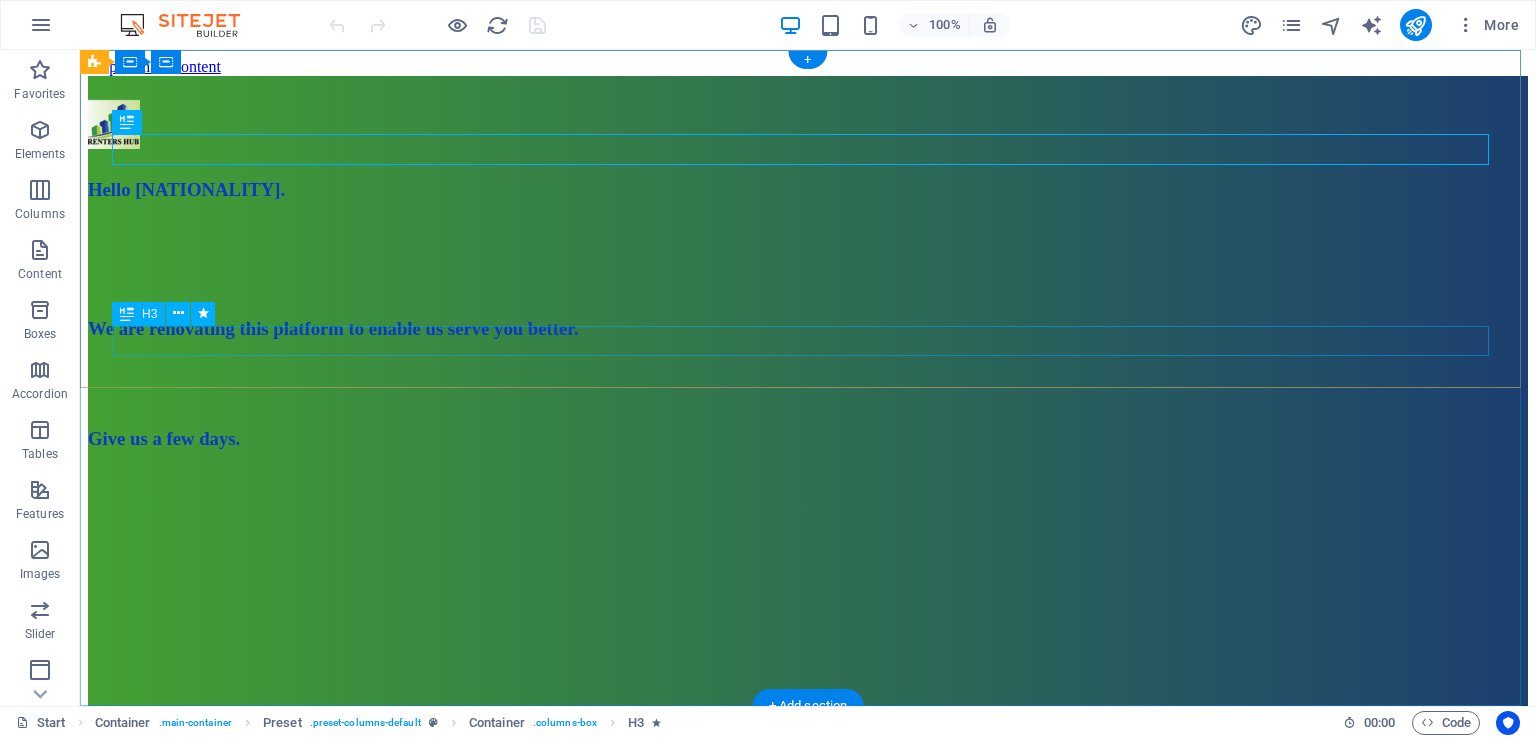scroll, scrollTop: 0, scrollLeft: 0, axis: both 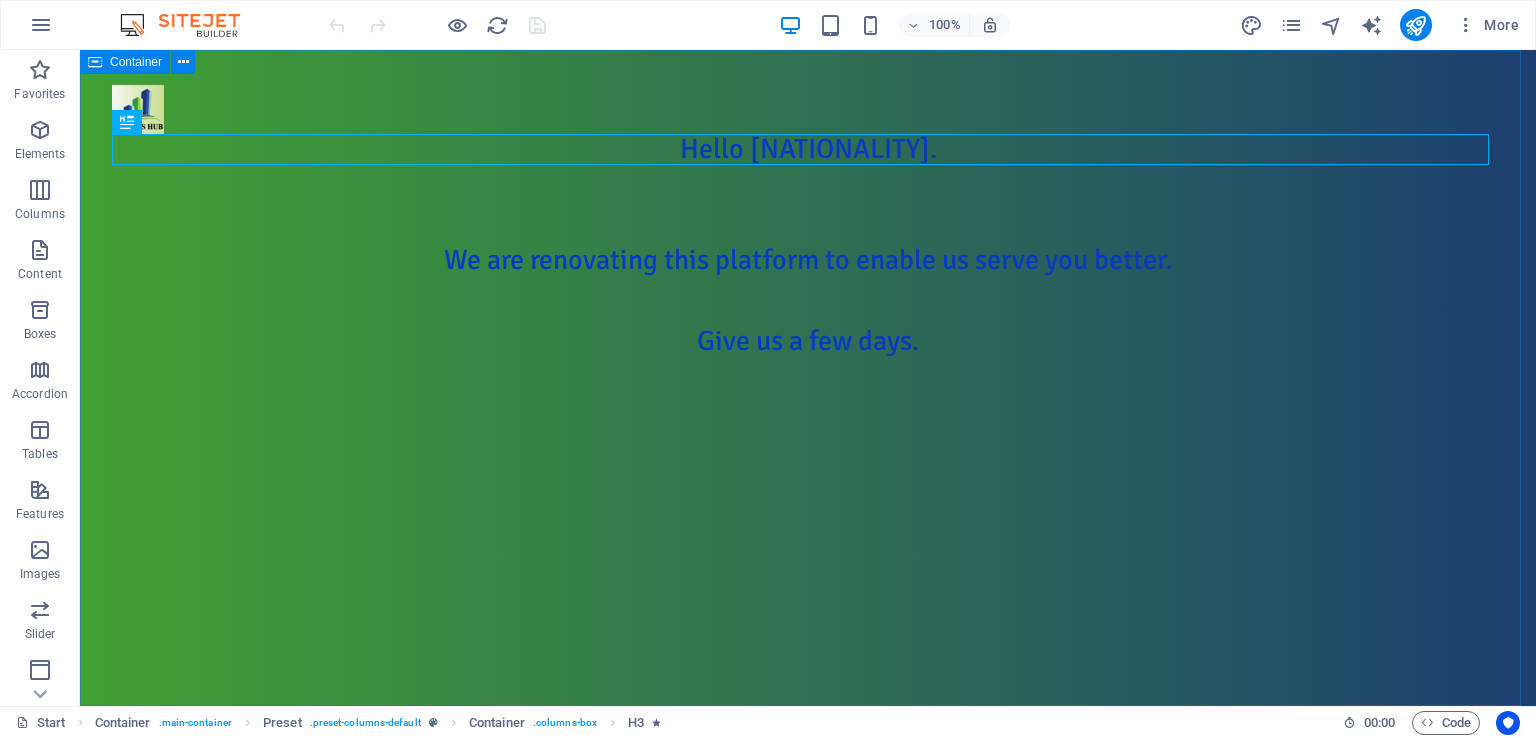 click on "Container" at bounding box center (136, 62) 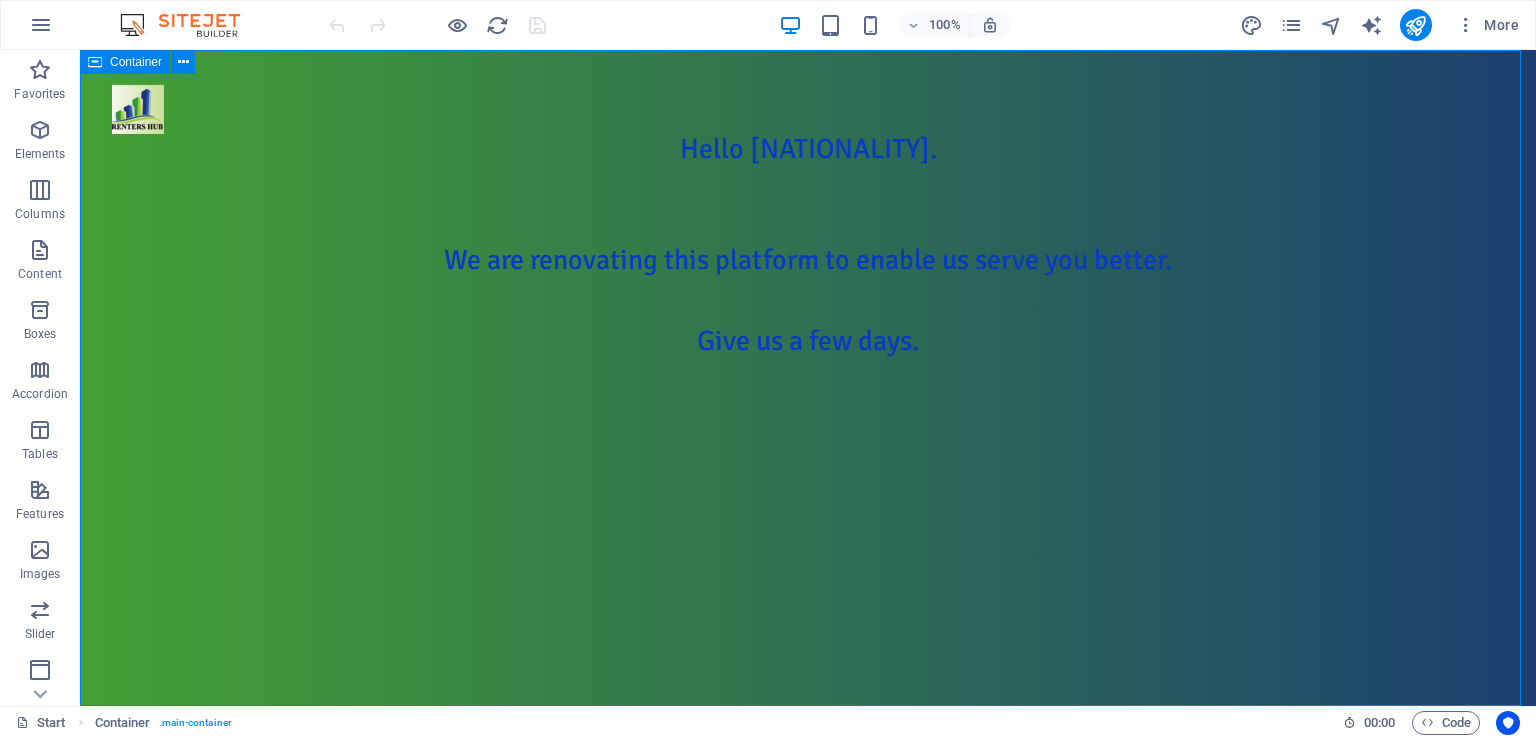 click on "Container" at bounding box center [136, 62] 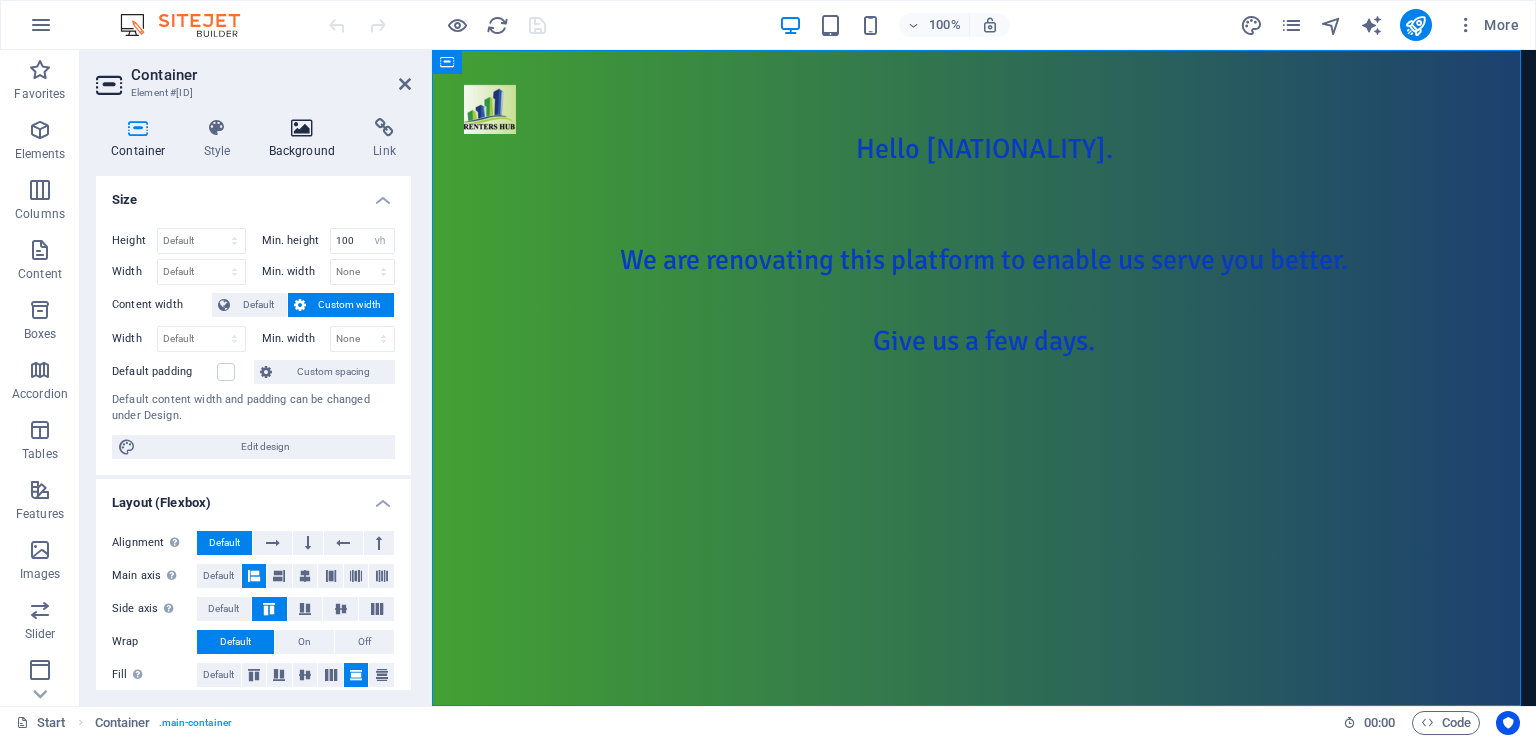click on "Background" at bounding box center [306, 139] 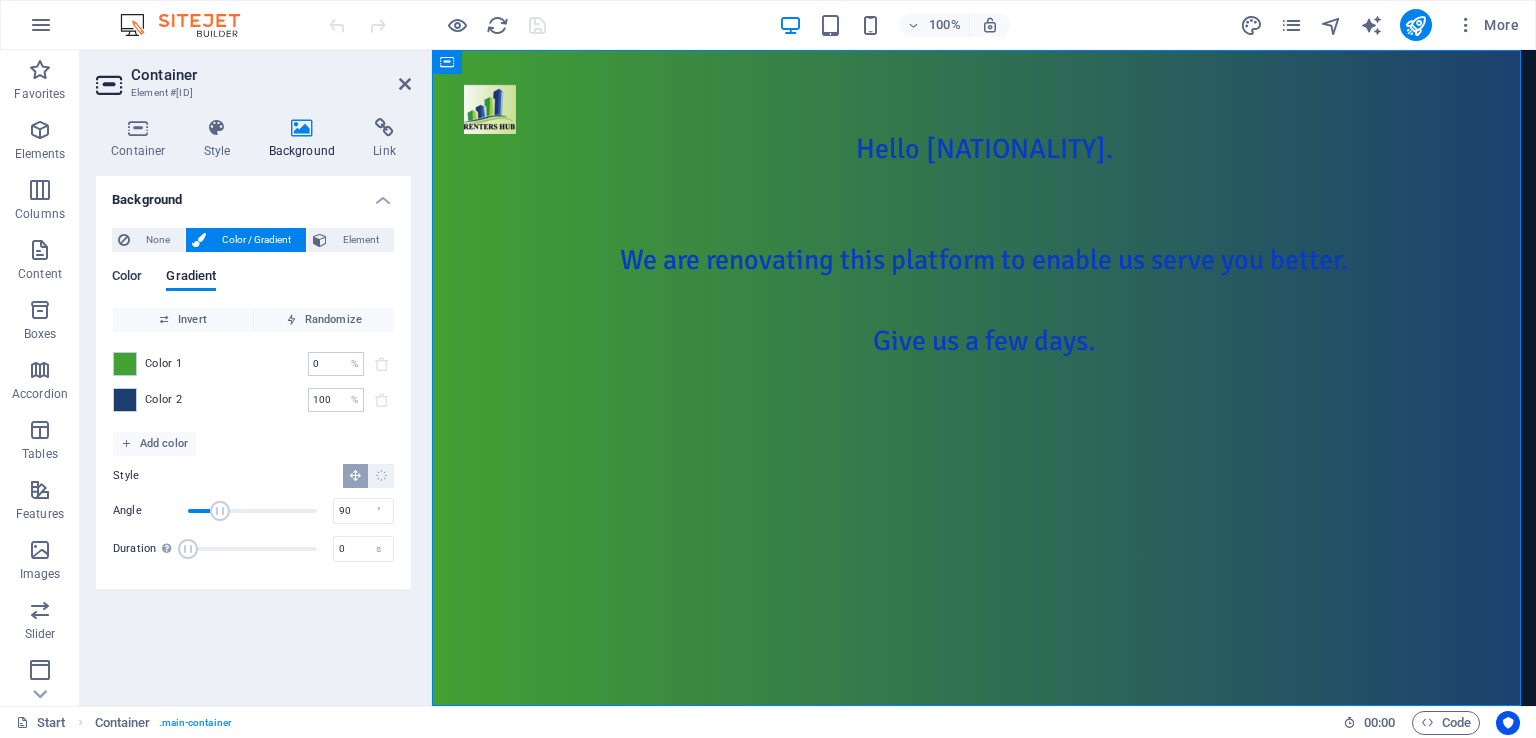 click on "Color" at bounding box center (127, 278) 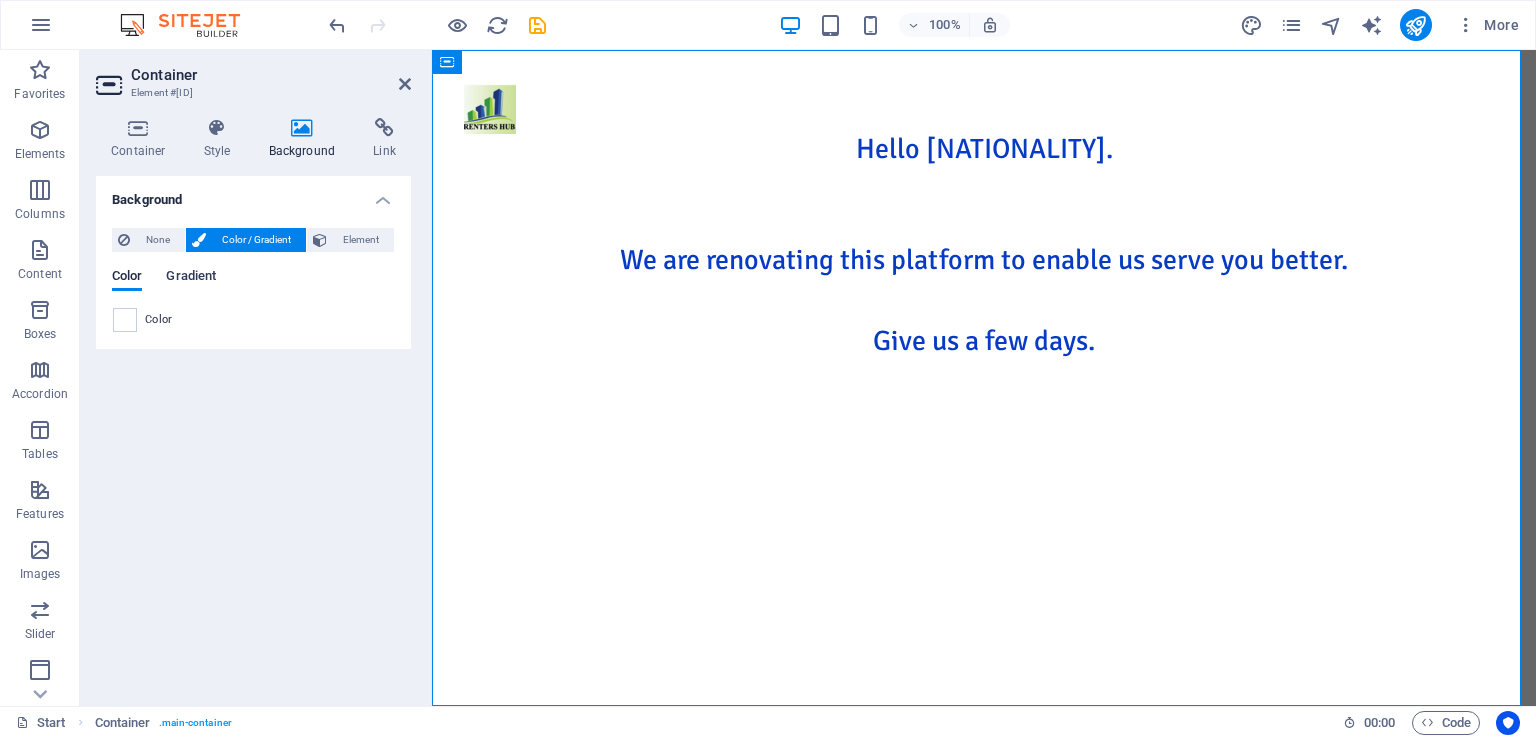 click on "Gradient" at bounding box center [191, 278] 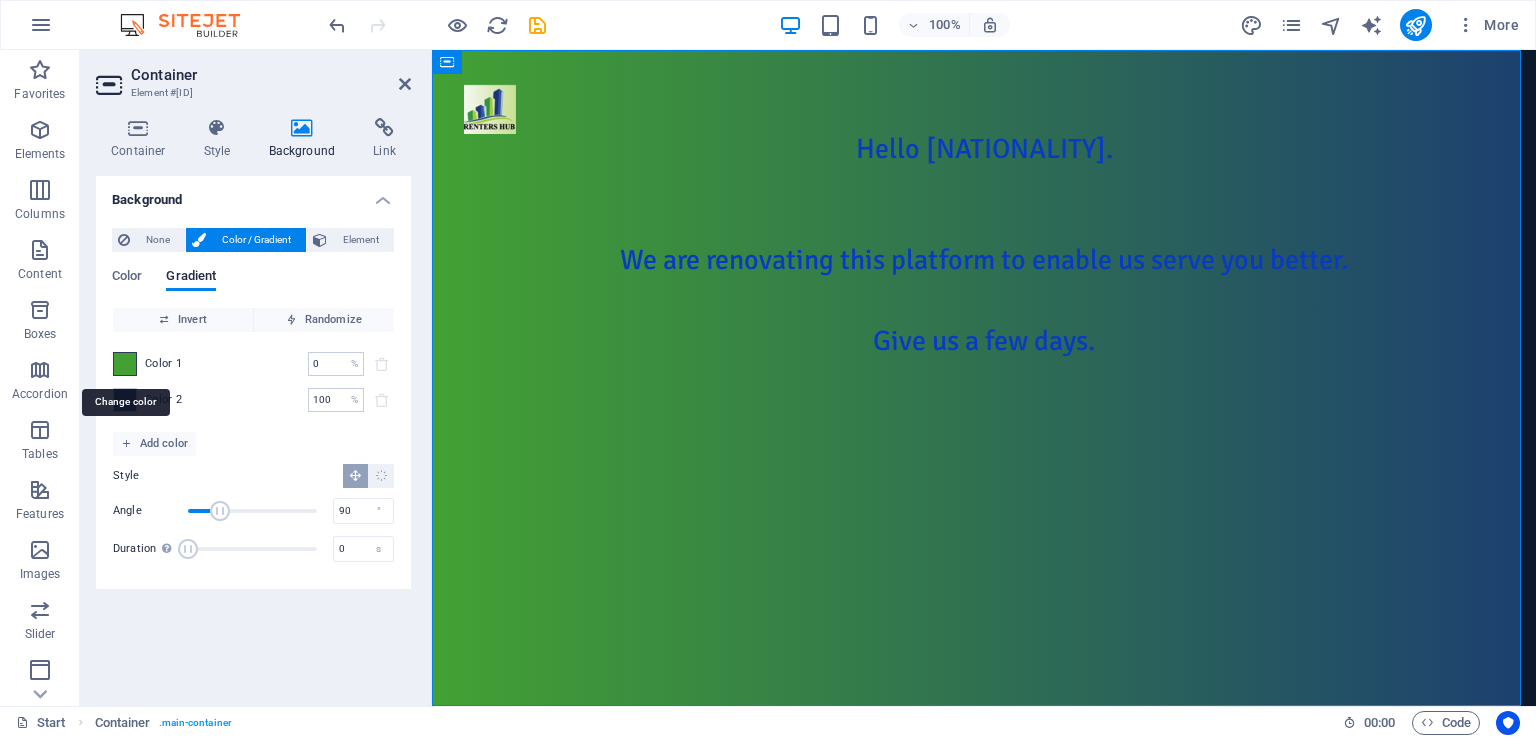 click at bounding box center [125, 364] 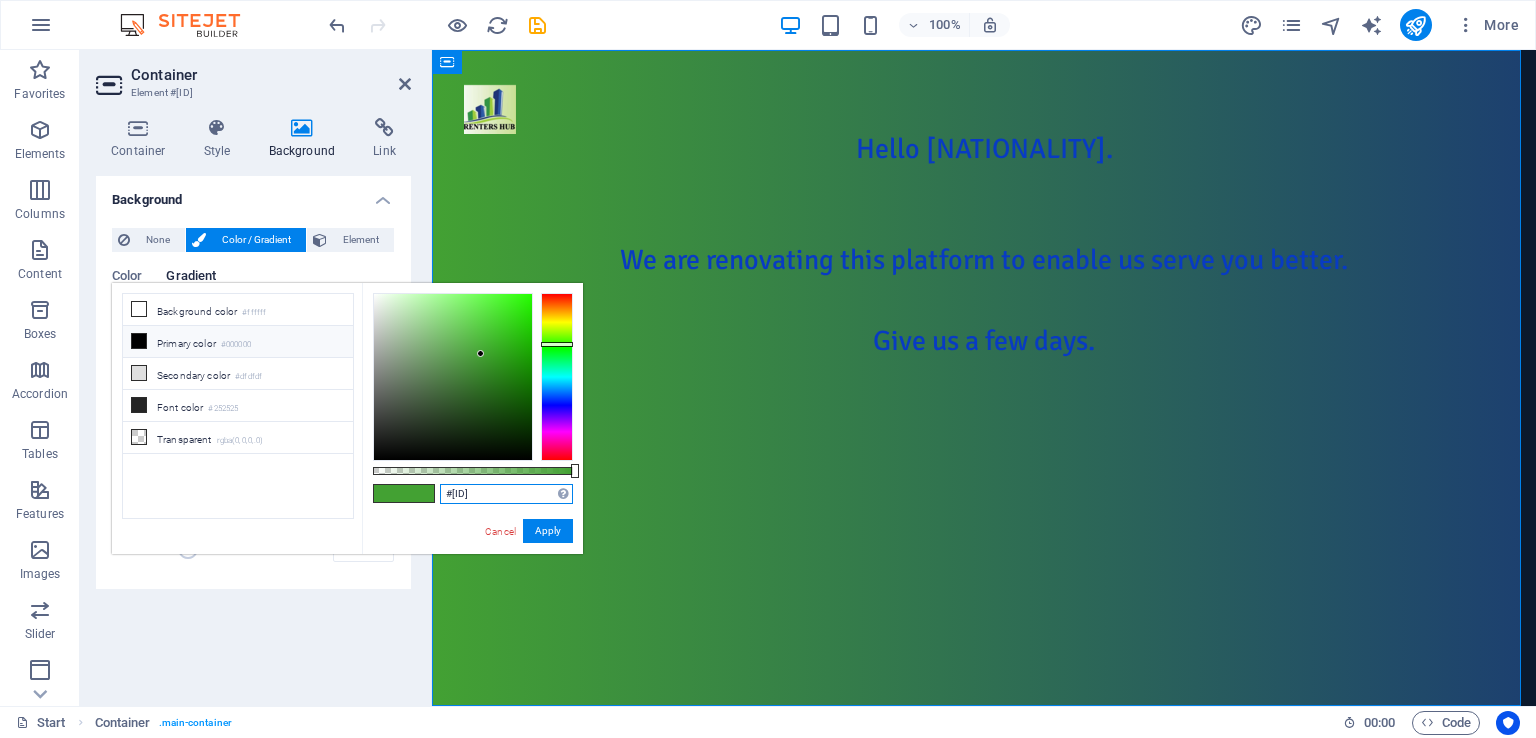 drag, startPoint x: 492, startPoint y: 493, endPoint x: 440, endPoint y: 490, distance: 52.086468 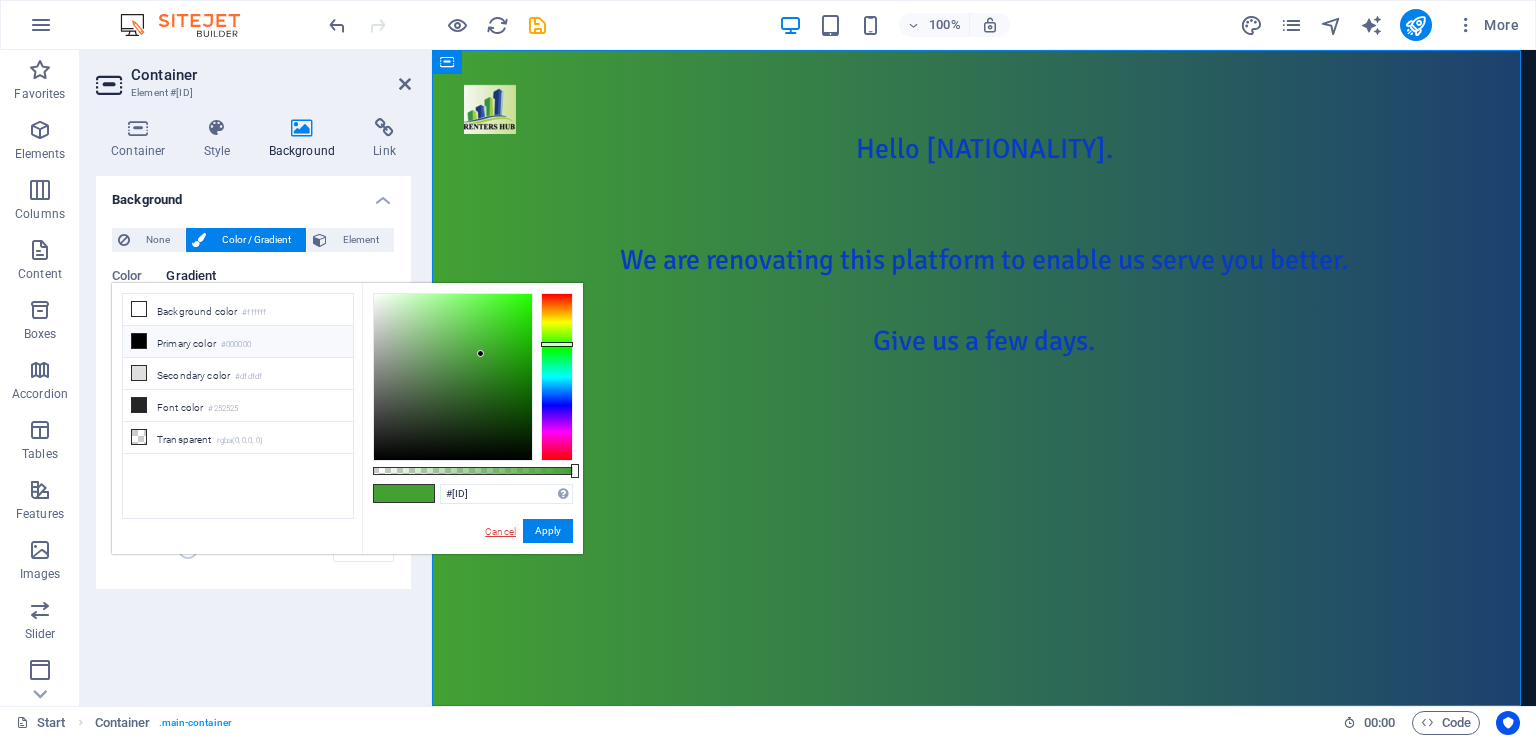 click on "Cancel" at bounding box center (500, 531) 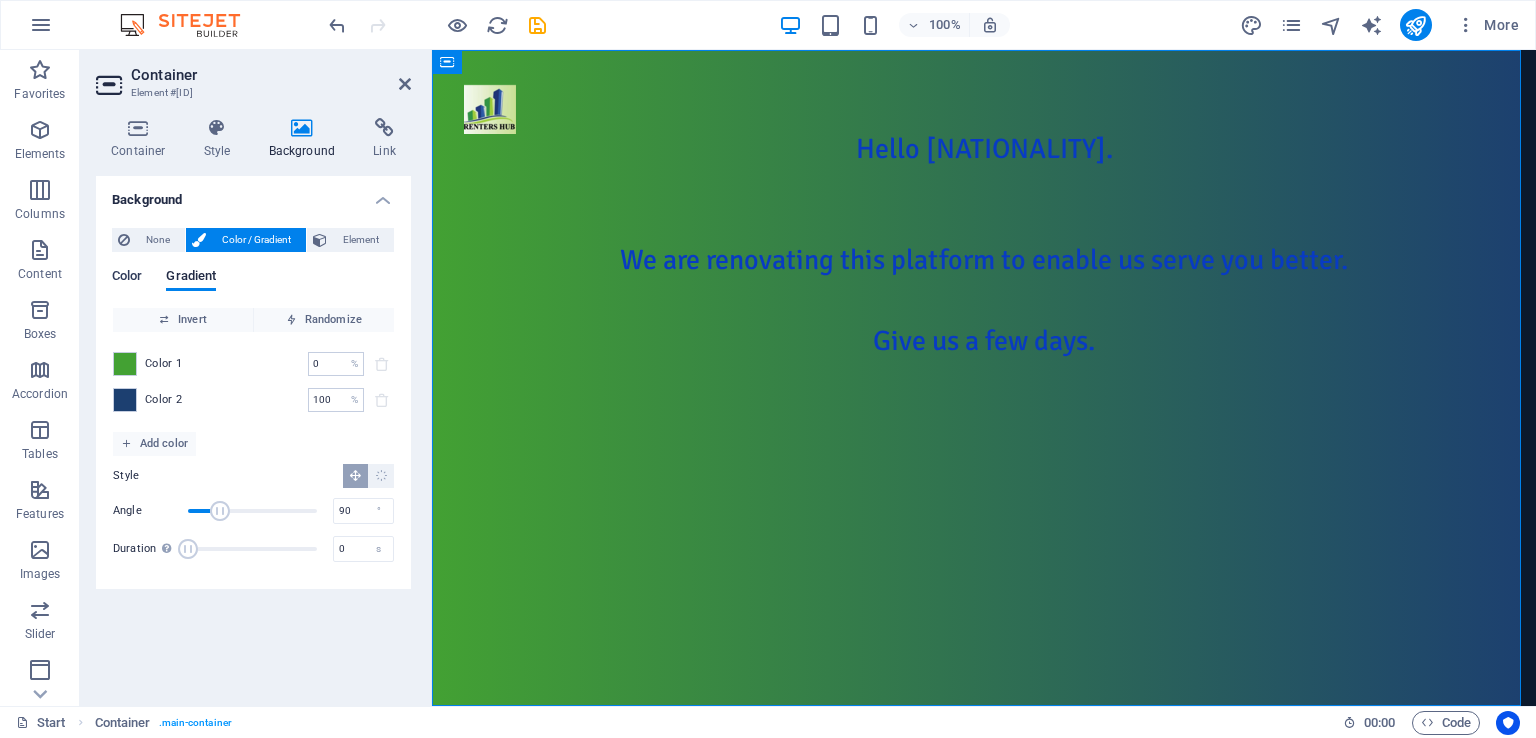 click on "Color" at bounding box center (127, 278) 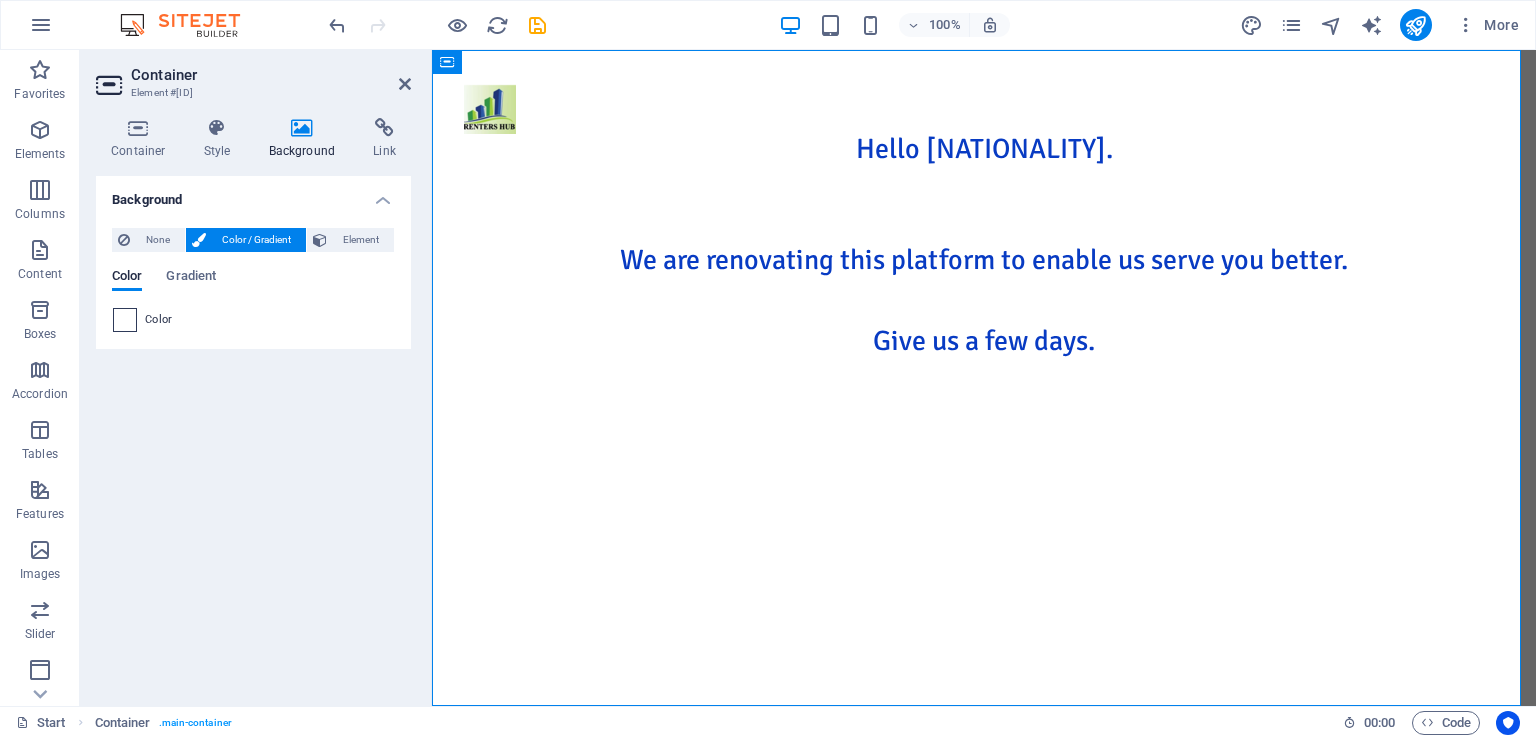 click at bounding box center (125, 320) 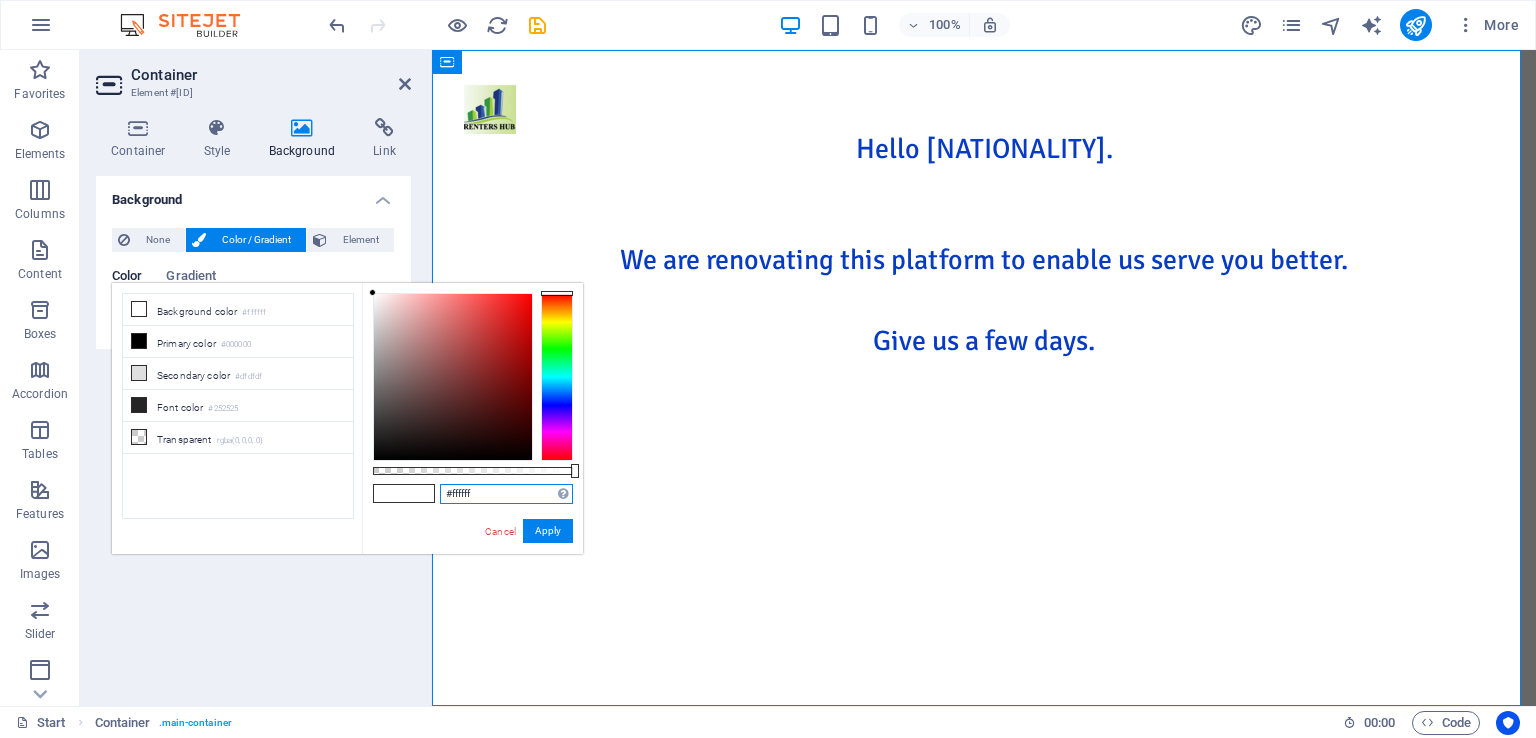 drag, startPoint x: 494, startPoint y: 499, endPoint x: 411, endPoint y: 498, distance: 83.00603 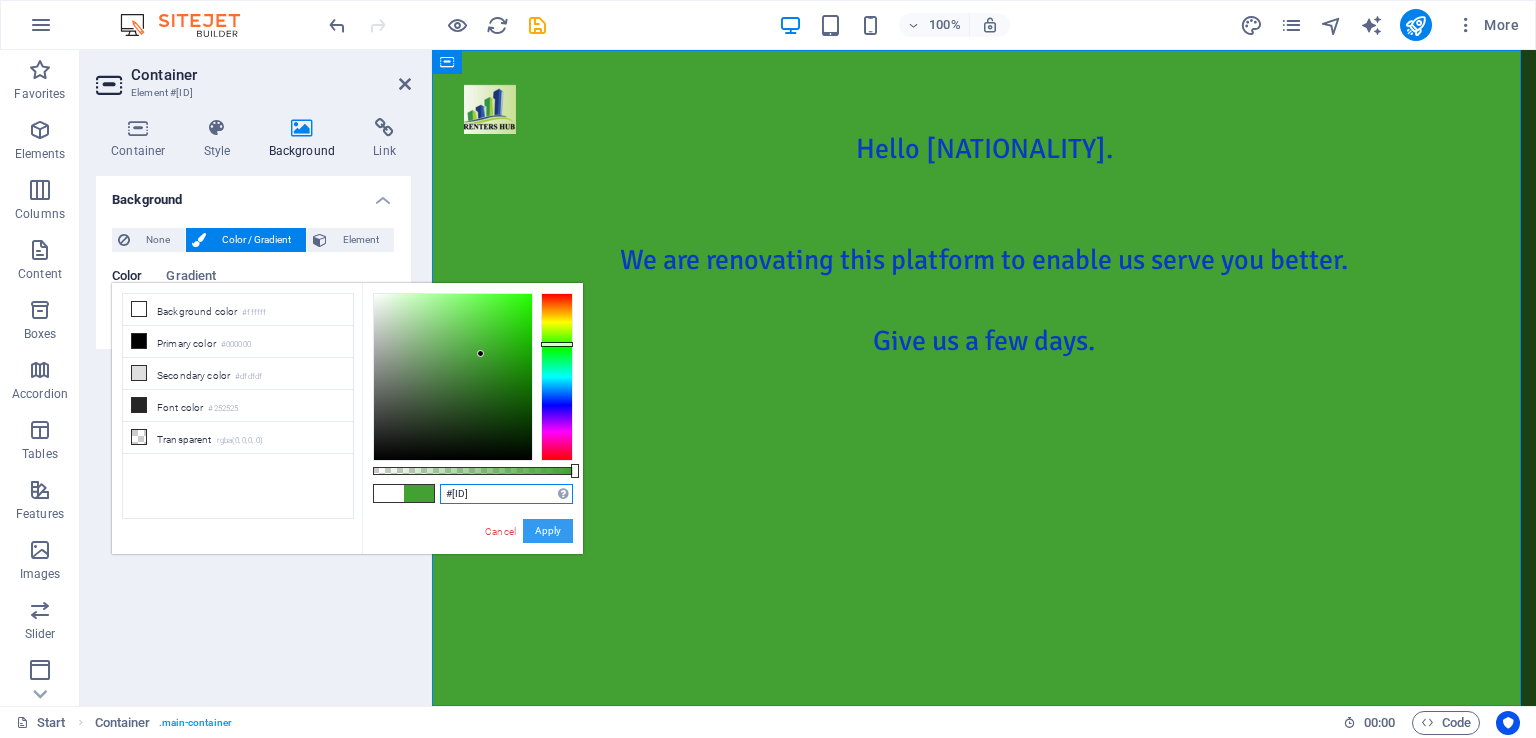 type on "#43a133" 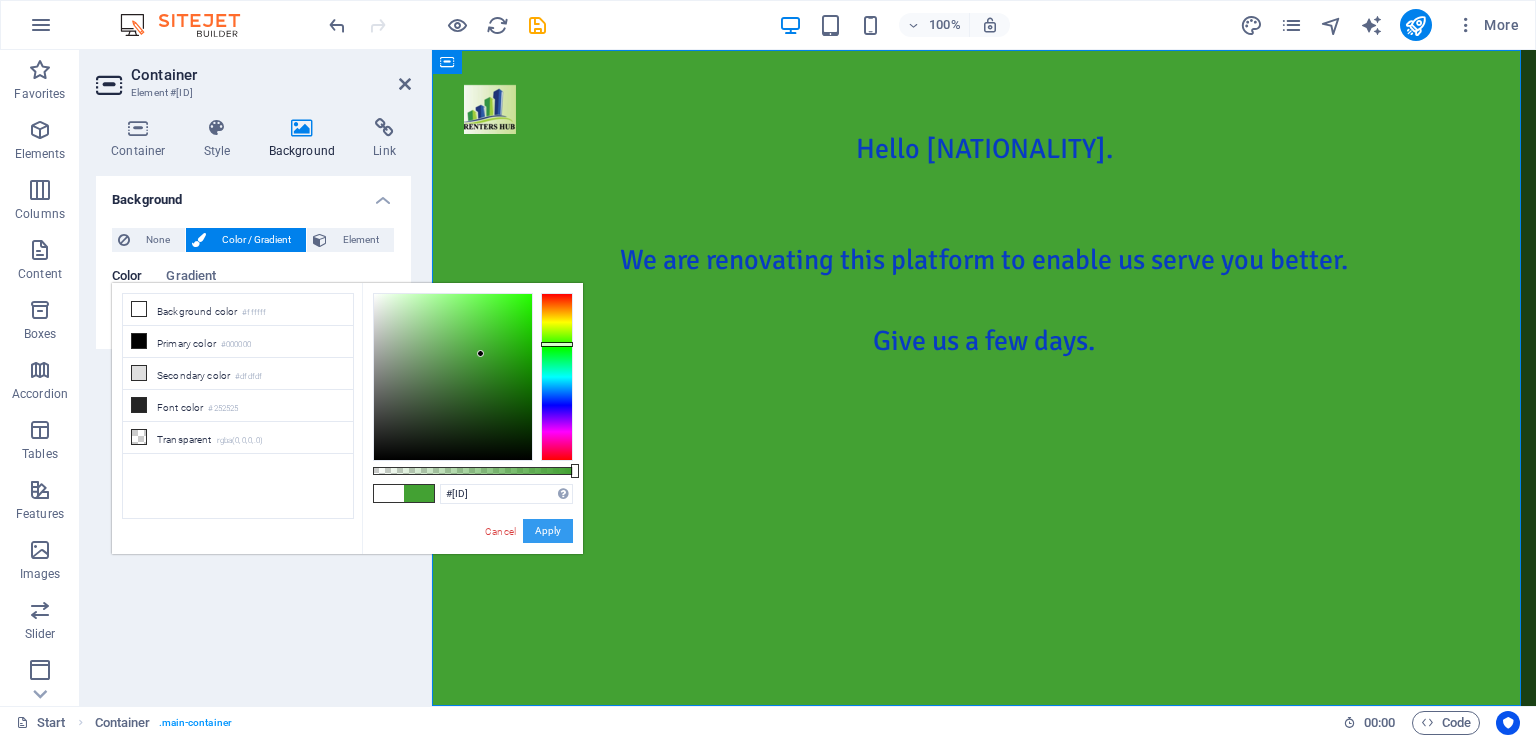 click on "Apply" at bounding box center (548, 531) 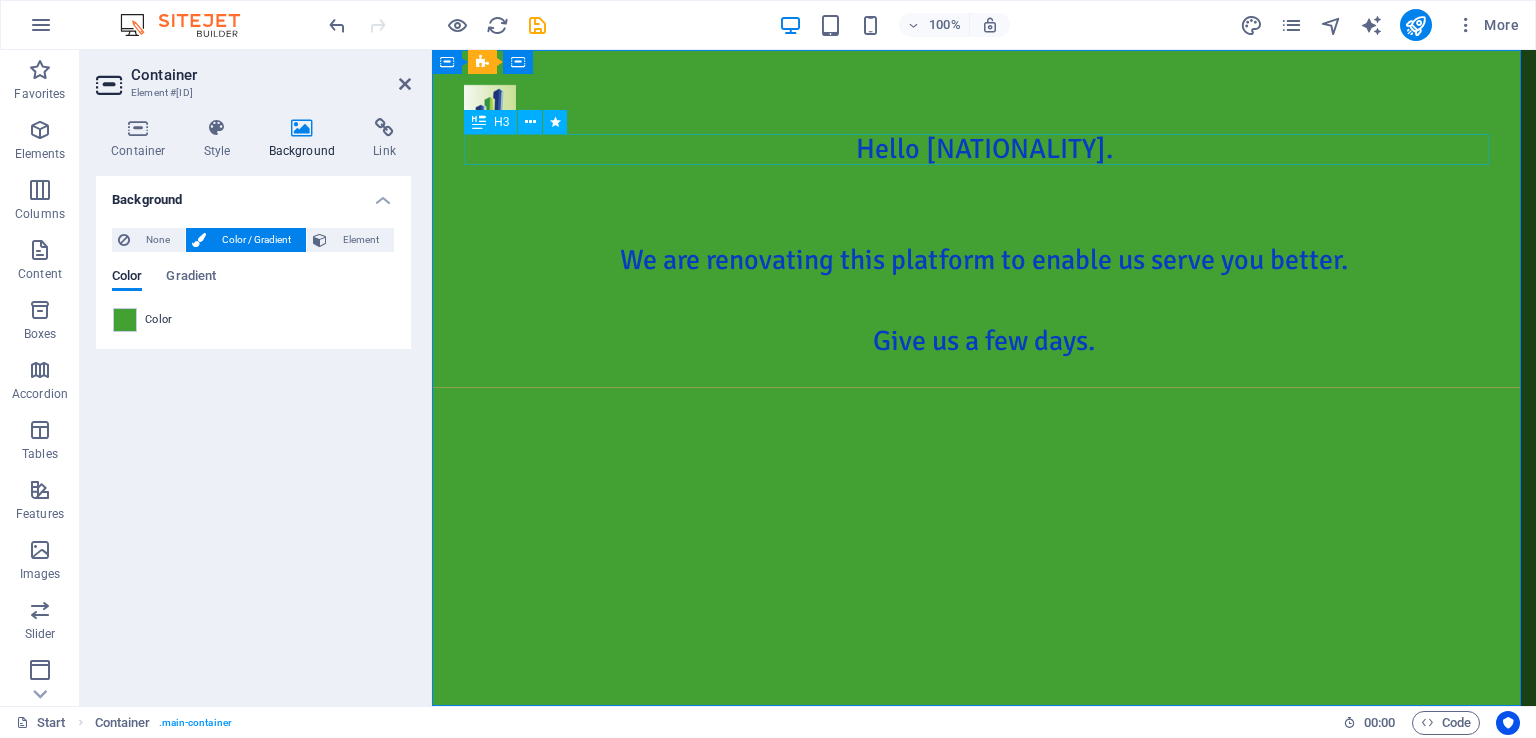 click on "Hello [COUNTRY]." at bounding box center [984, 149] 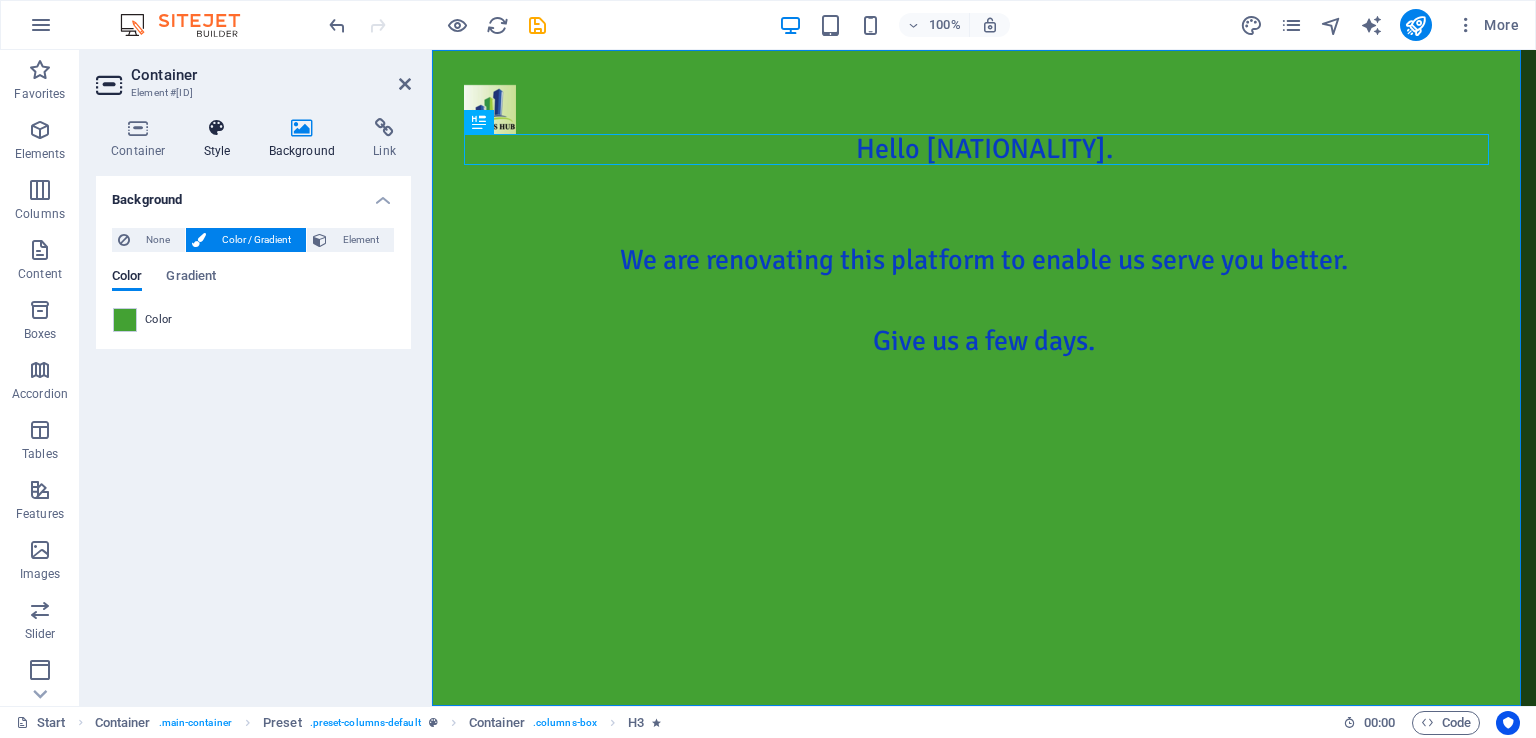 click at bounding box center (217, 128) 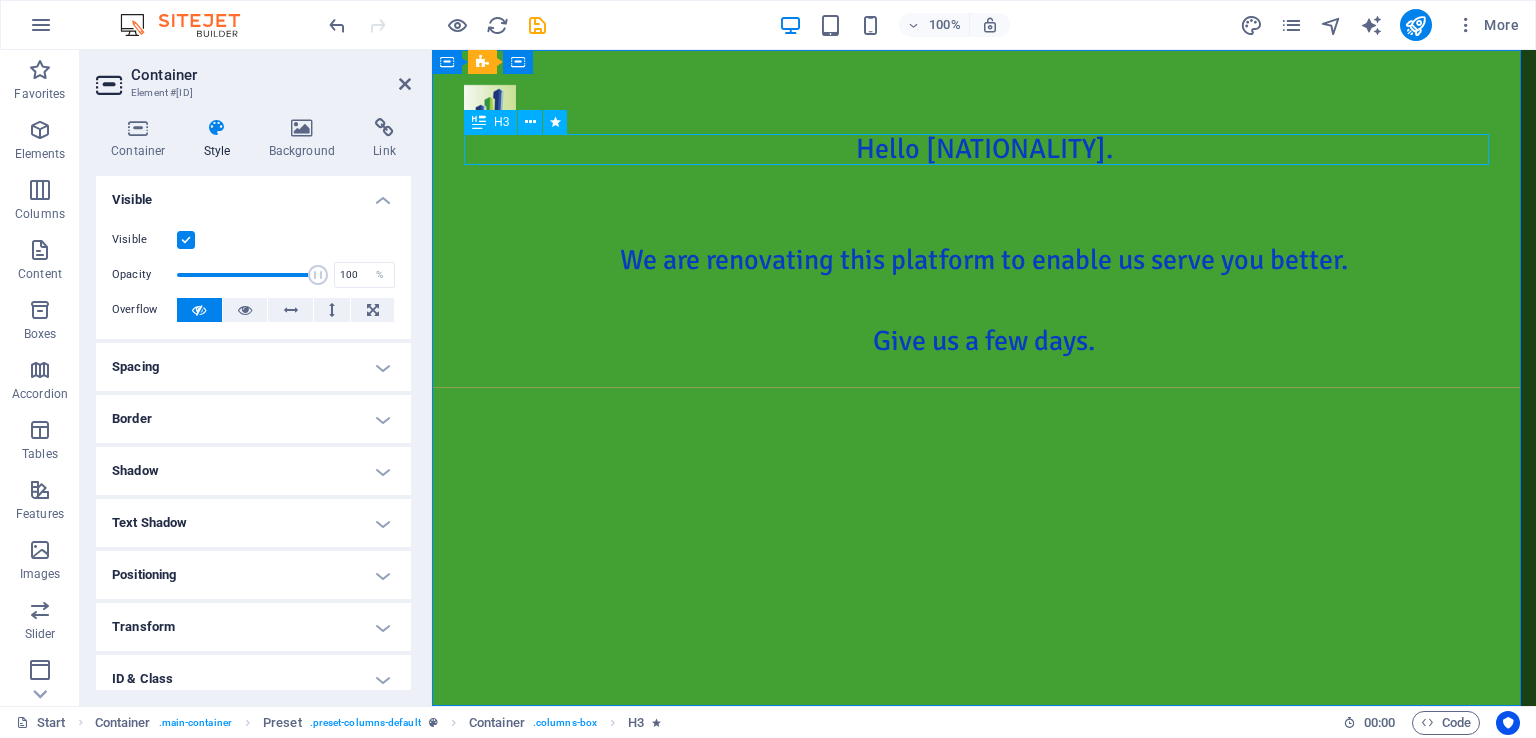 click on "Hello [COUNTRY]." at bounding box center (984, 149) 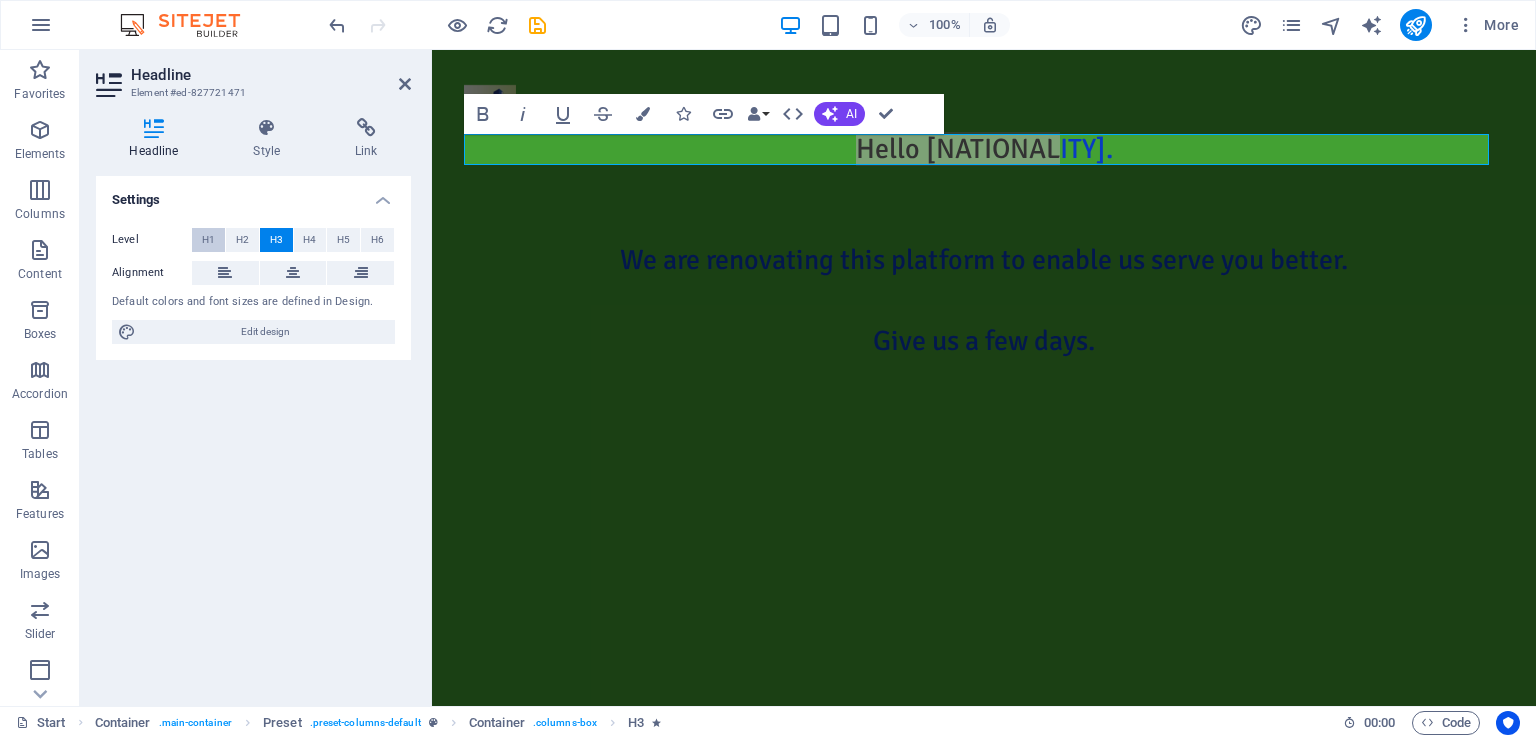 click on "H1" at bounding box center [208, 240] 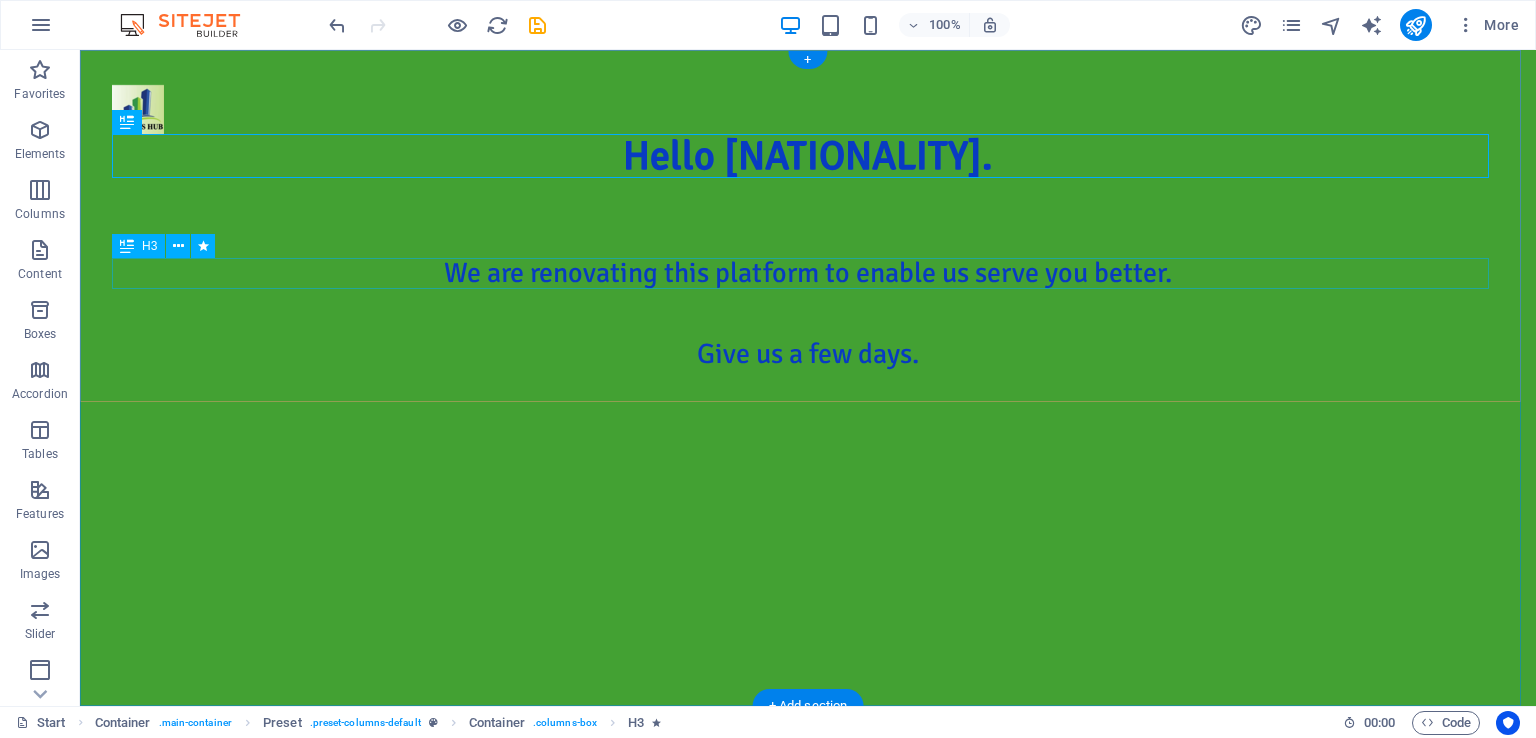 click on "We are renovating this platform to enable us serve you better." at bounding box center (808, 273) 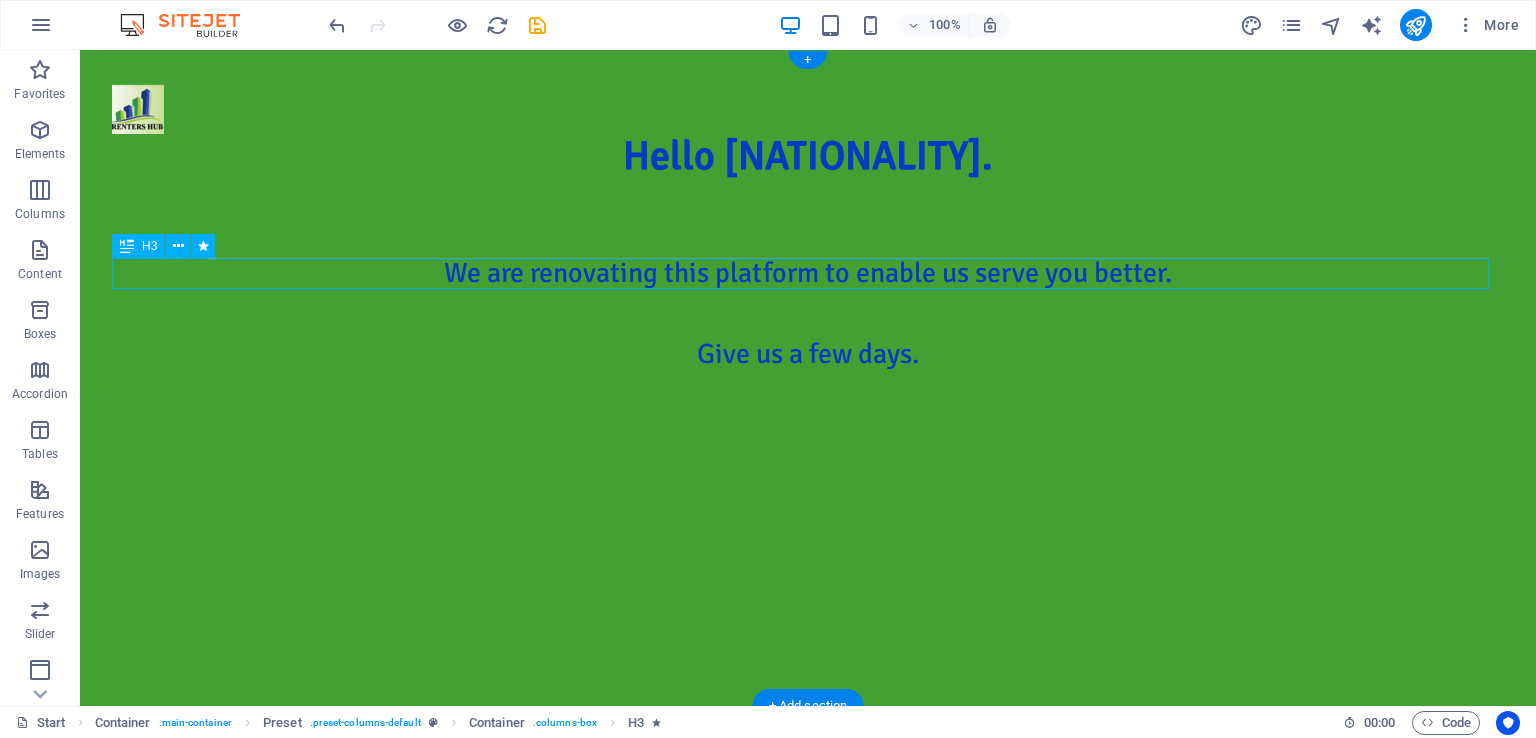 click on "We are renovating this platform to enable us serve you better." at bounding box center [808, 273] 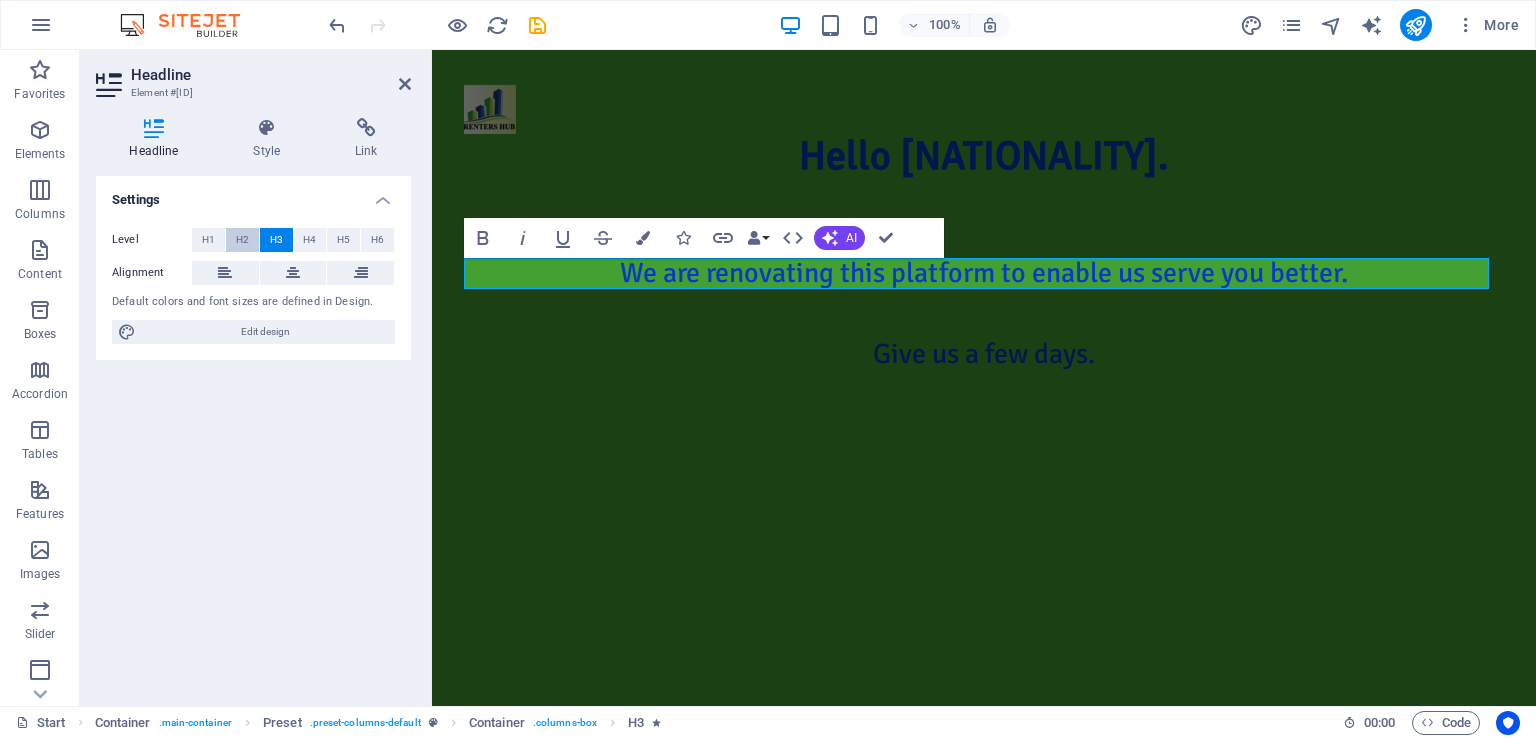 click on "H2" at bounding box center [242, 240] 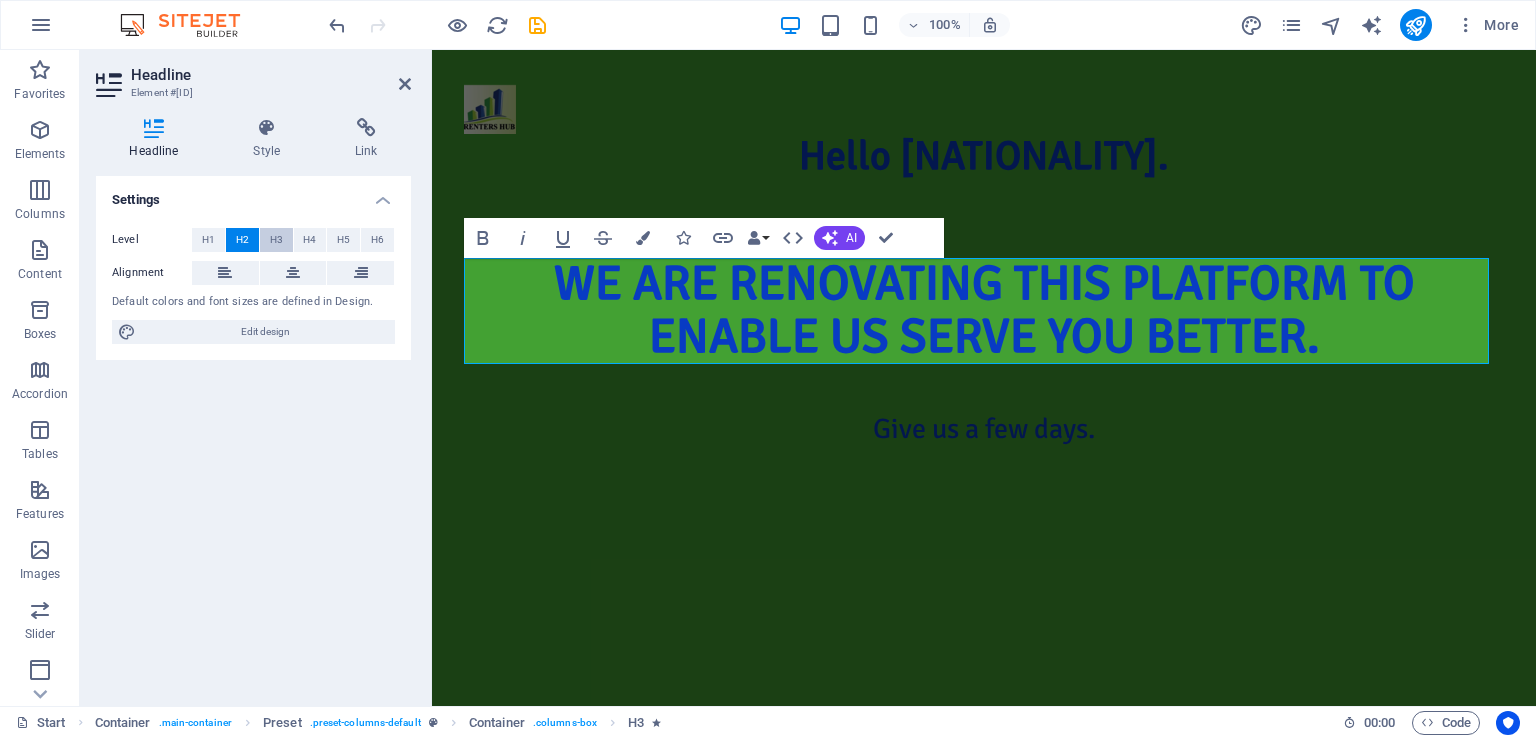 click on "H3" at bounding box center (276, 240) 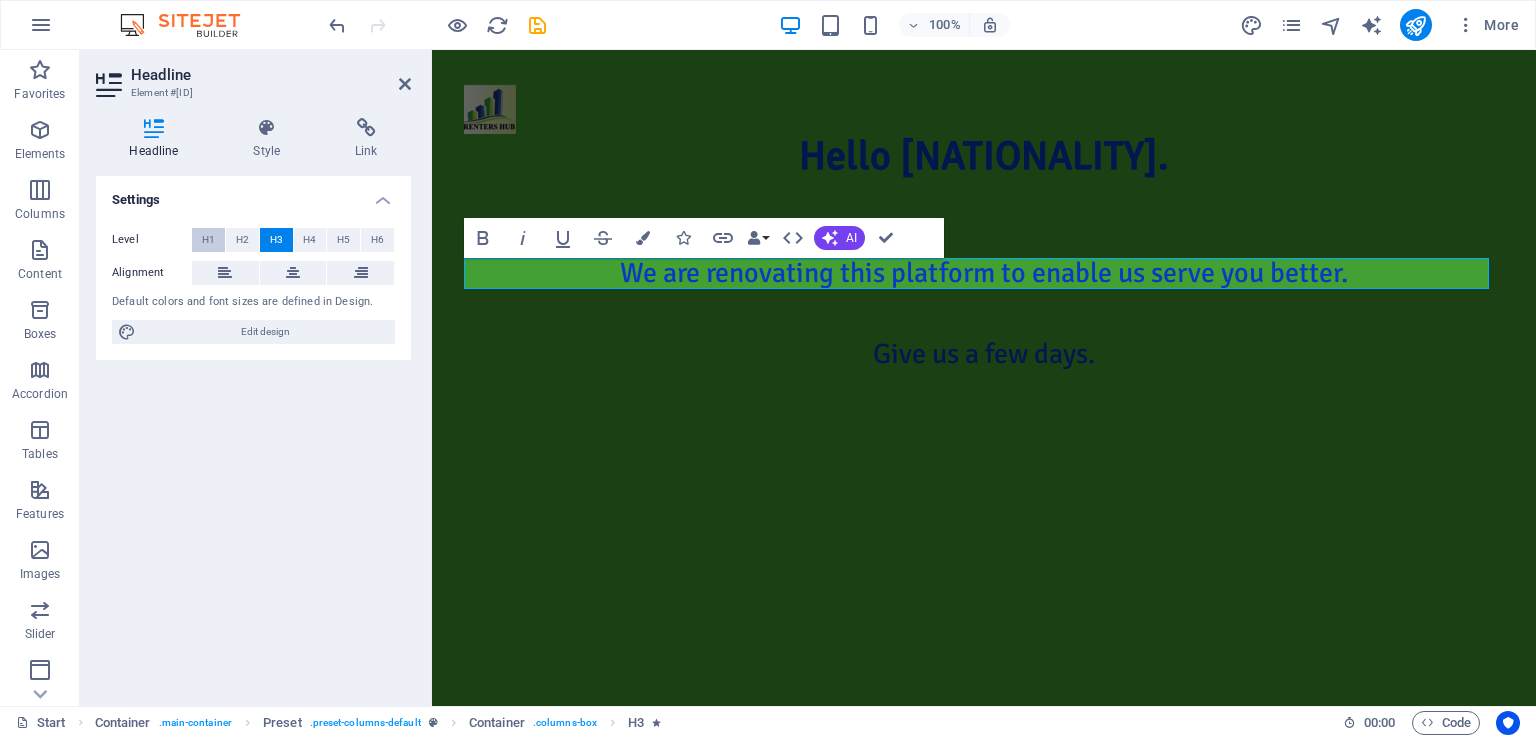 click on "H1" at bounding box center [208, 240] 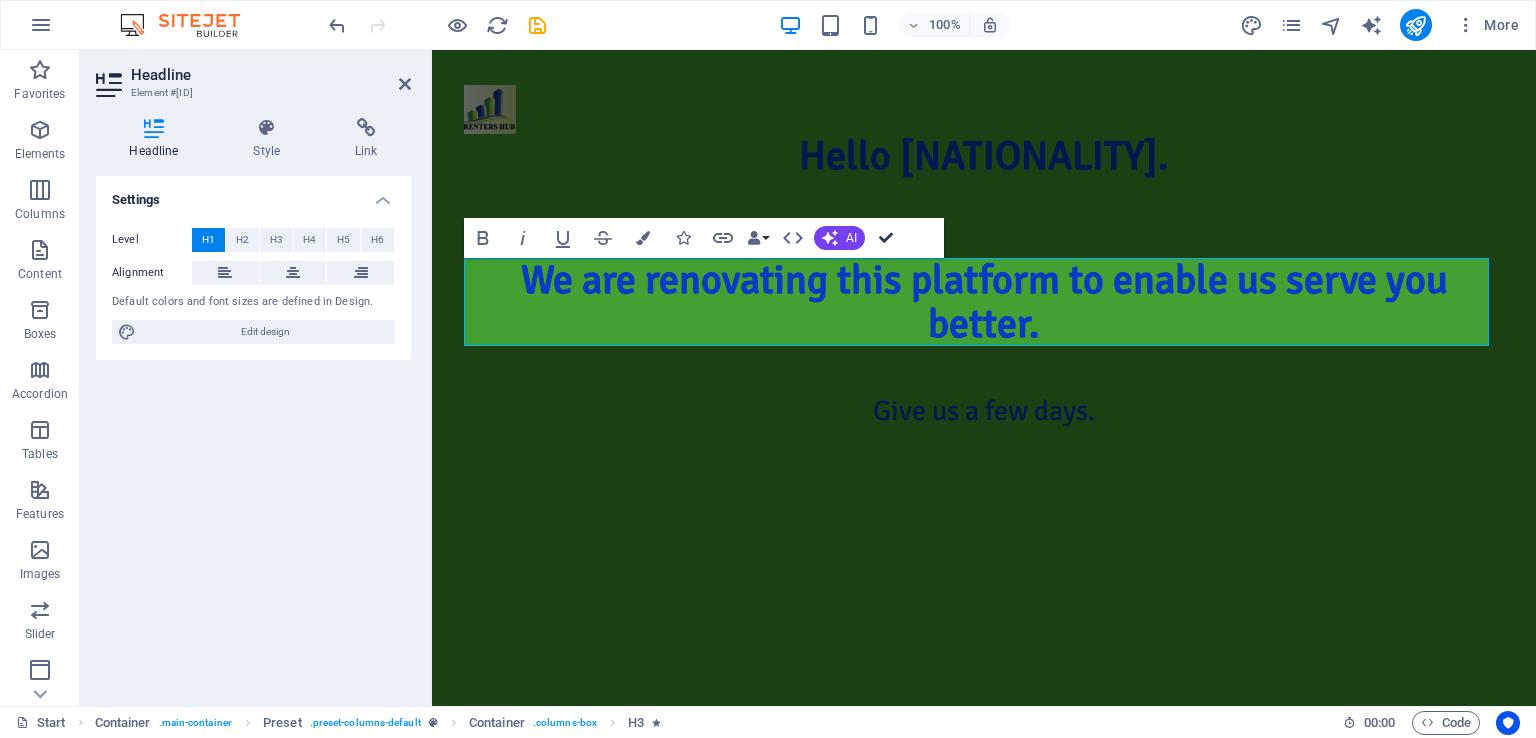 drag, startPoint x: 880, startPoint y: 238, endPoint x: 803, endPoint y: 189, distance: 91.26884 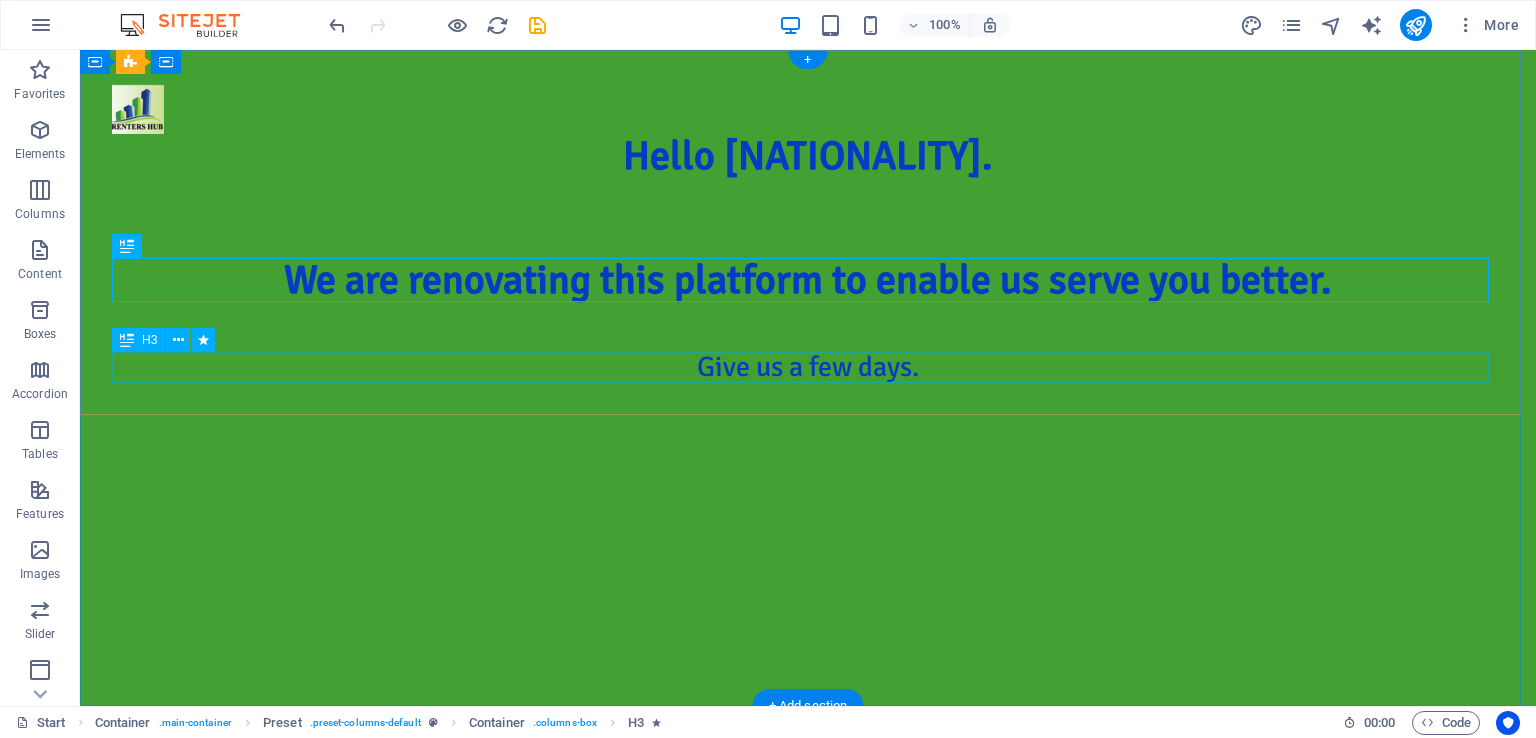 click on "Give us a few days." at bounding box center (808, 367) 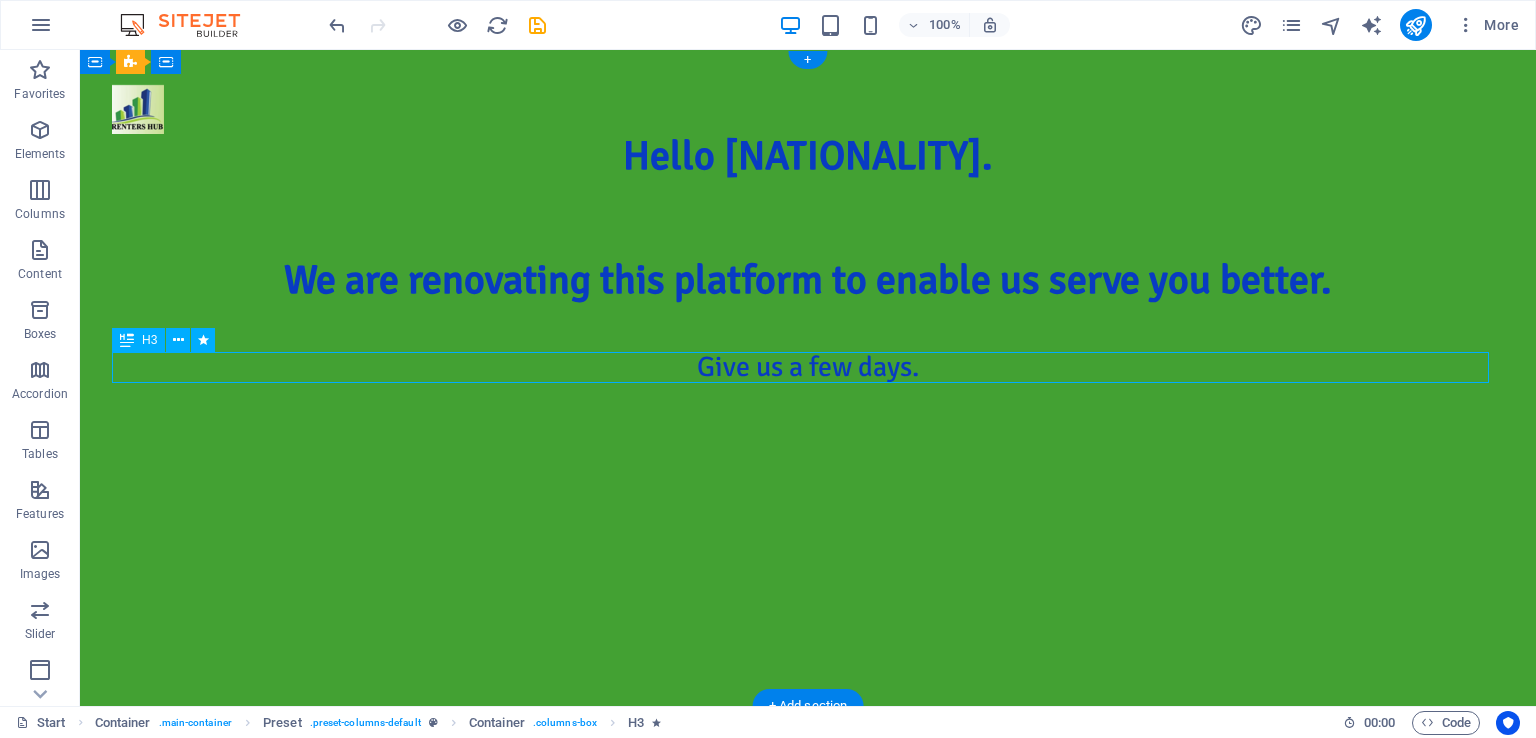 click on "Give us a few days." at bounding box center (808, 367) 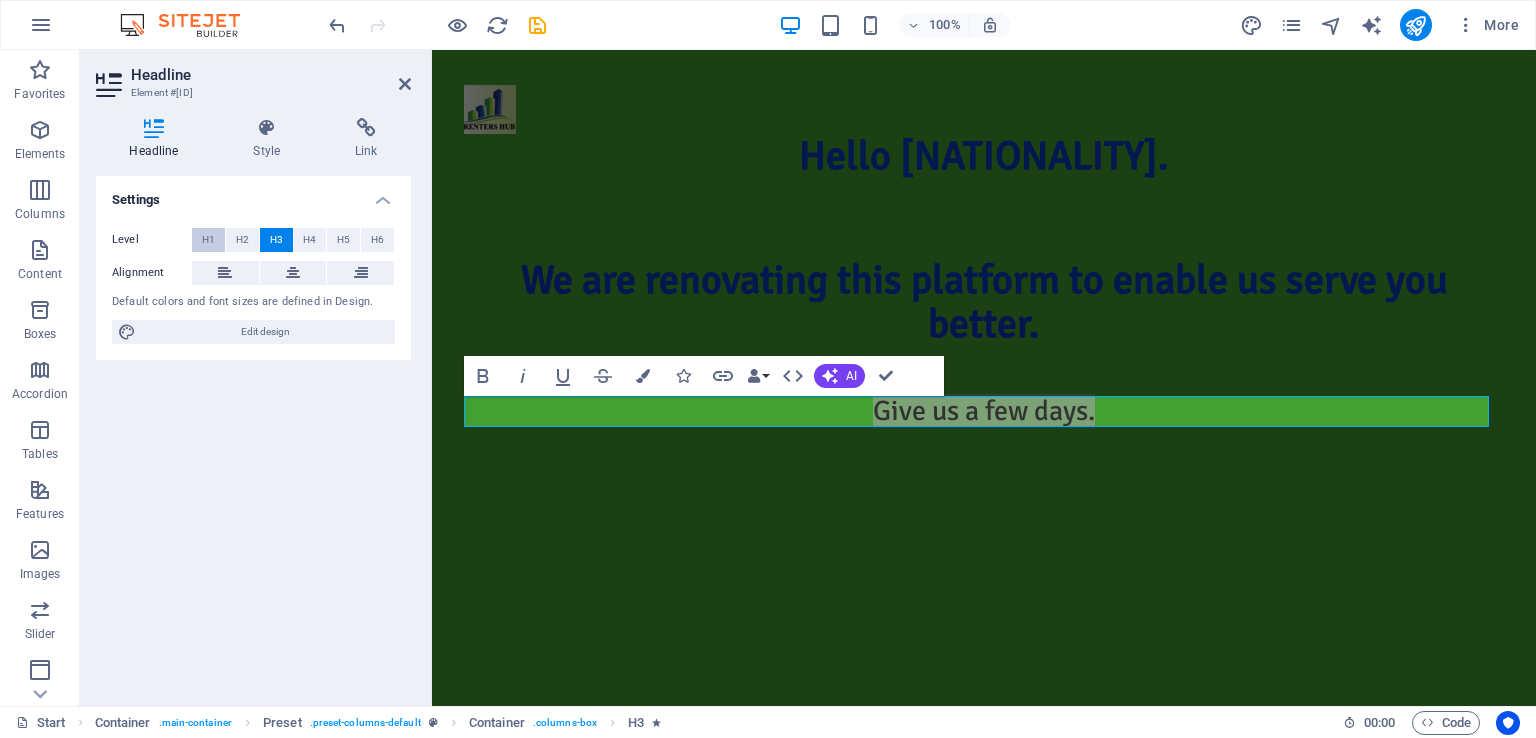 click on "H1" at bounding box center [208, 240] 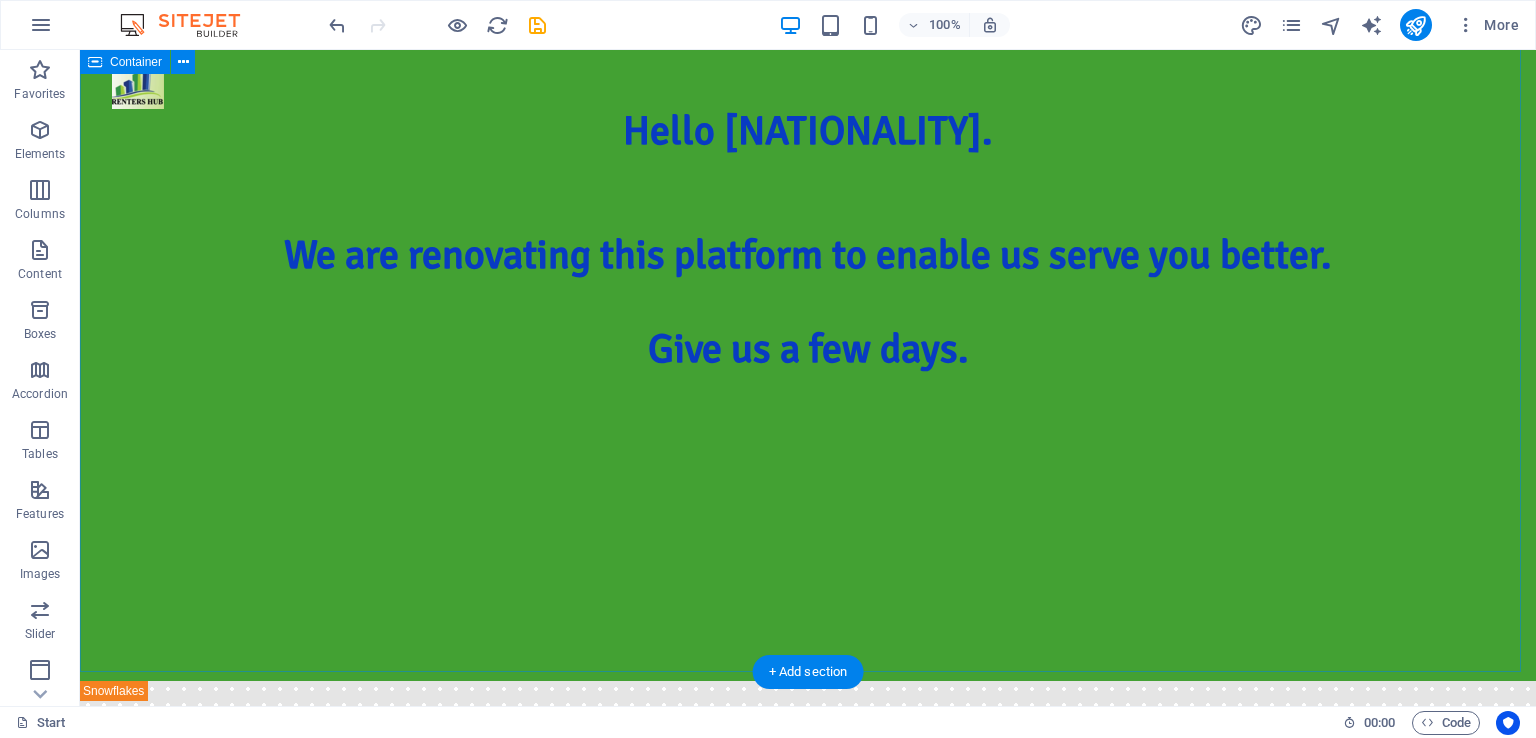 scroll, scrollTop: 0, scrollLeft: 0, axis: both 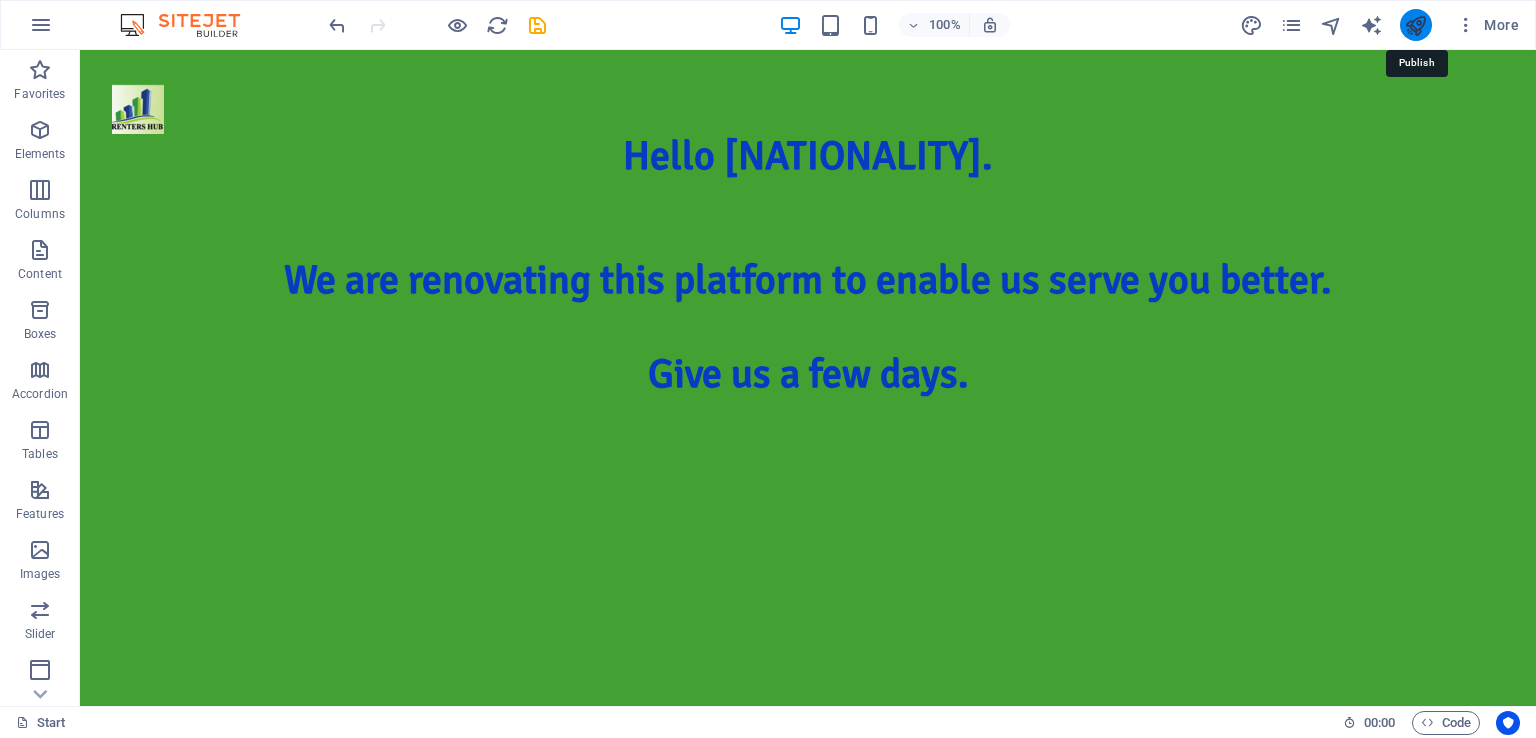 click at bounding box center (1415, 25) 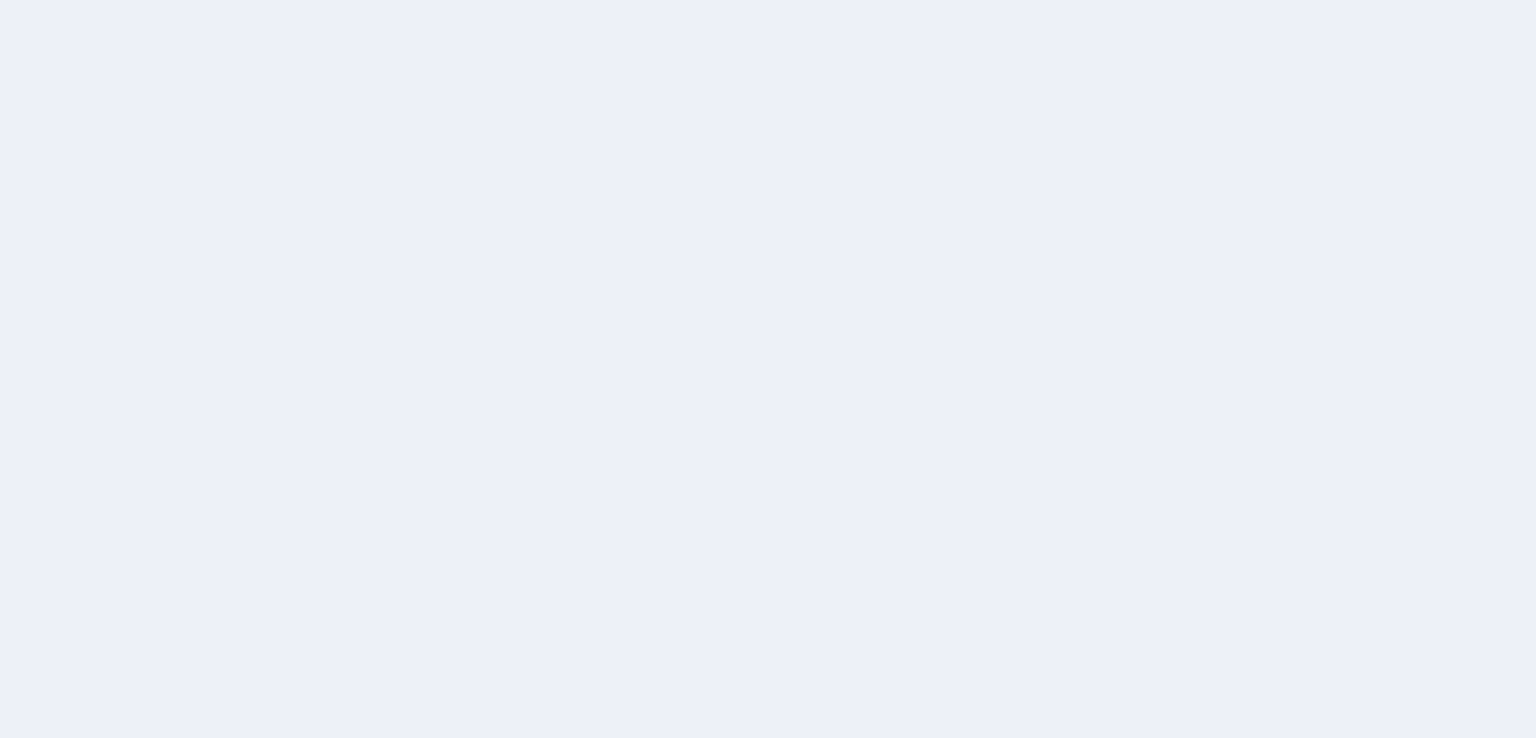 scroll, scrollTop: 0, scrollLeft: 0, axis: both 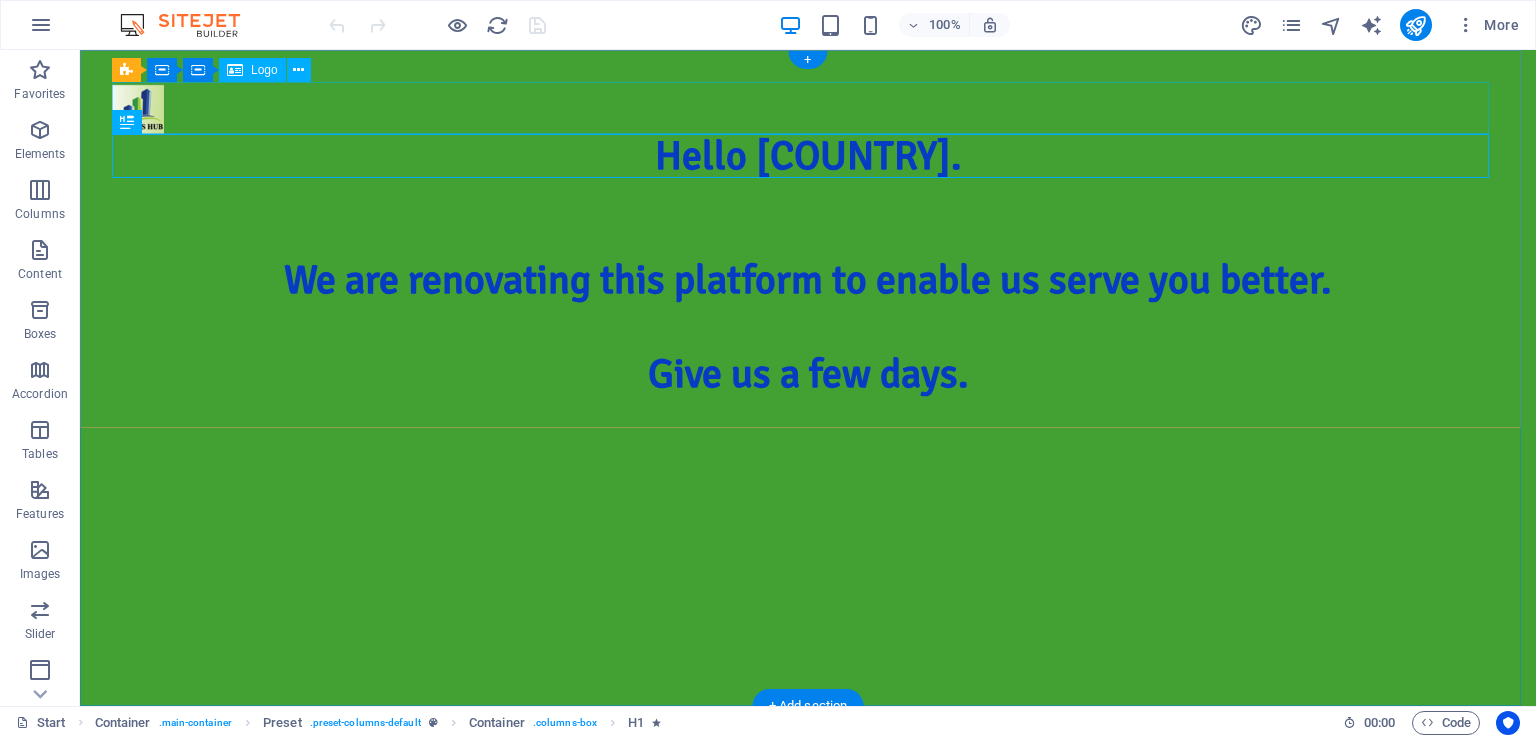 click at bounding box center (808, 108) 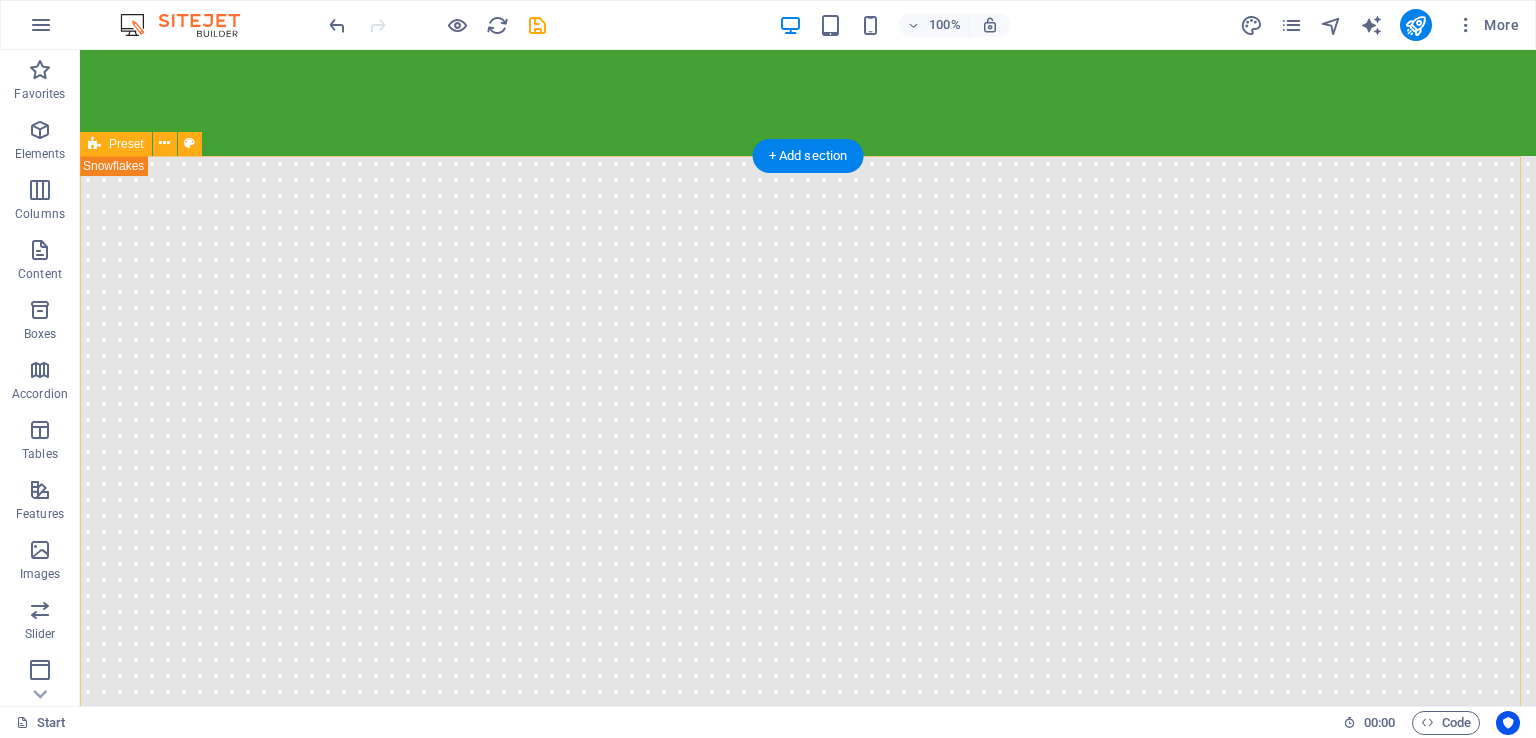 scroll, scrollTop: 656, scrollLeft: 0, axis: vertical 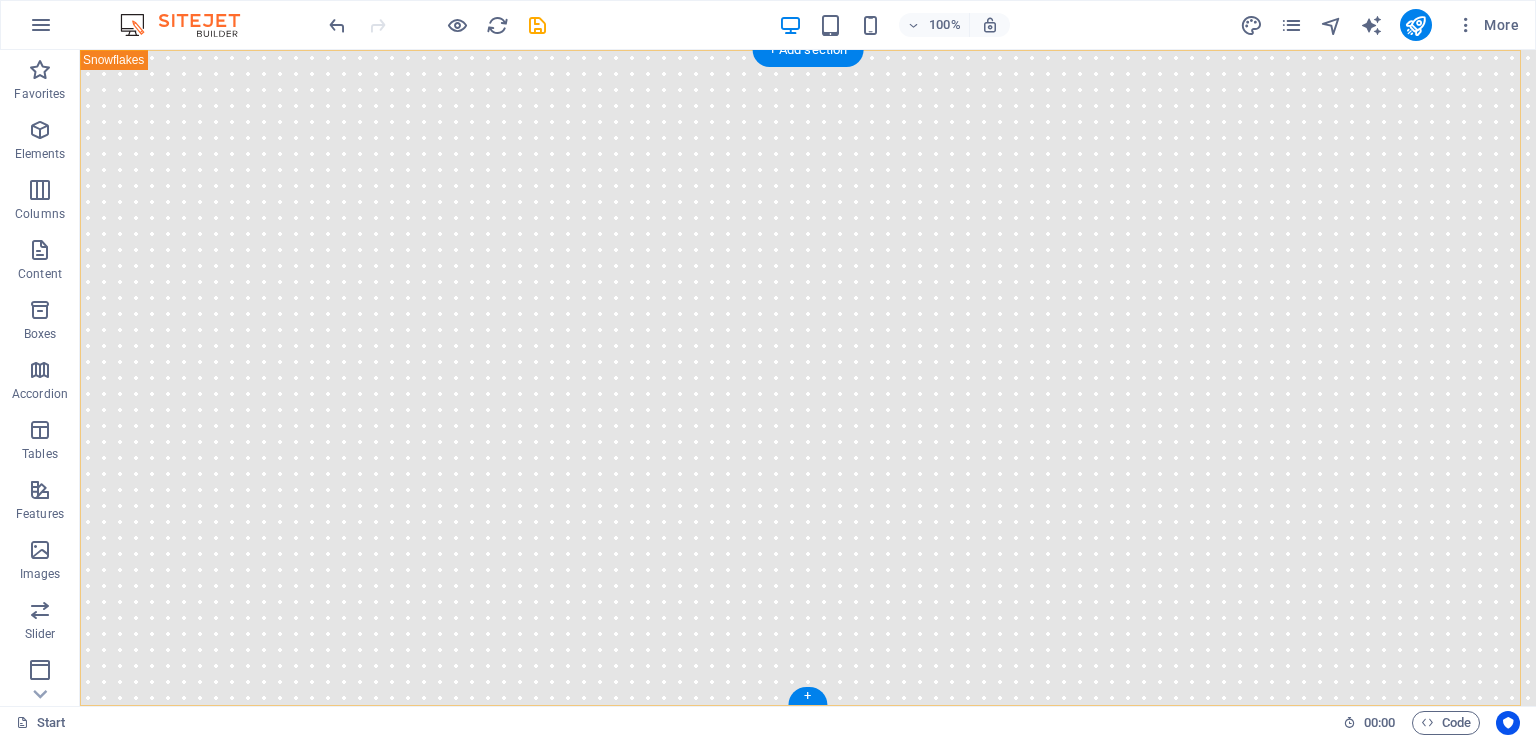 click at bounding box center (808, 378) 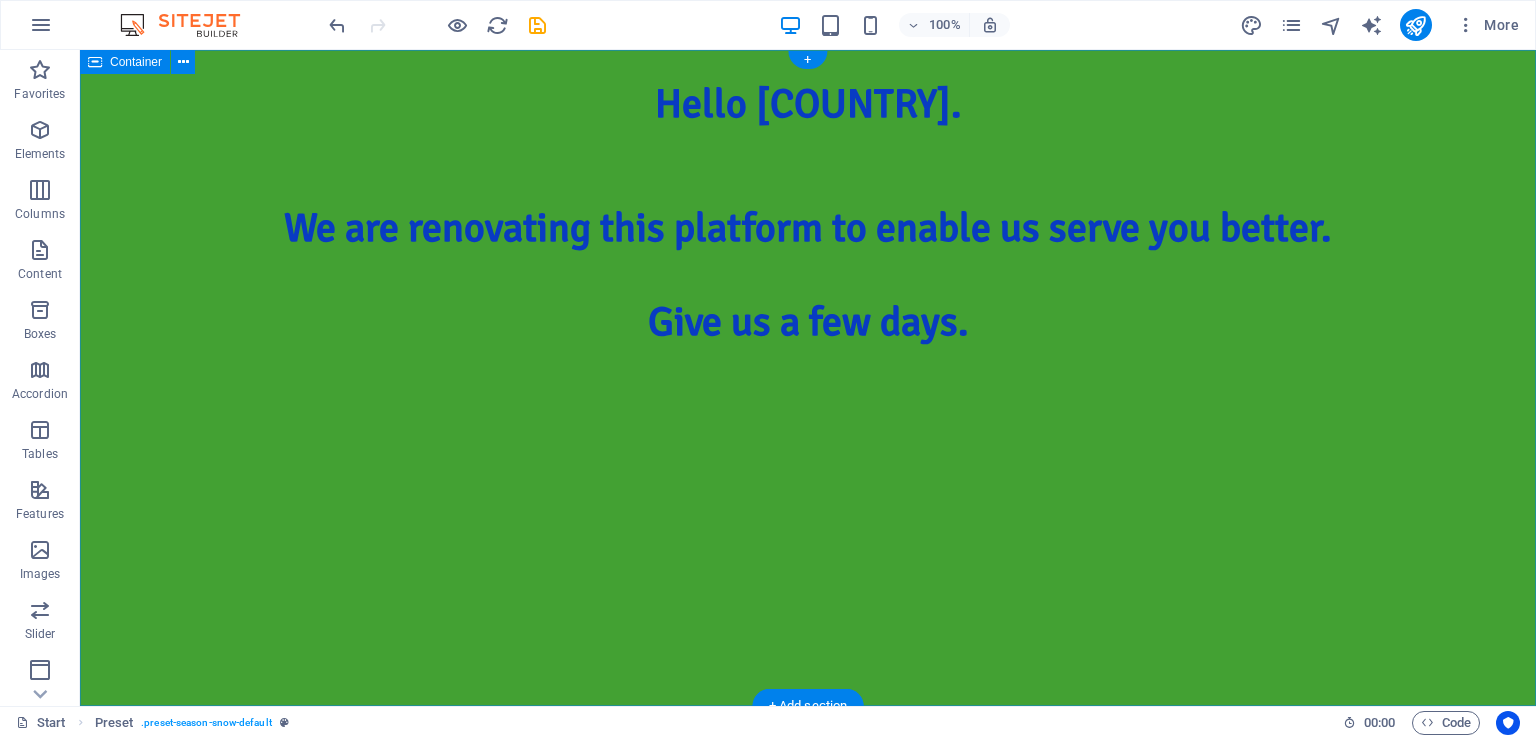 scroll, scrollTop: 0, scrollLeft: 0, axis: both 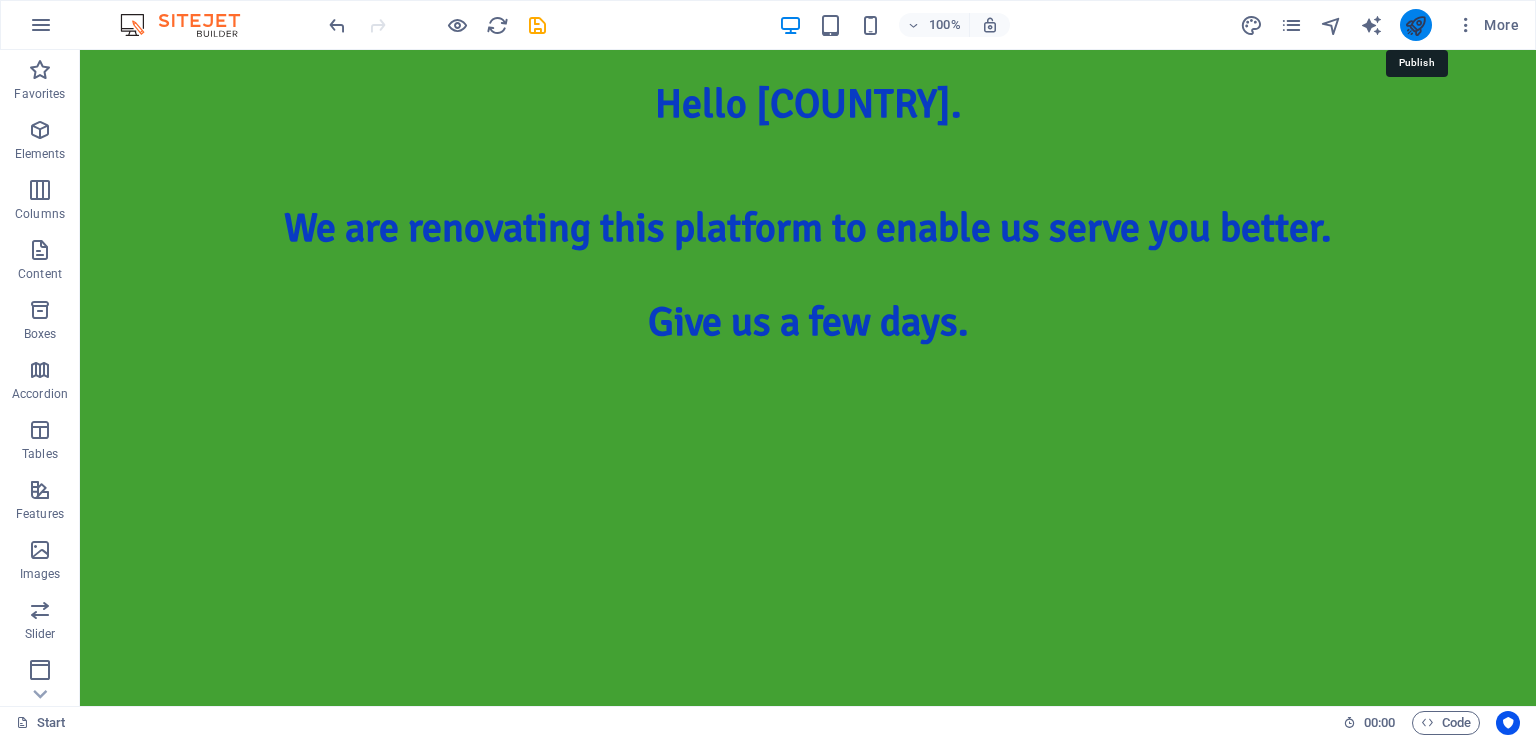 drag, startPoint x: 1418, startPoint y: 23, endPoint x: 1412, endPoint y: 40, distance: 18.027756 